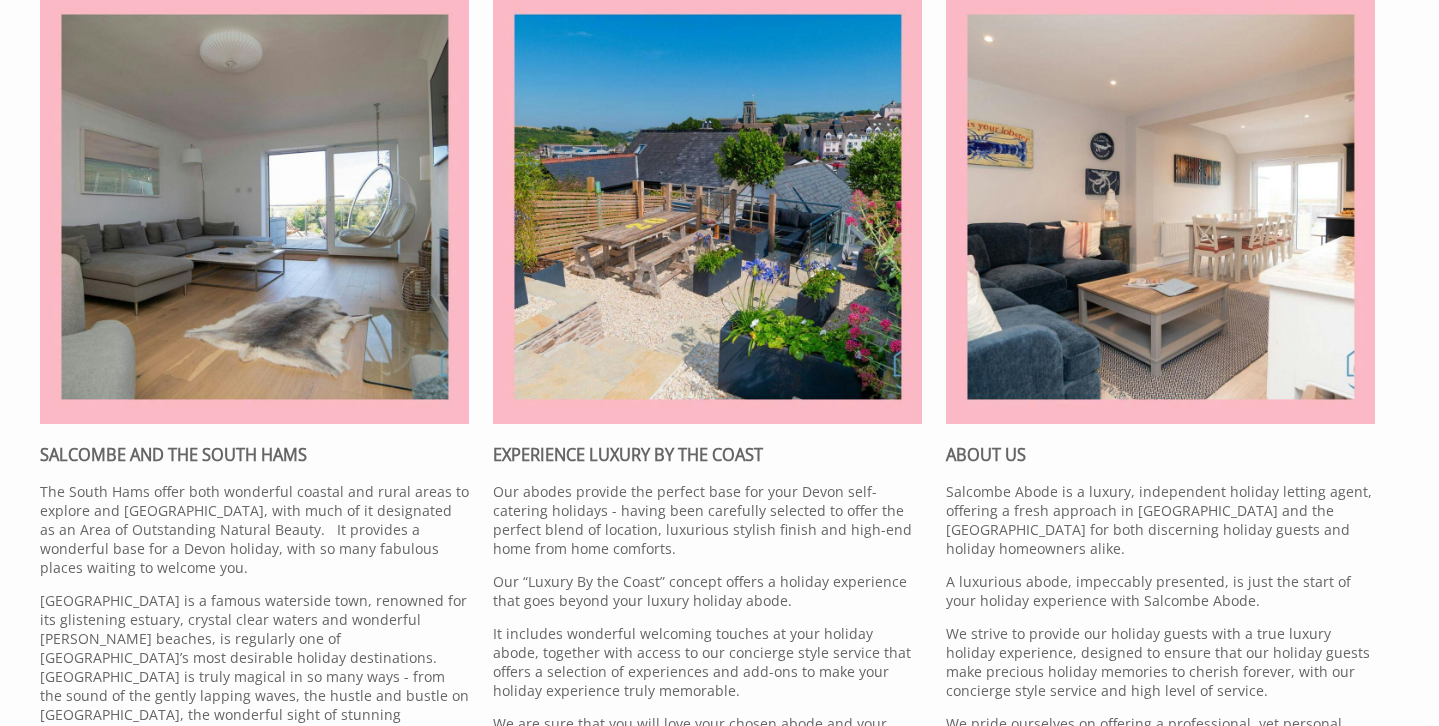 scroll, scrollTop: 726, scrollLeft: 0, axis: vertical 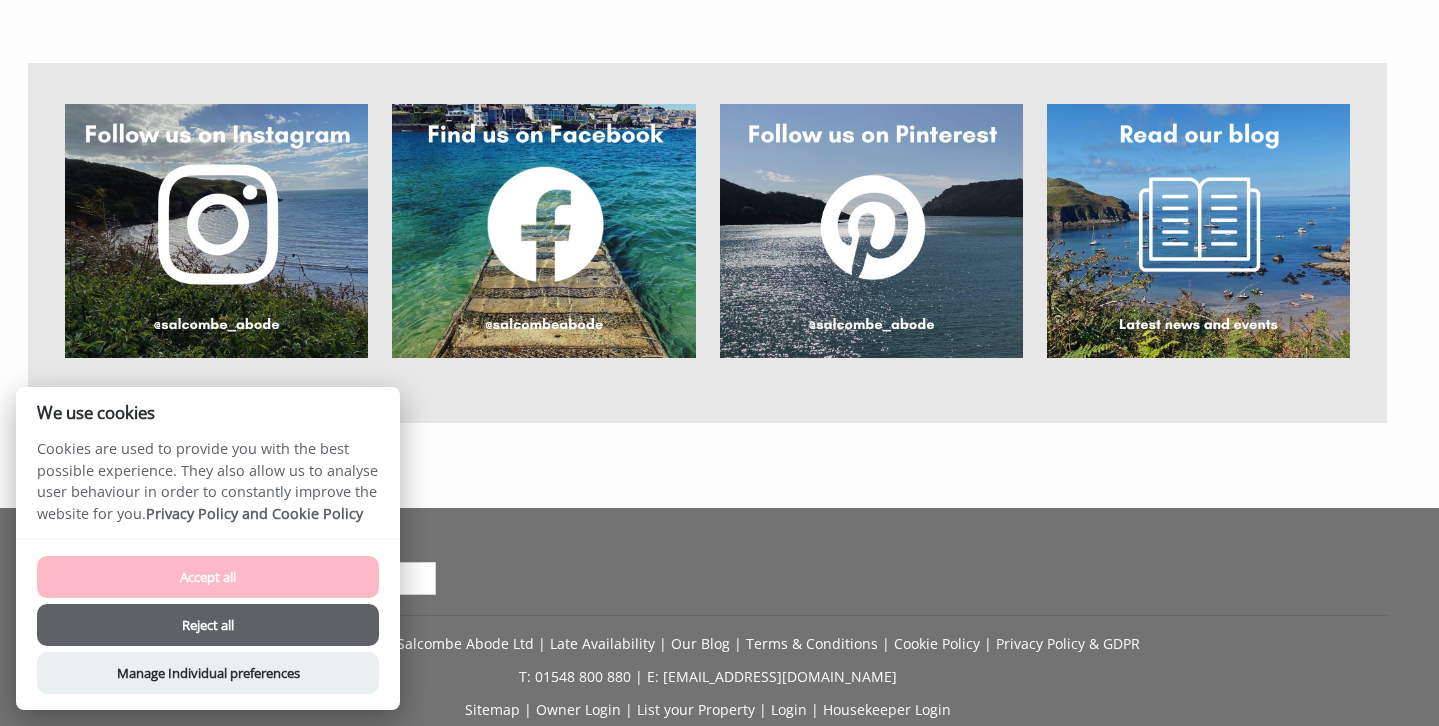 click on "Reject all" at bounding box center (208, 625) 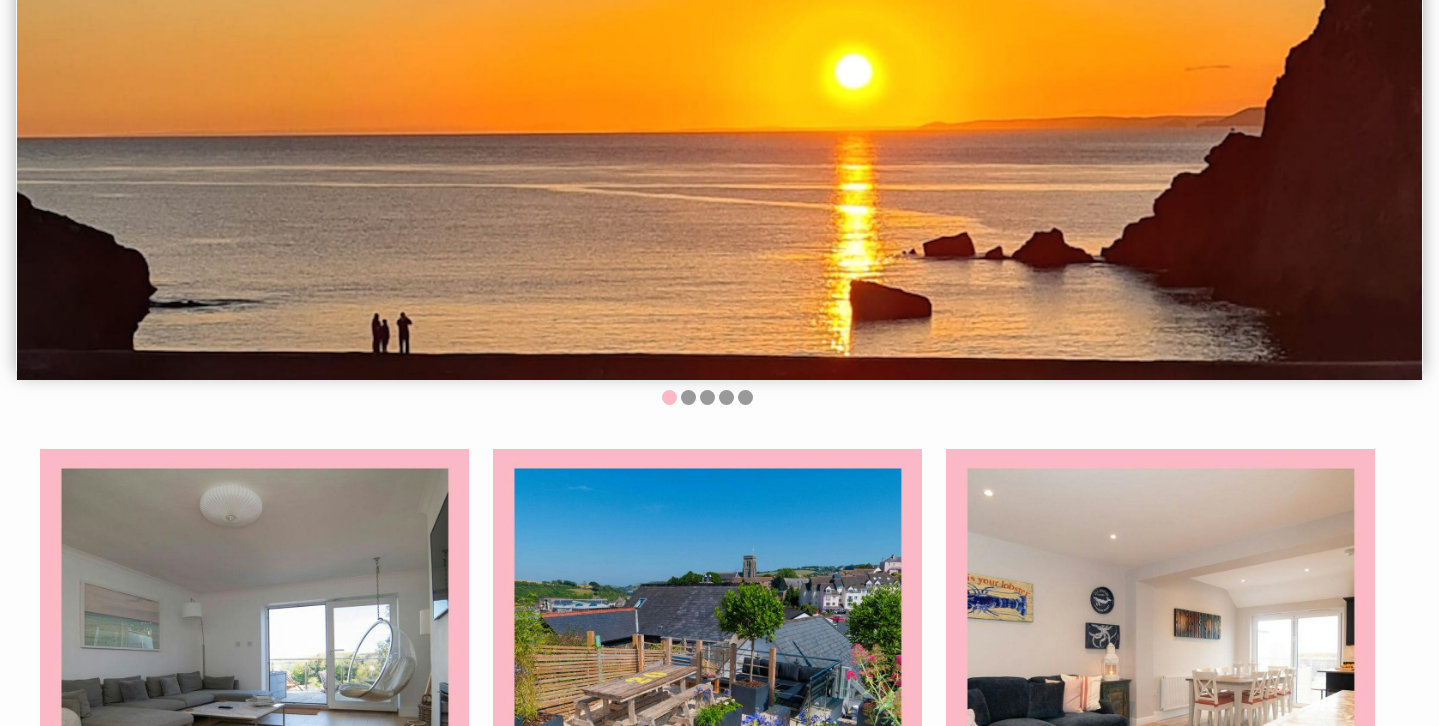 scroll, scrollTop: 0, scrollLeft: 0, axis: both 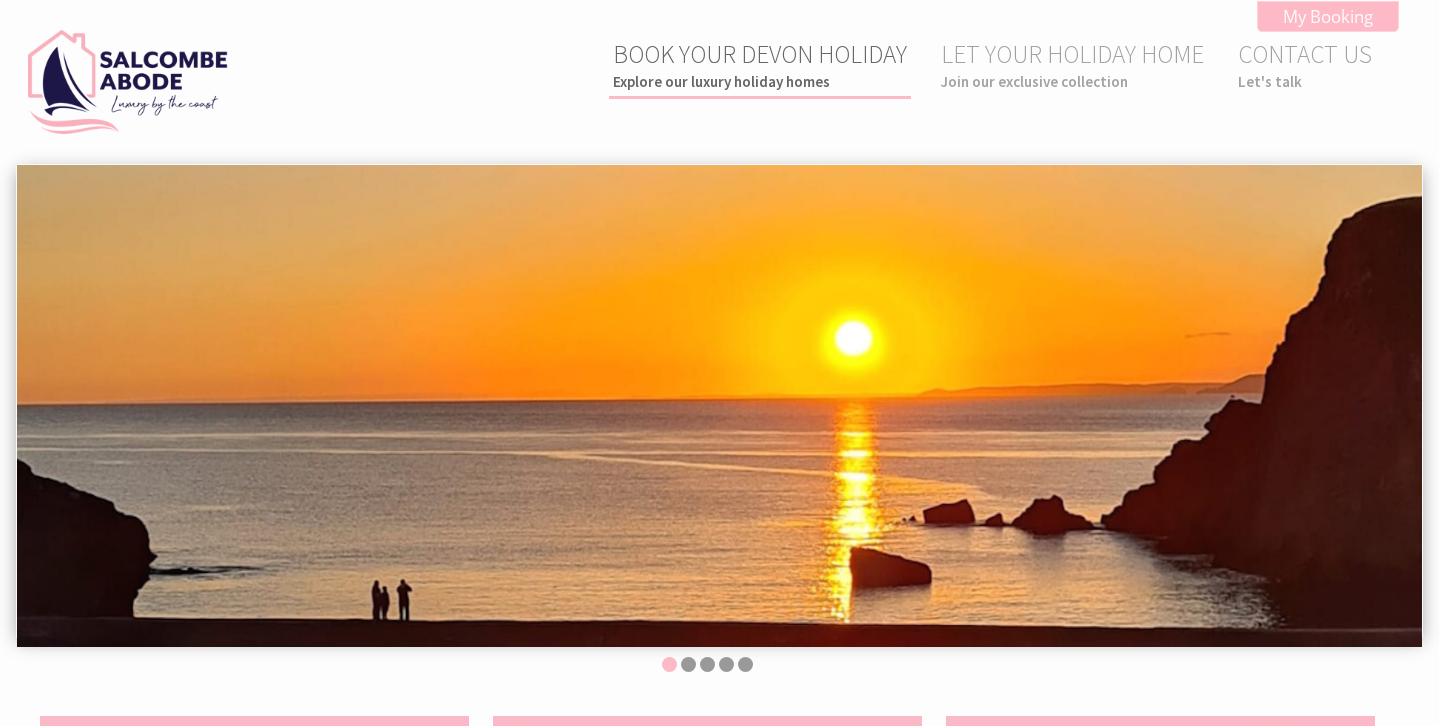 click on "Explore our  luxury holiday homes" at bounding box center [760, 81] 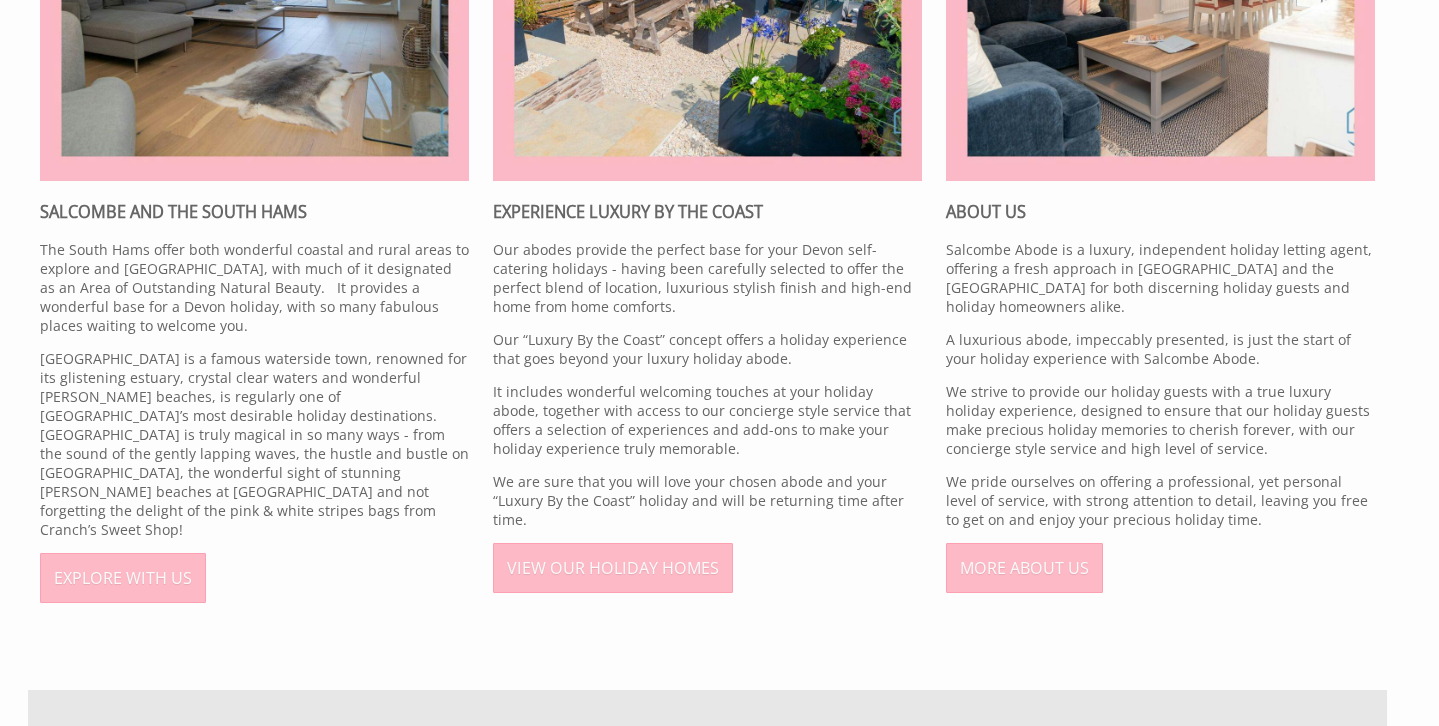 scroll, scrollTop: 1178, scrollLeft: 0, axis: vertical 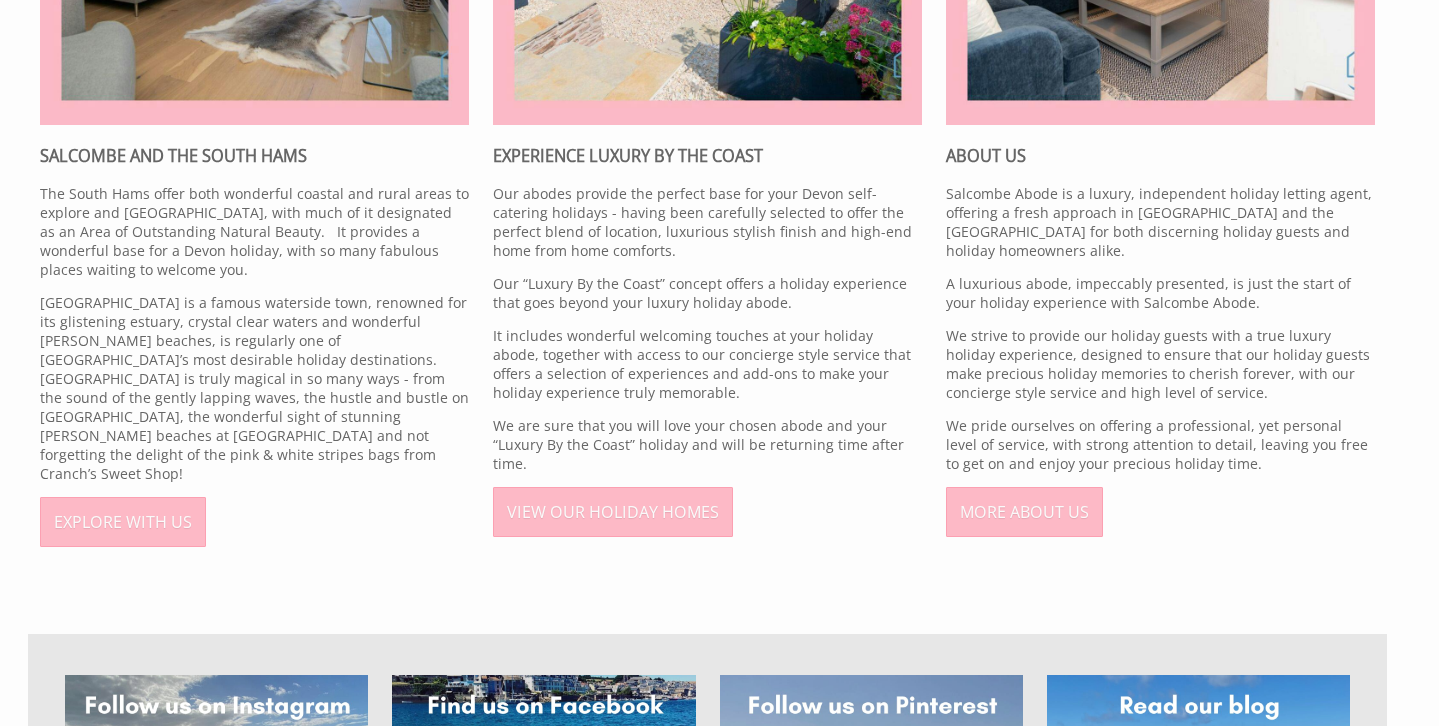 click on "VIEW OUR HOLIDAY HOMES" at bounding box center [613, 512] 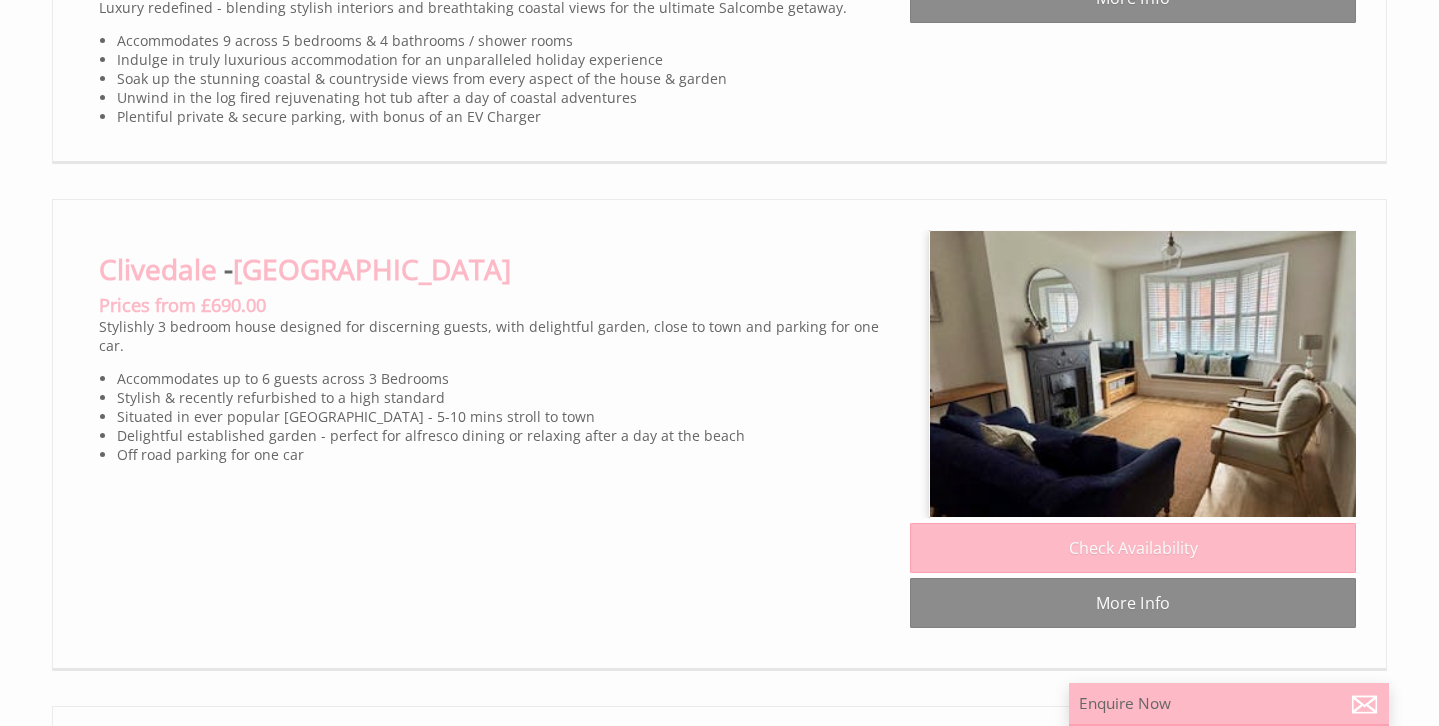 scroll, scrollTop: 0, scrollLeft: 0, axis: both 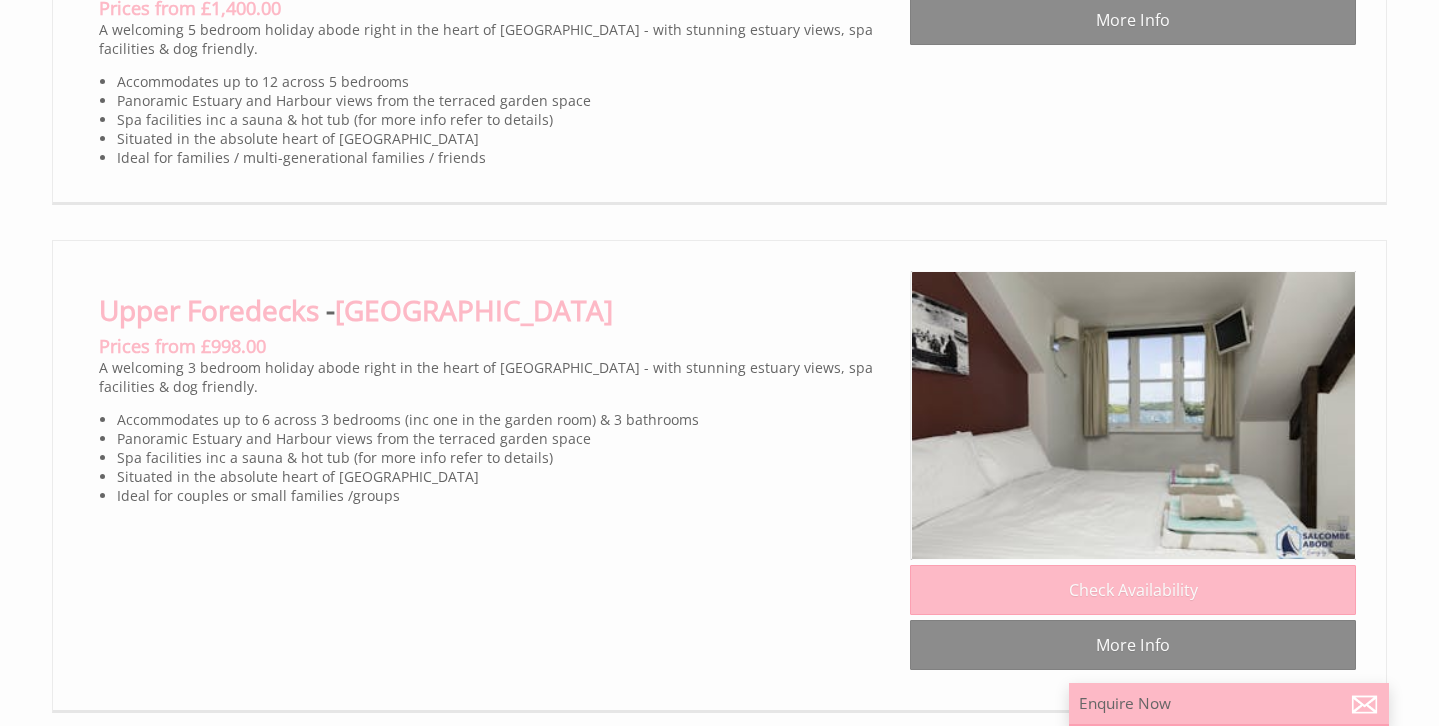 click on "More Info" at bounding box center (1133, -675) 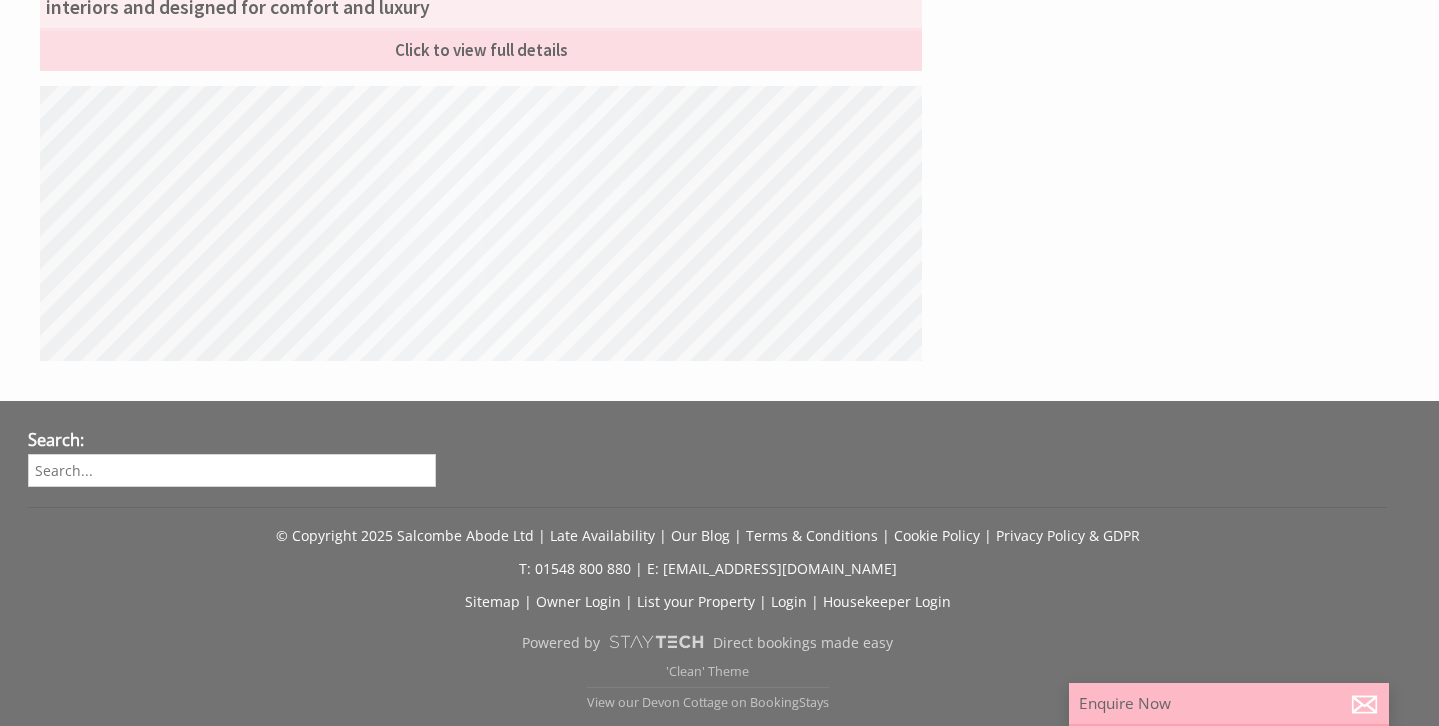 scroll, scrollTop: 0, scrollLeft: 0, axis: both 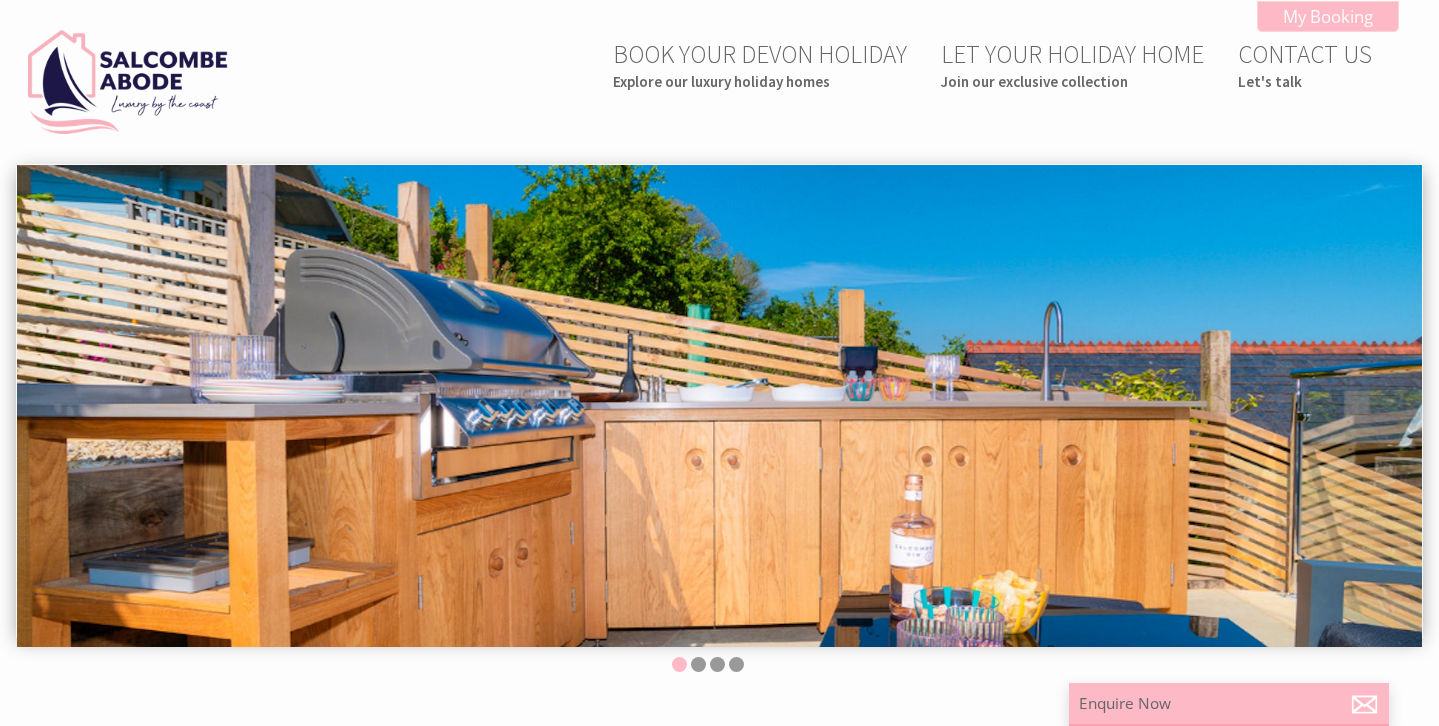 click at bounding box center (719, 406) 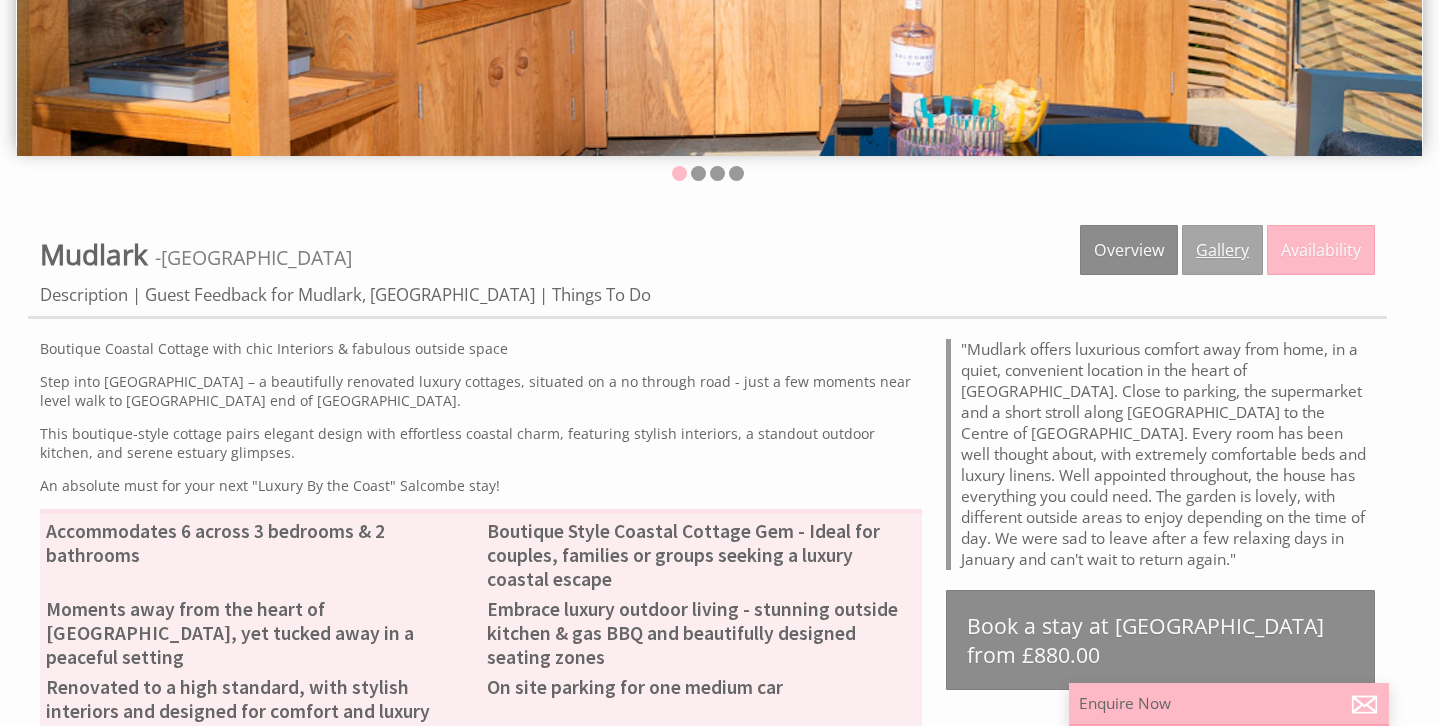 click on "Gallery" at bounding box center (1222, 250) 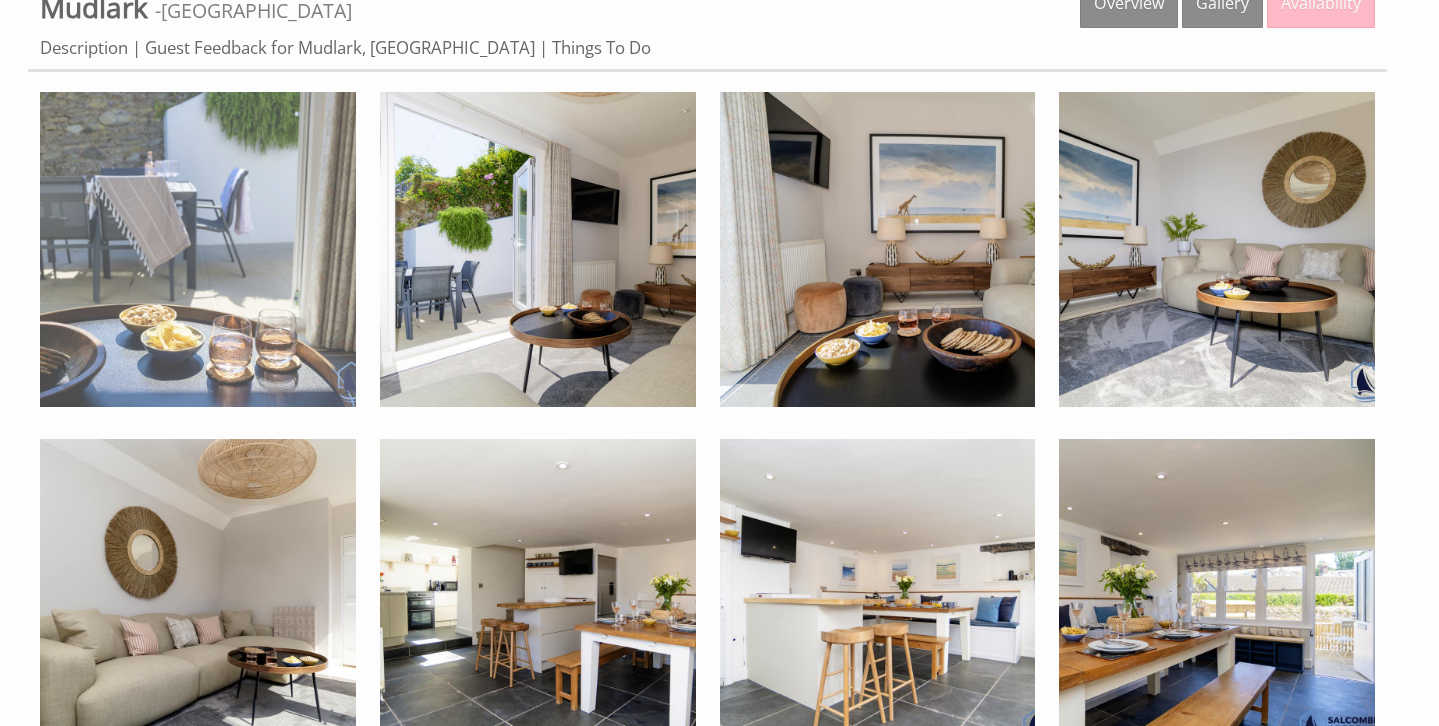 click at bounding box center (198, 250) 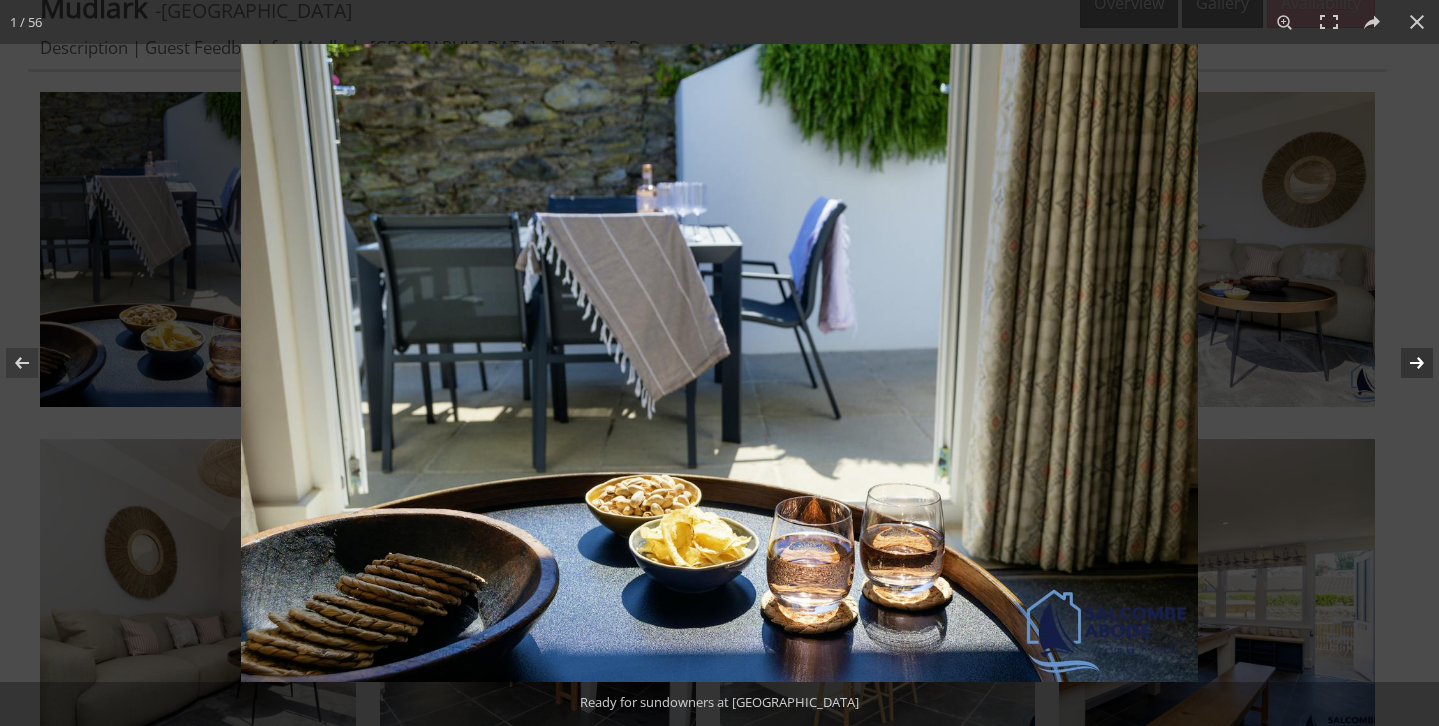 click at bounding box center [1404, 363] 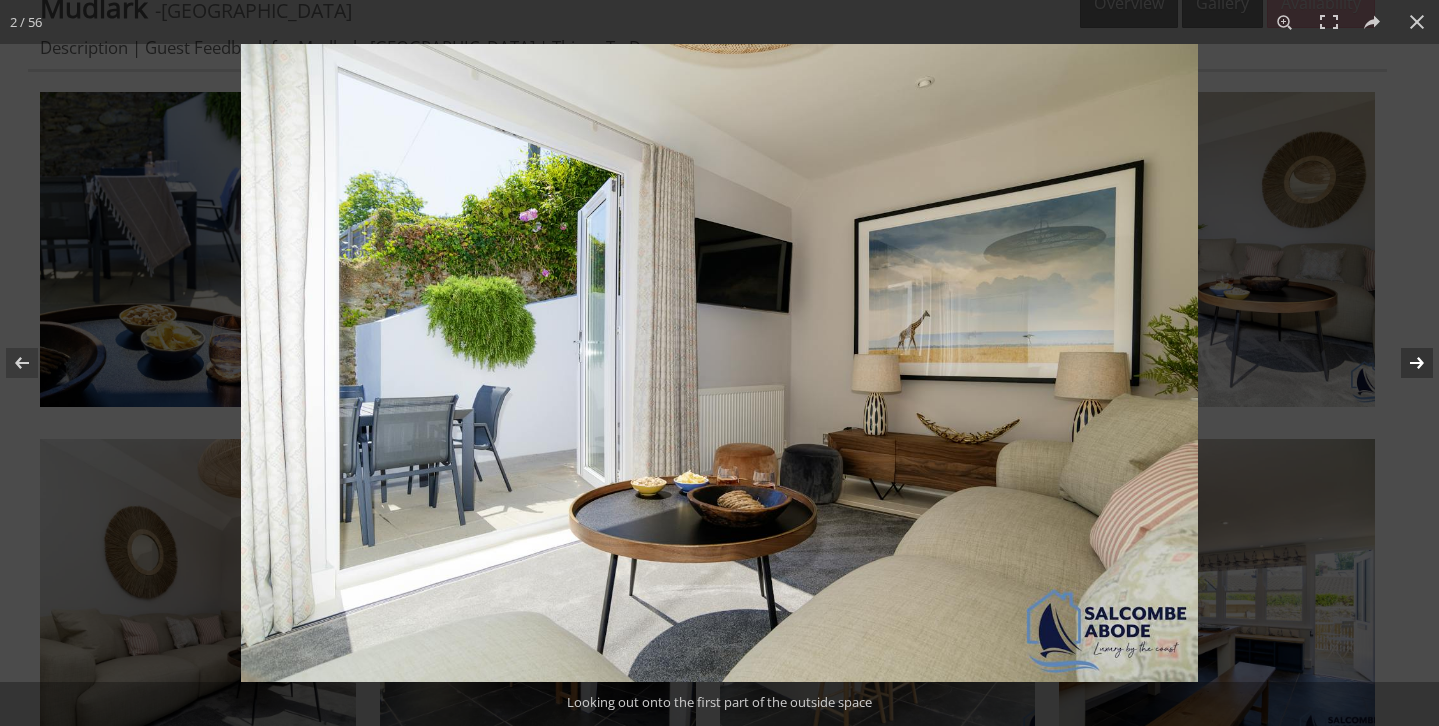 click at bounding box center [1404, 363] 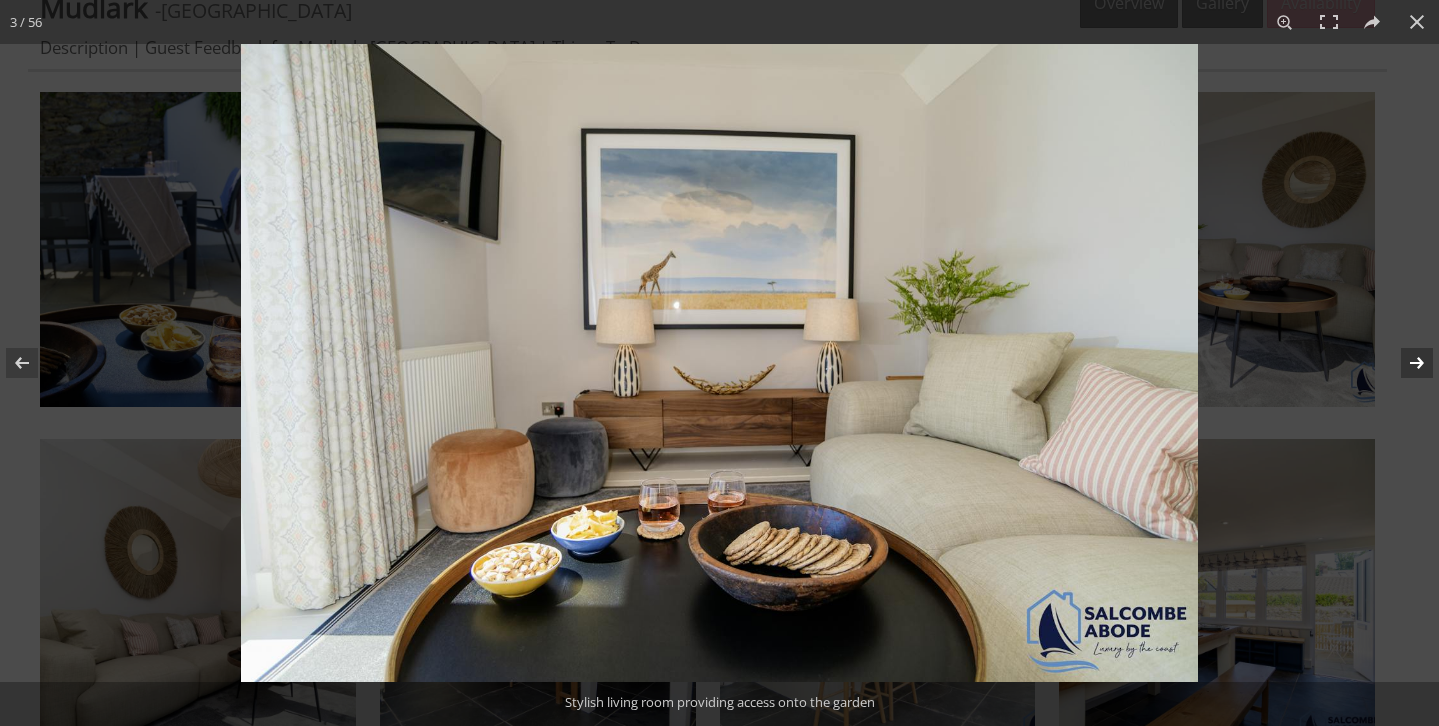 click at bounding box center (1404, 363) 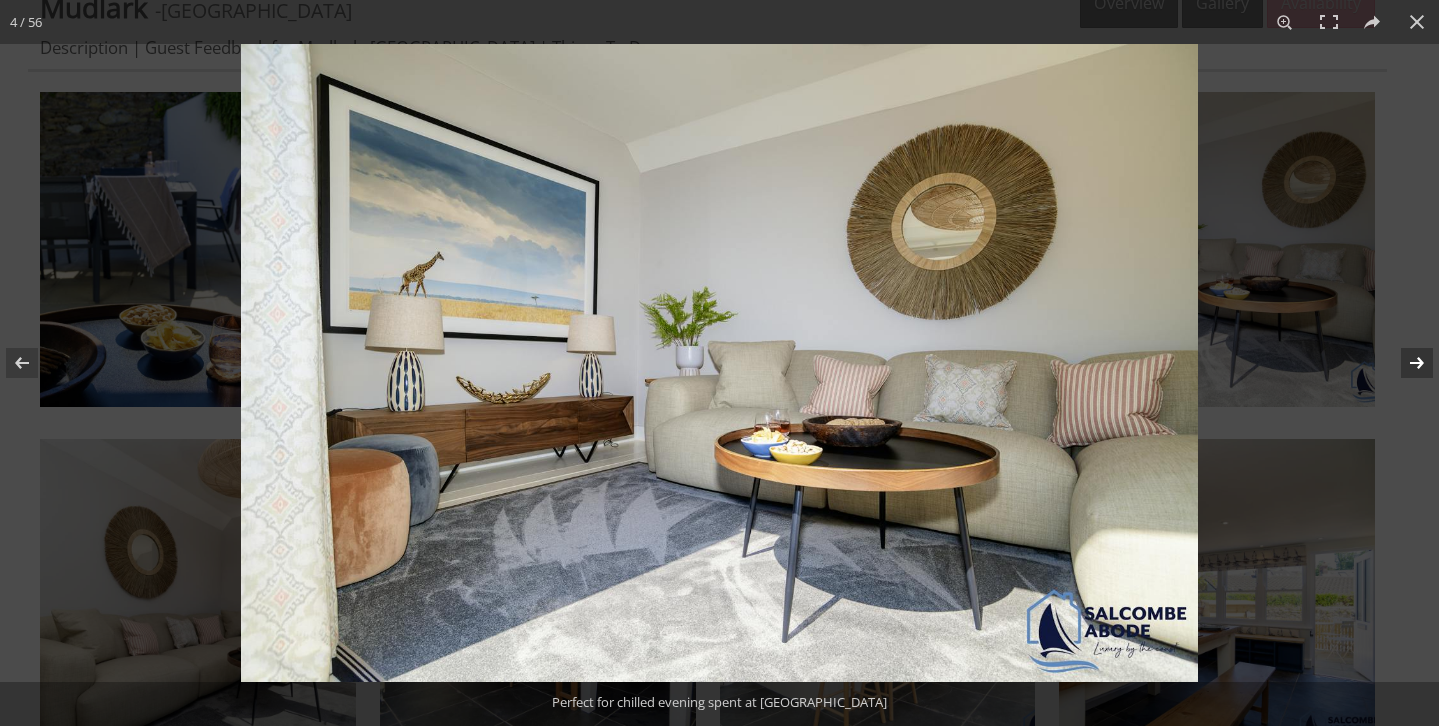 click at bounding box center [1404, 363] 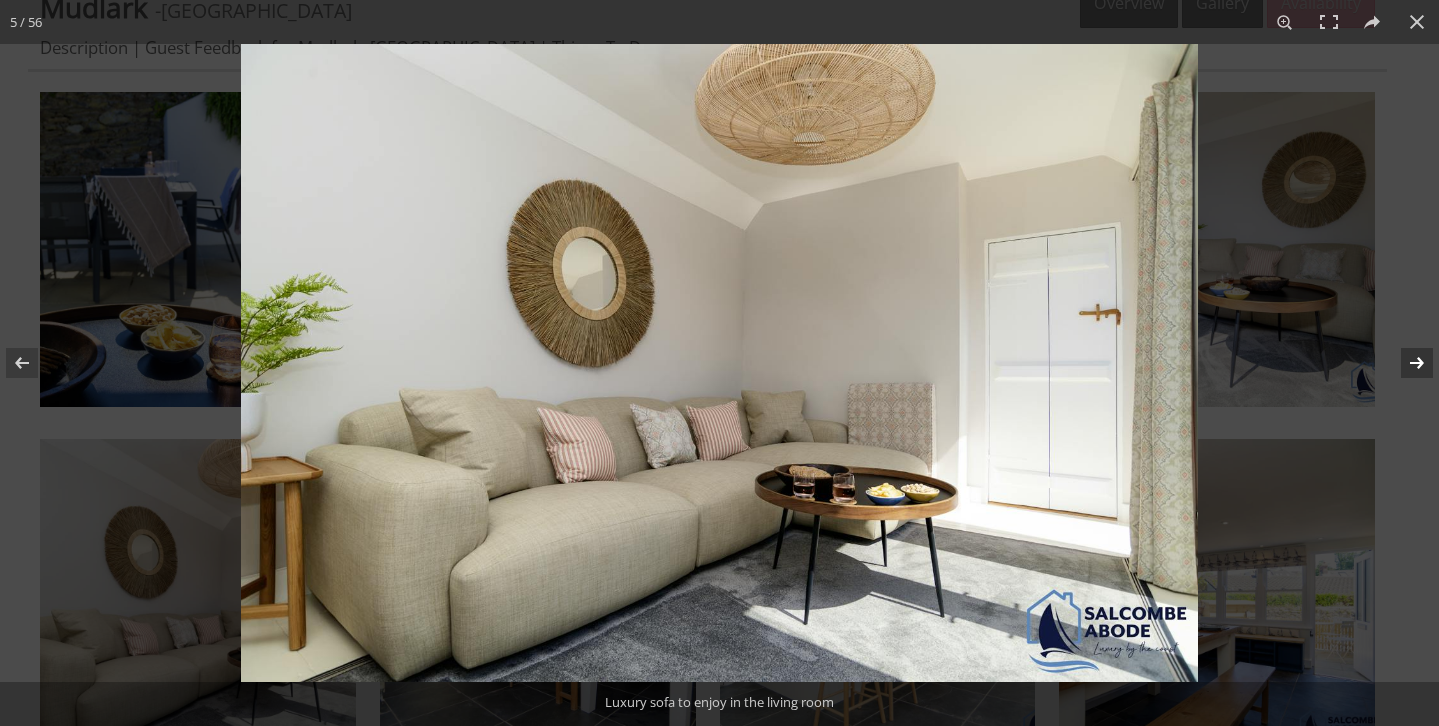 click at bounding box center [1404, 363] 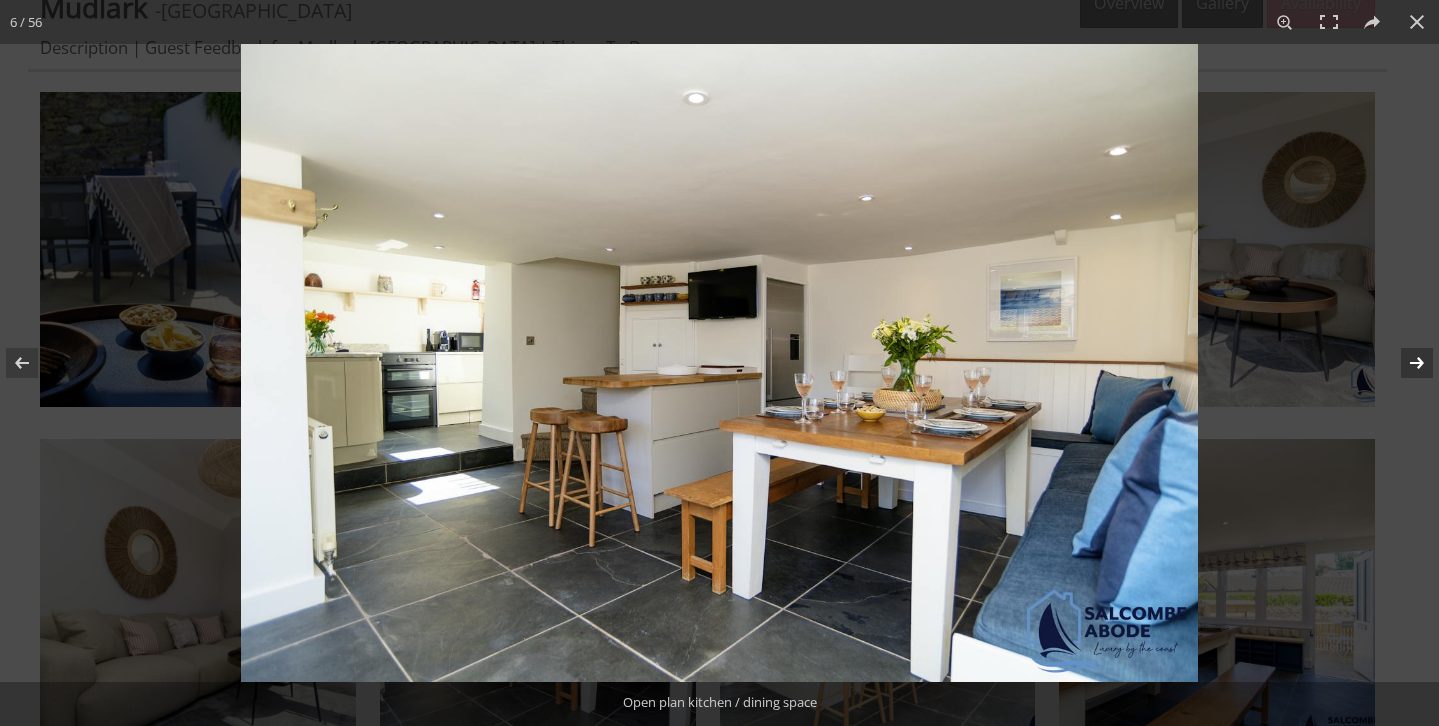 click at bounding box center [1404, 363] 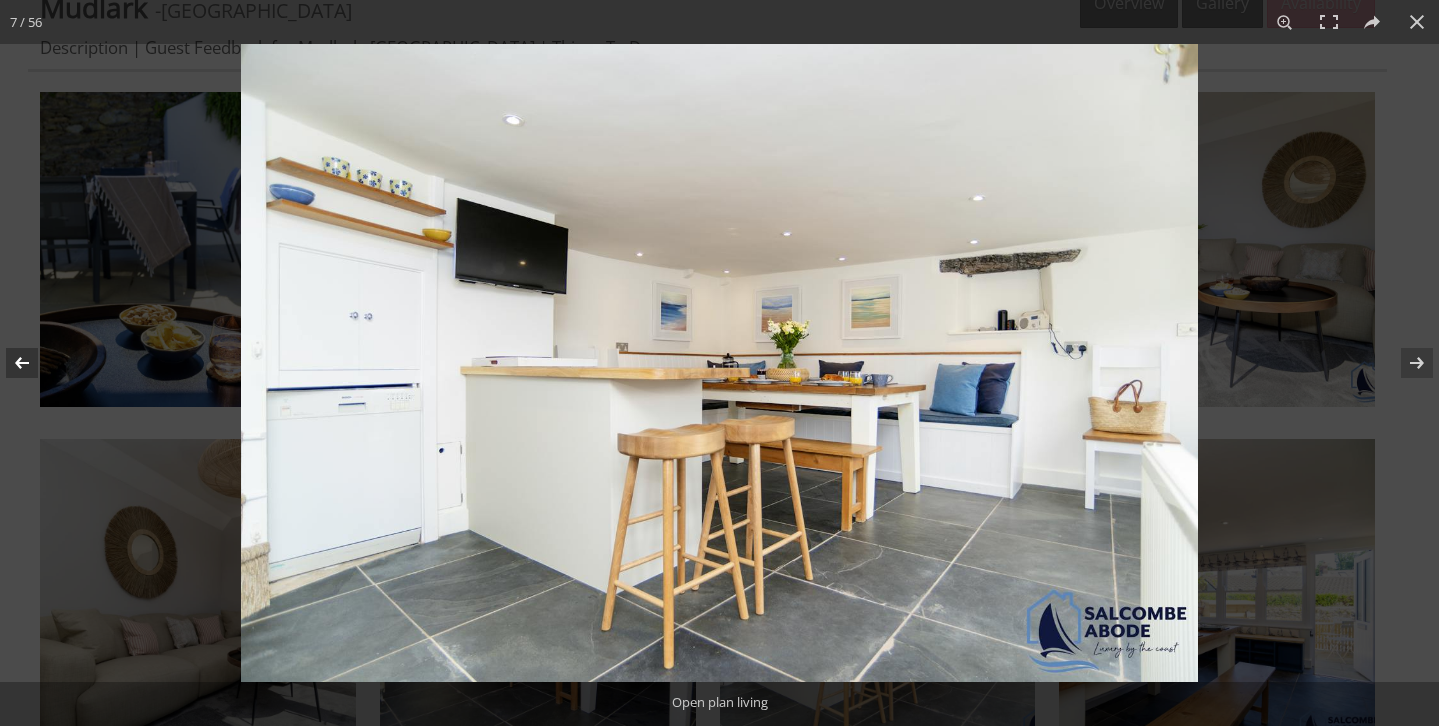 click at bounding box center [35, 363] 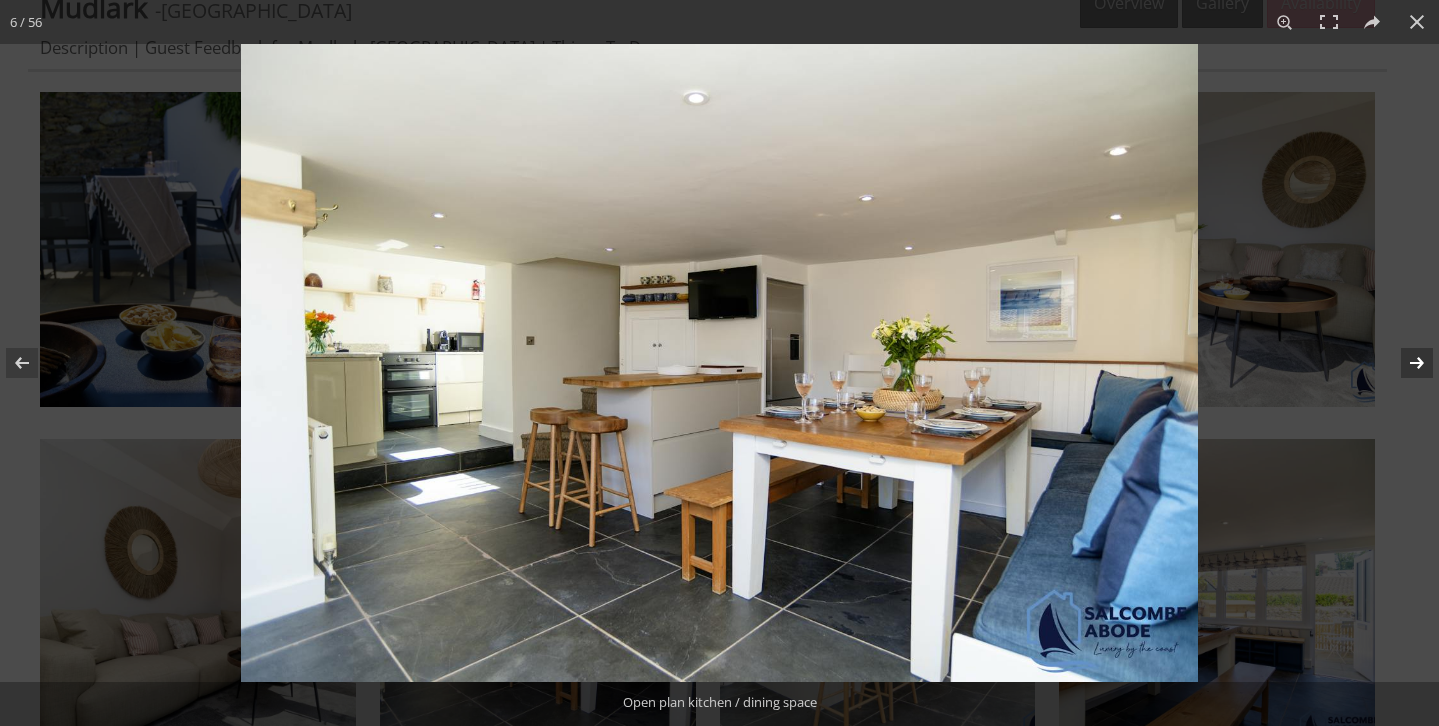 click at bounding box center [1404, 363] 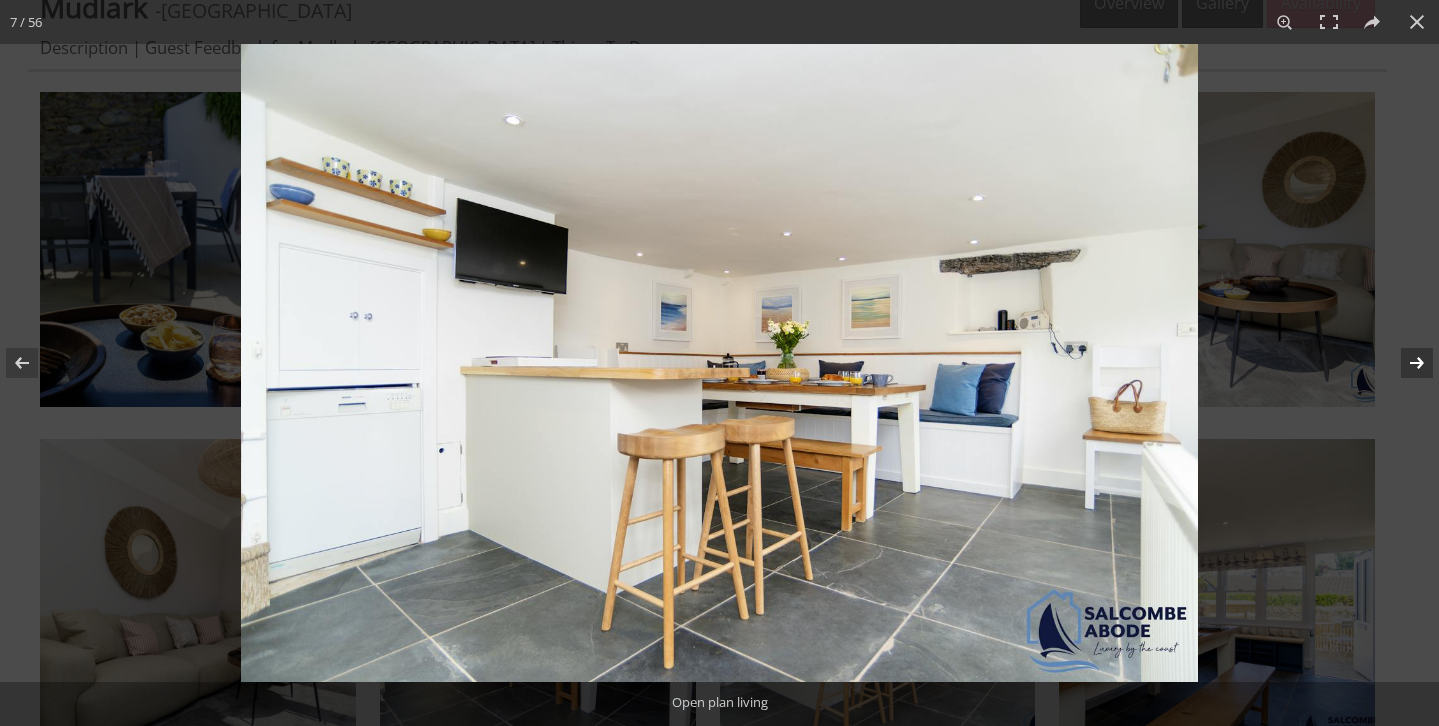 click at bounding box center (1404, 363) 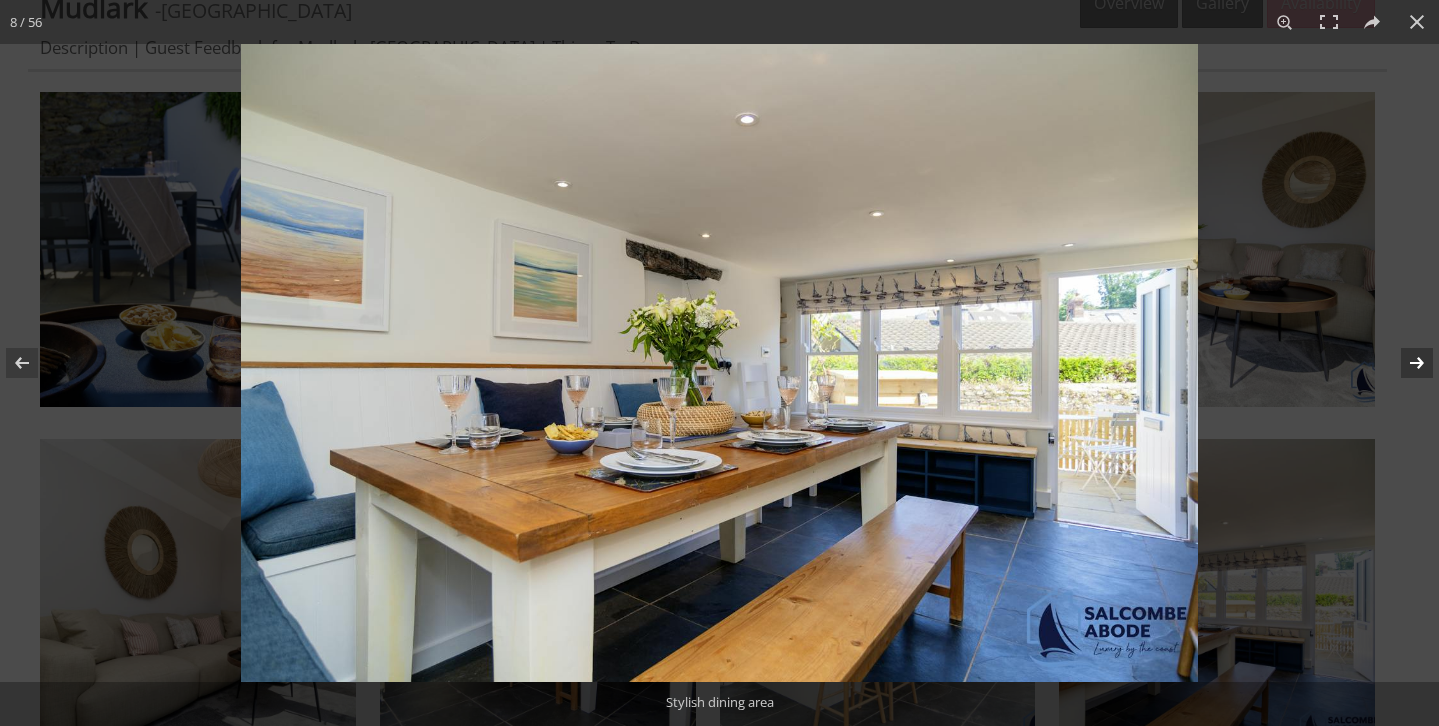 click at bounding box center (1404, 363) 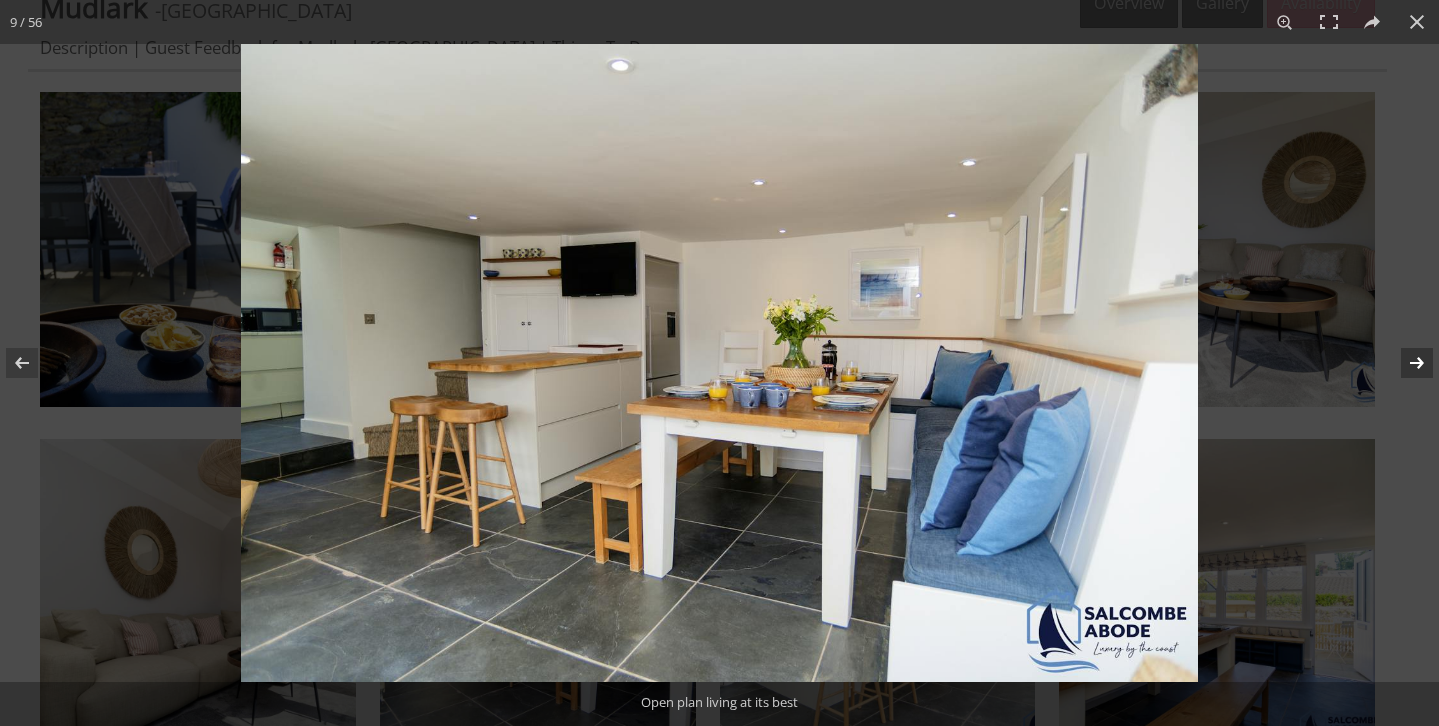 click at bounding box center (1404, 363) 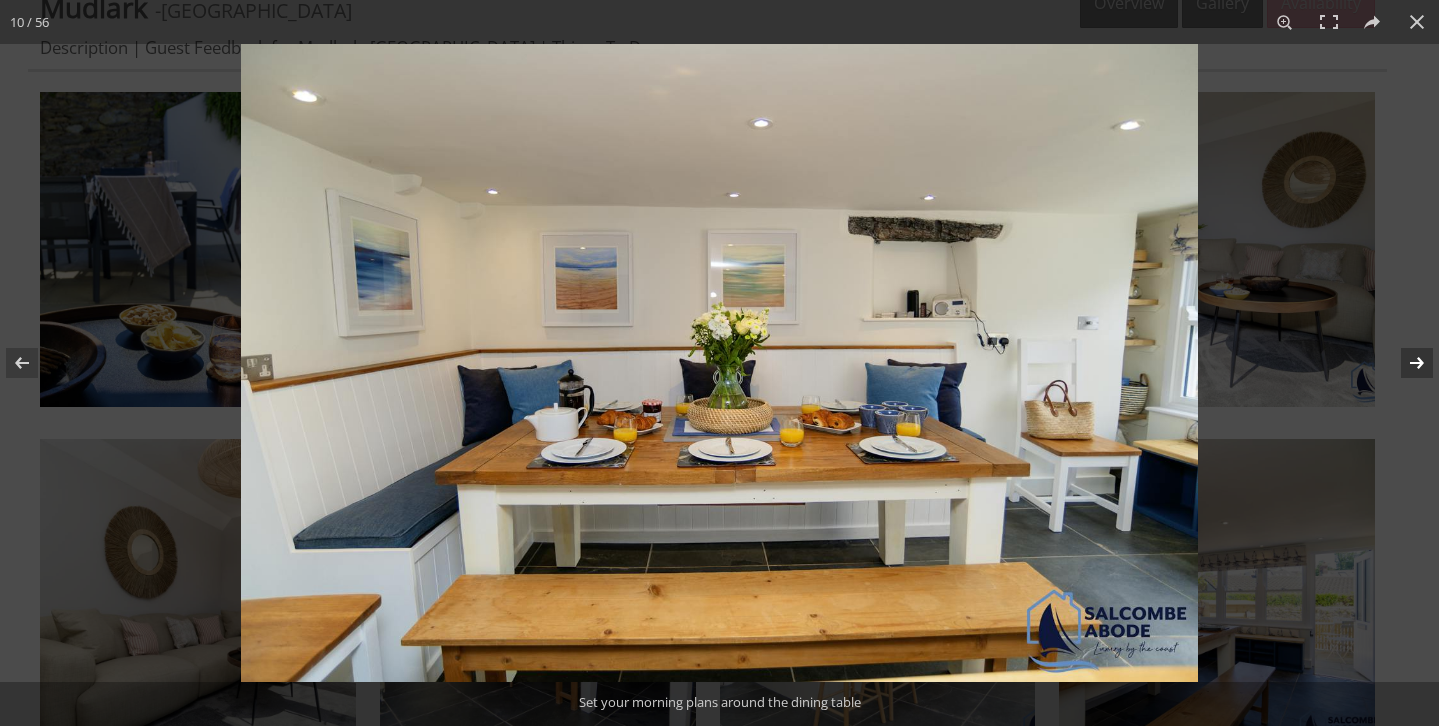 click at bounding box center [1404, 363] 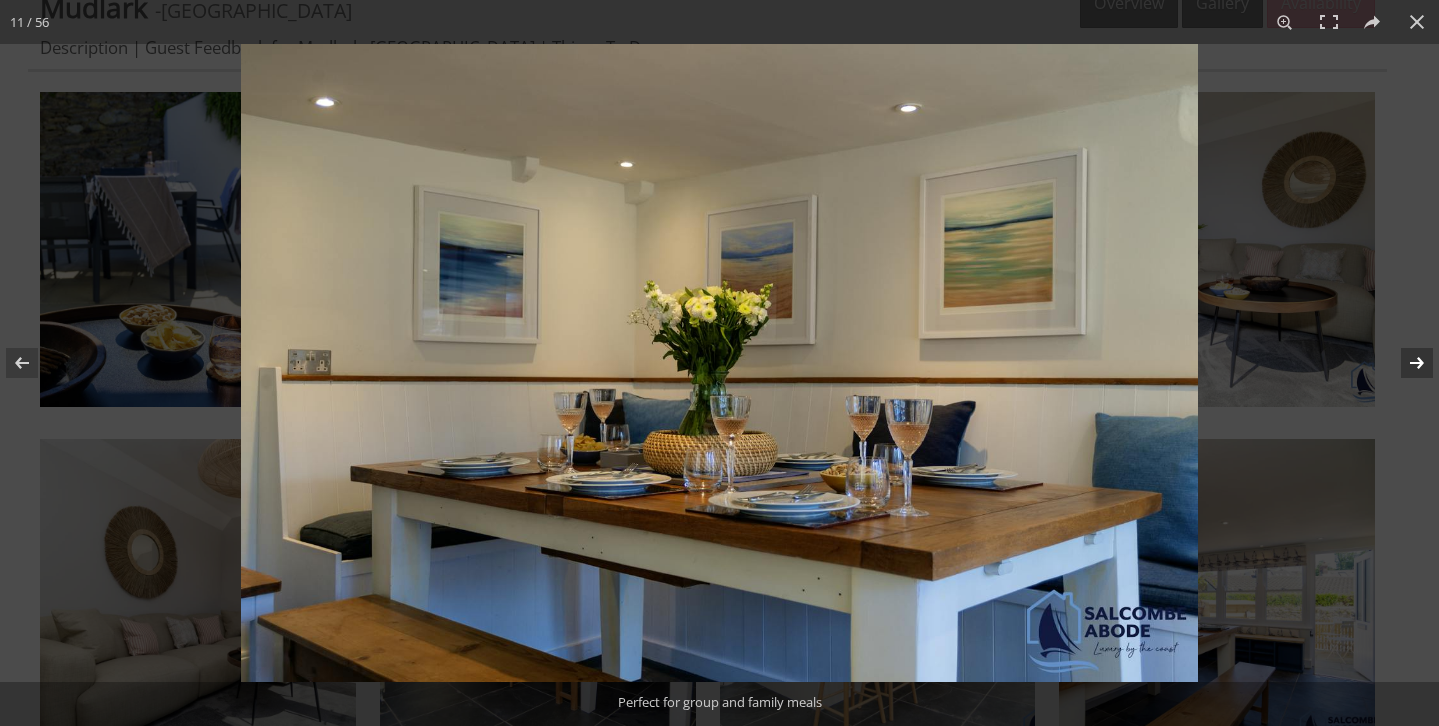 click at bounding box center (1404, 363) 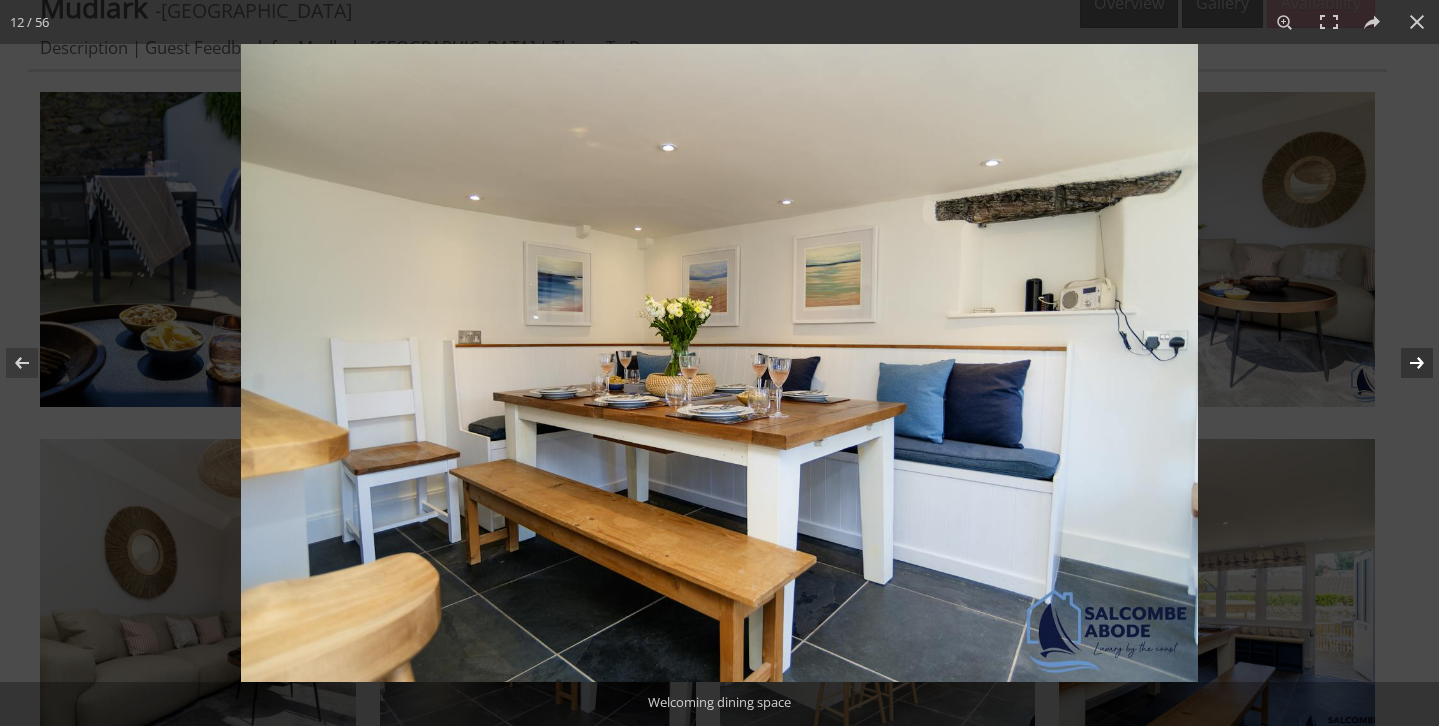 click at bounding box center [1404, 363] 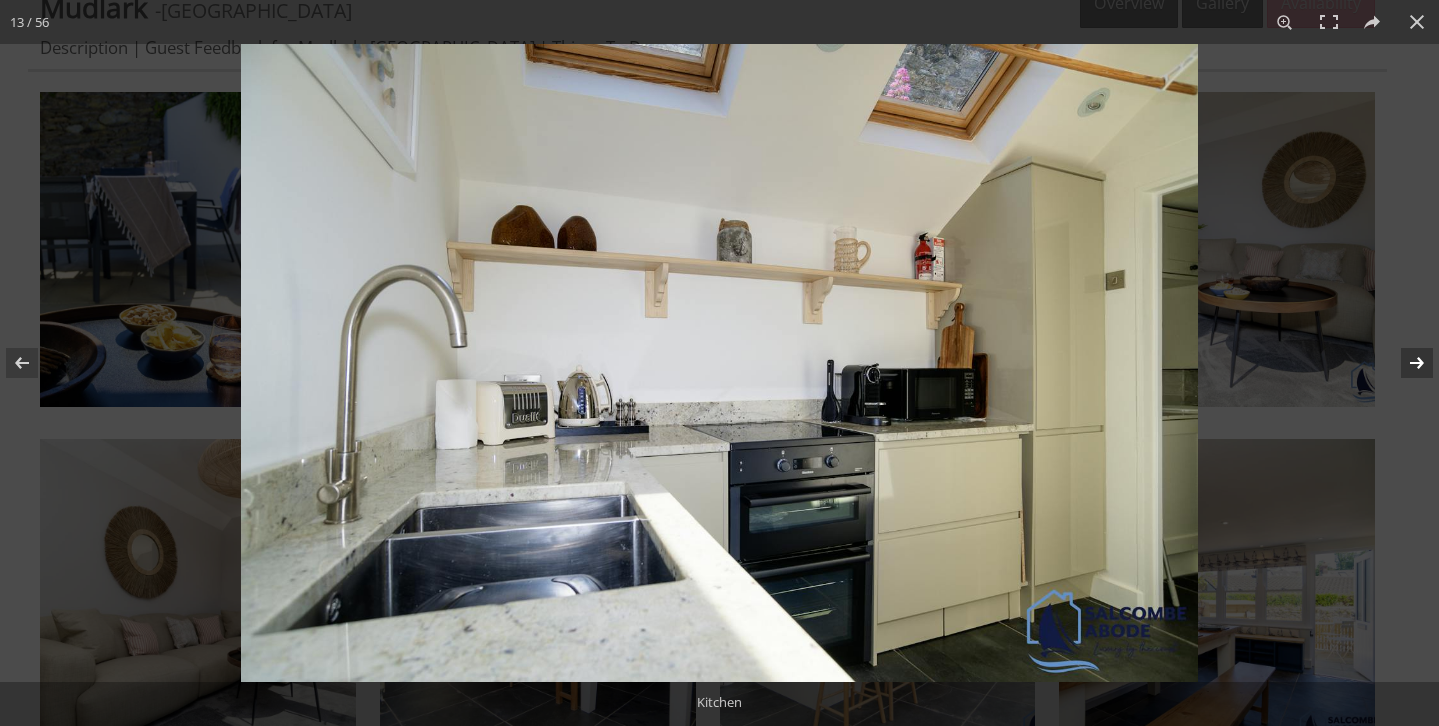 click at bounding box center (1404, 363) 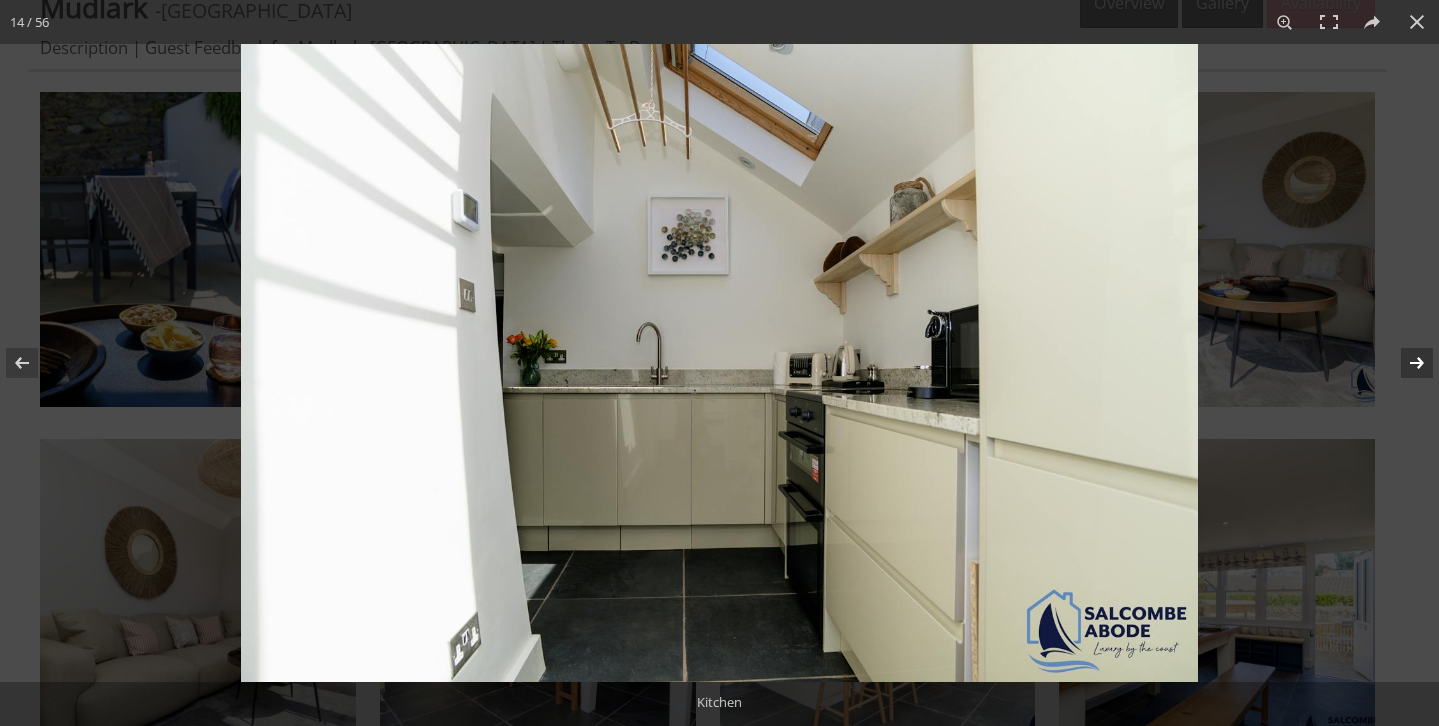 click at bounding box center (1404, 363) 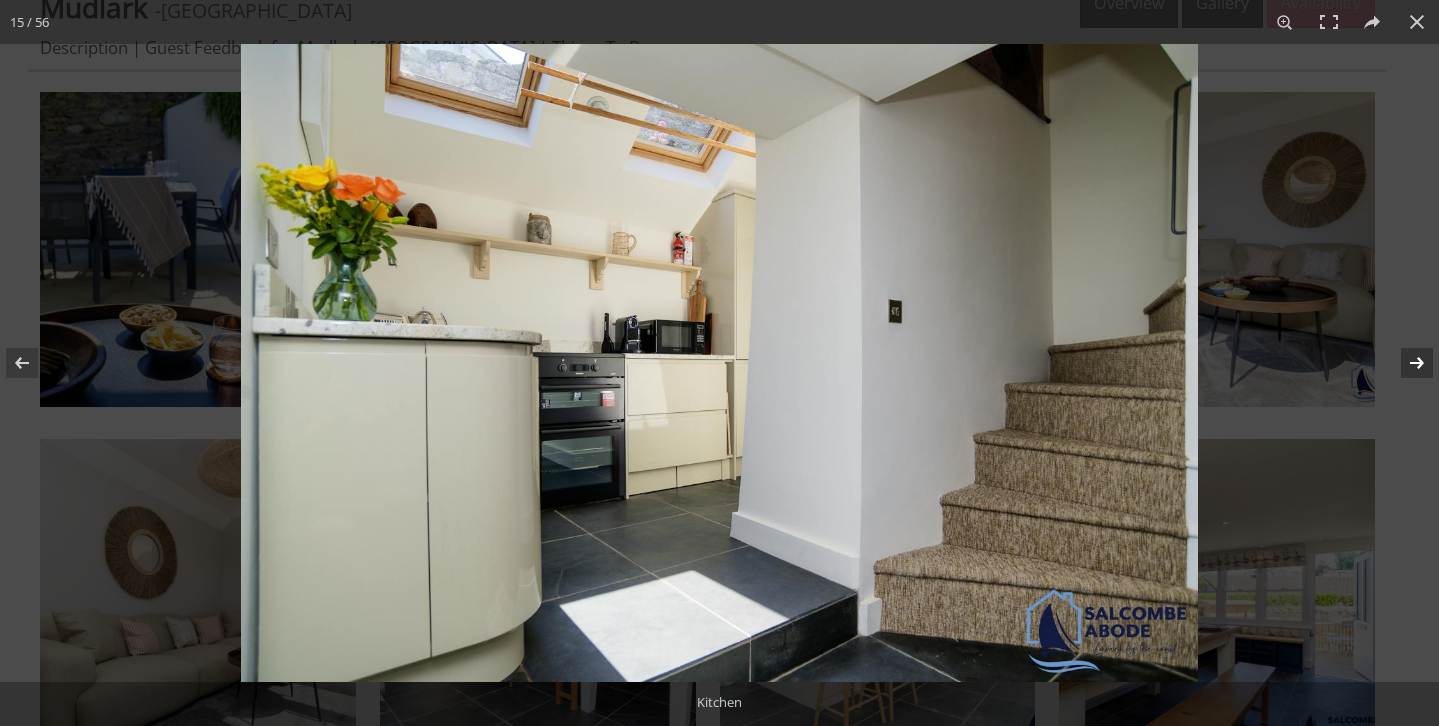 click at bounding box center [1404, 363] 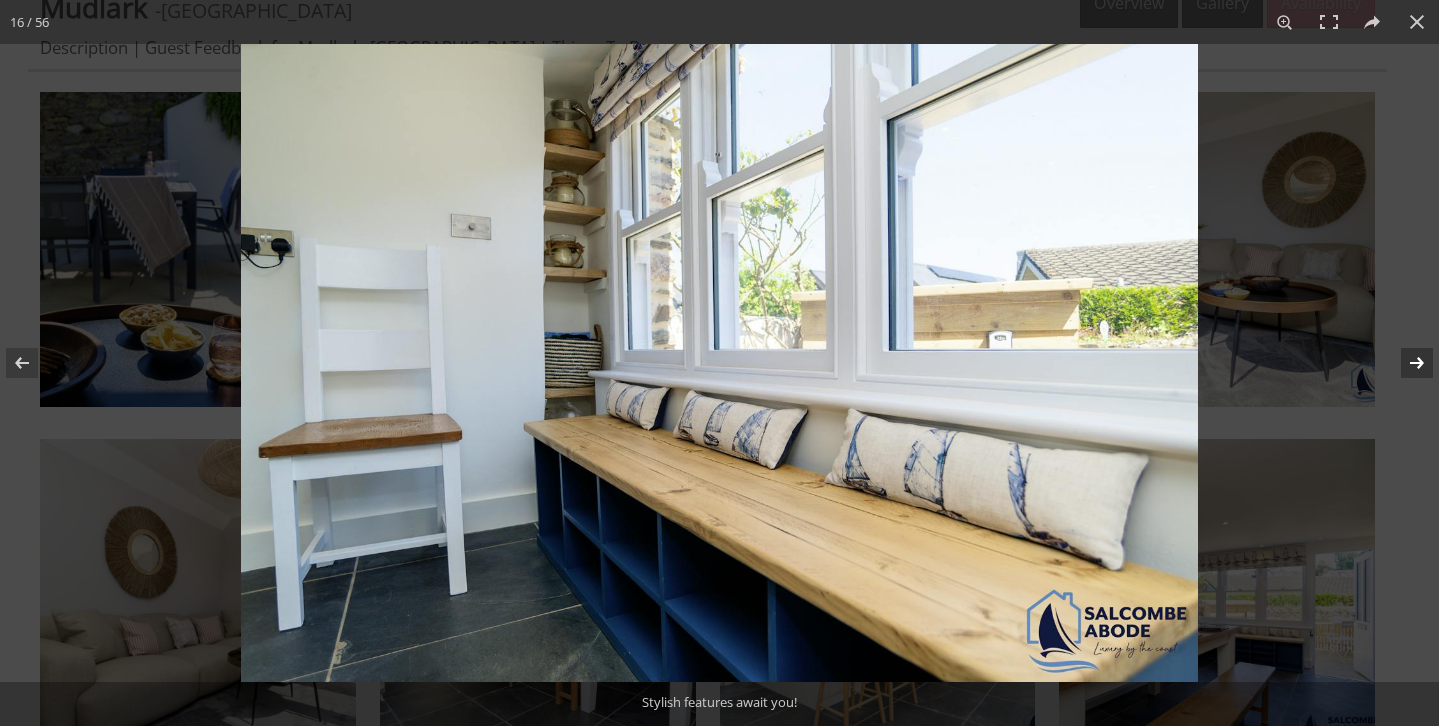 click at bounding box center [1404, 363] 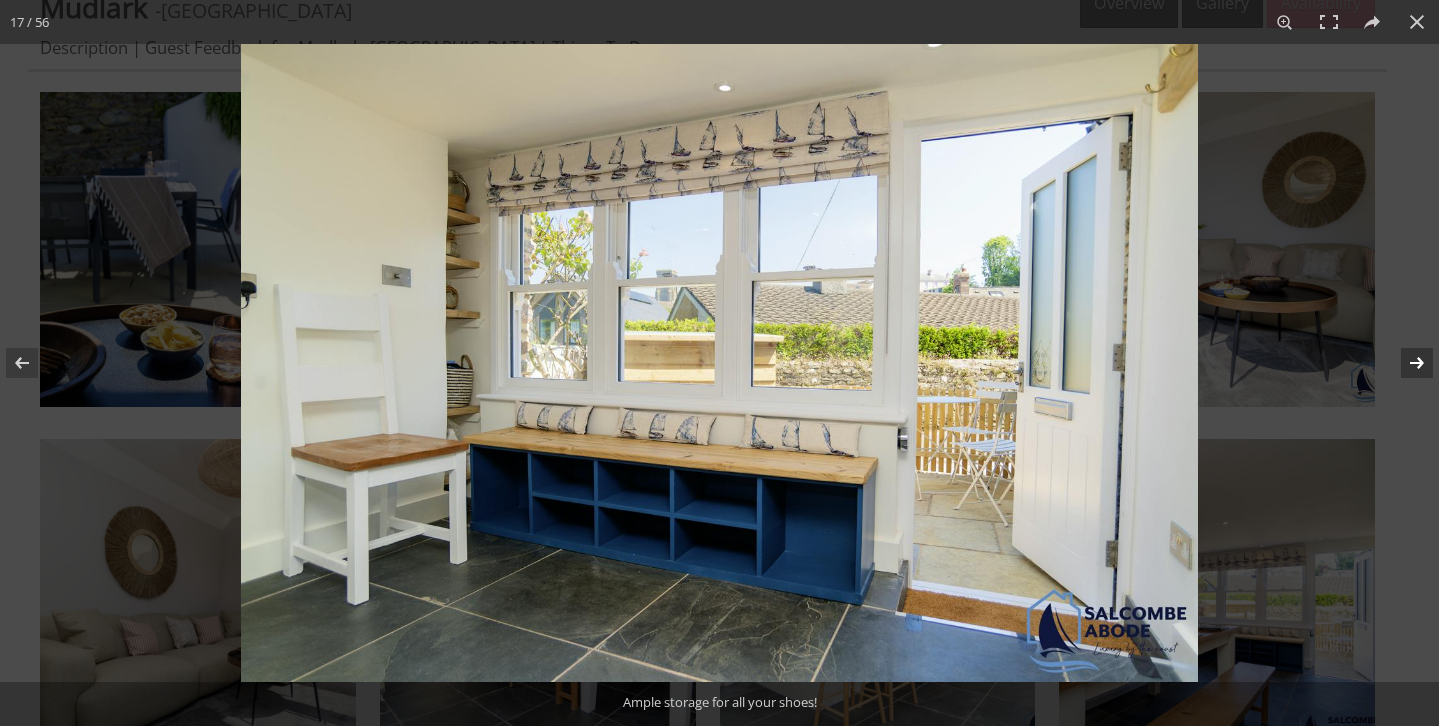 click at bounding box center [1404, 363] 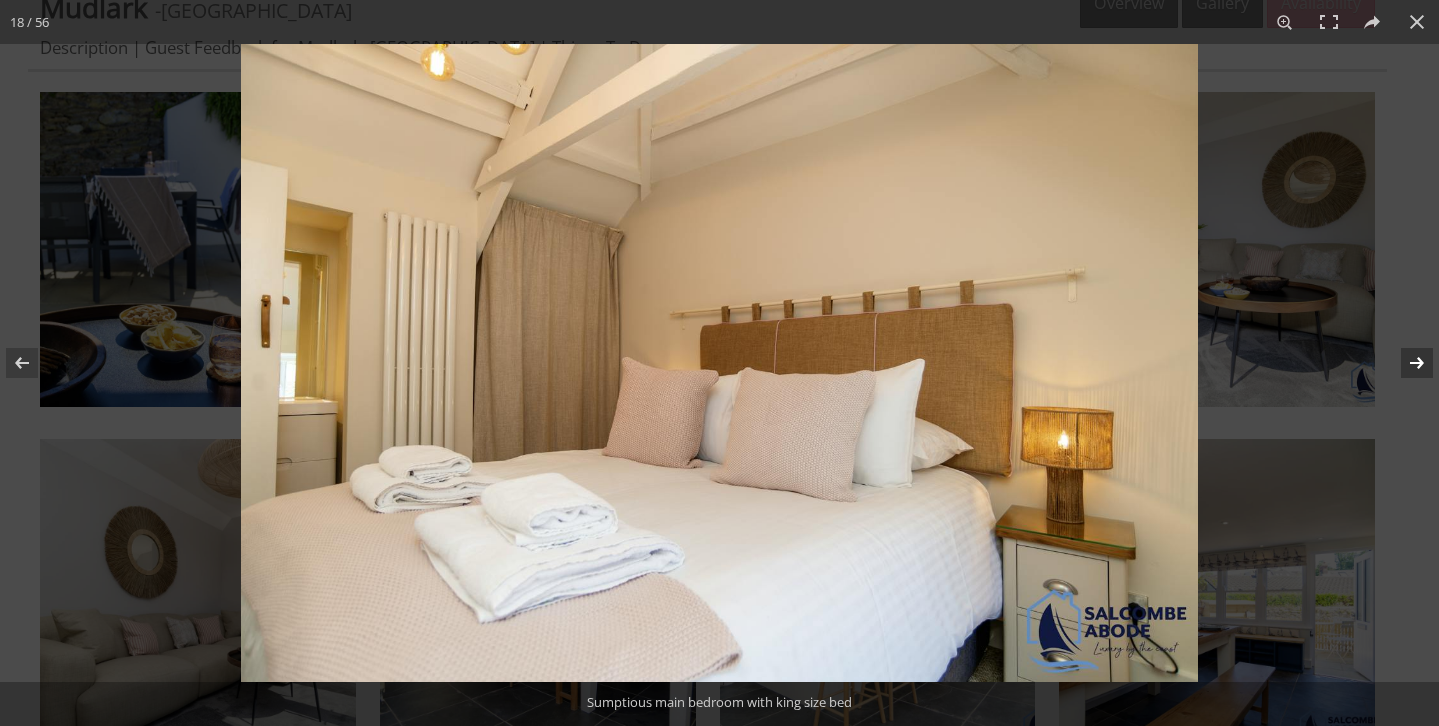 click at bounding box center (1404, 363) 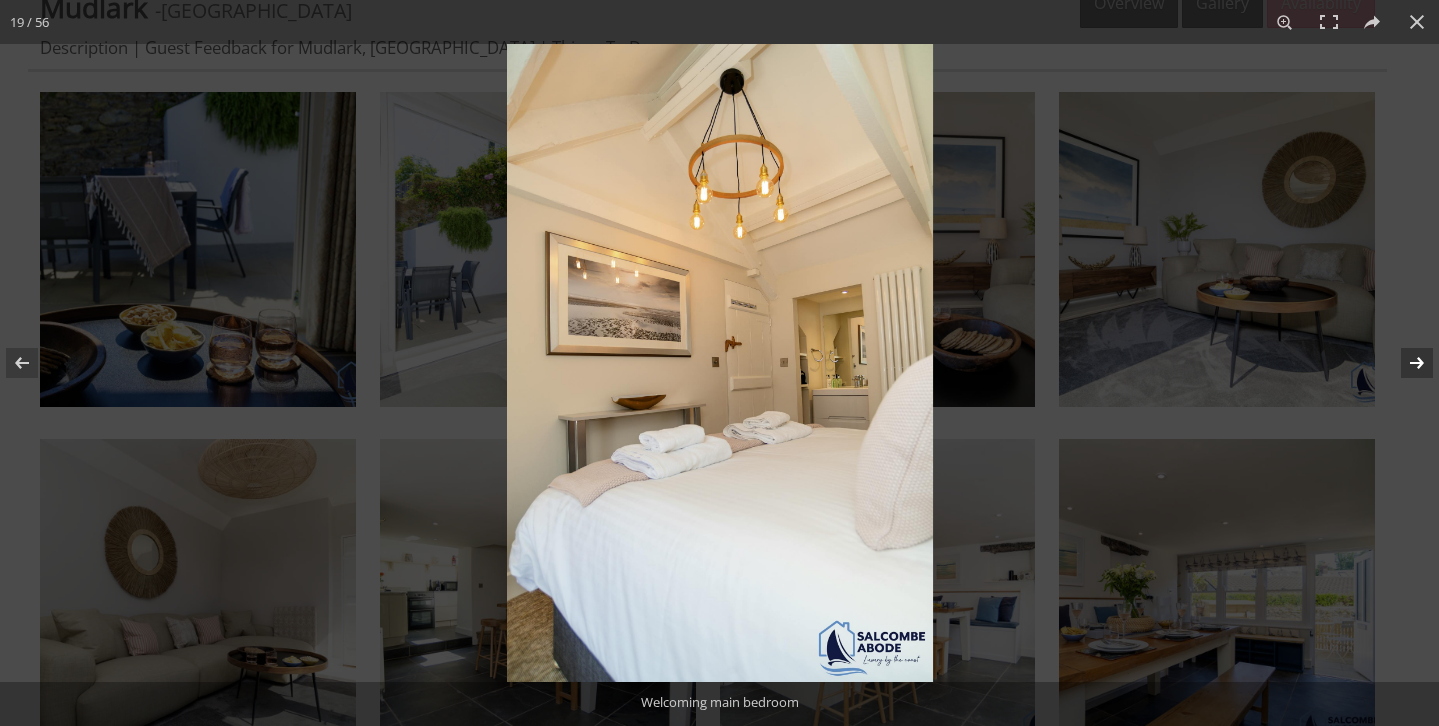 click at bounding box center [1404, 363] 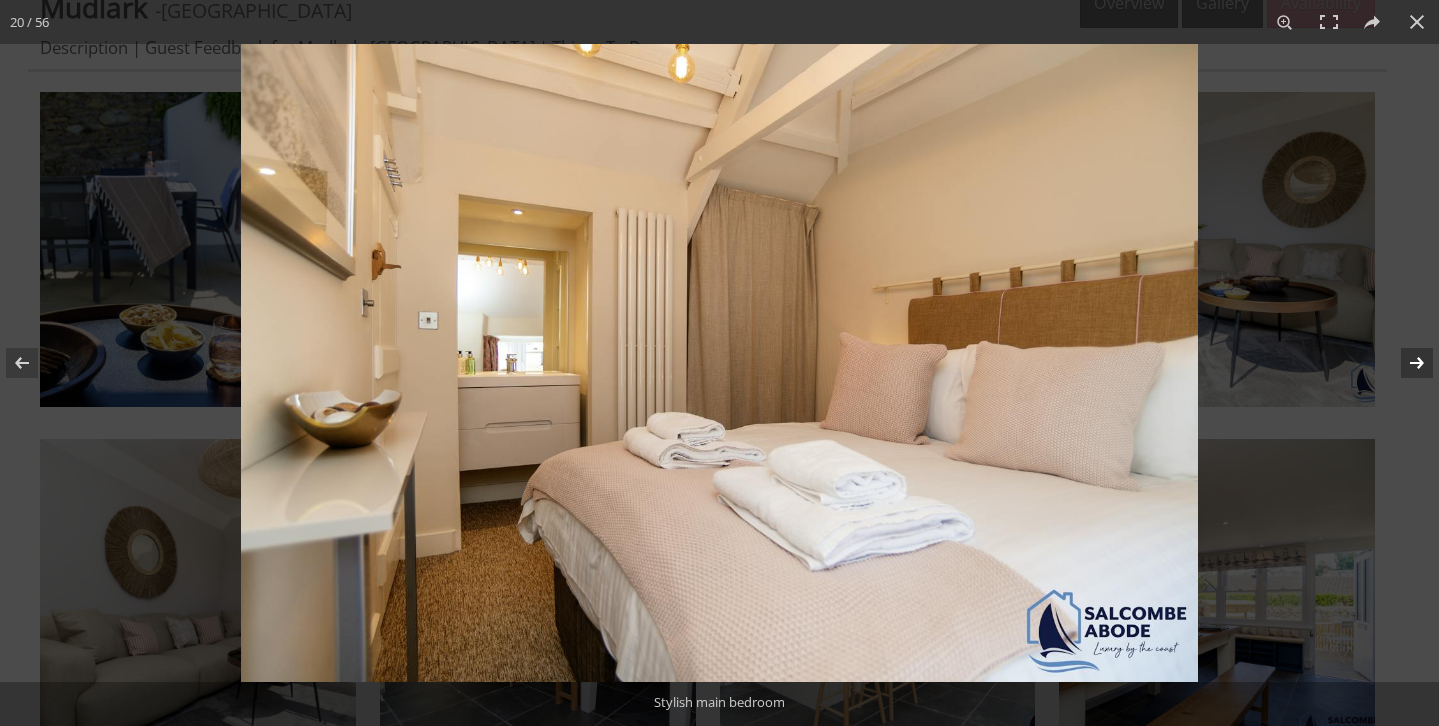 click at bounding box center (1404, 363) 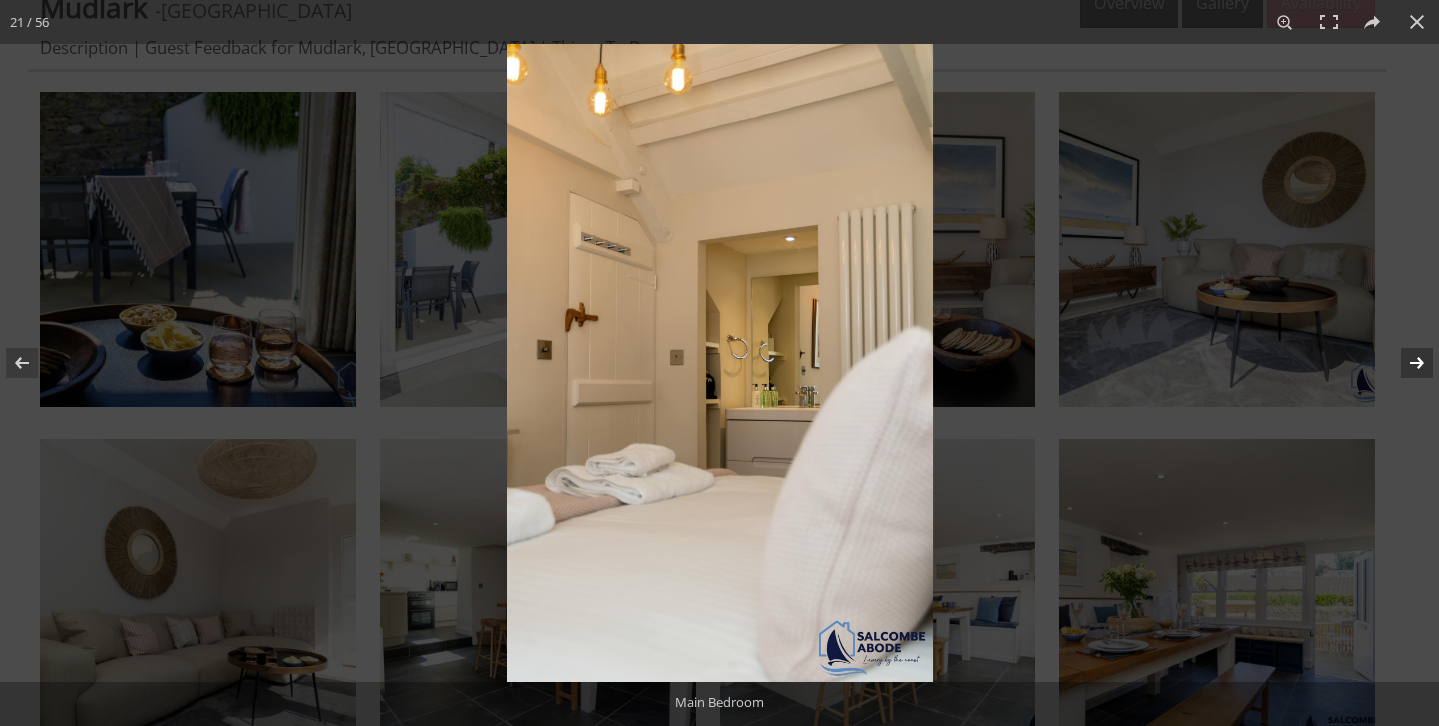 click at bounding box center [1404, 363] 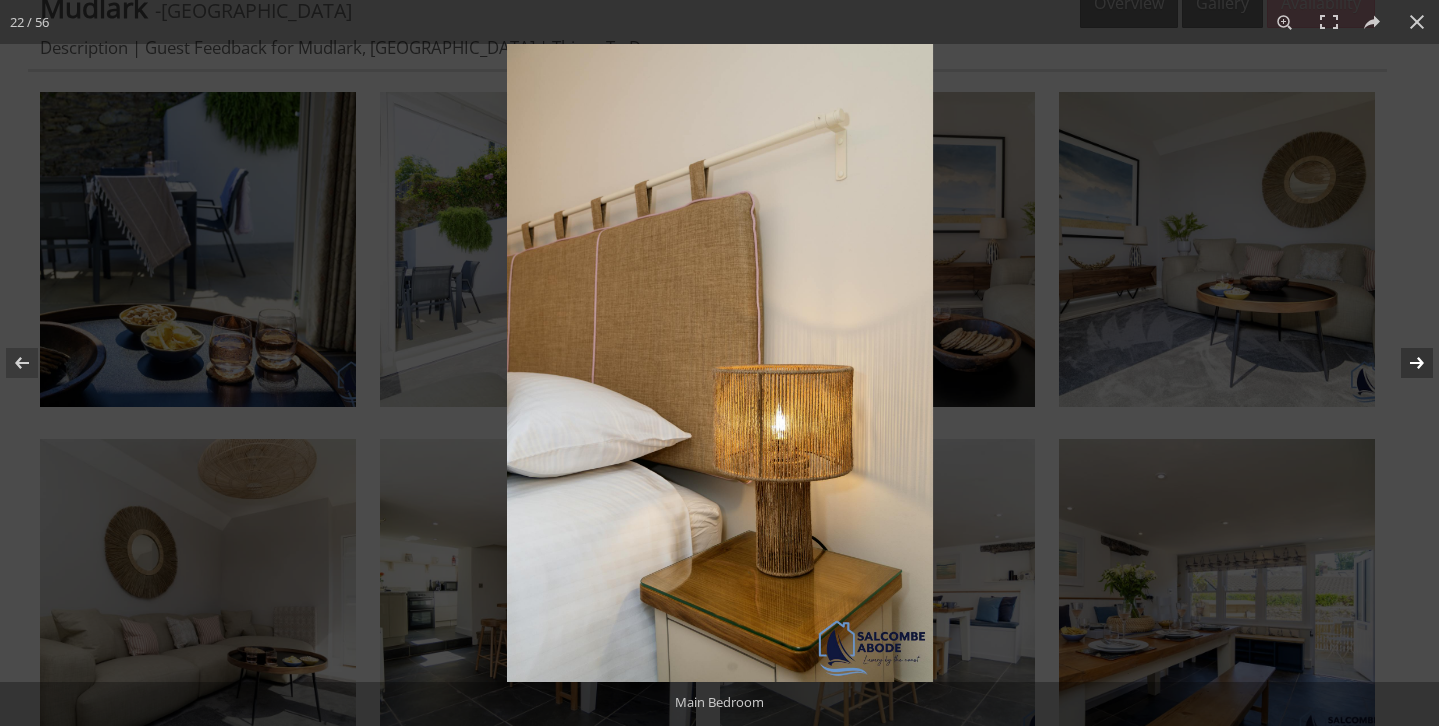 click at bounding box center (1404, 363) 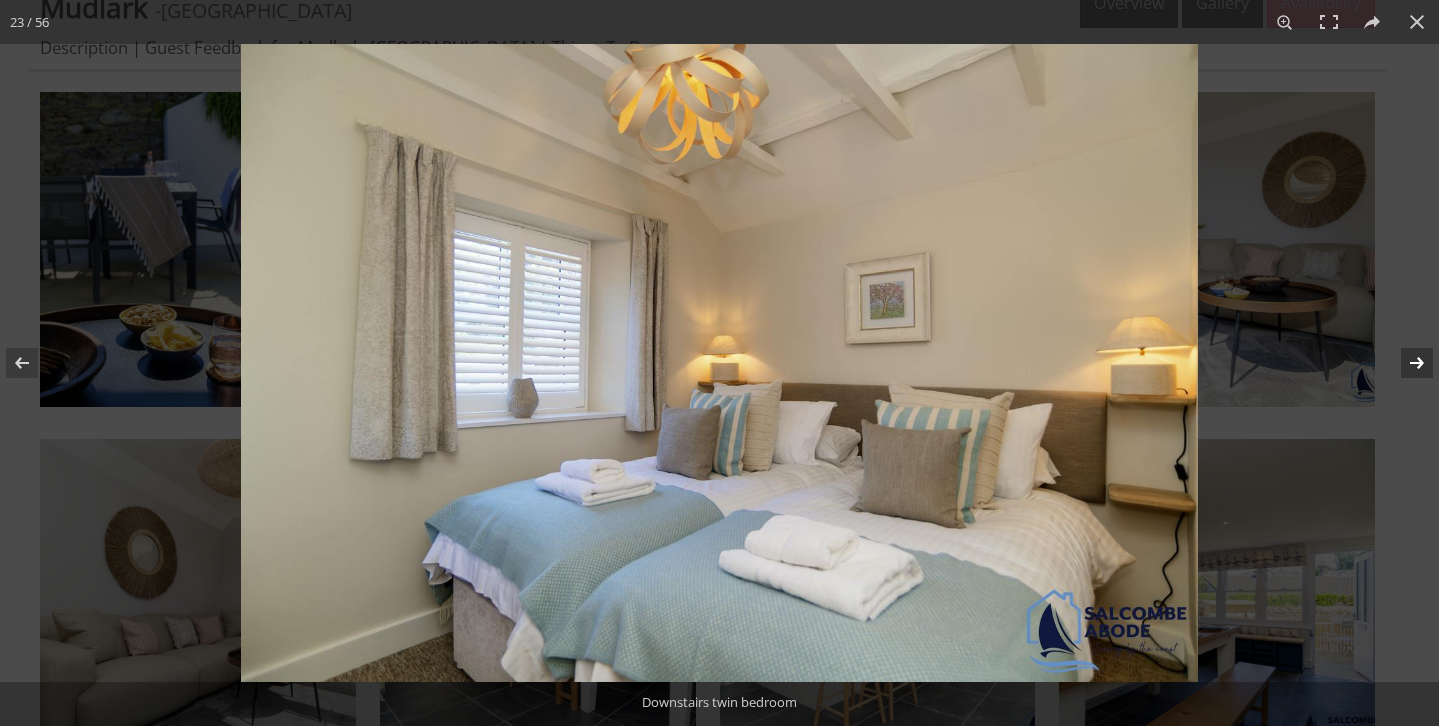 click at bounding box center [1404, 363] 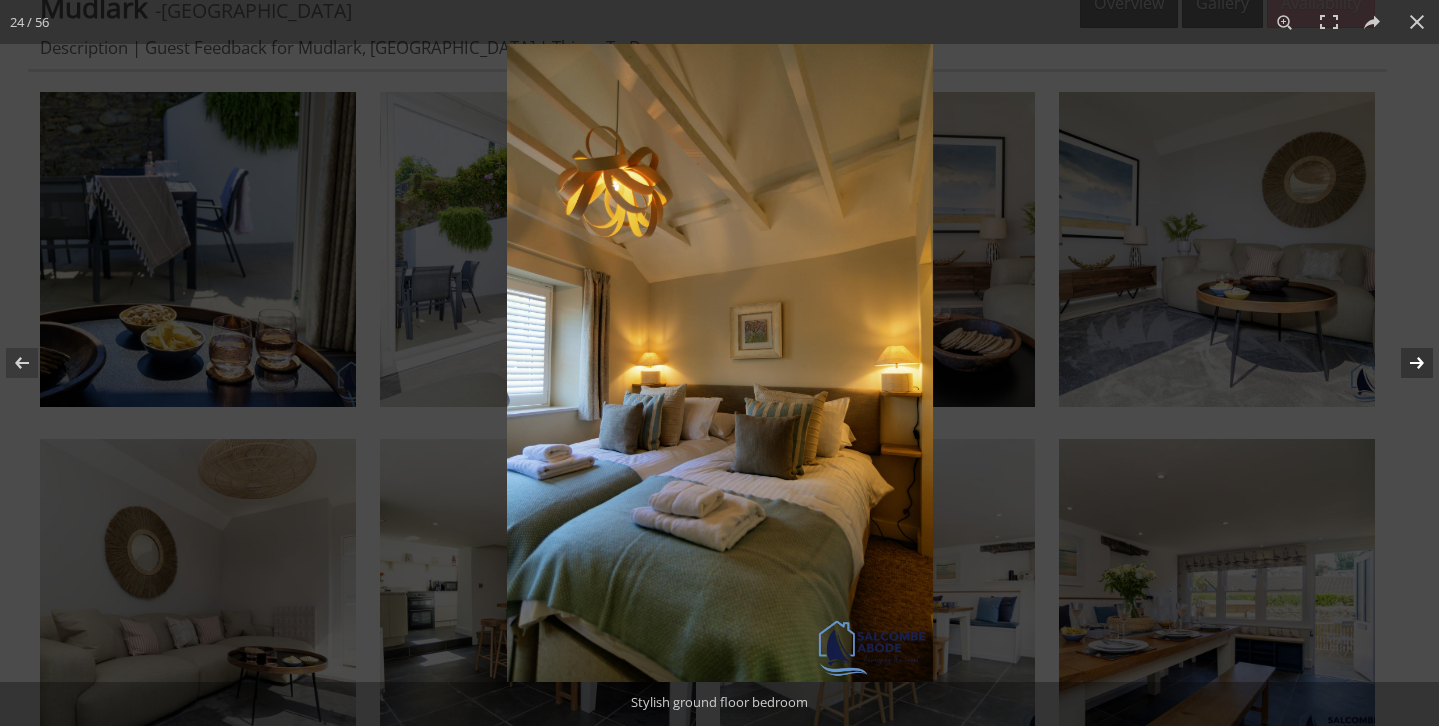 click at bounding box center (1404, 363) 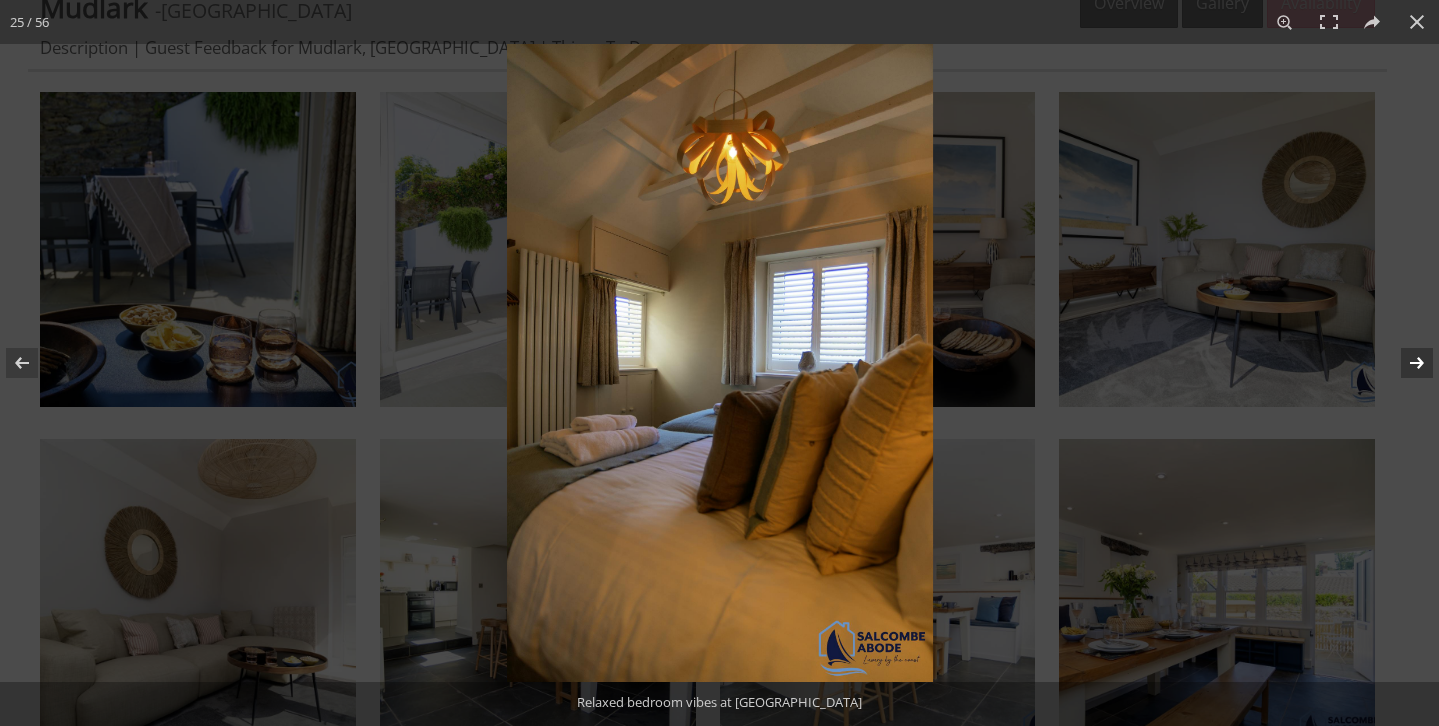 click at bounding box center (1404, 363) 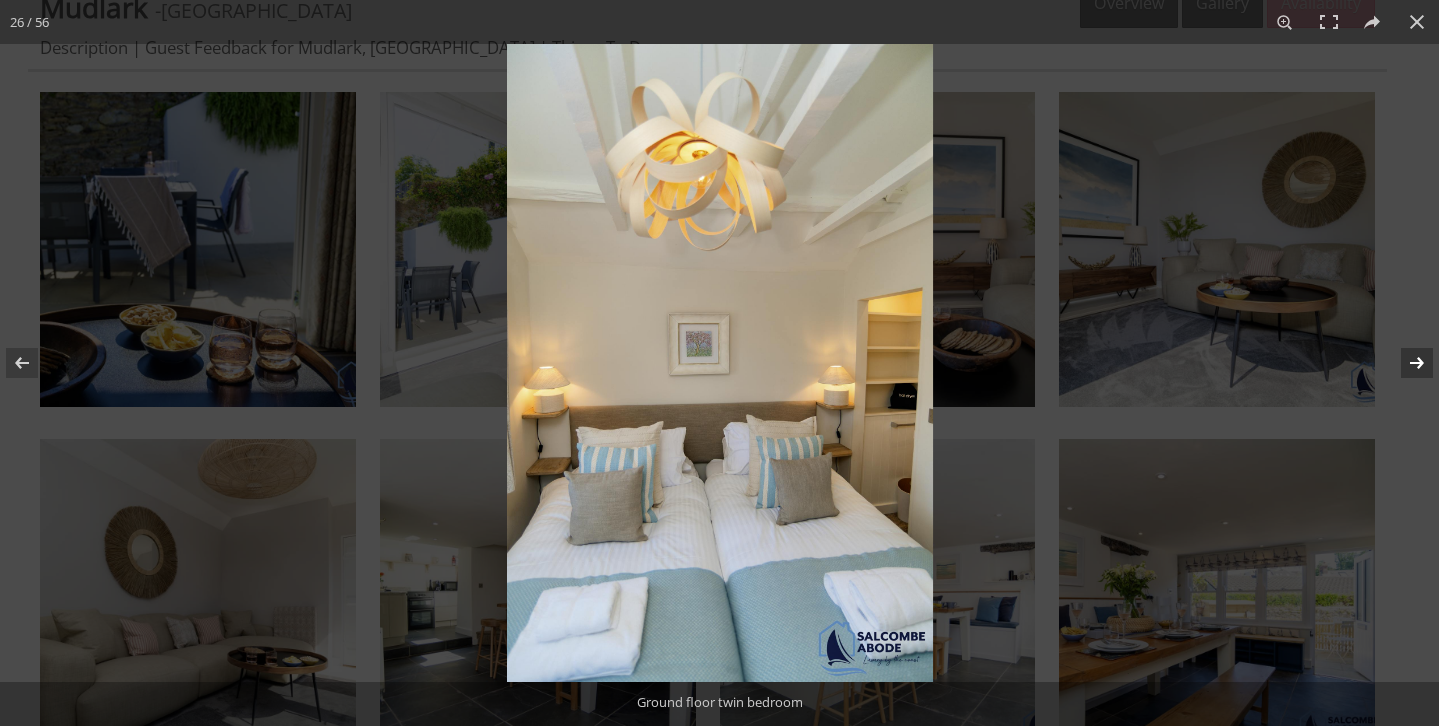 click at bounding box center (1404, 363) 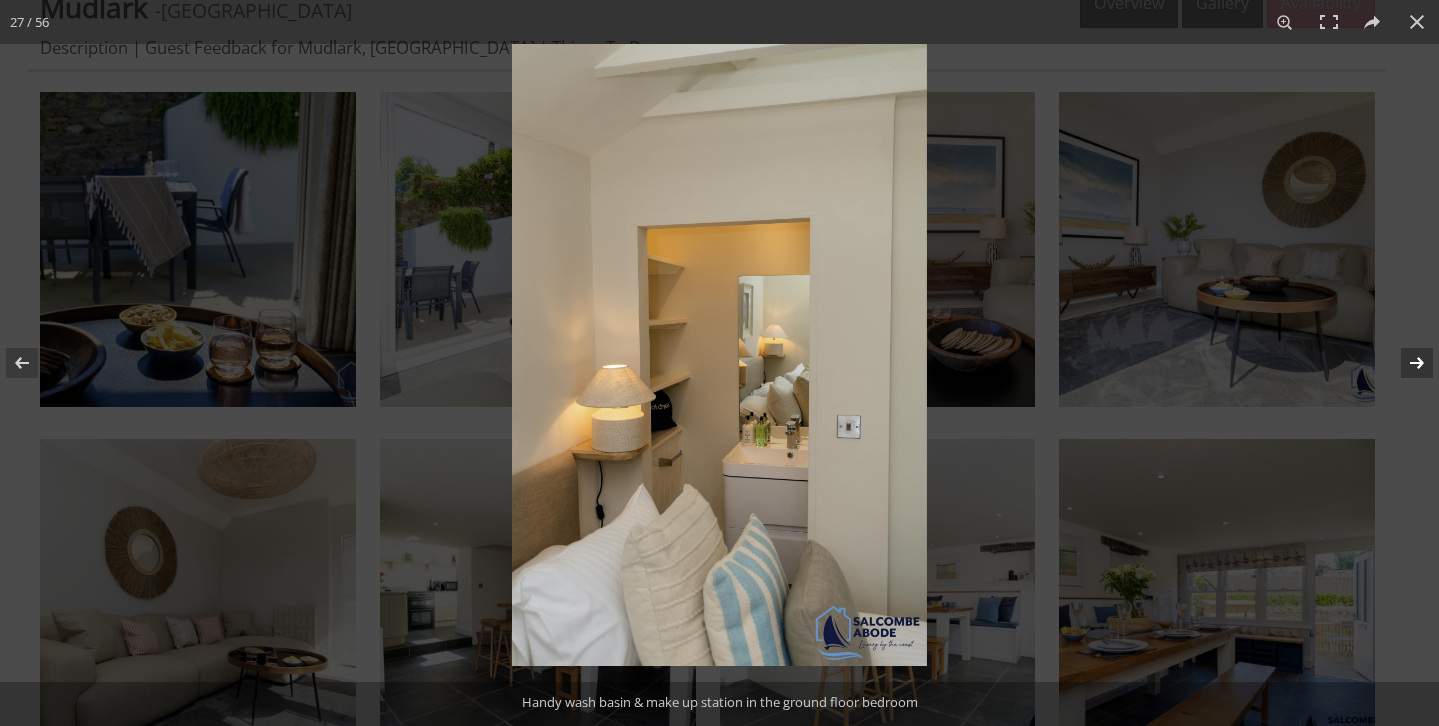 click at bounding box center [1404, 363] 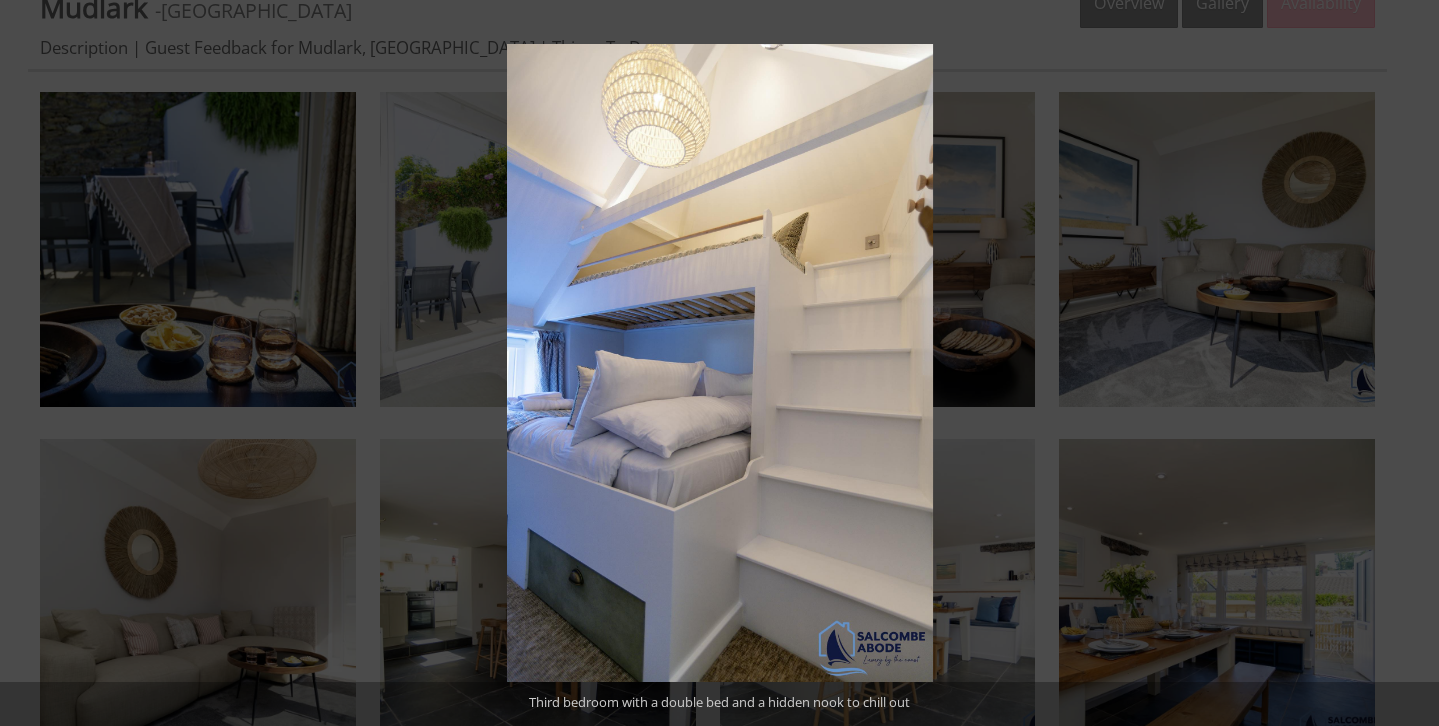 click at bounding box center [1404, 363] 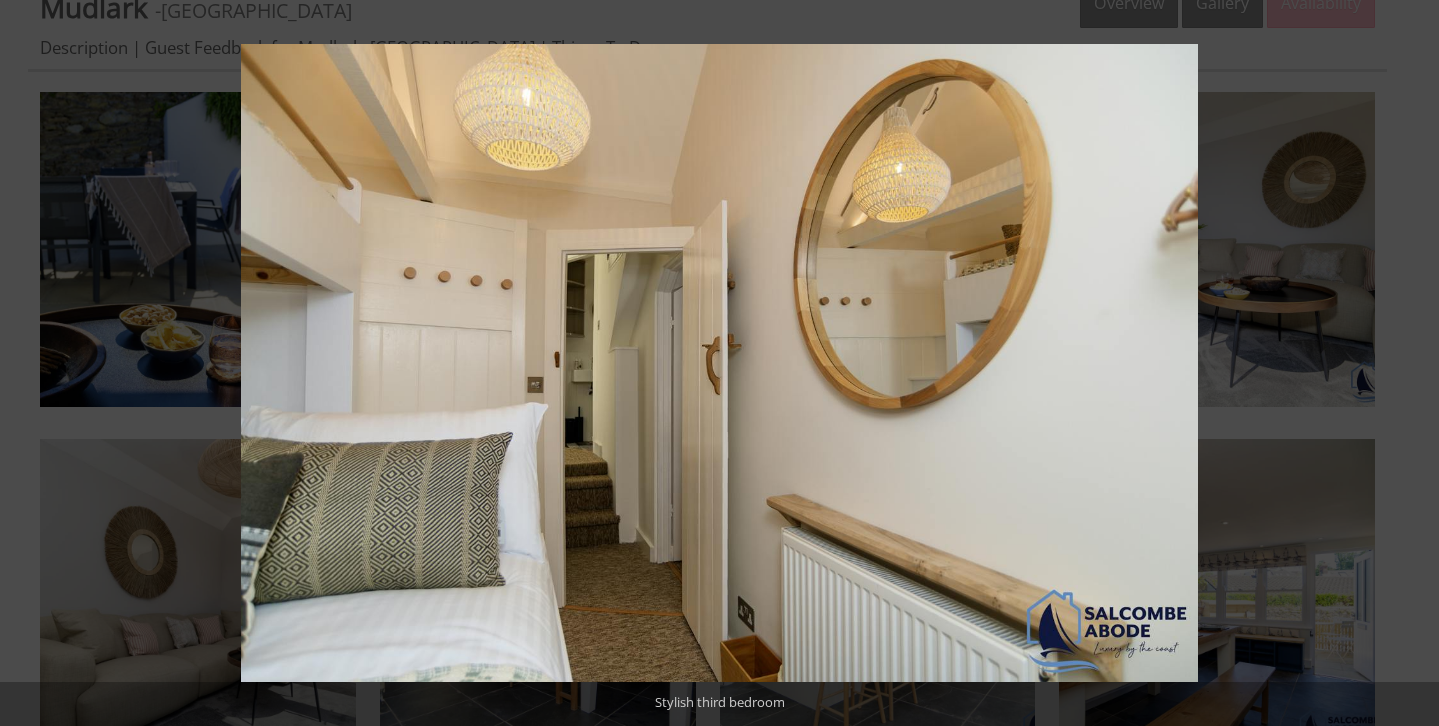 click at bounding box center [1404, 363] 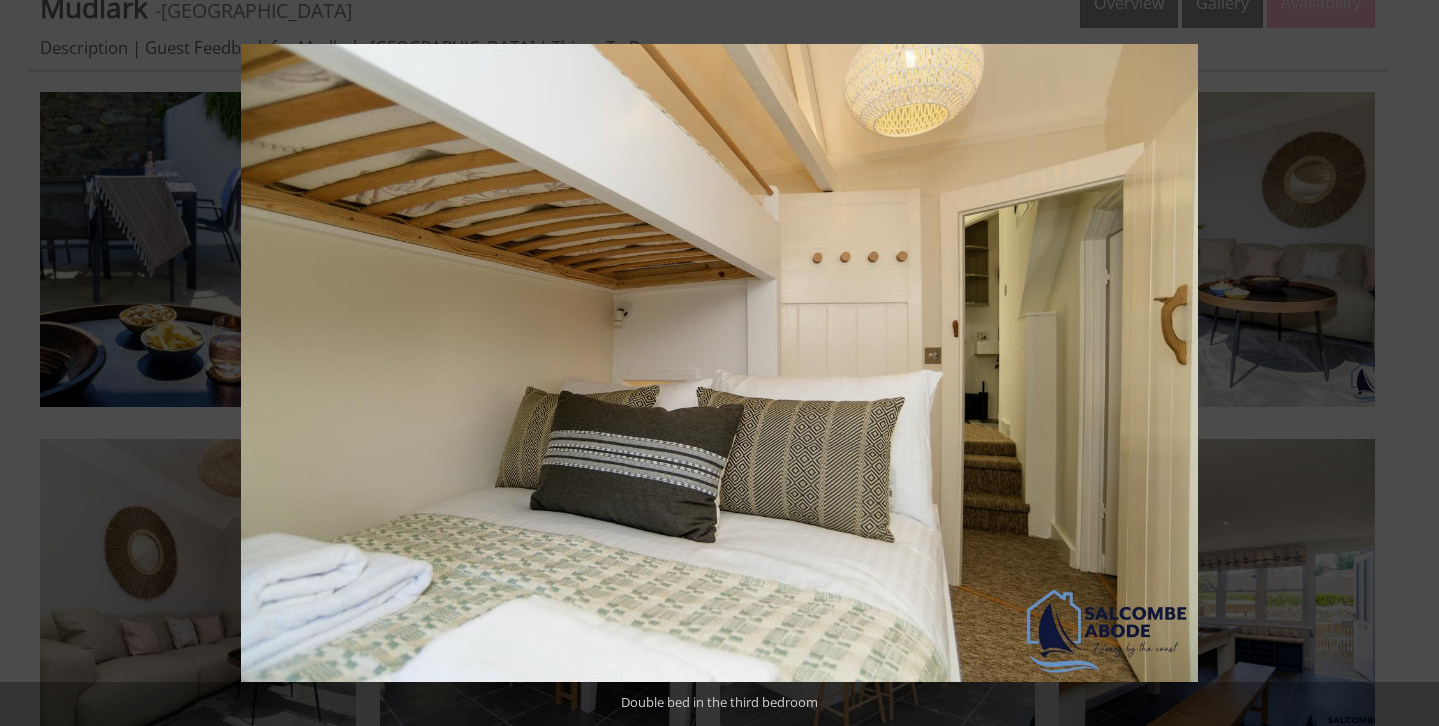 click at bounding box center [1404, 363] 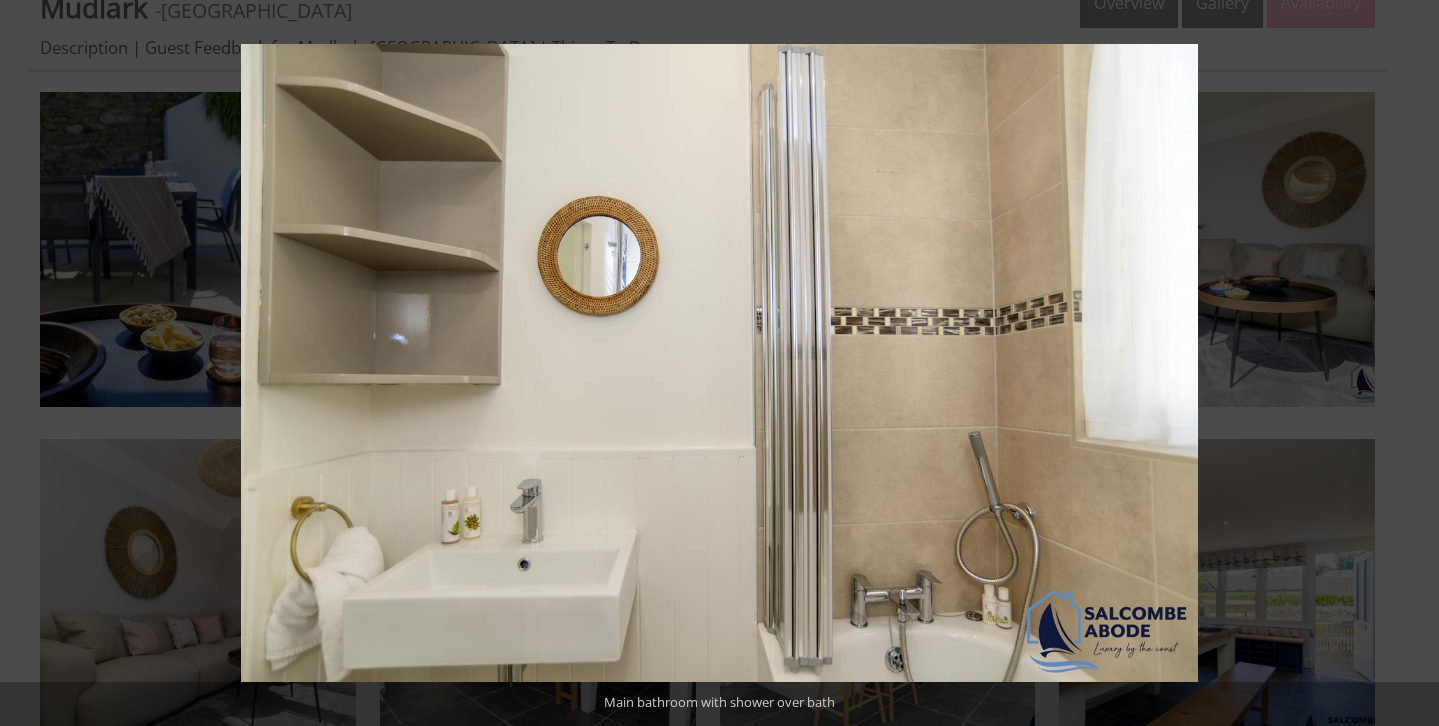 click at bounding box center (1404, 363) 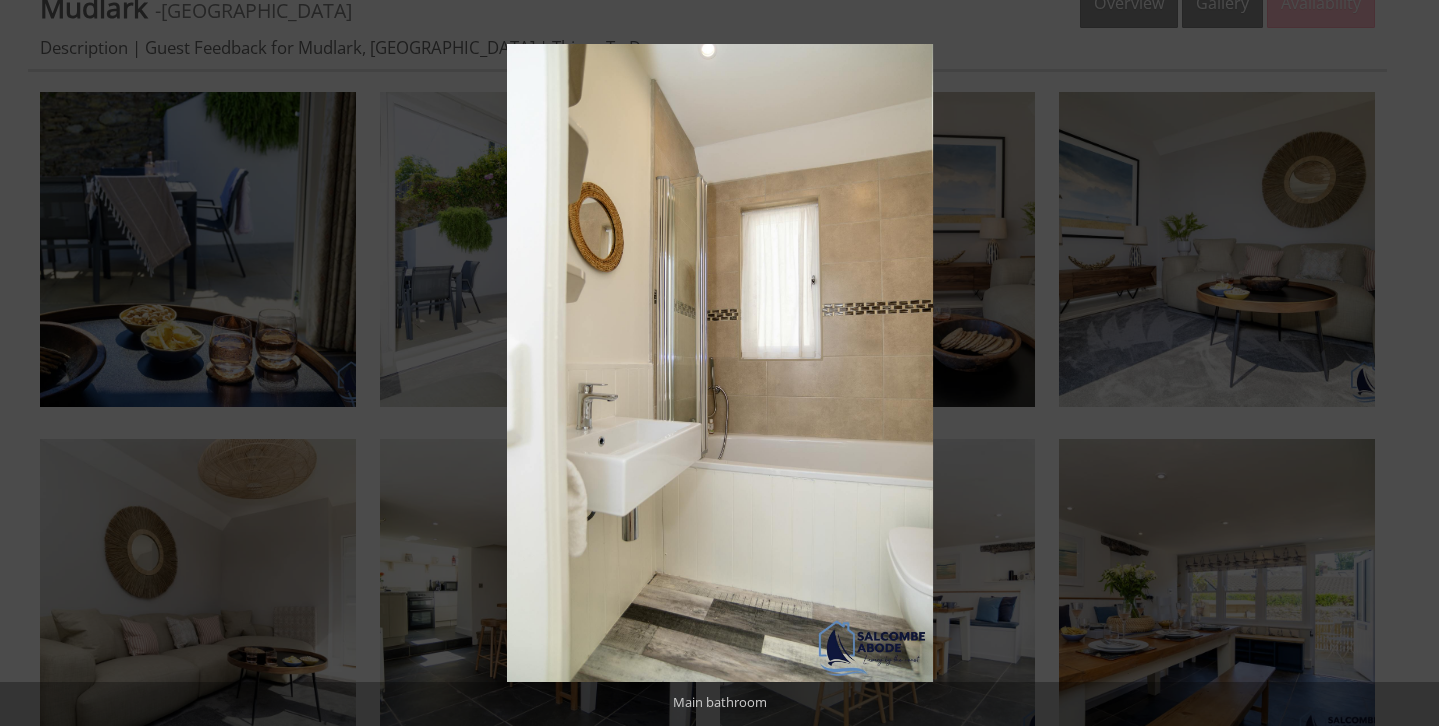 click at bounding box center [1404, 363] 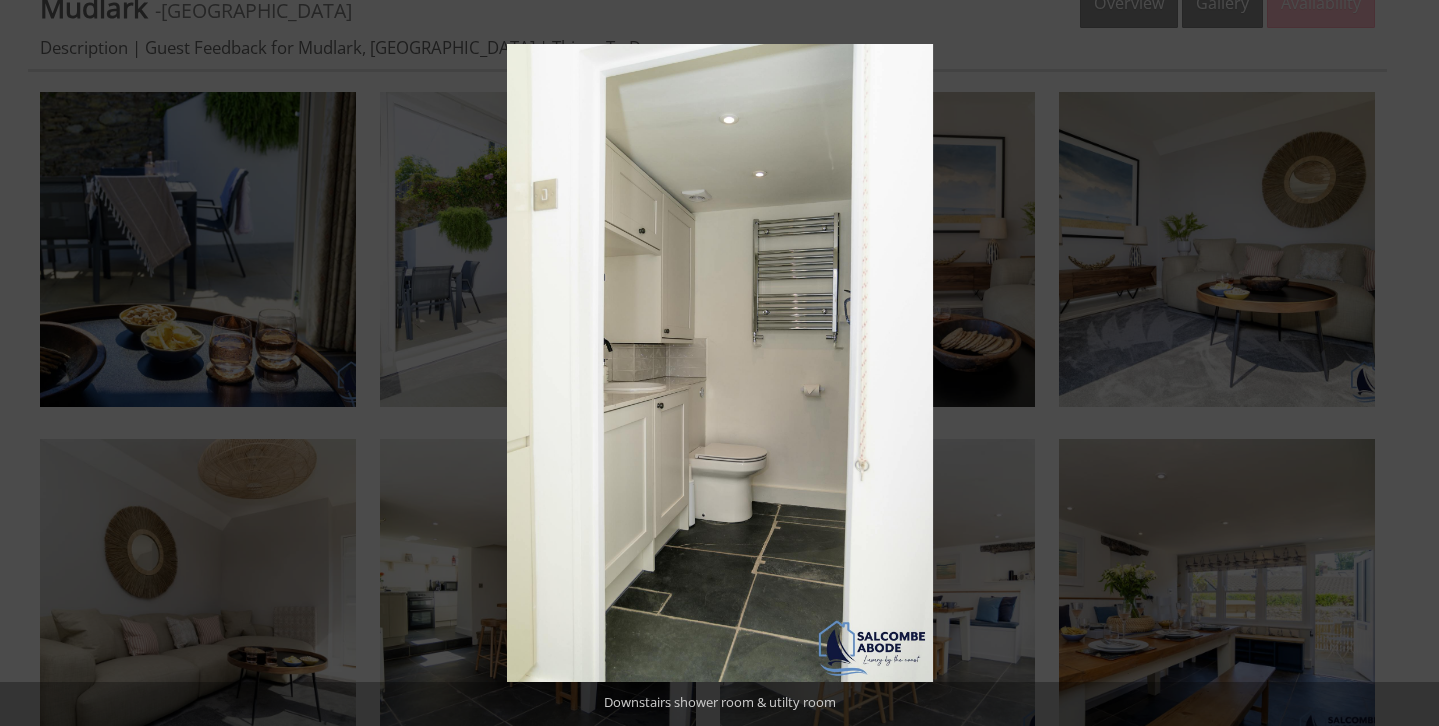 click at bounding box center [1404, 363] 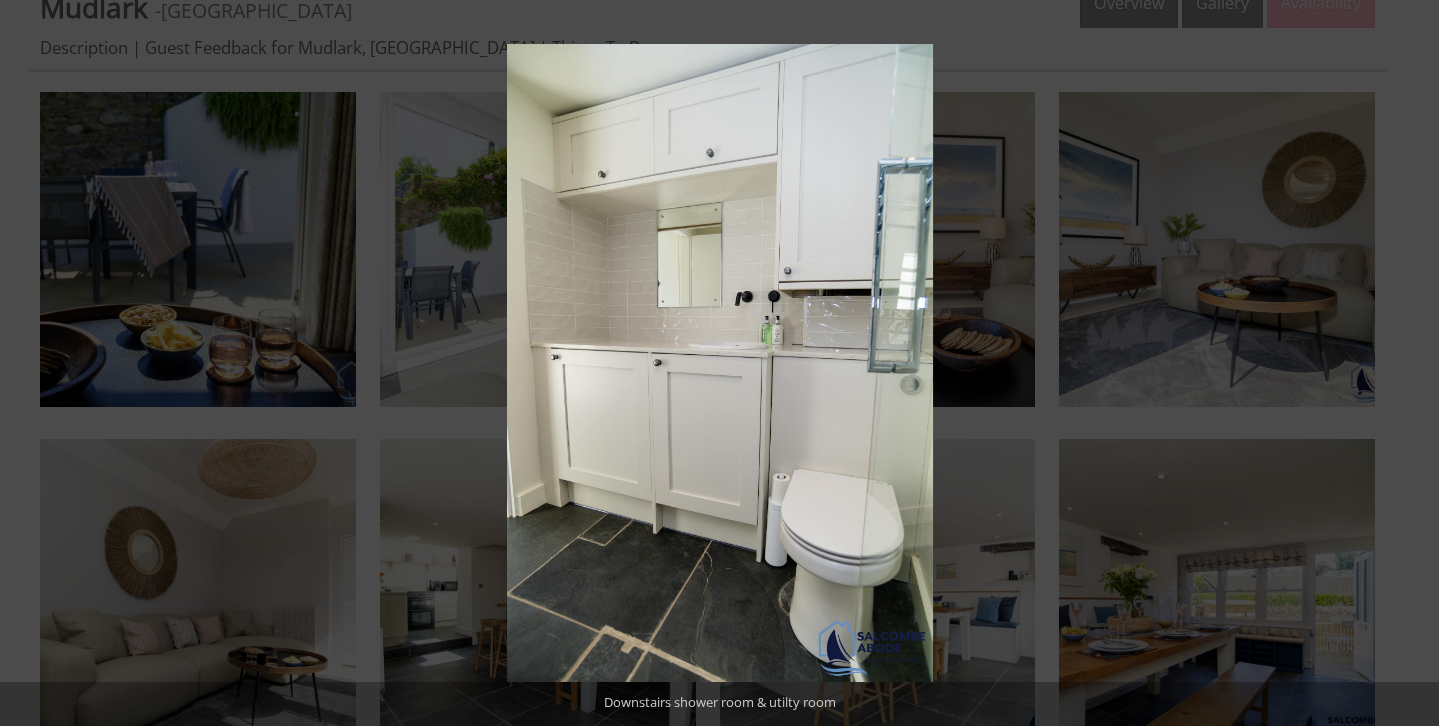click at bounding box center [1404, 363] 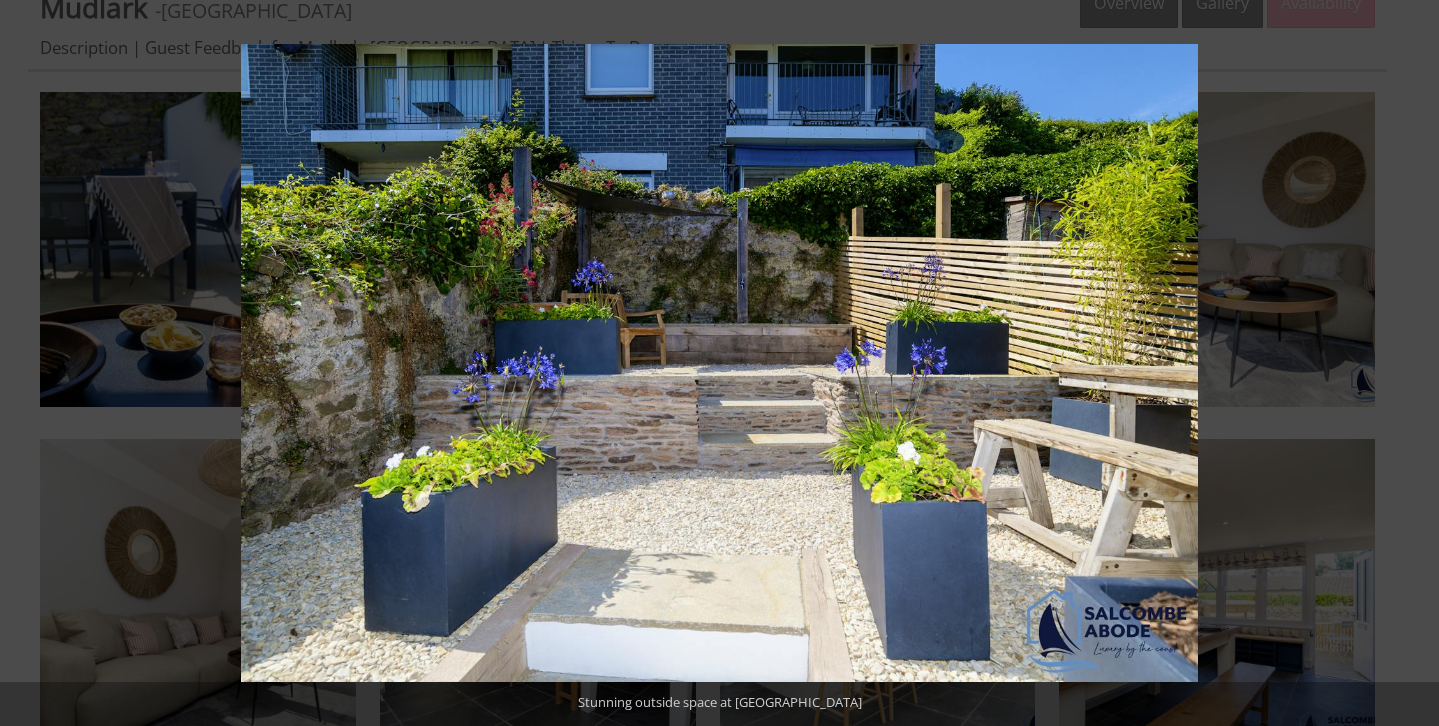 click at bounding box center (1404, 363) 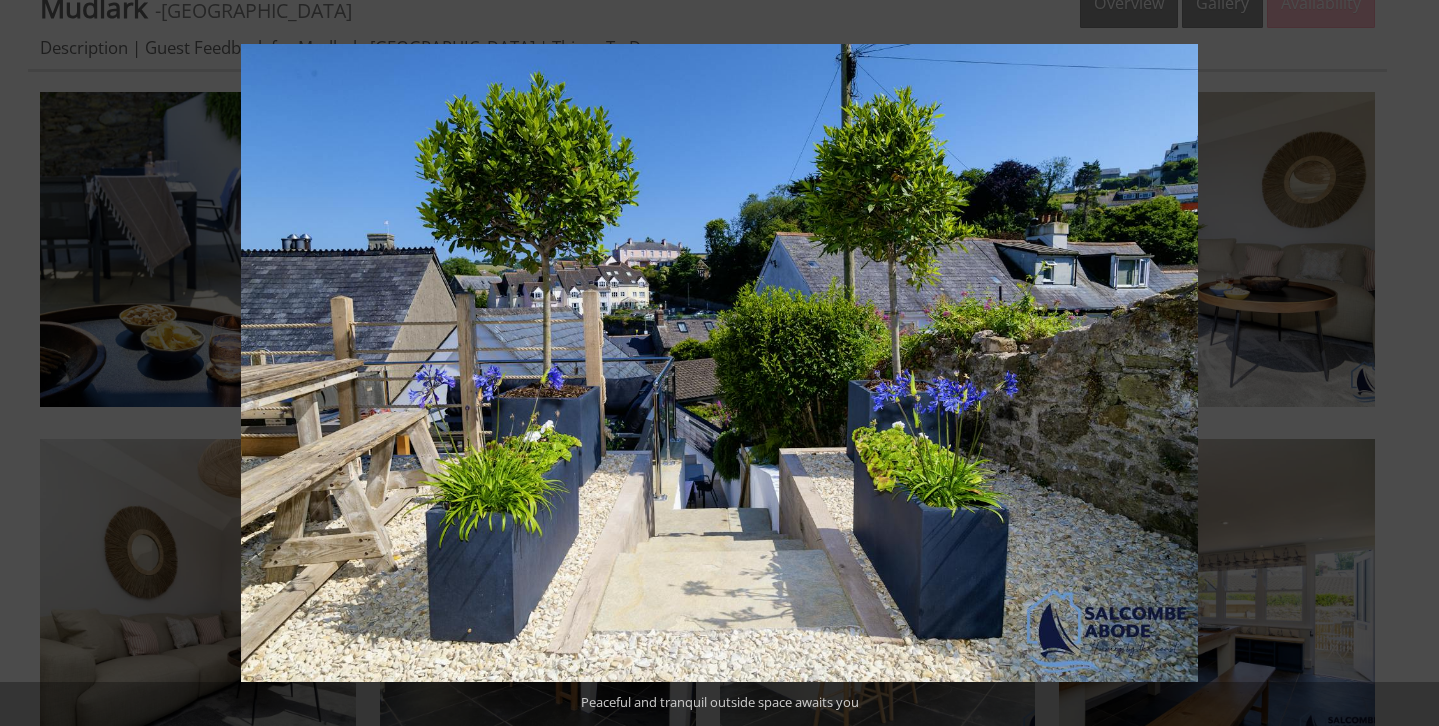 click at bounding box center (1404, 363) 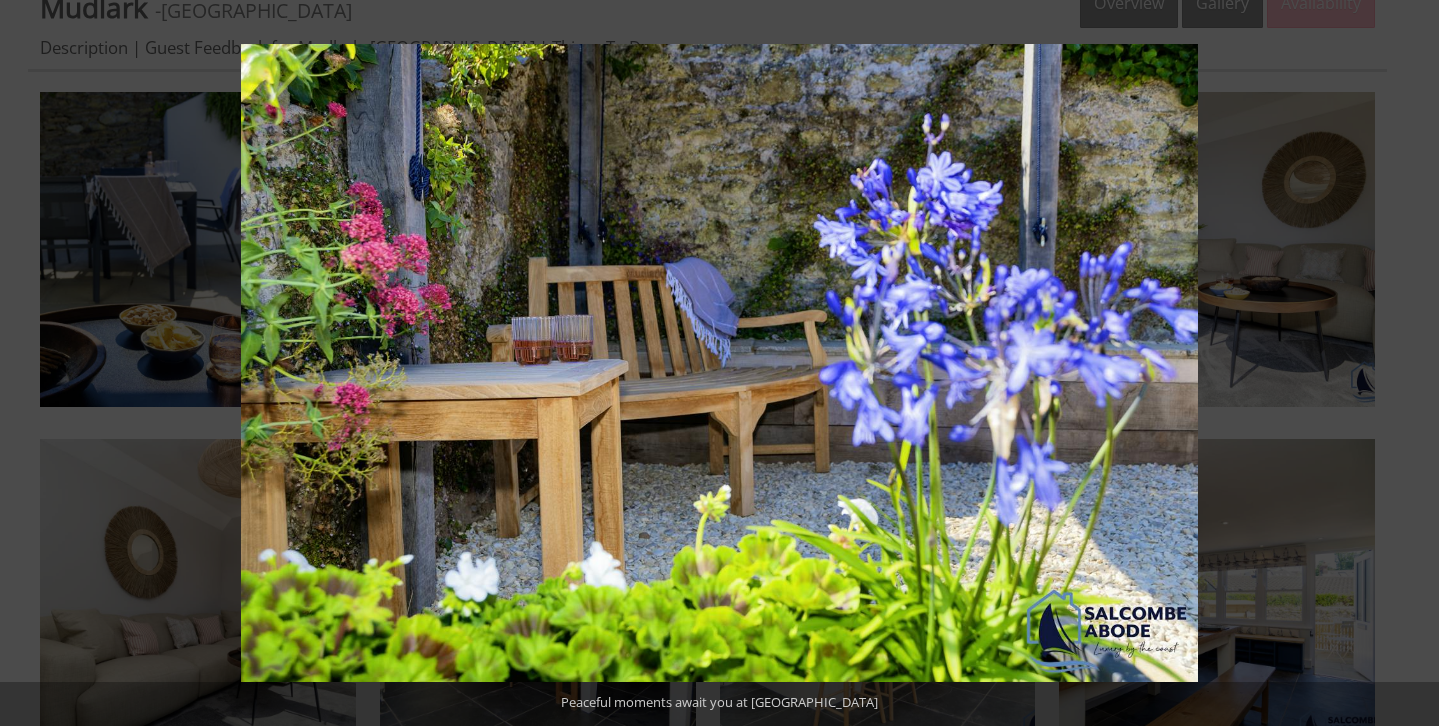 click at bounding box center (1404, 363) 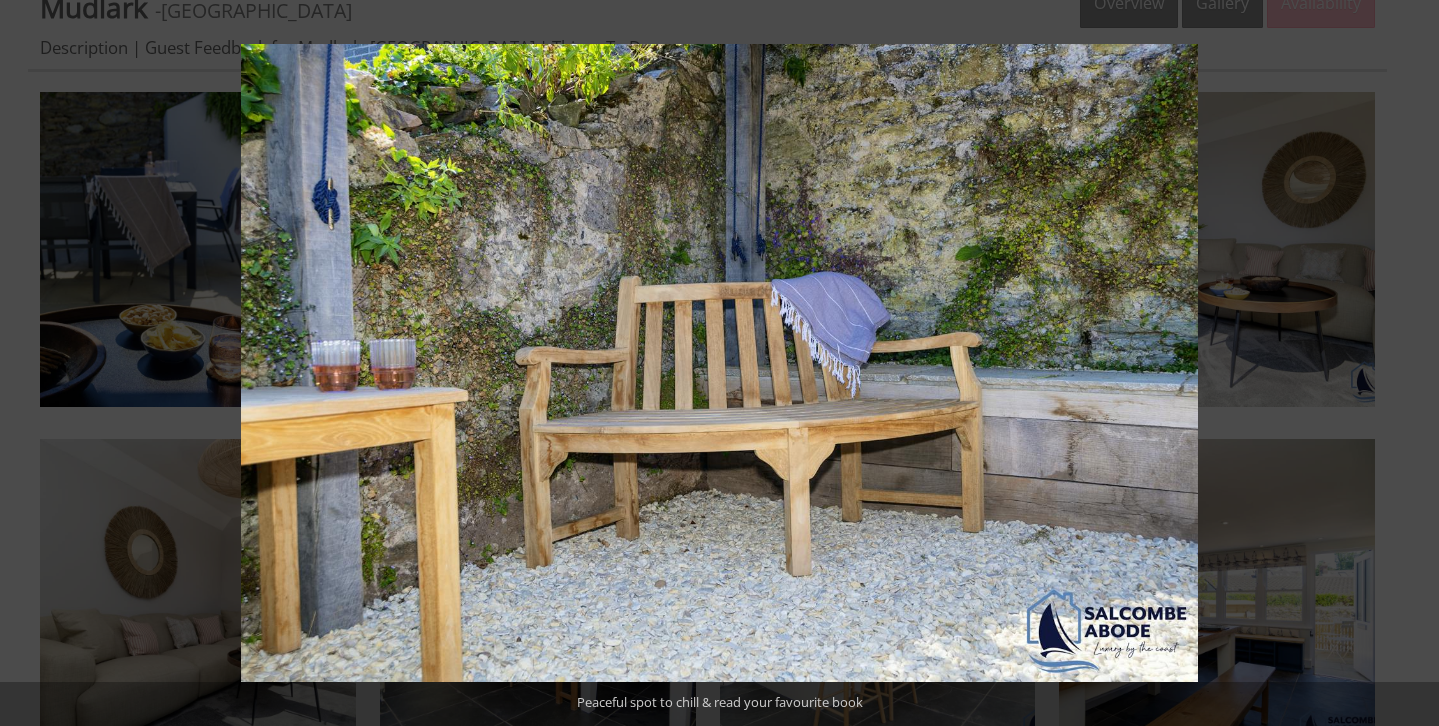 click at bounding box center (1404, 363) 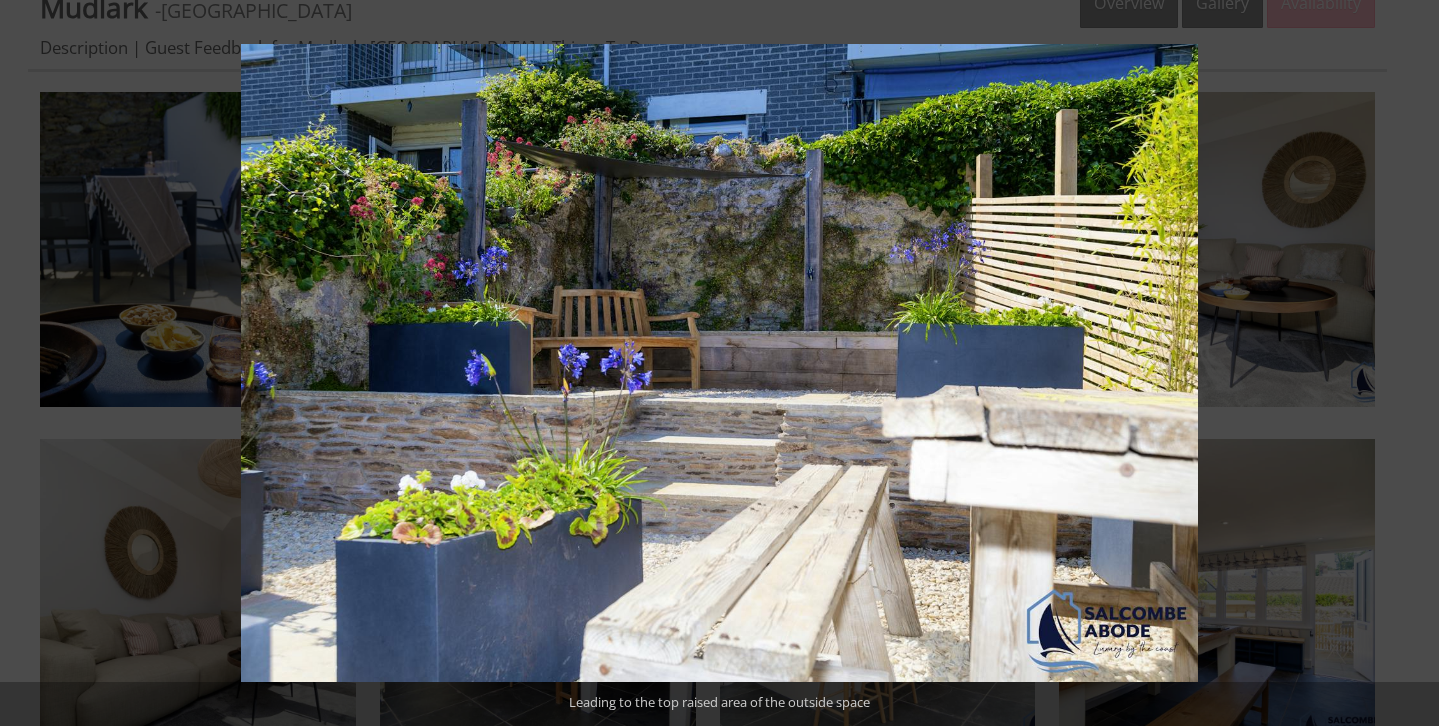 click at bounding box center (1404, 363) 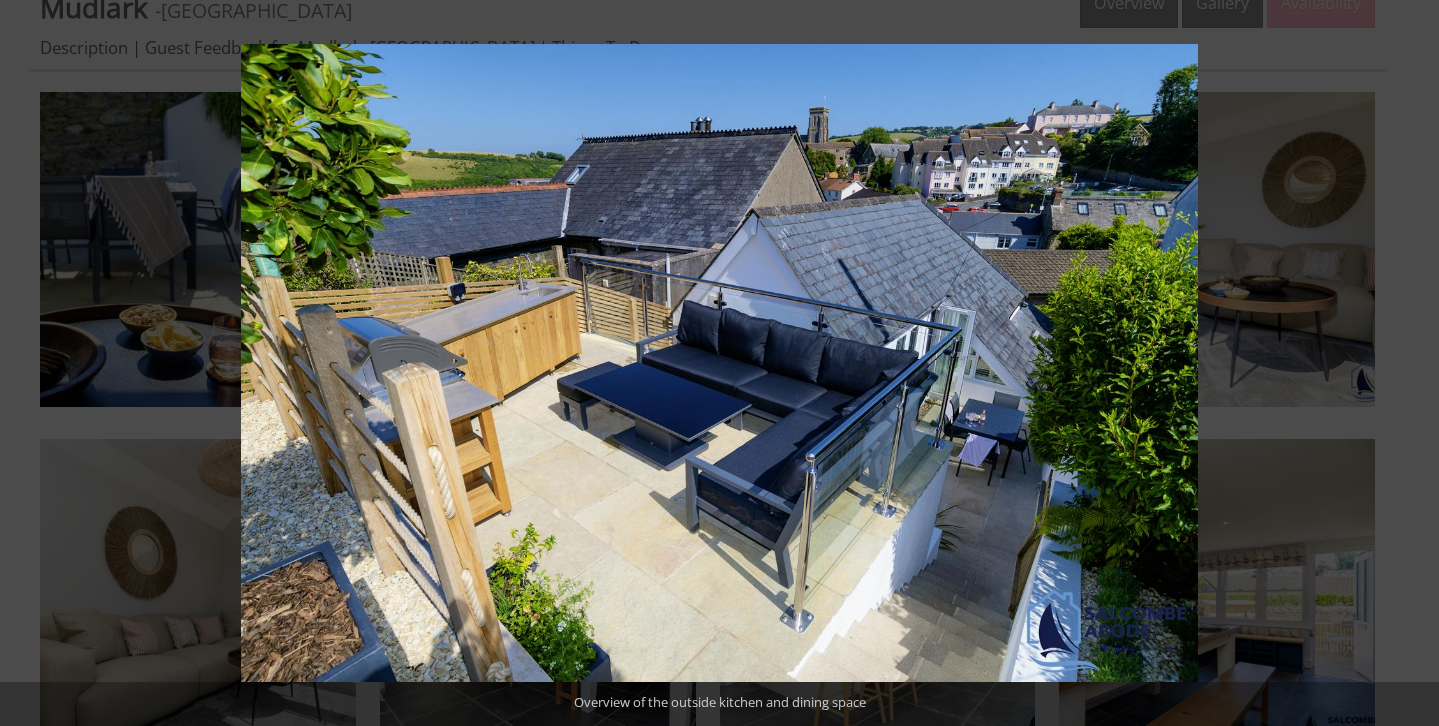 click at bounding box center (1404, 363) 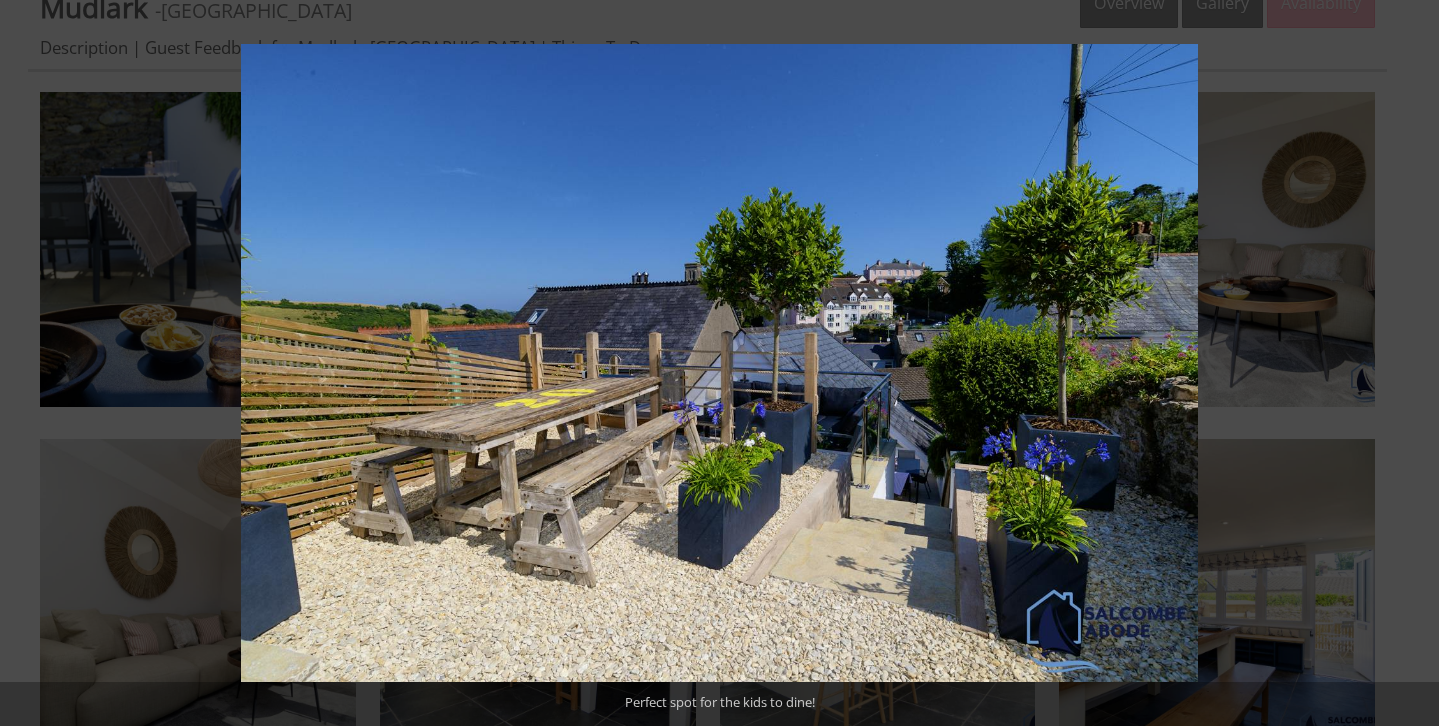 click at bounding box center (1404, 363) 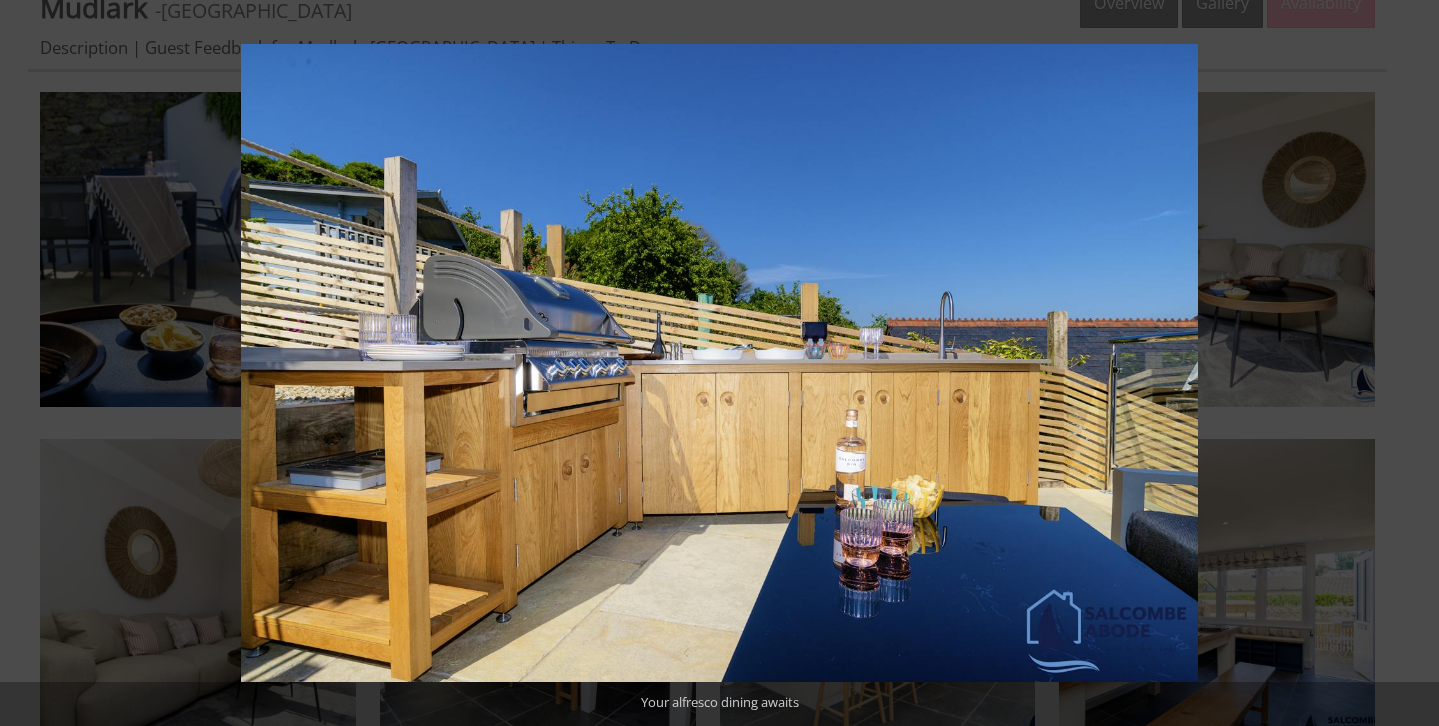 click at bounding box center (1404, 363) 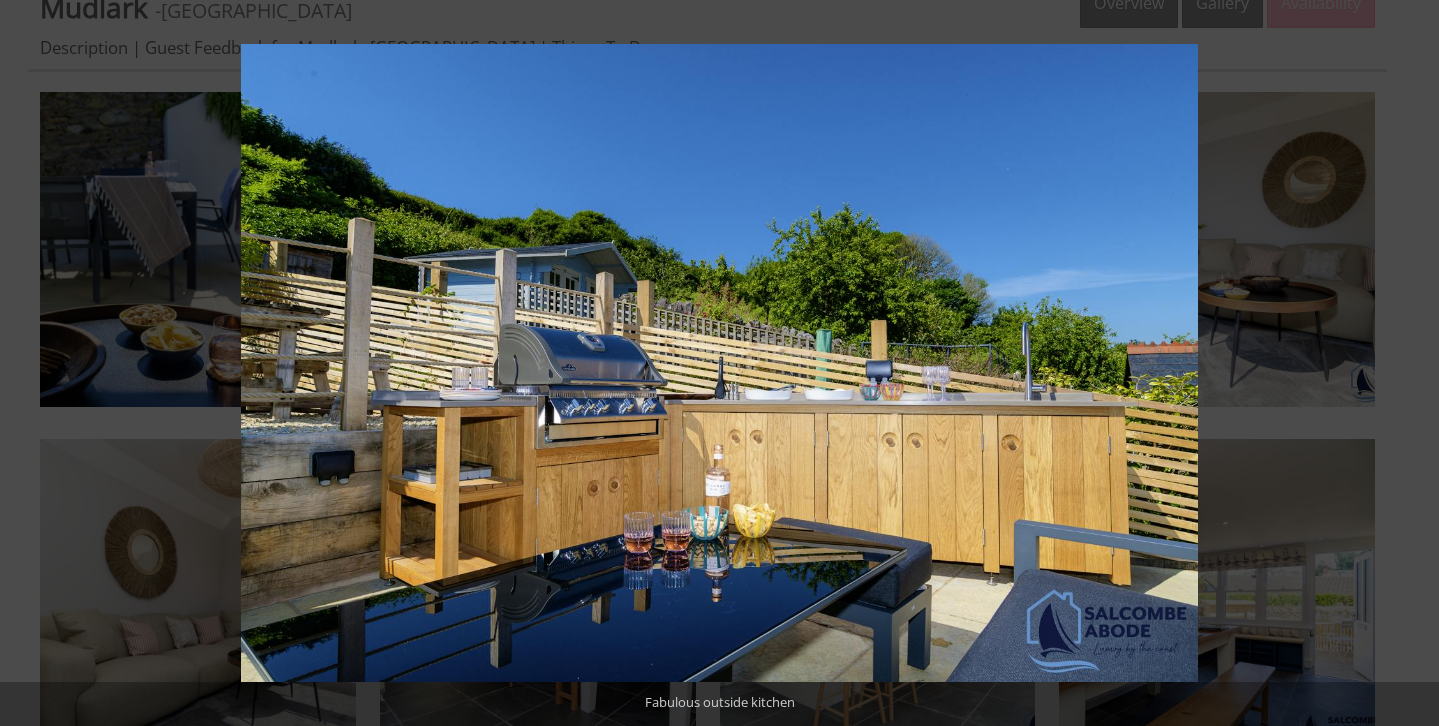 click at bounding box center [1404, 363] 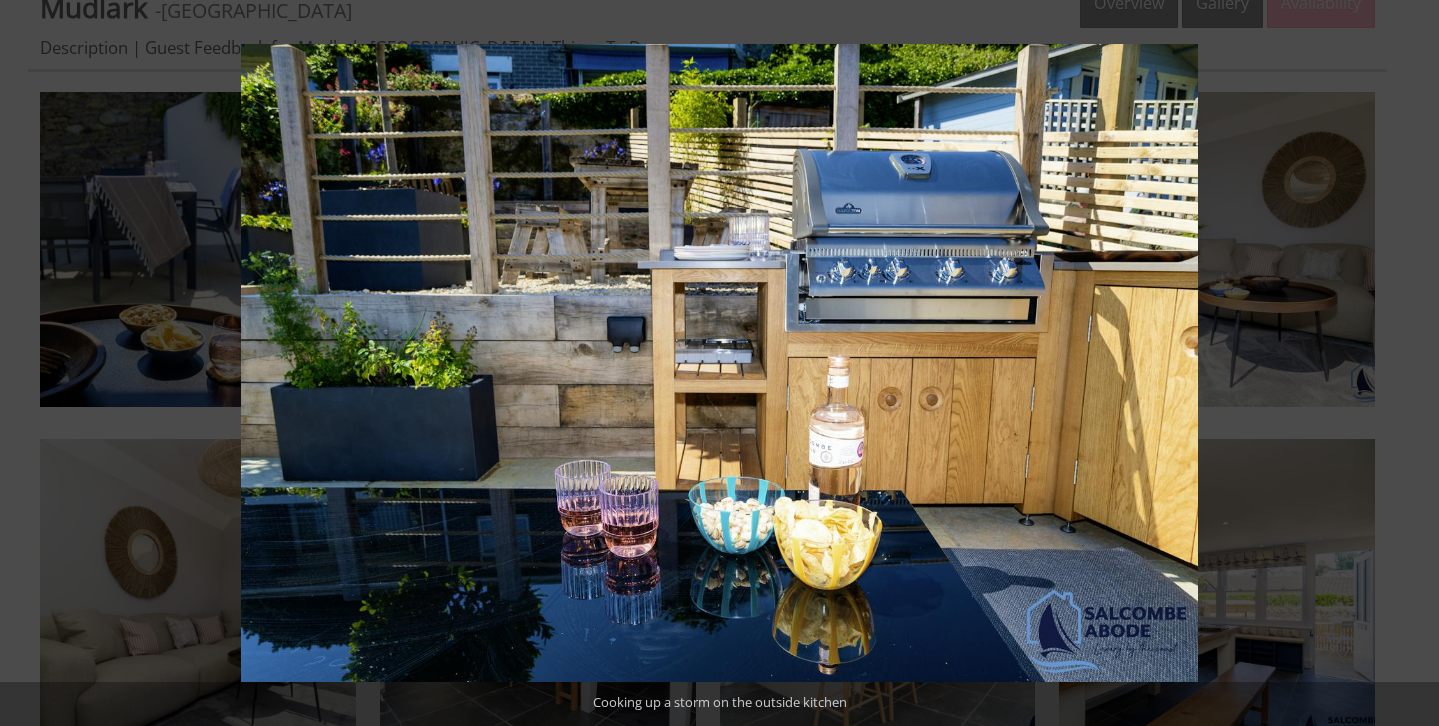 click at bounding box center [1404, 363] 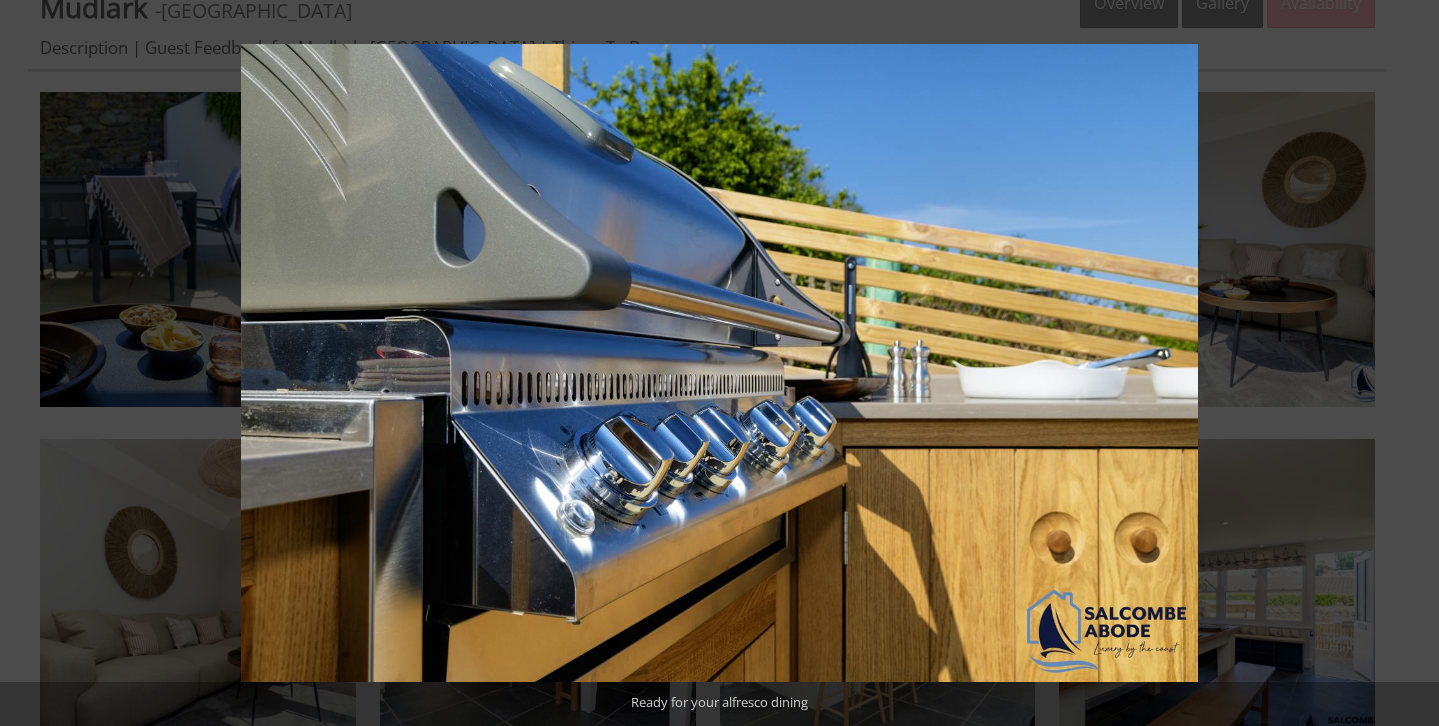 click at bounding box center [1404, 363] 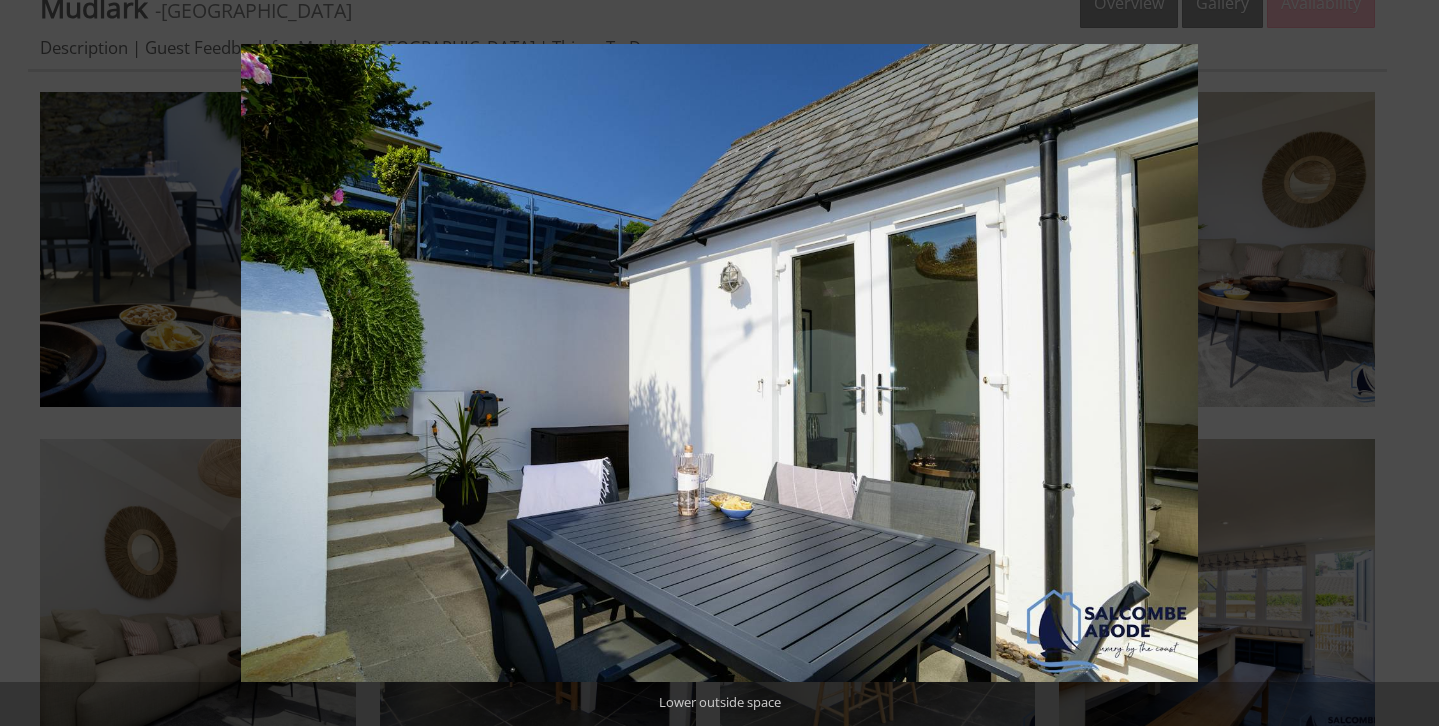 click at bounding box center (1404, 363) 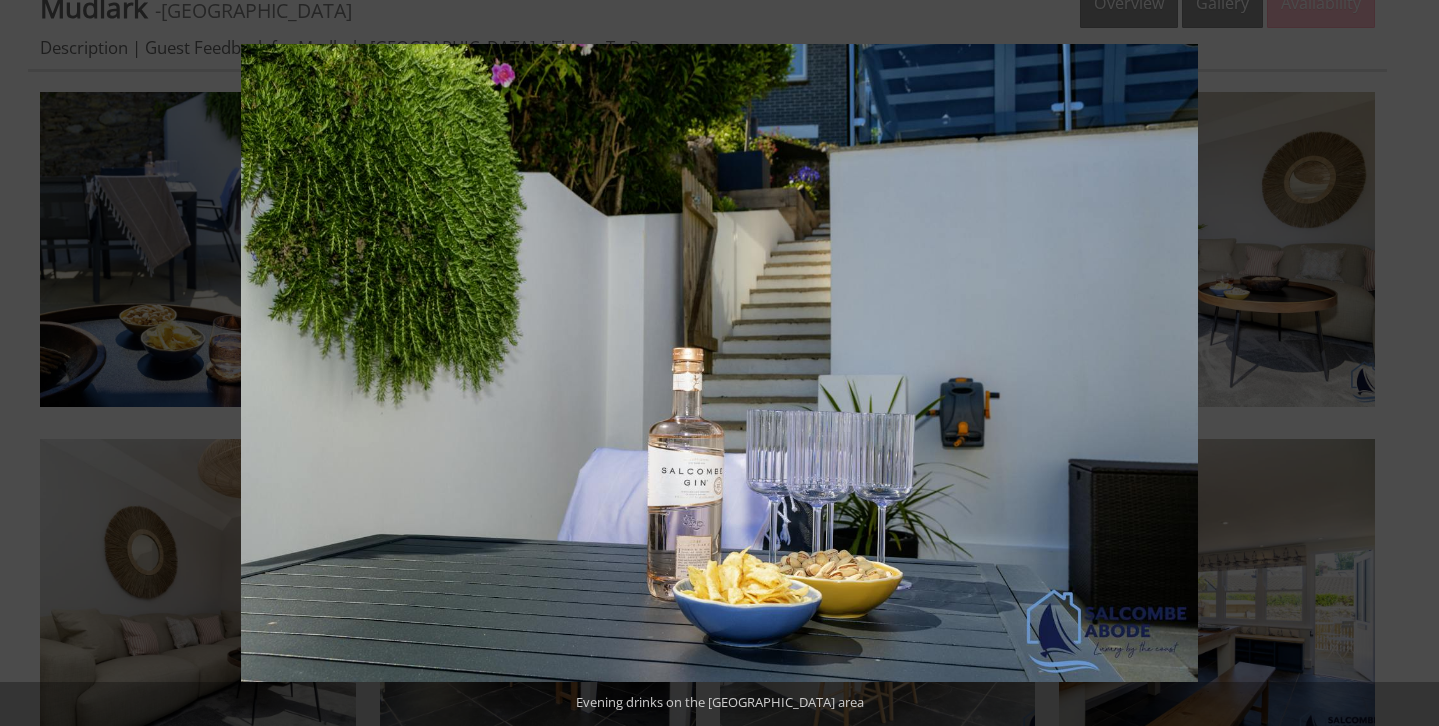 click at bounding box center [1404, 363] 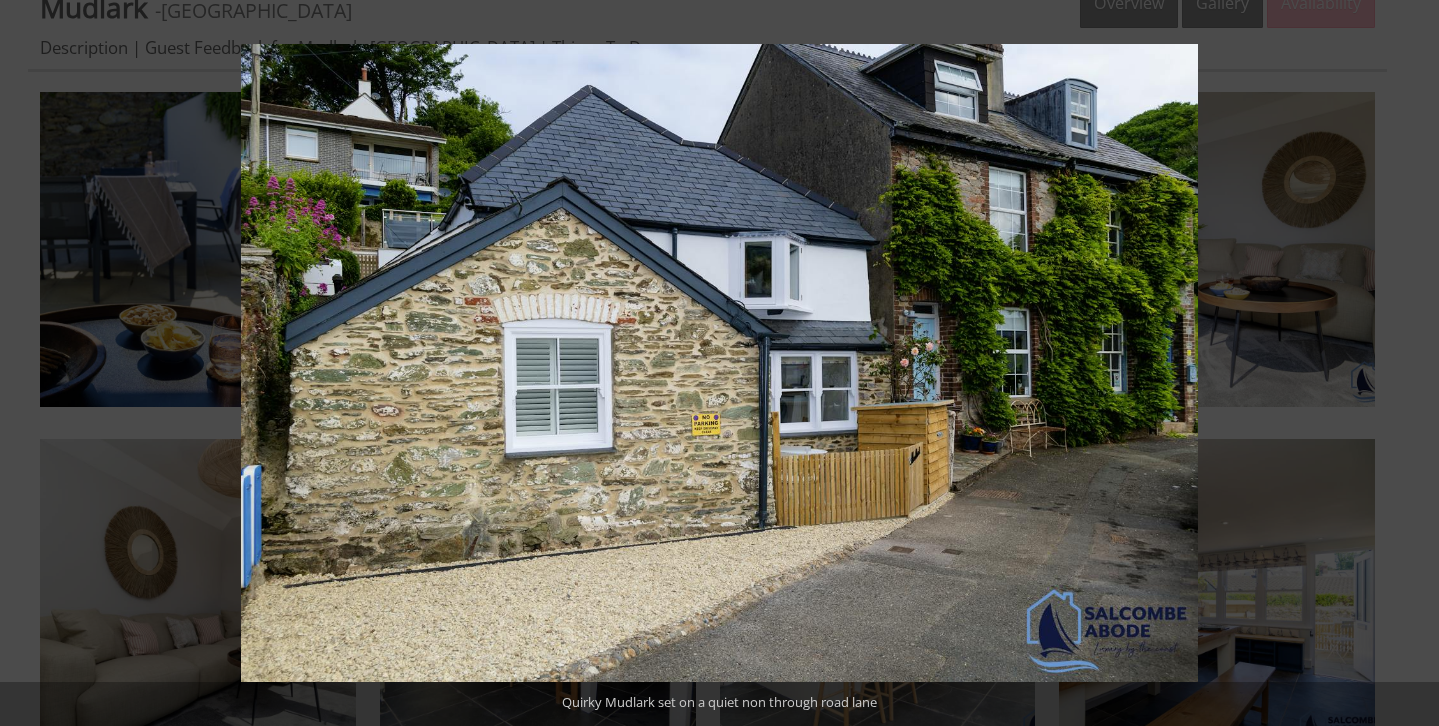 click at bounding box center [1404, 363] 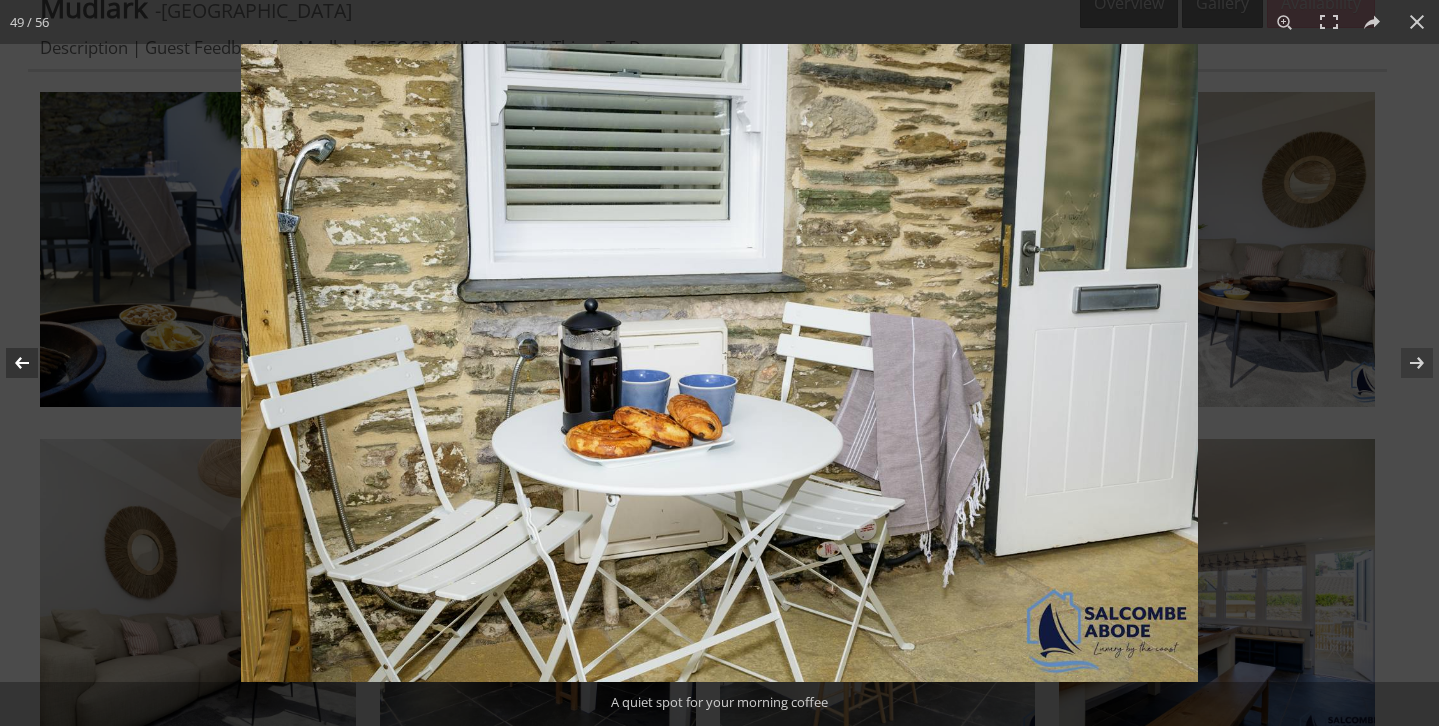 click at bounding box center (35, 363) 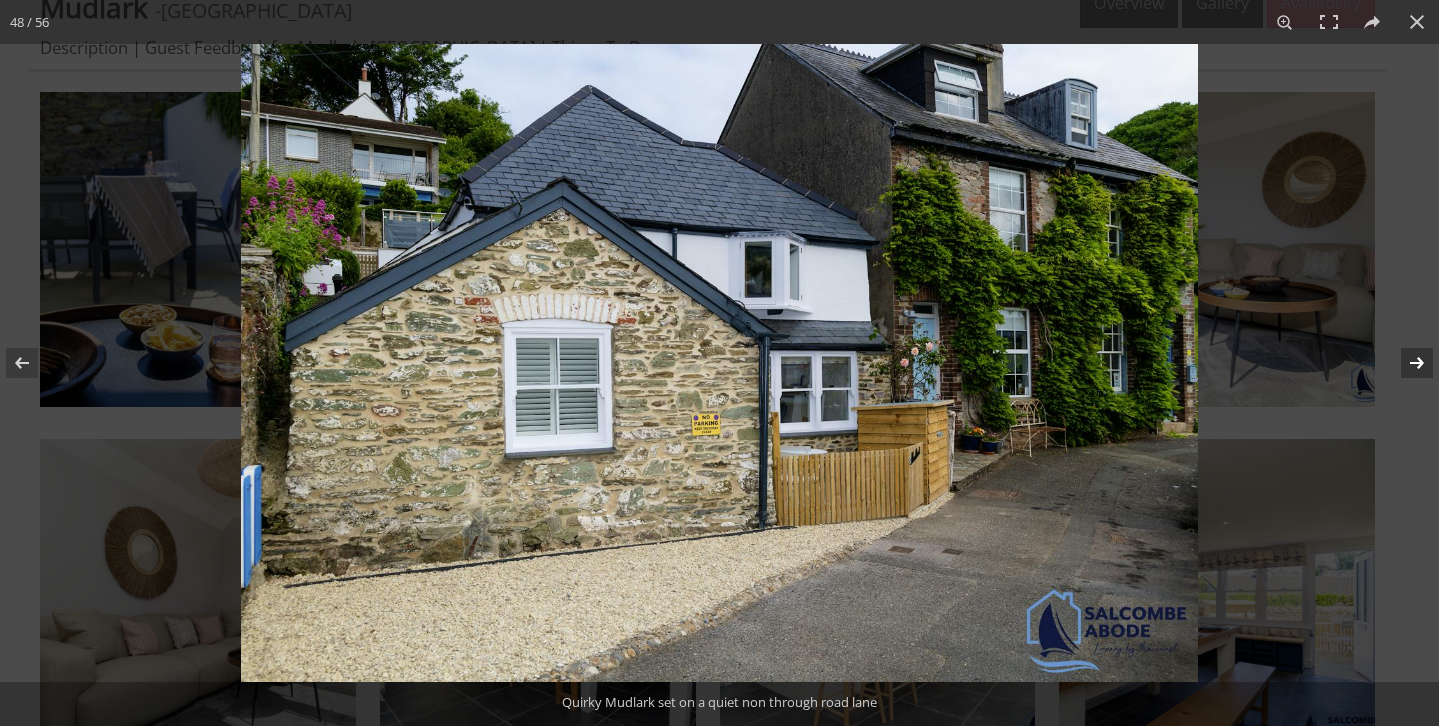 click at bounding box center [1404, 363] 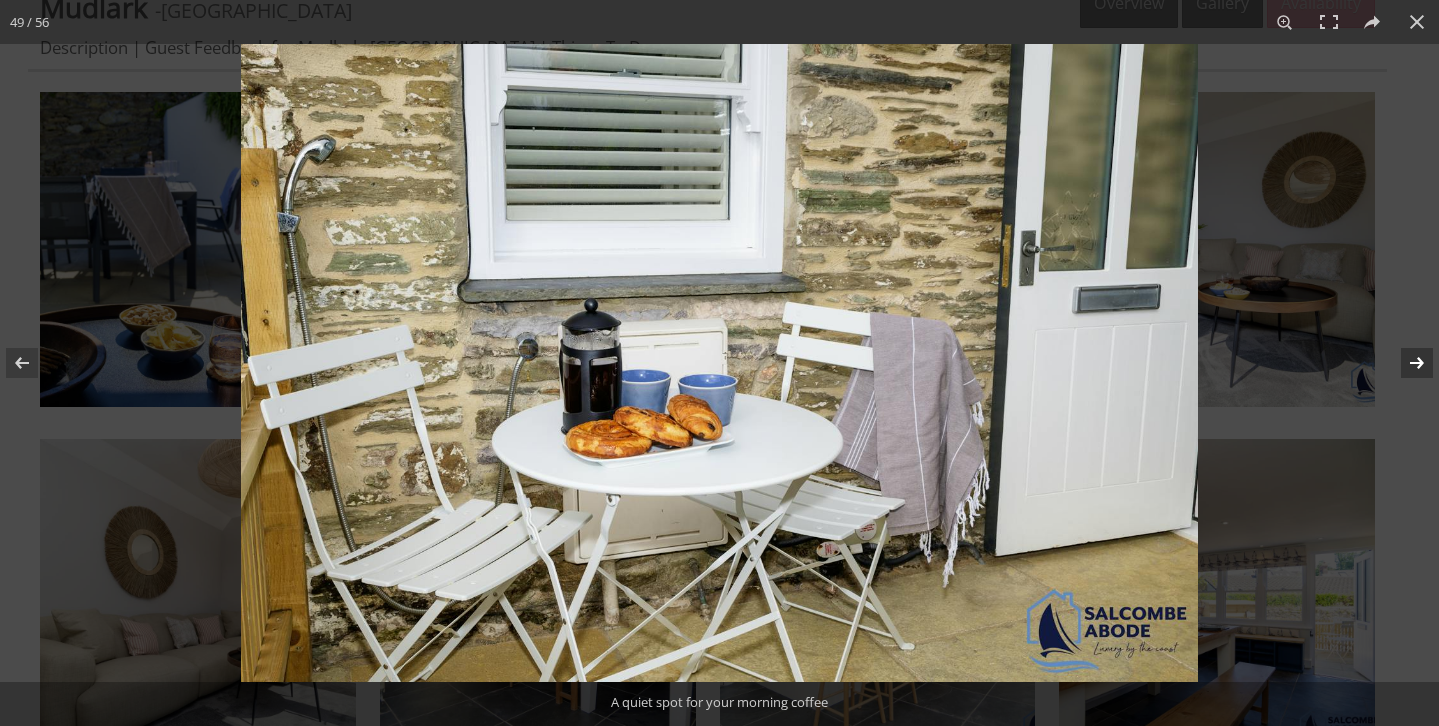 click at bounding box center (1404, 363) 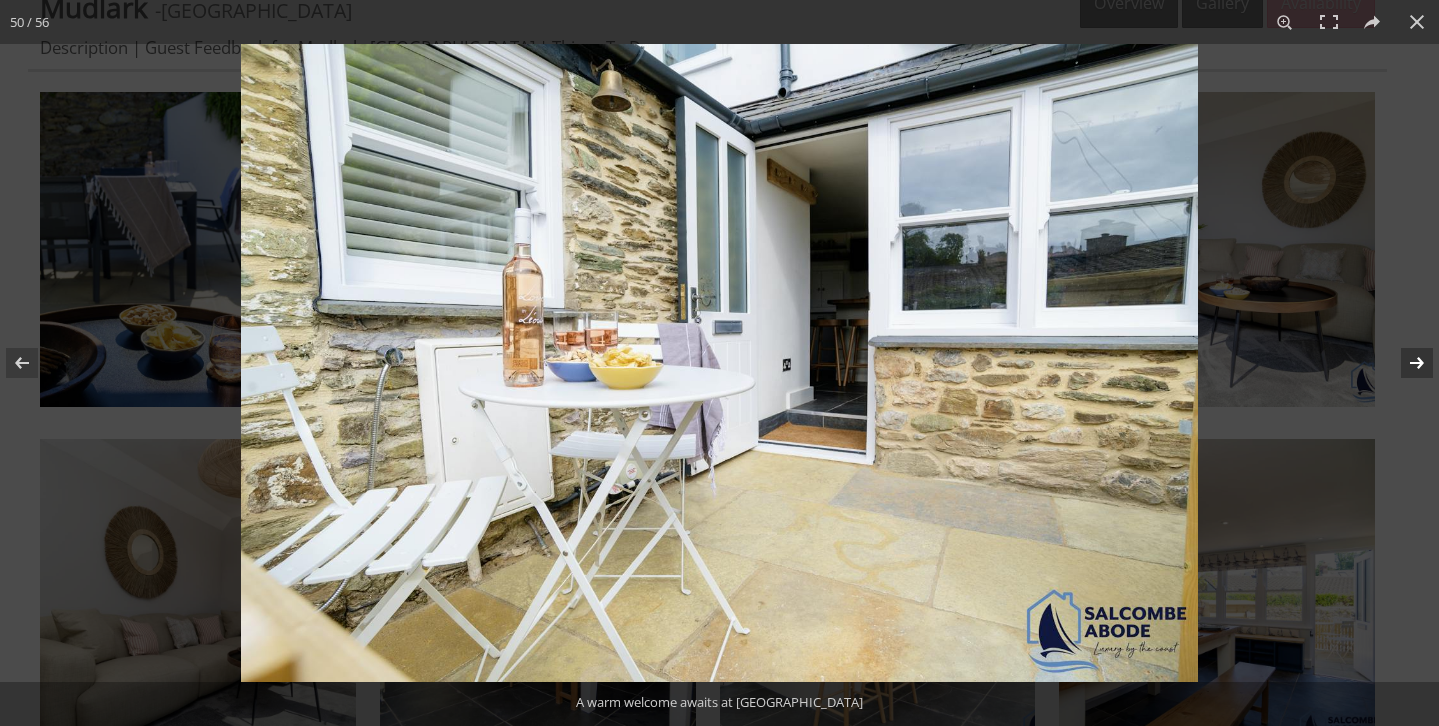click at bounding box center [1404, 363] 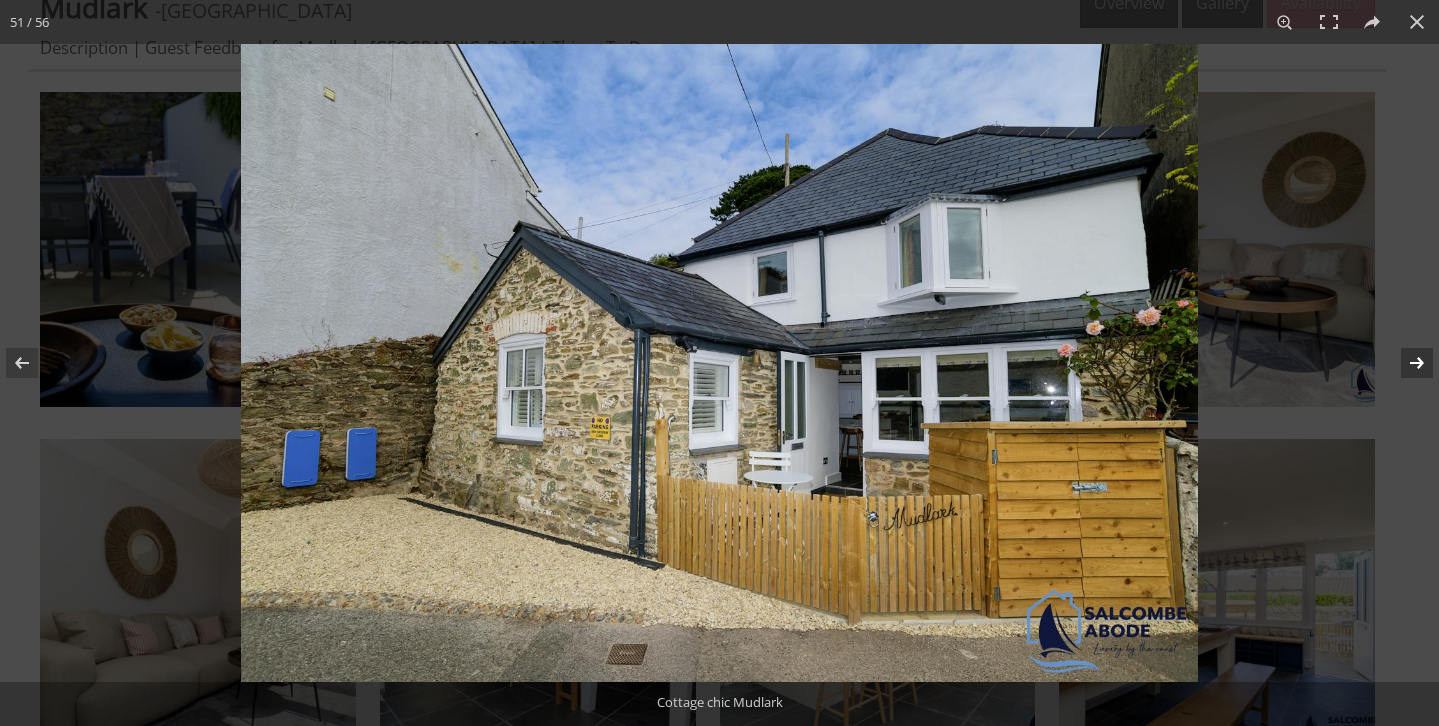 click at bounding box center [1404, 363] 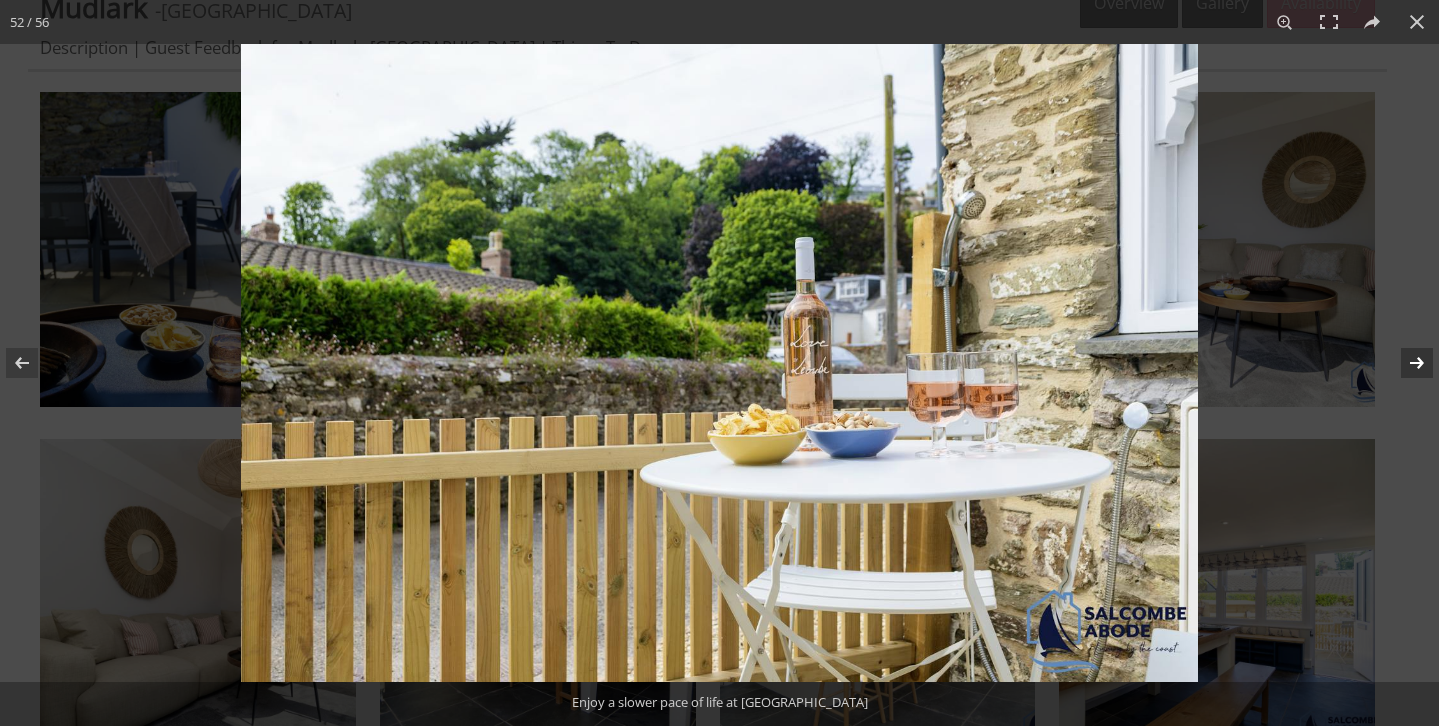 click at bounding box center [1404, 363] 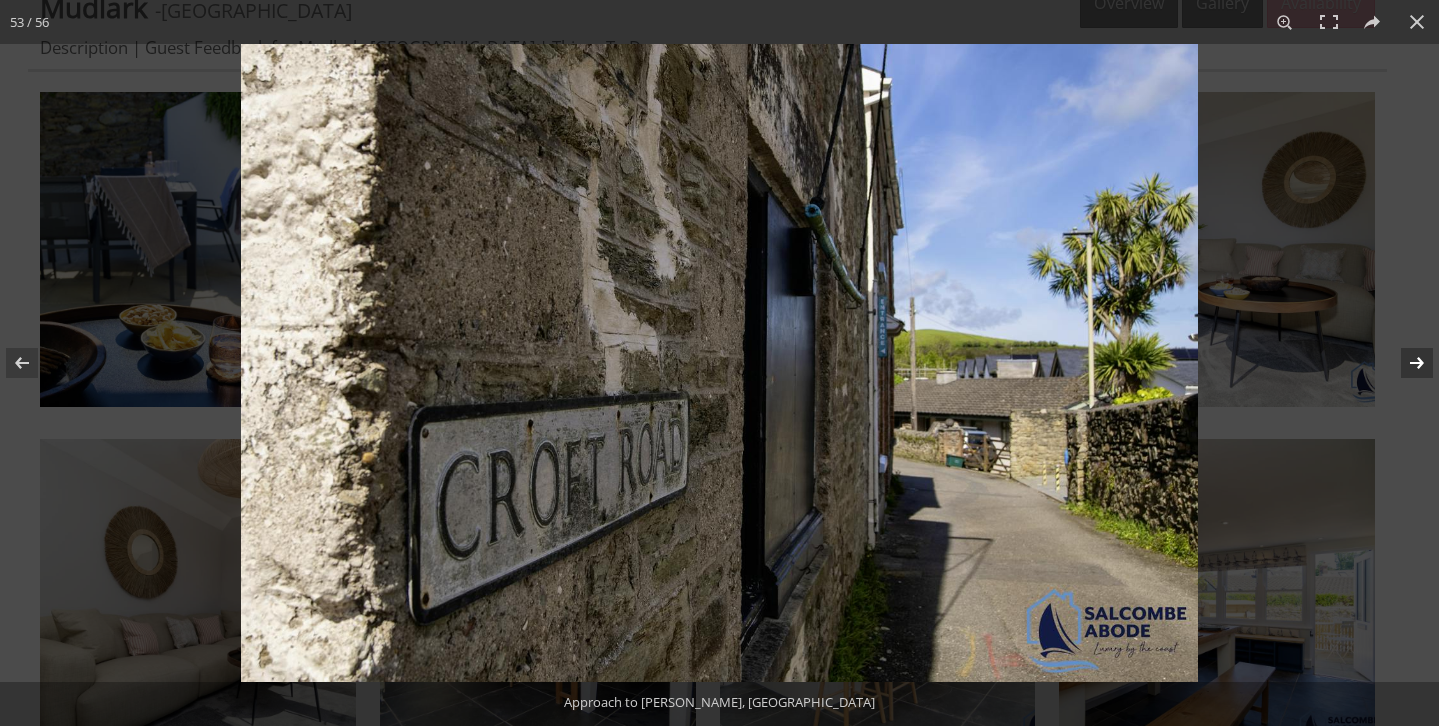 click at bounding box center [1404, 363] 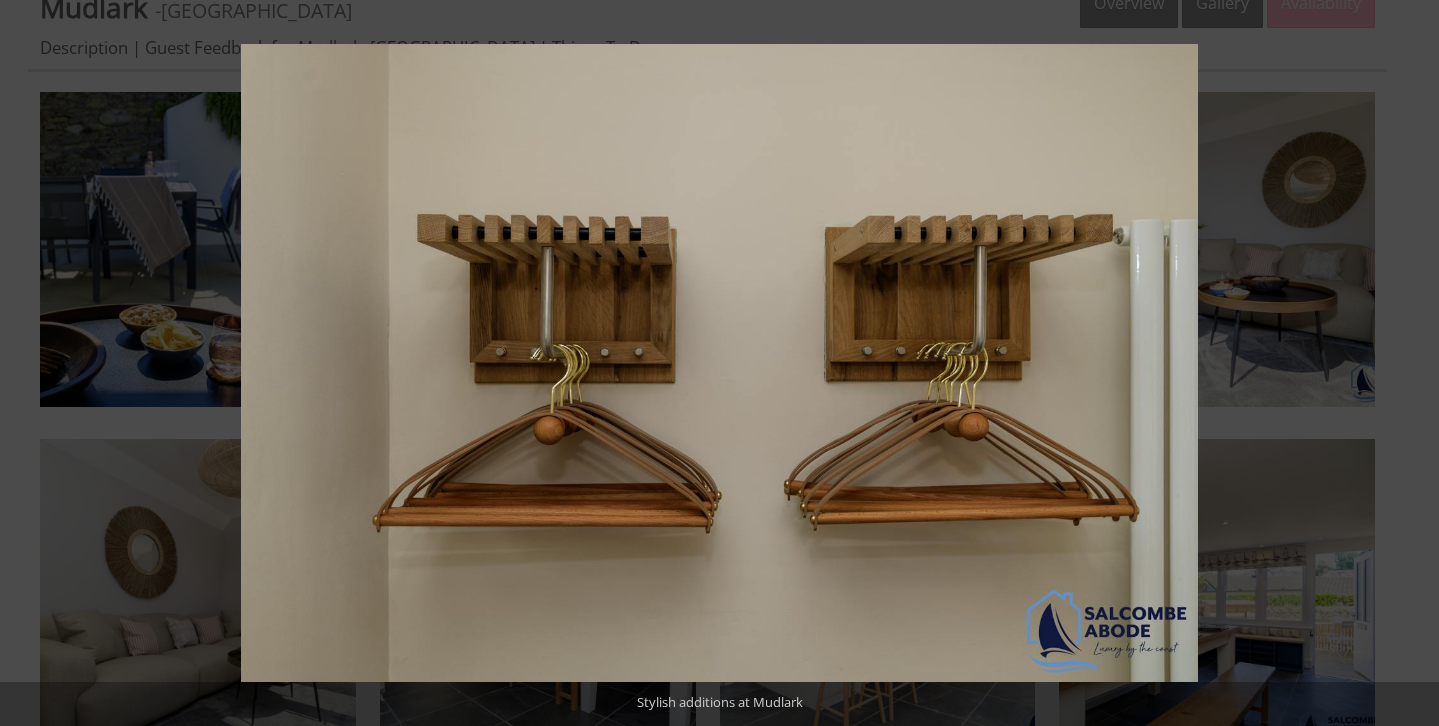 click at bounding box center [1404, 363] 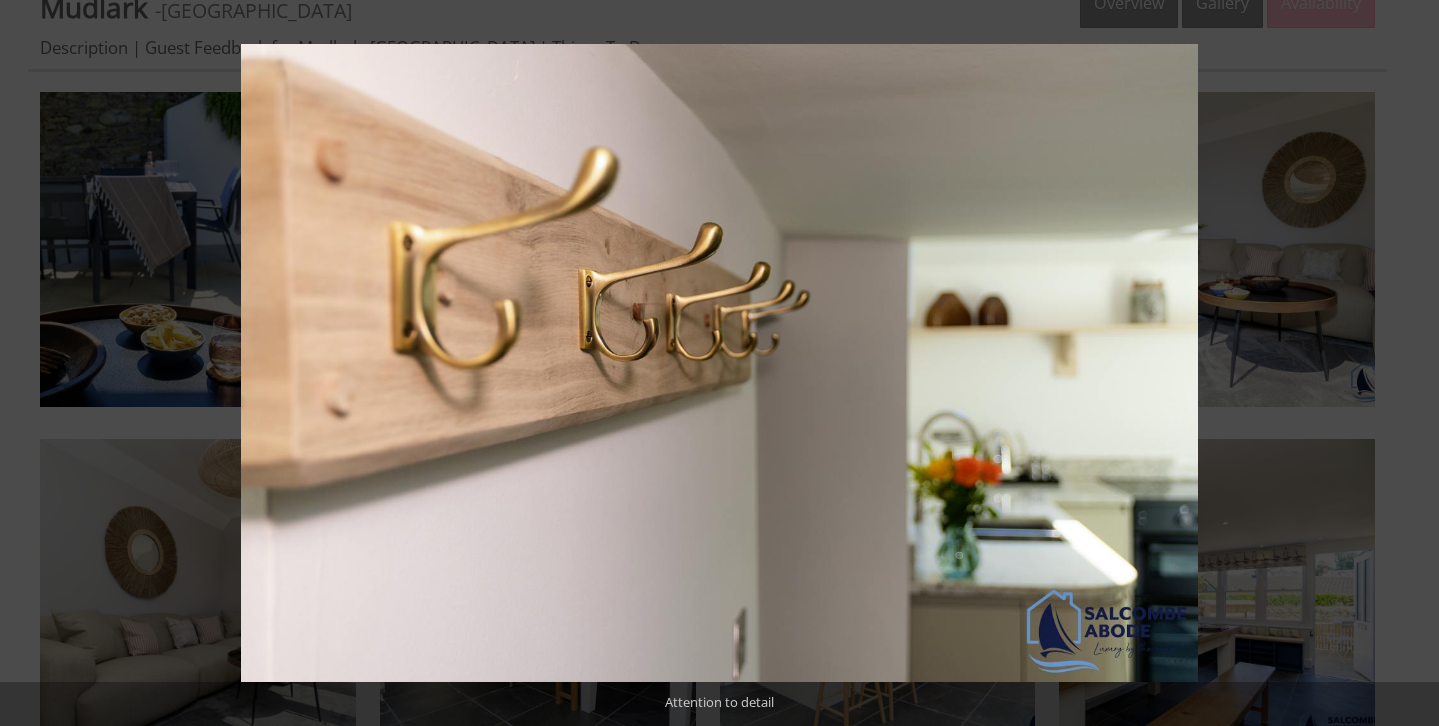 click at bounding box center [1404, 363] 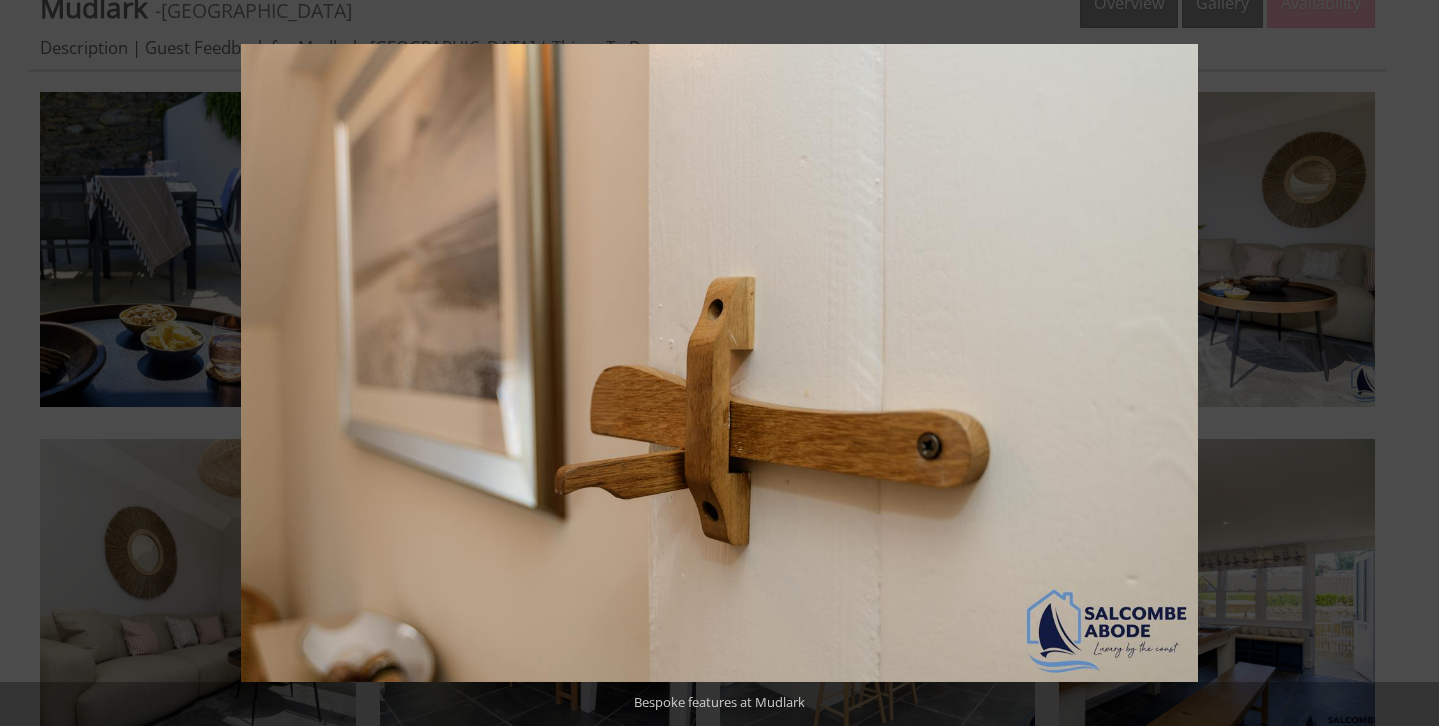 click at bounding box center (1404, 363) 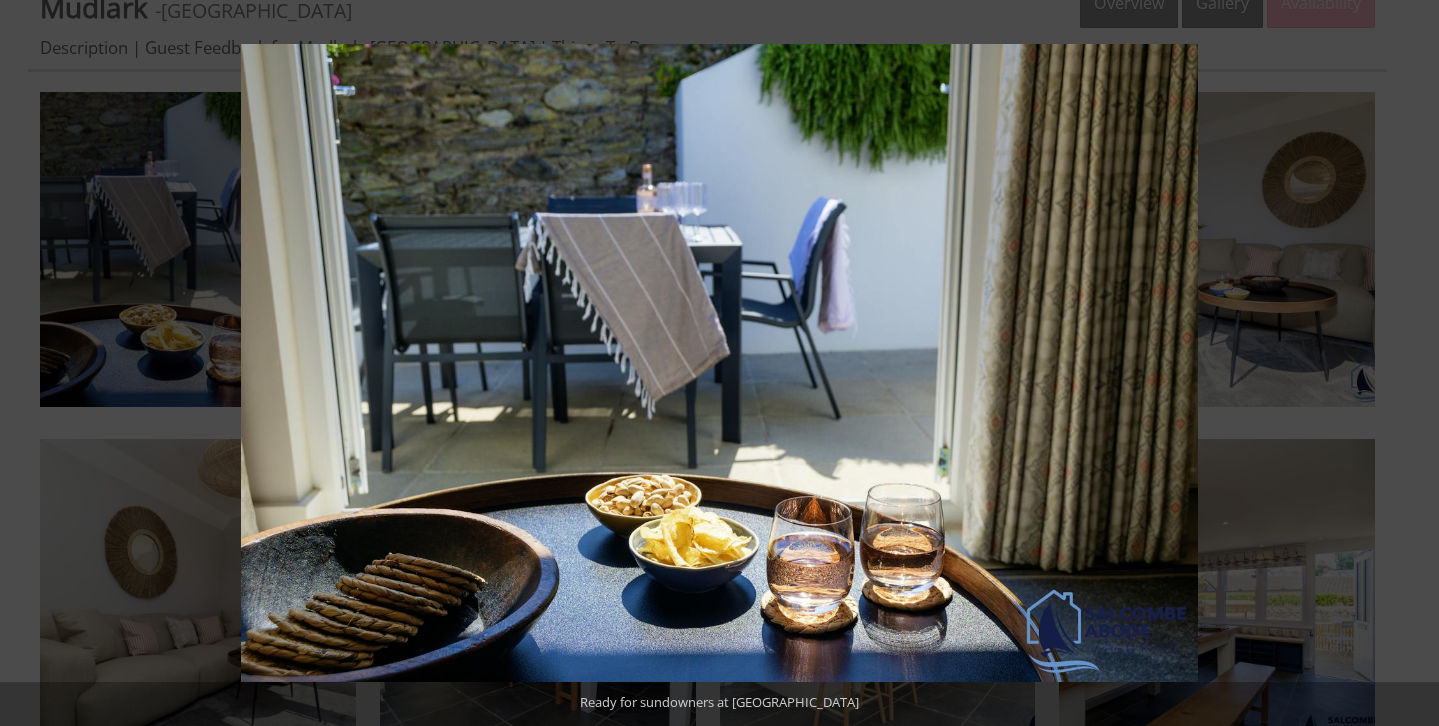 click at bounding box center [1404, 363] 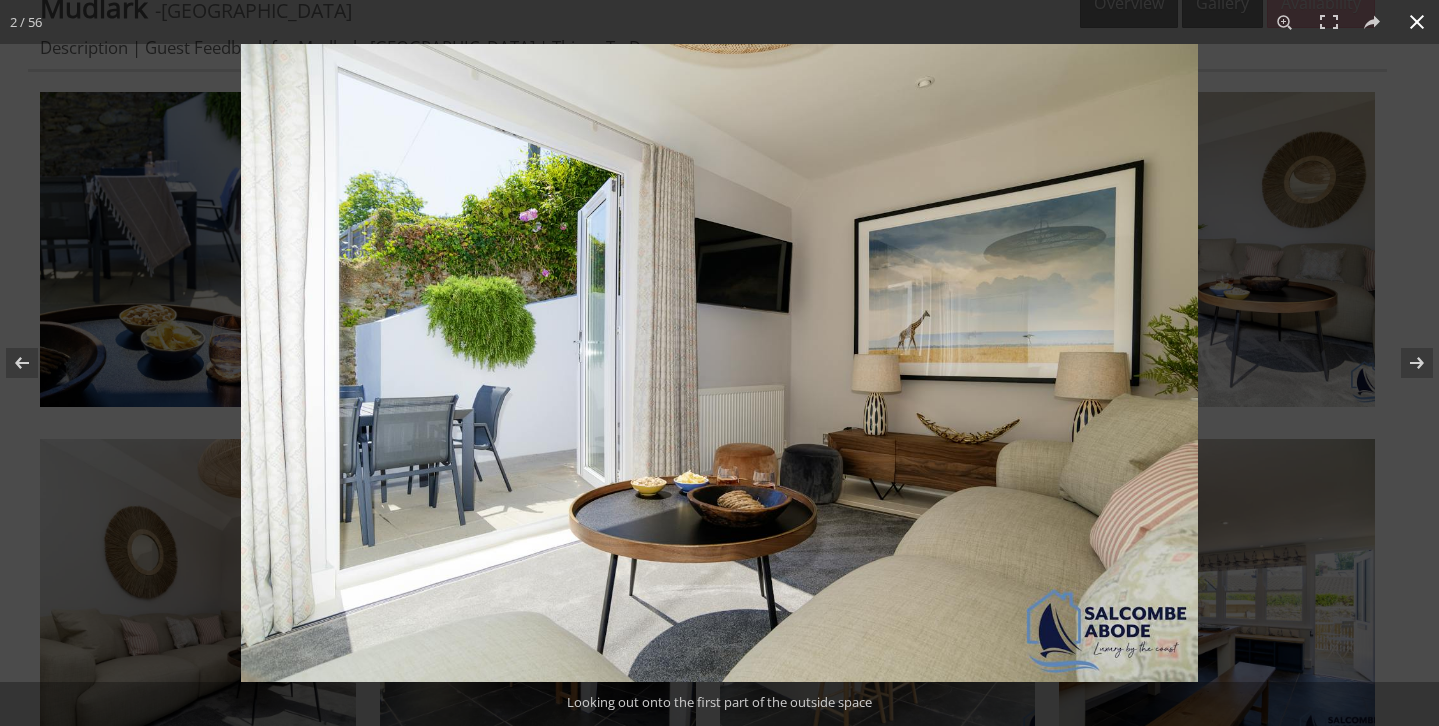 click at bounding box center (1417, 22) 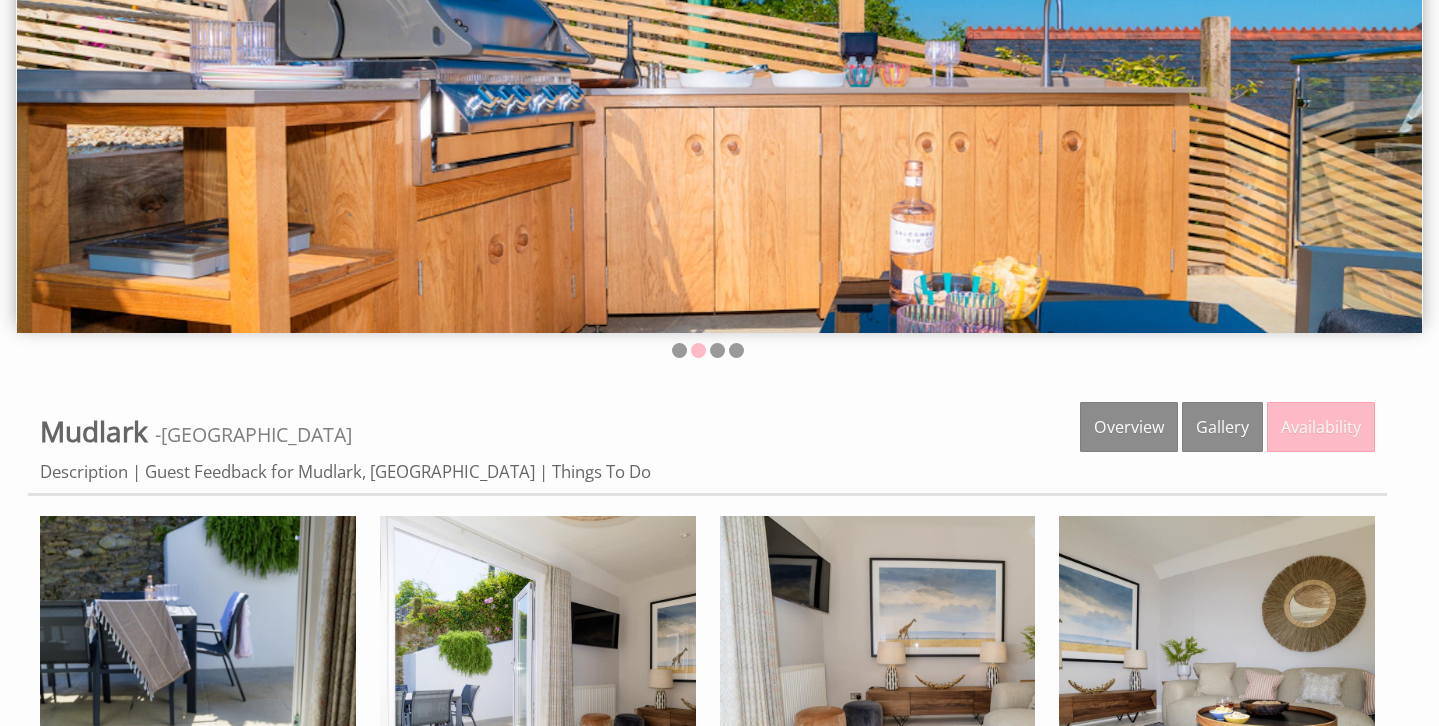 scroll, scrollTop: 443, scrollLeft: 0, axis: vertical 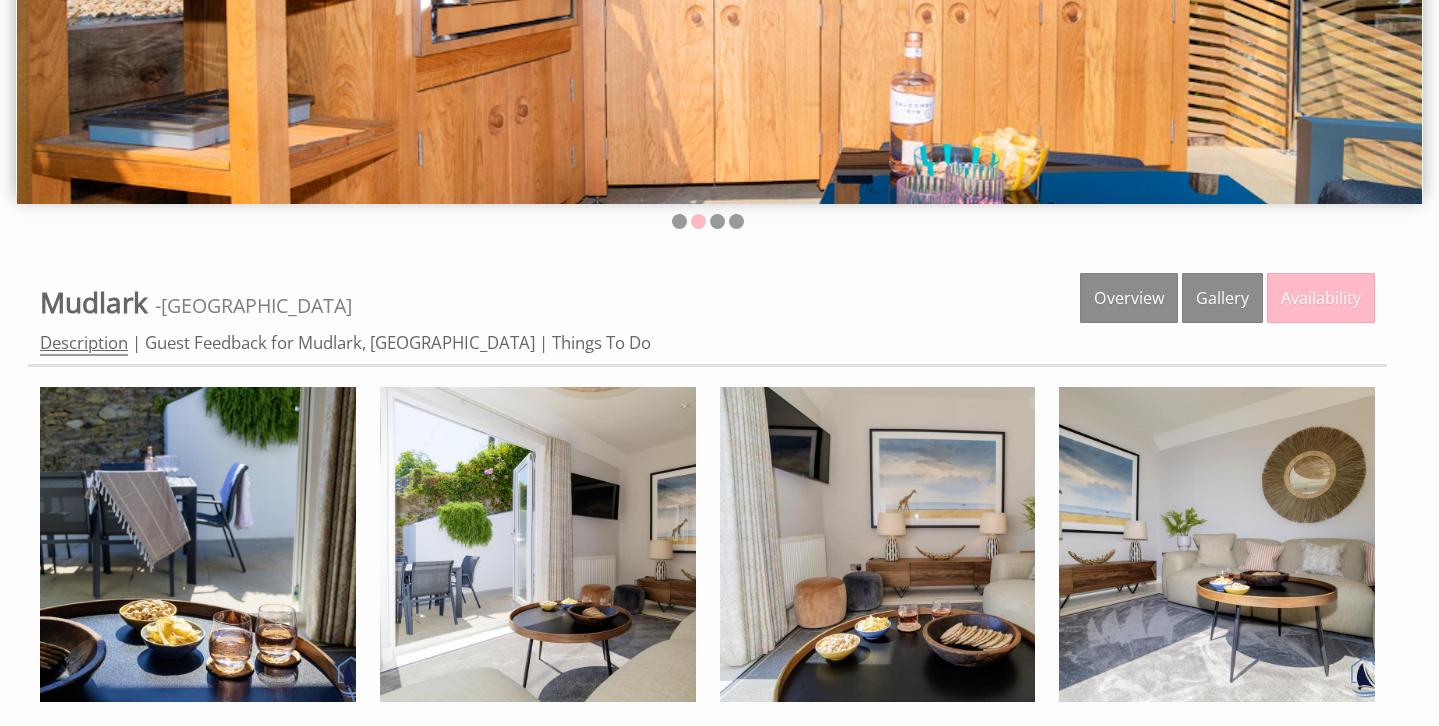 click on "Description" at bounding box center (84, 343) 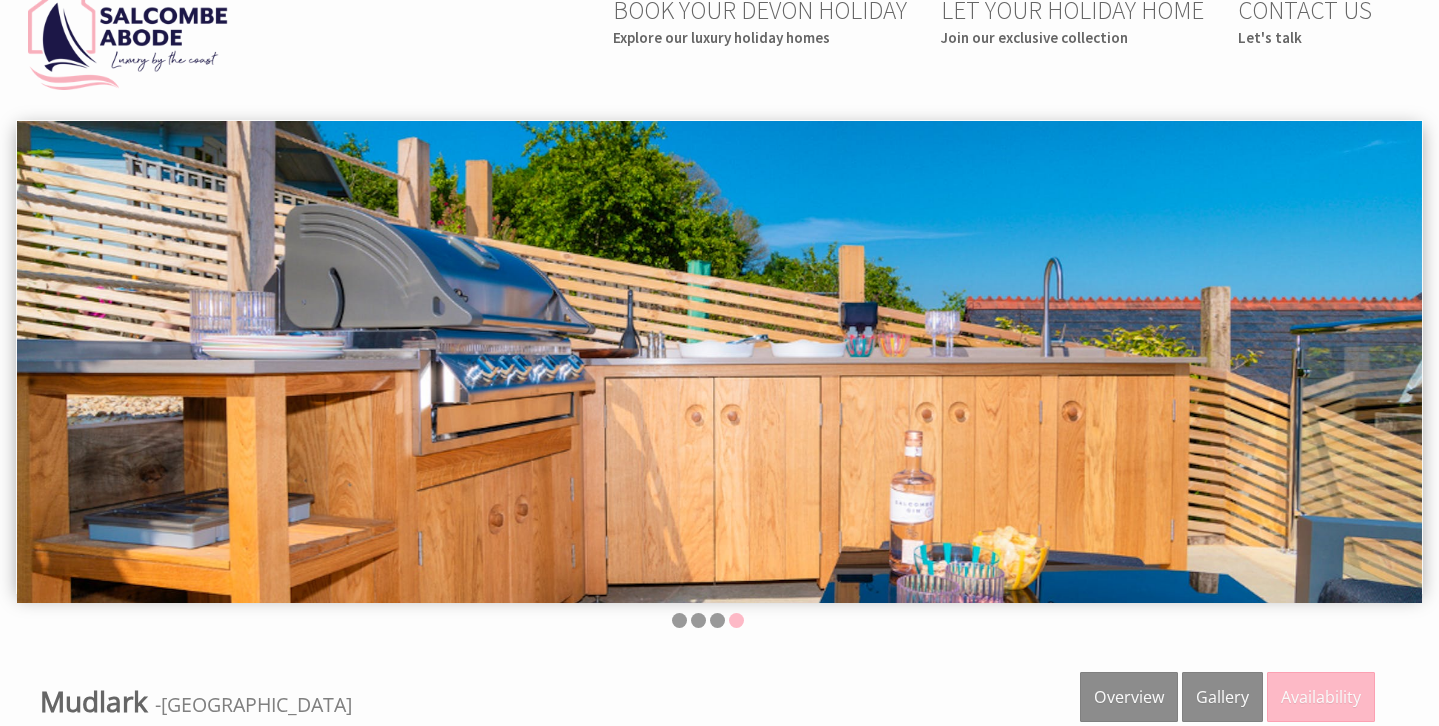 scroll, scrollTop: 0, scrollLeft: 0, axis: both 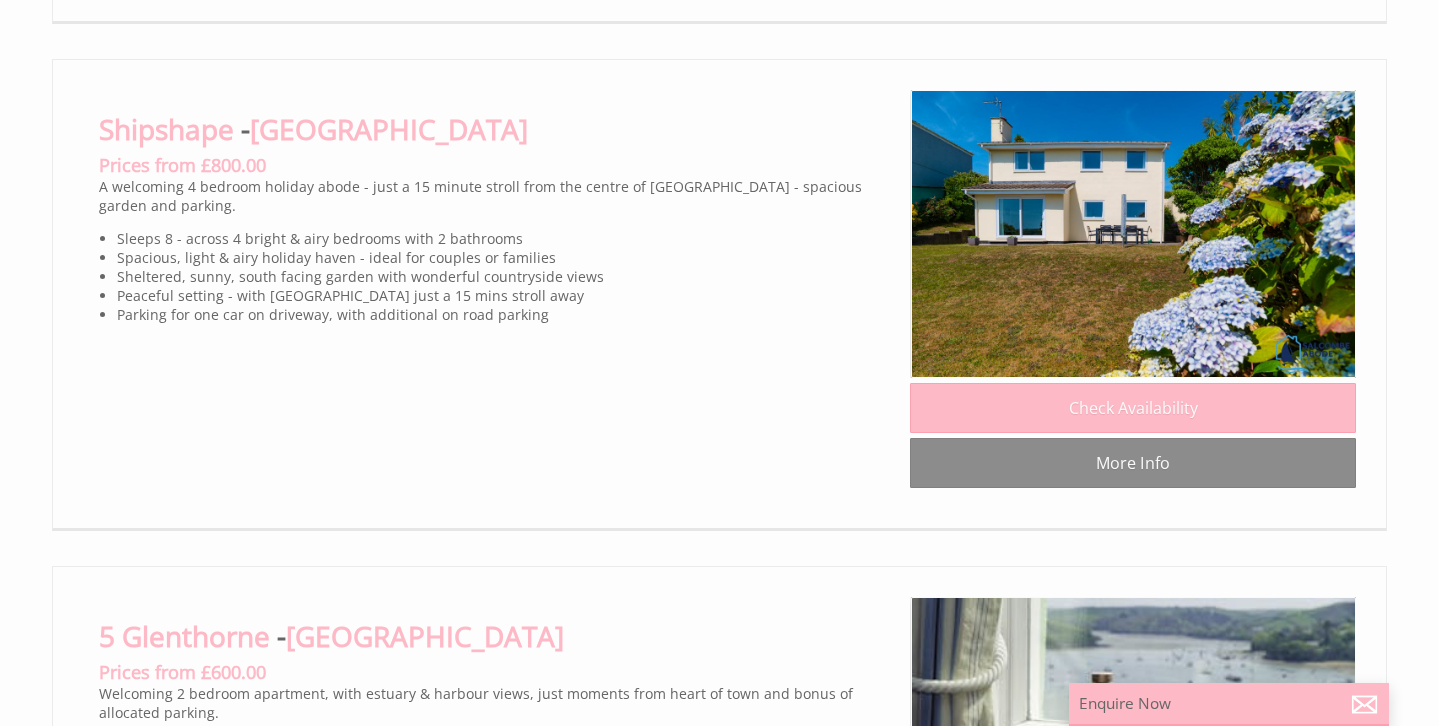 click on "More Info" at bounding box center (1133, -382) 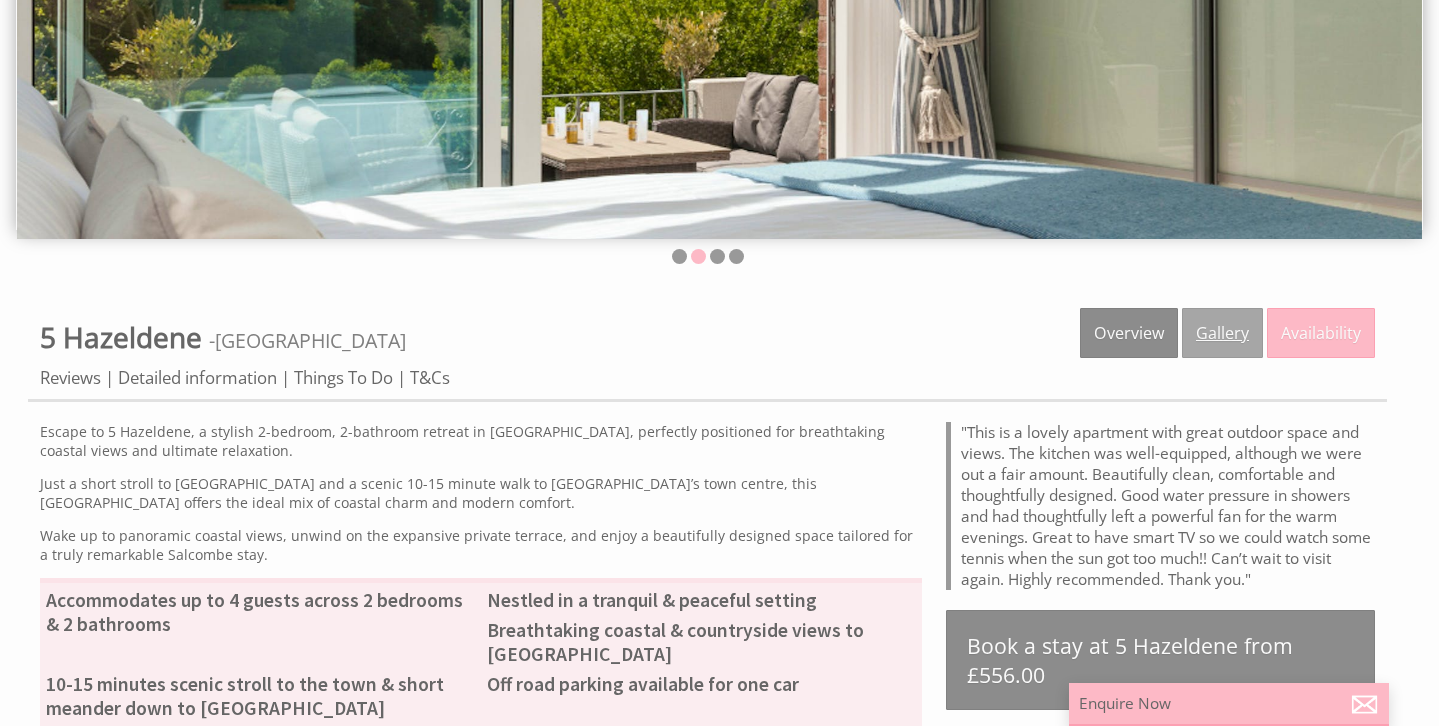 click on "Gallery" at bounding box center [1222, 333] 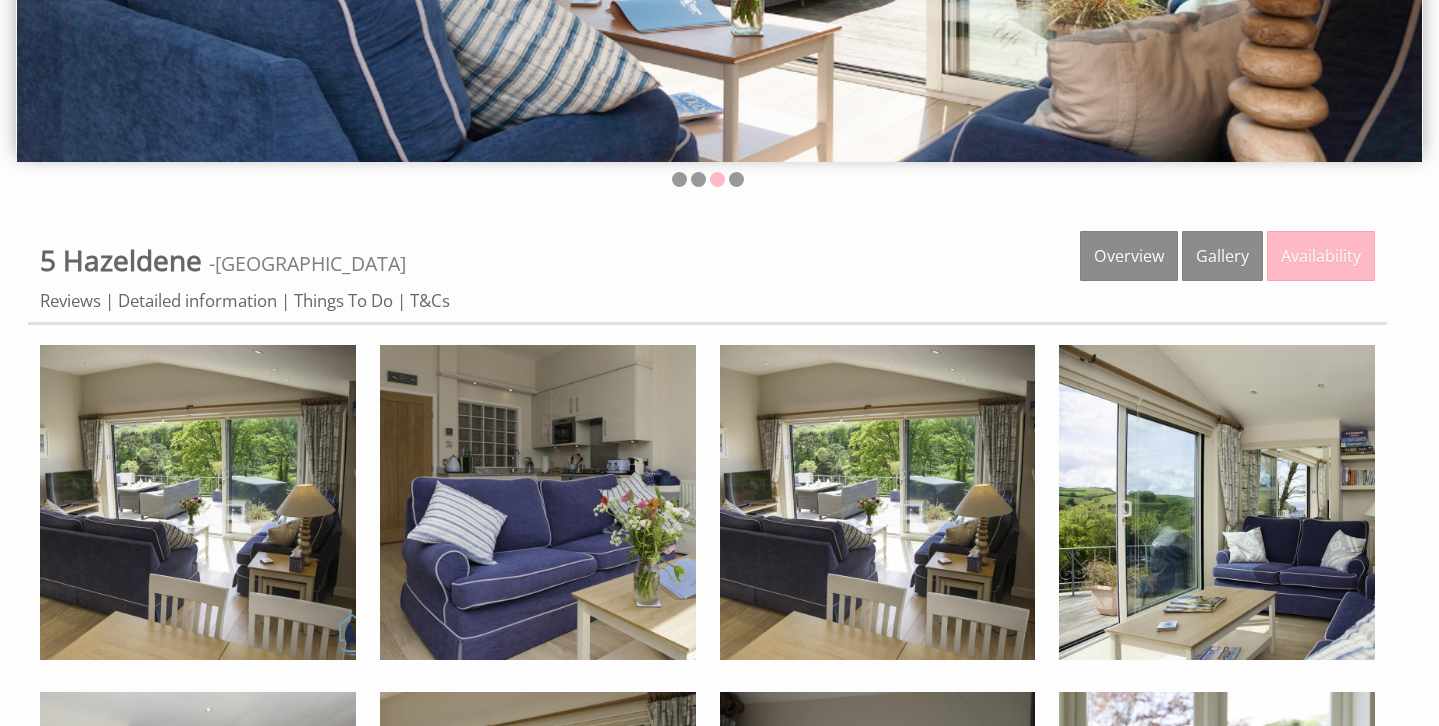 scroll, scrollTop: 365, scrollLeft: 0, axis: vertical 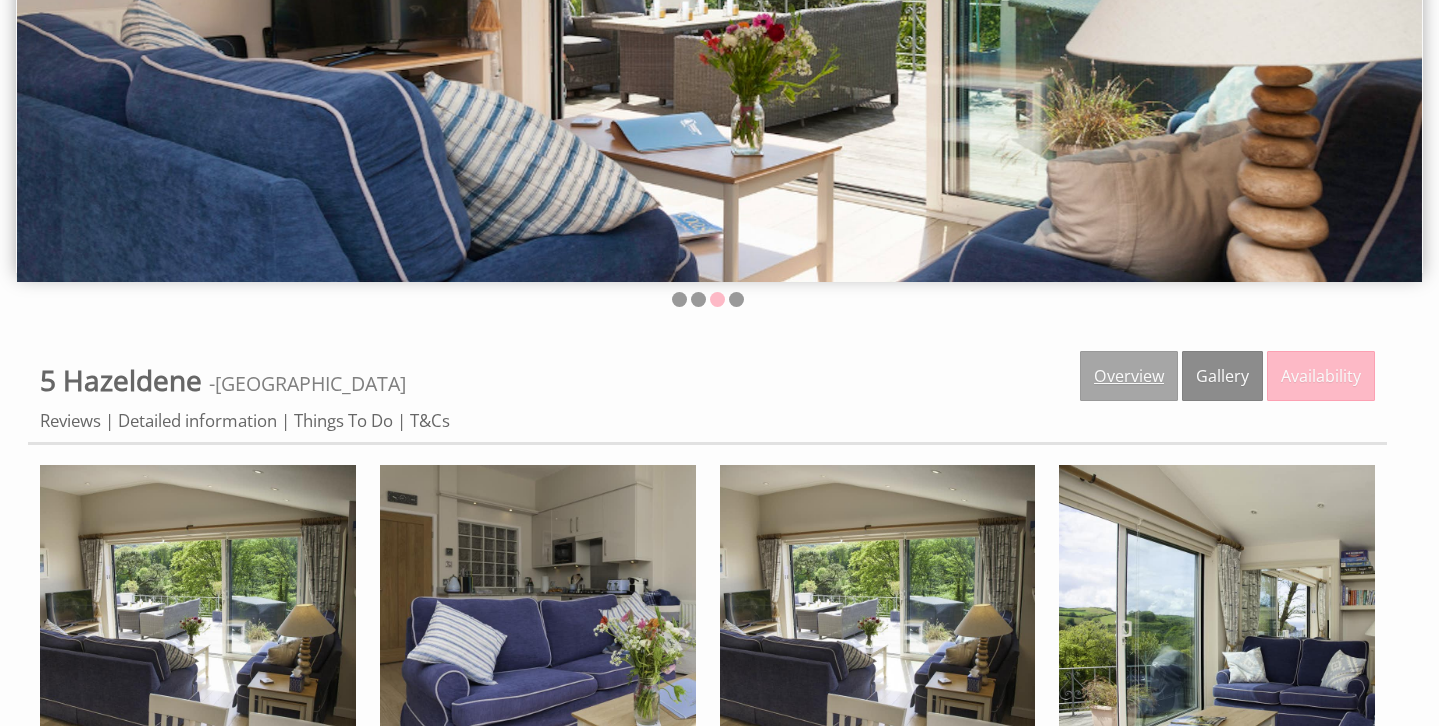 click on "Overview" at bounding box center (1129, 376) 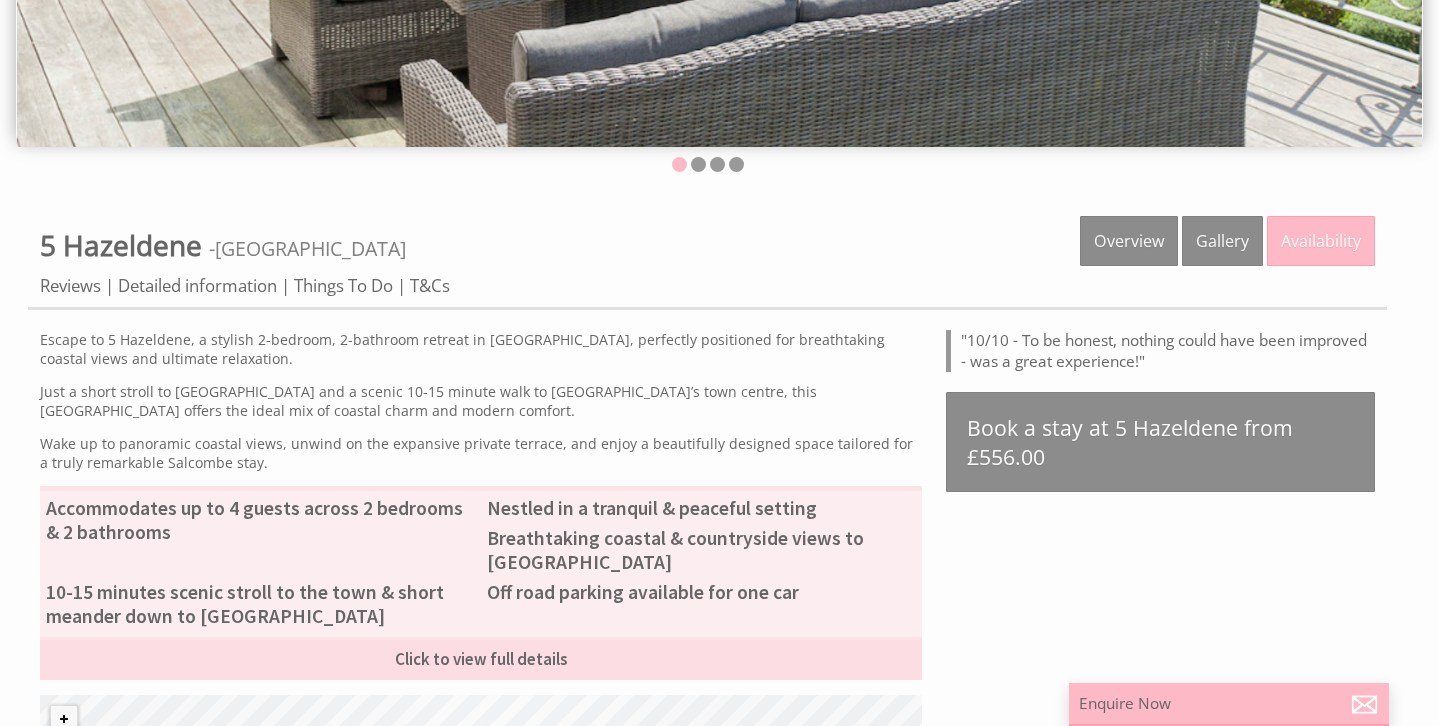 scroll, scrollTop: 495, scrollLeft: 0, axis: vertical 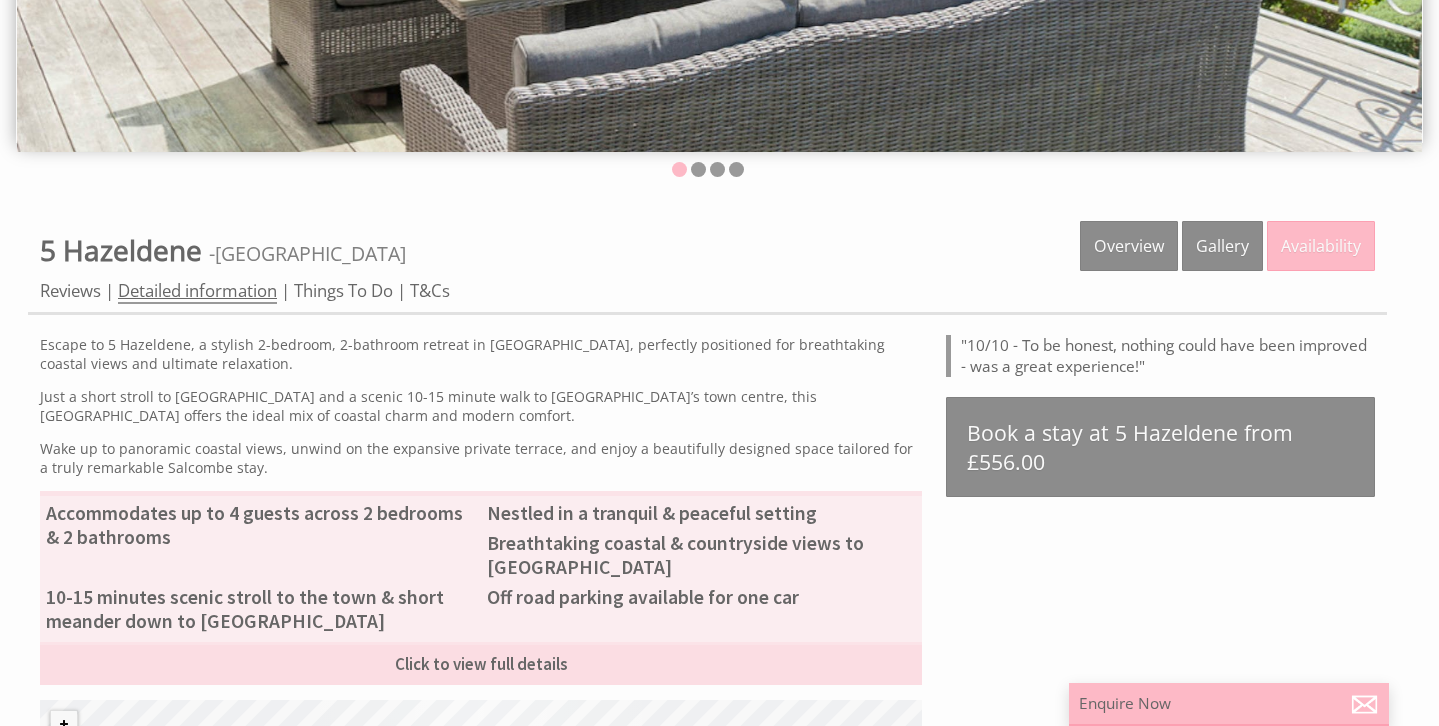 click on "Detailed information" at bounding box center [197, 291] 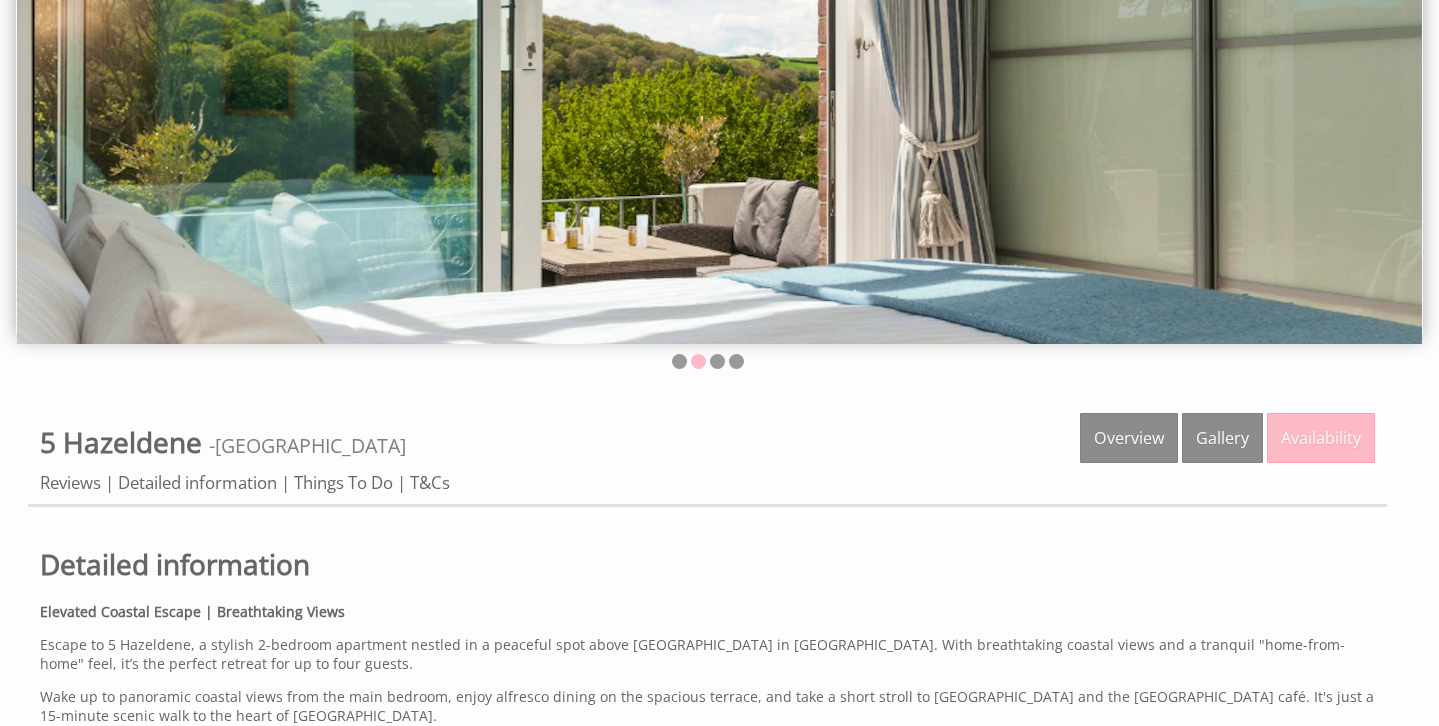scroll, scrollTop: 0, scrollLeft: 0, axis: both 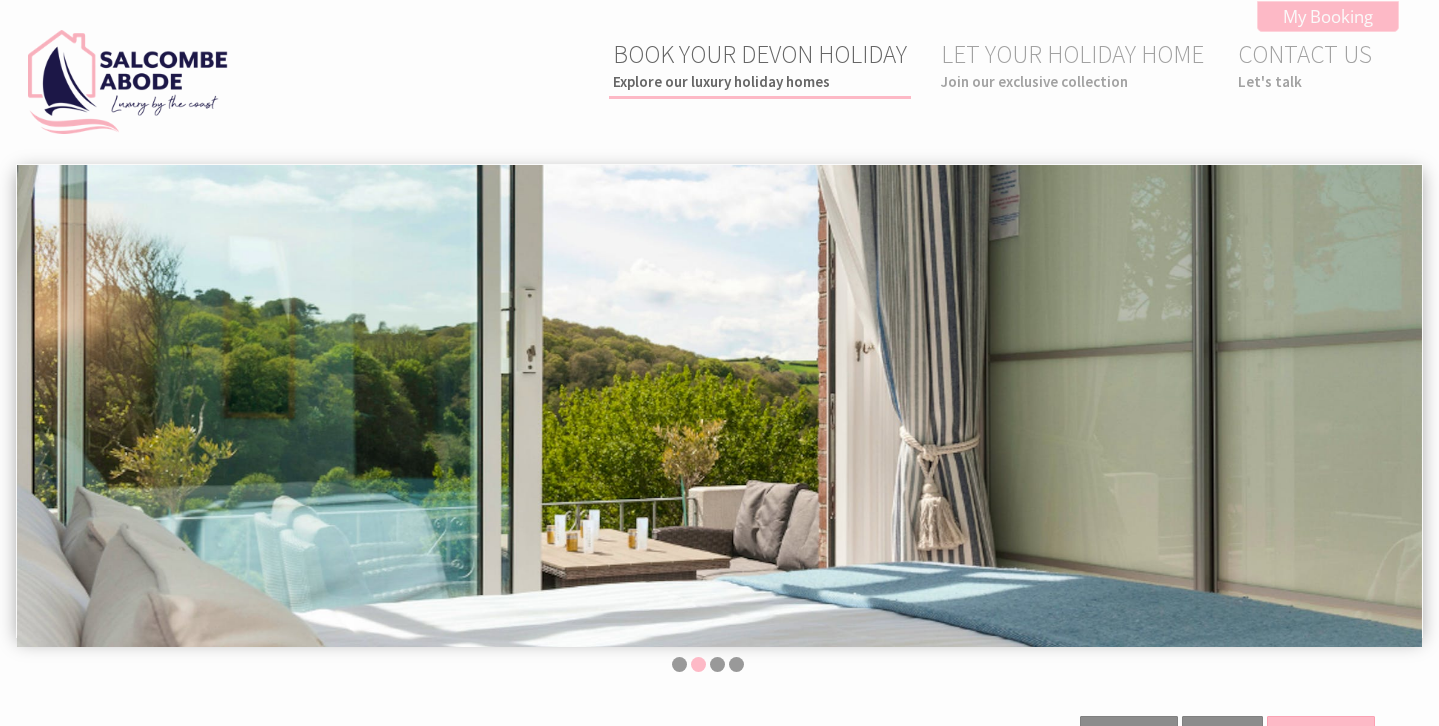 click on "BOOK YOUR DEVON HOLIDAY  Explore our  luxury holiday homes" at bounding box center (760, 64) 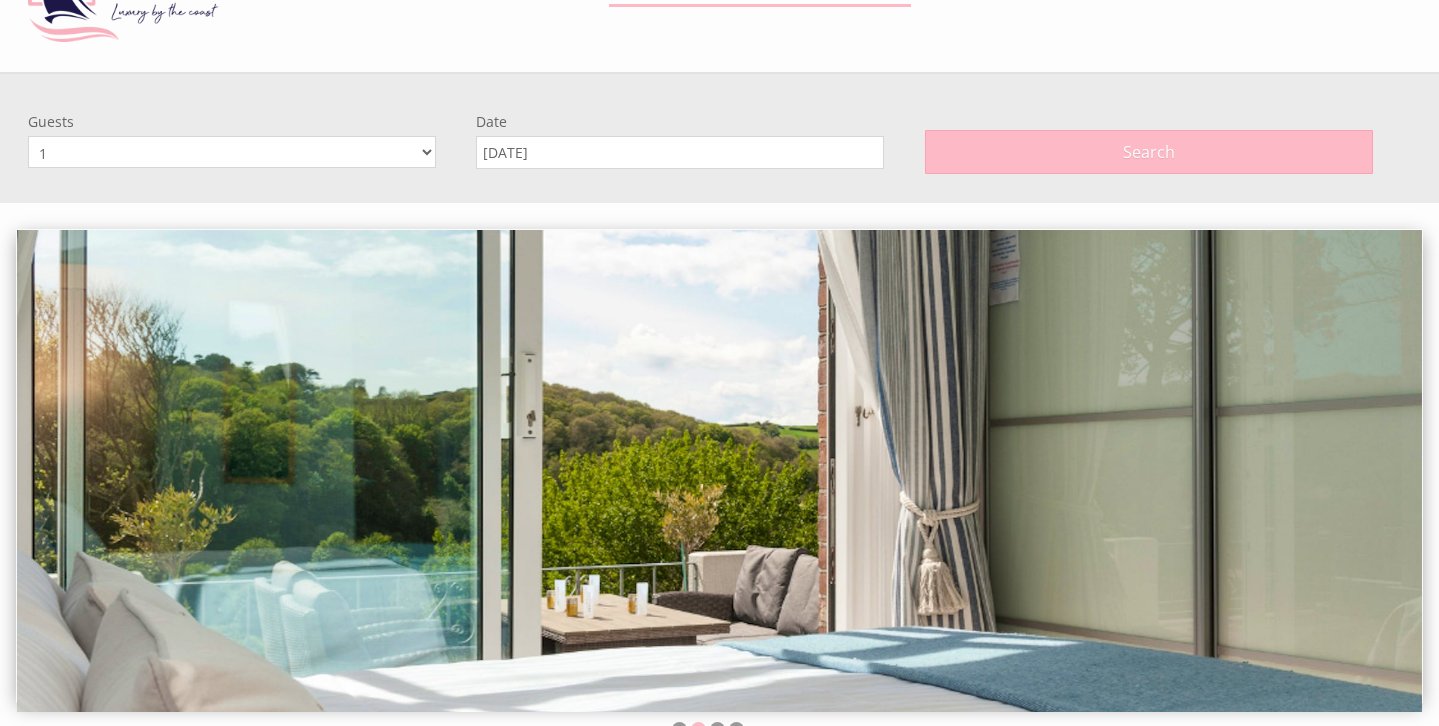 scroll, scrollTop: 164, scrollLeft: 0, axis: vertical 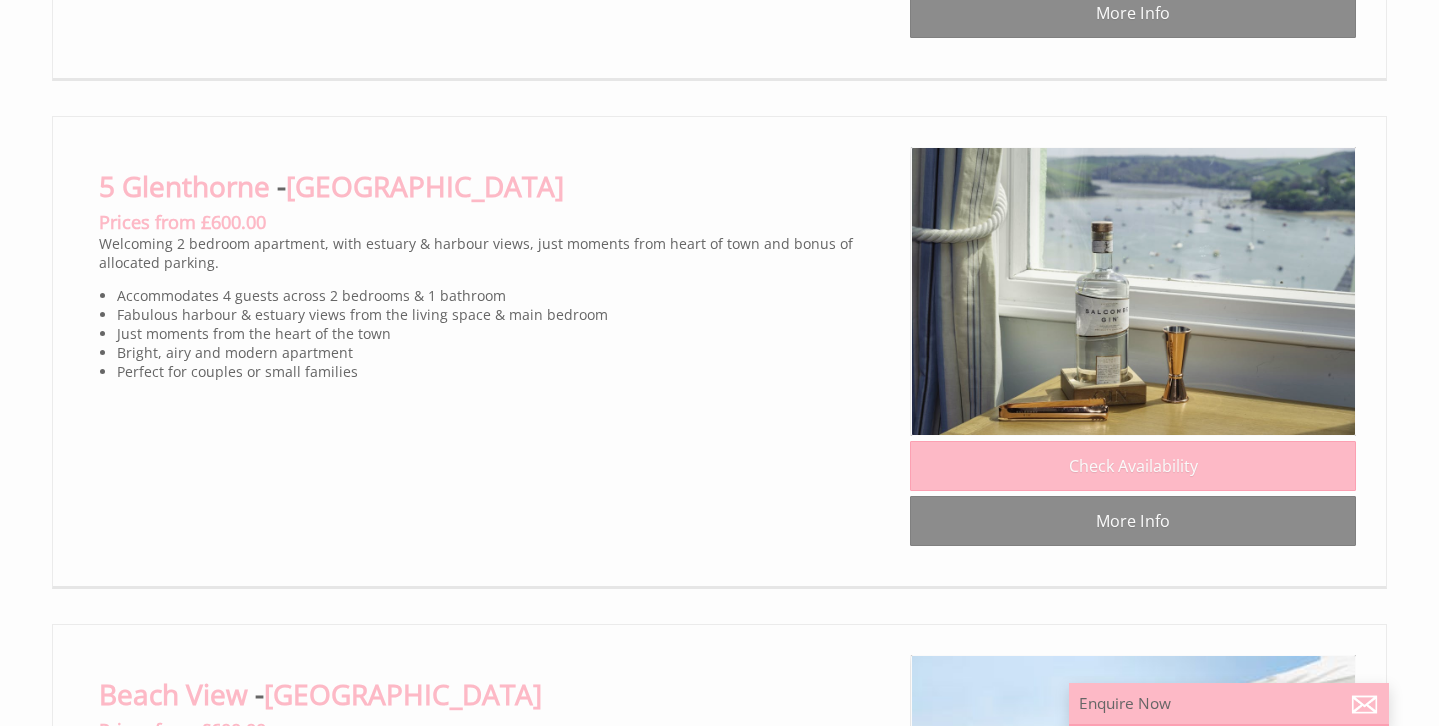 click on "[GEOGRAPHIC_DATA]" at bounding box center (527, -659) 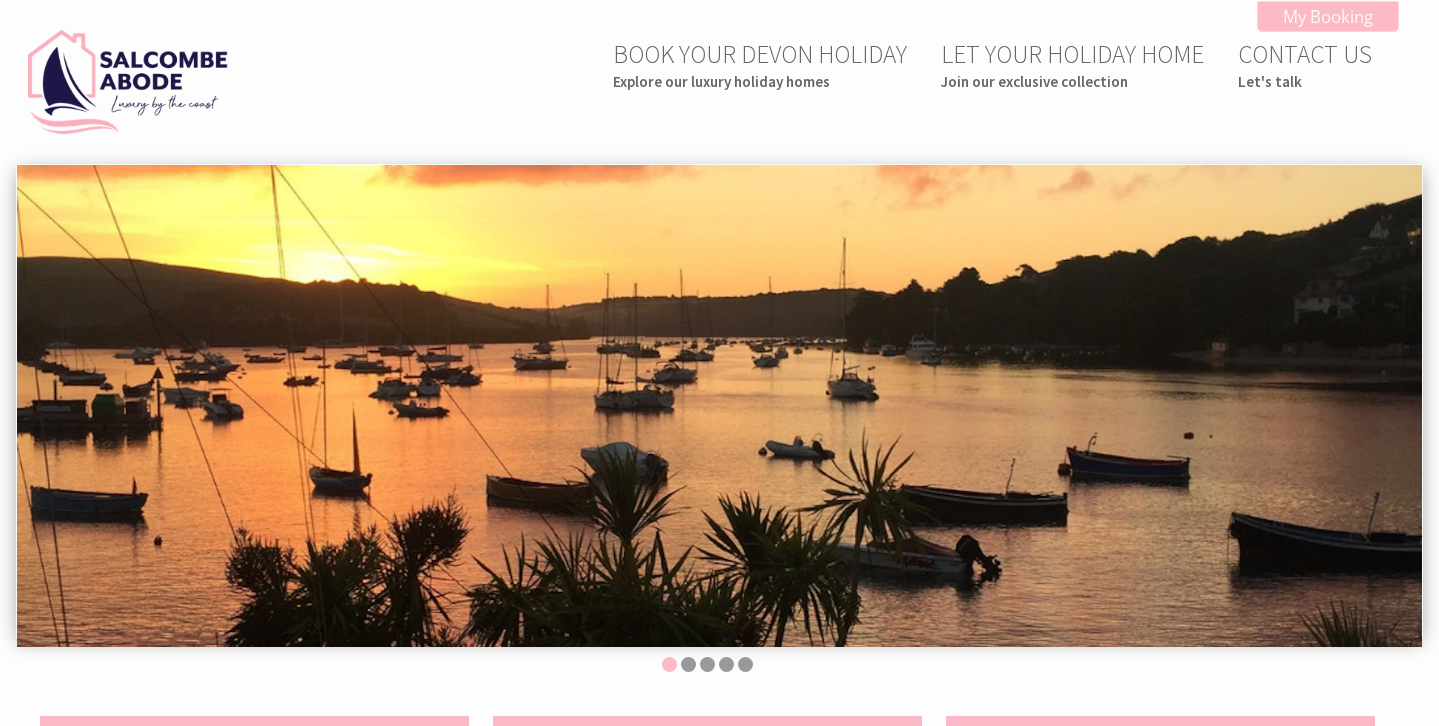 scroll, scrollTop: 0, scrollLeft: 0, axis: both 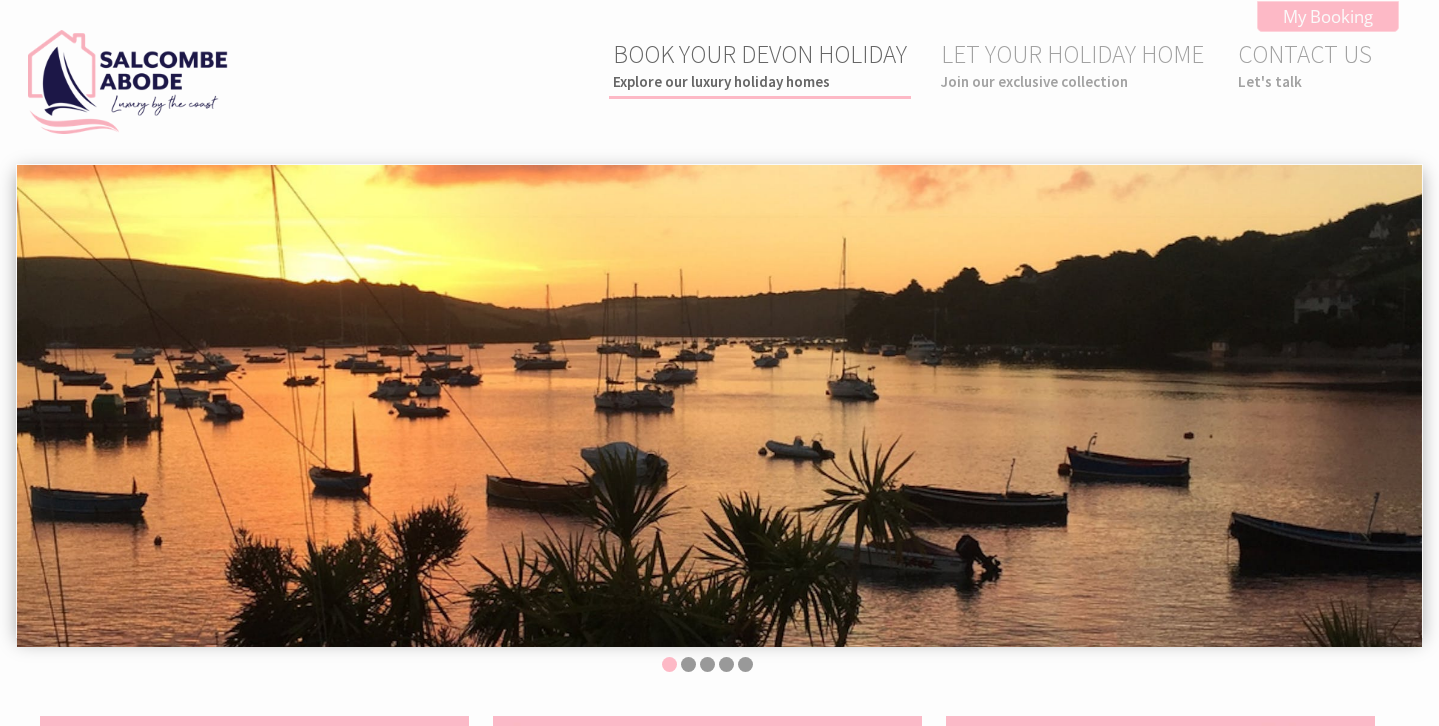 click on "BOOK YOUR DEVON HOLIDAY  Explore our  luxury holiday homes" at bounding box center [760, 64] 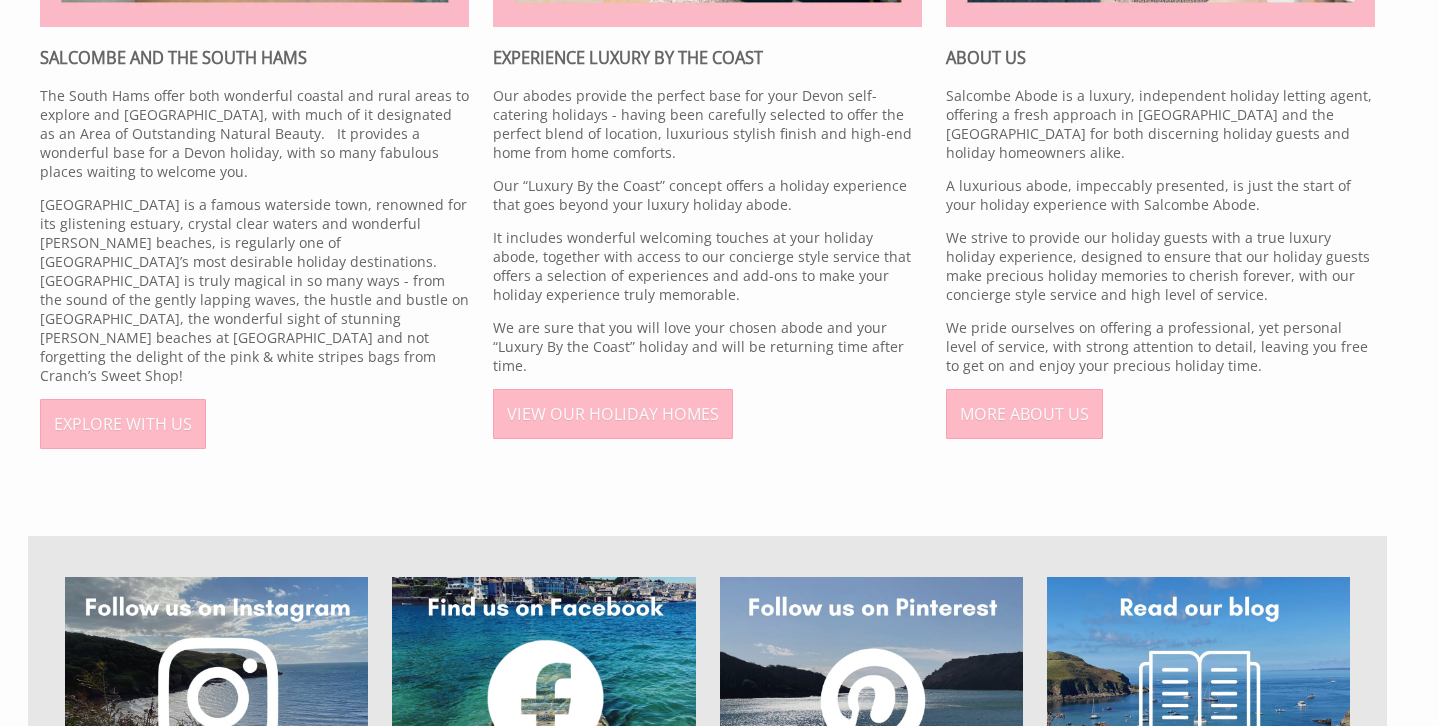 scroll, scrollTop: 1284, scrollLeft: 0, axis: vertical 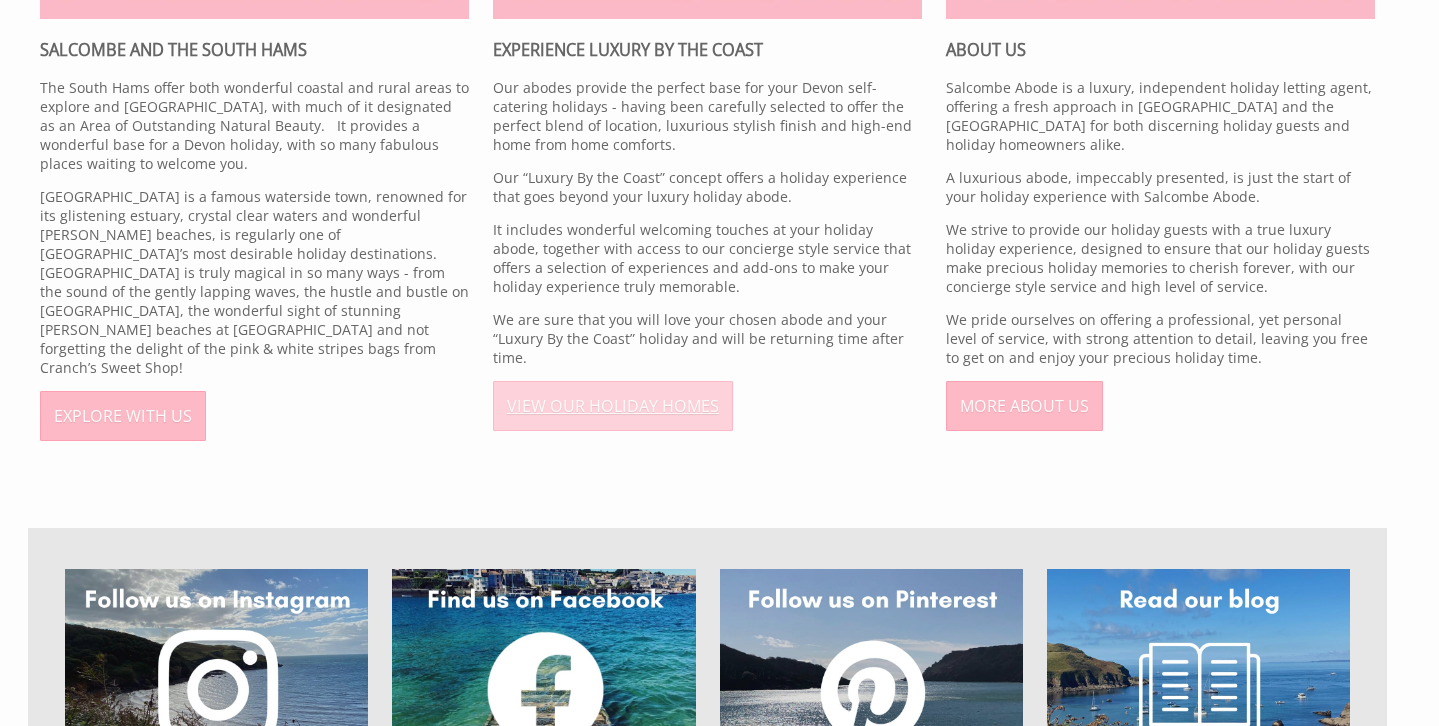 click on "VIEW OUR HOLIDAY HOMES" at bounding box center [613, 406] 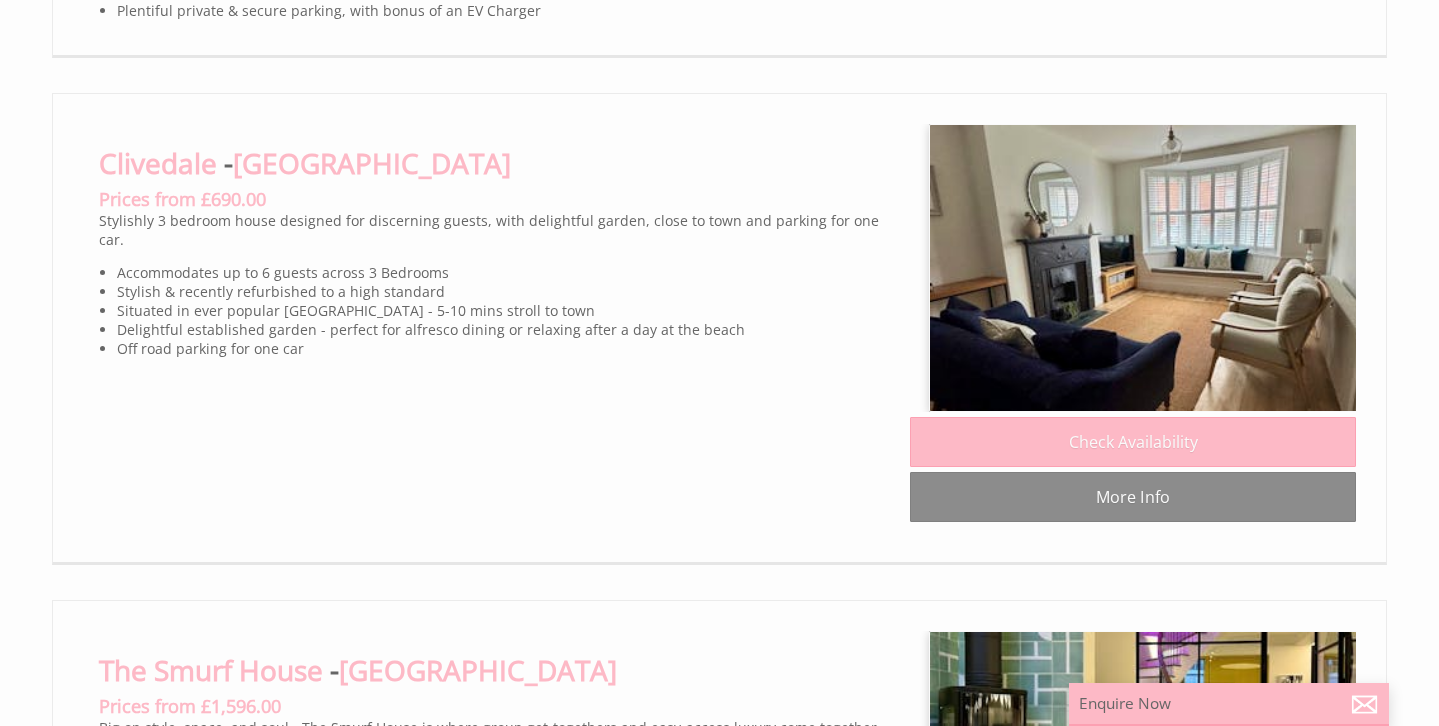 scroll, scrollTop: 0, scrollLeft: 0, axis: both 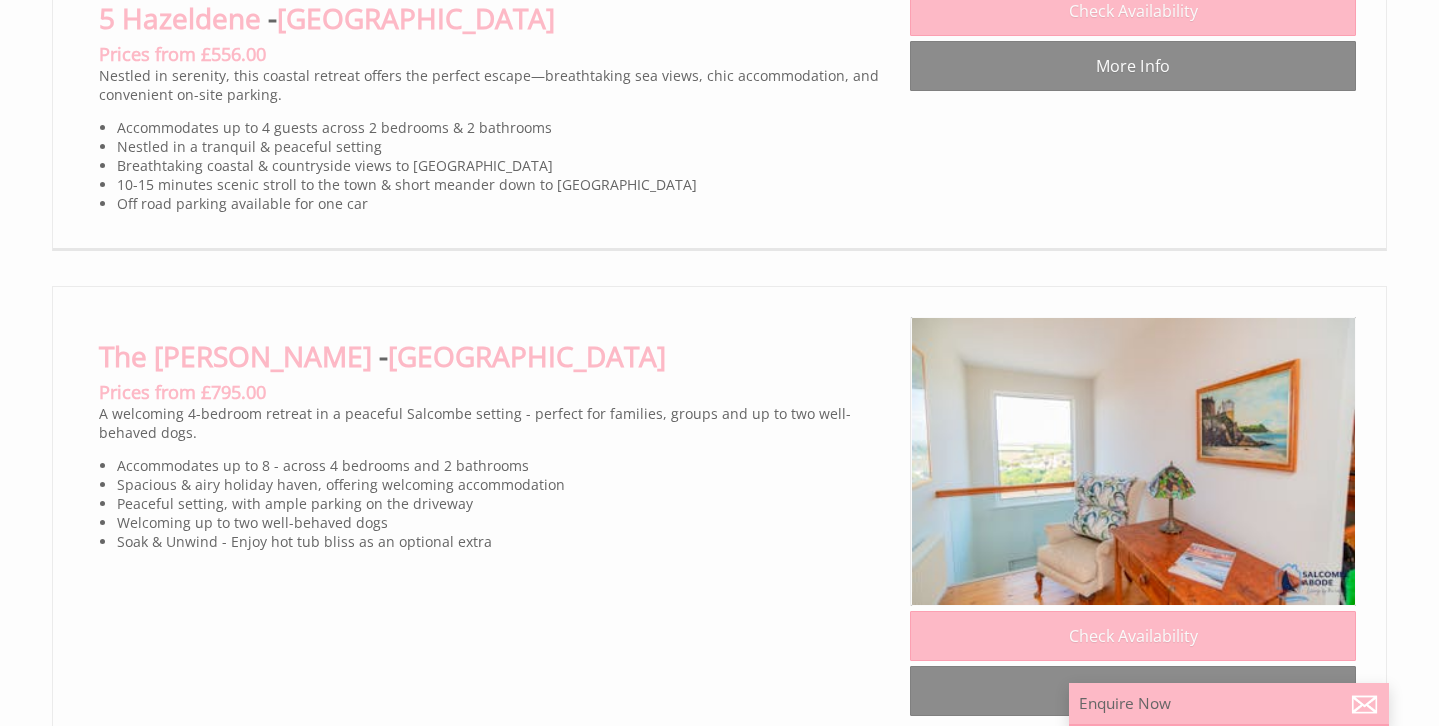 click on "More Info" at bounding box center (1133, -967) 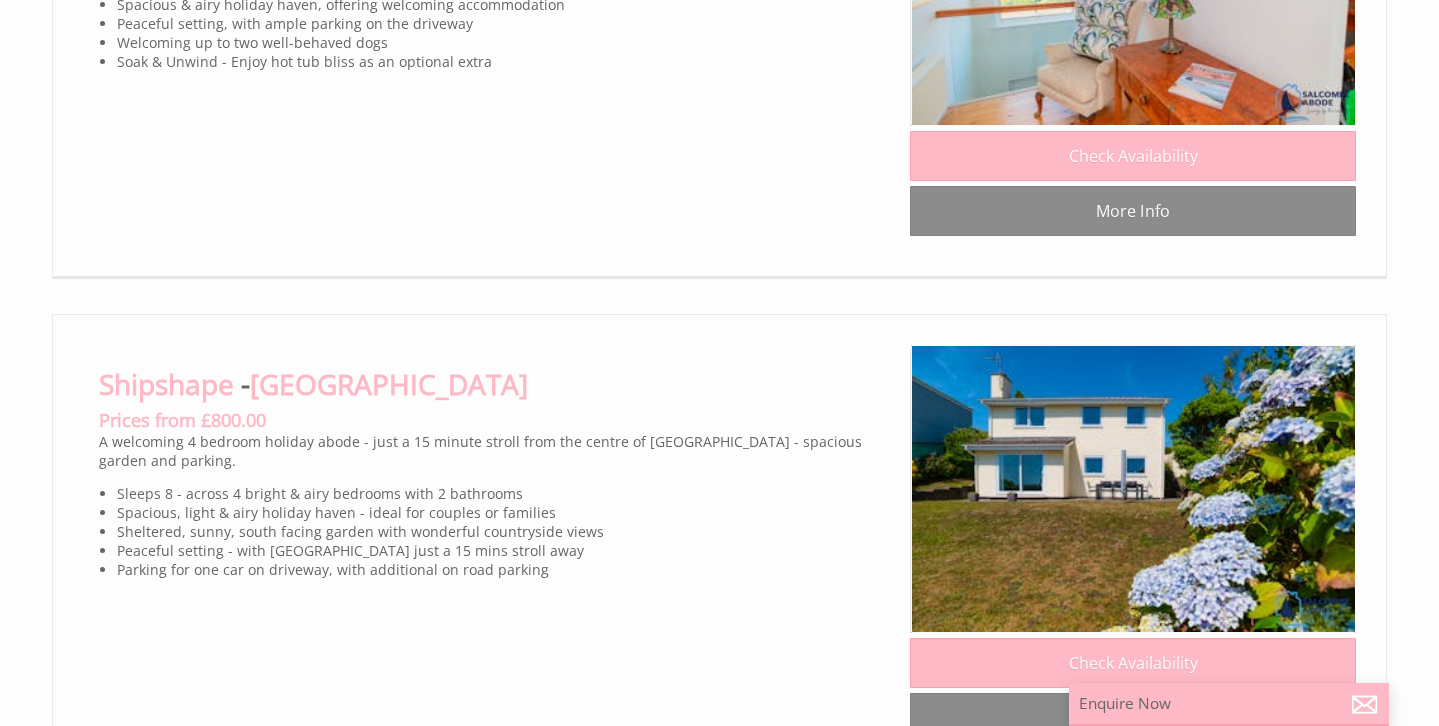 click on "More Info" at bounding box center [1133, -1090] 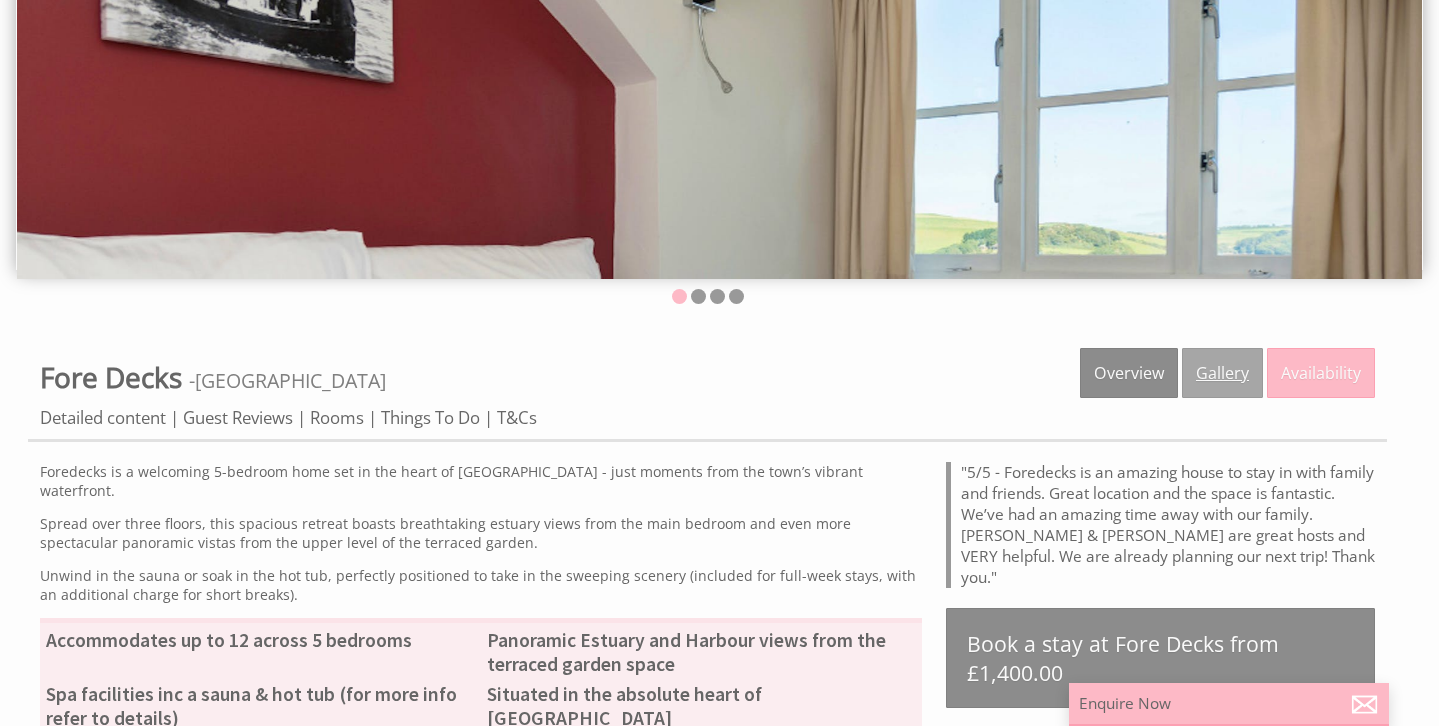 click on "Gallery" at bounding box center [1222, 373] 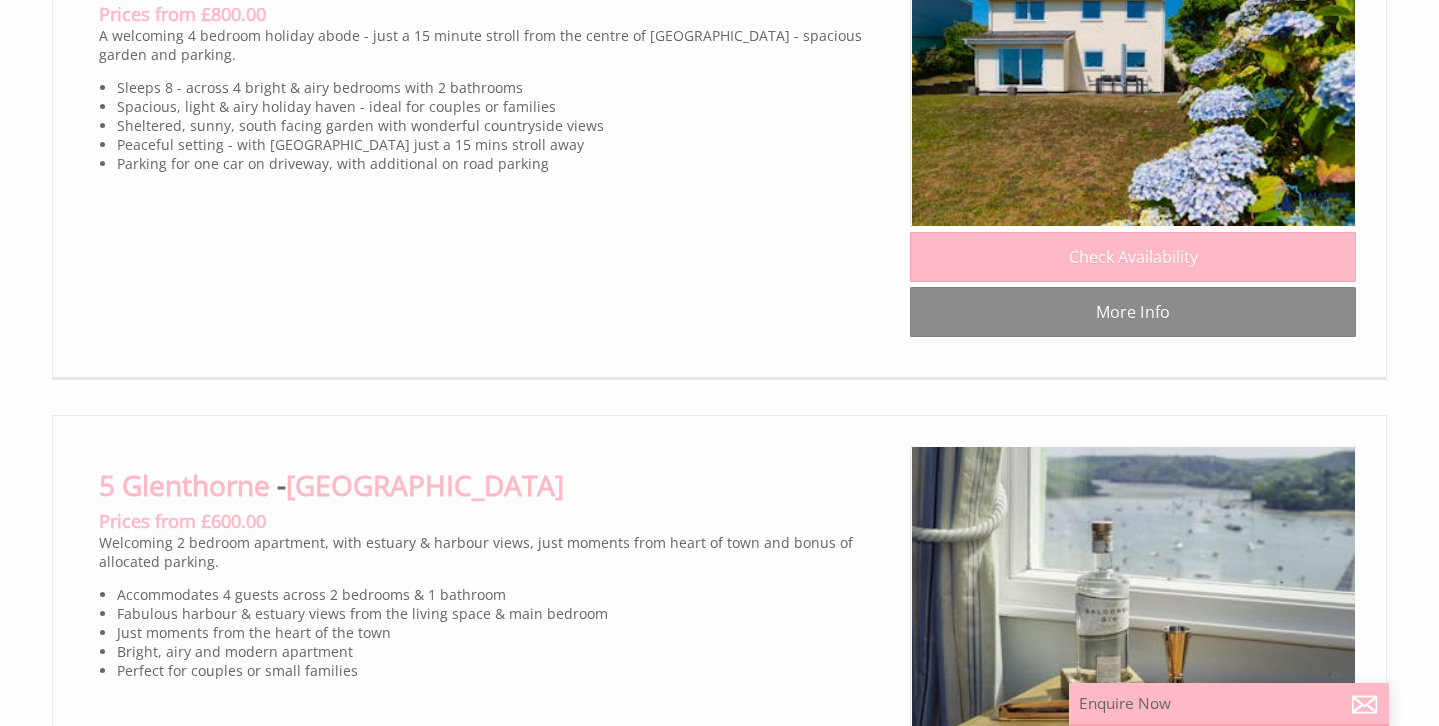click on "Upper Foredecks" at bounding box center [209, -1206] 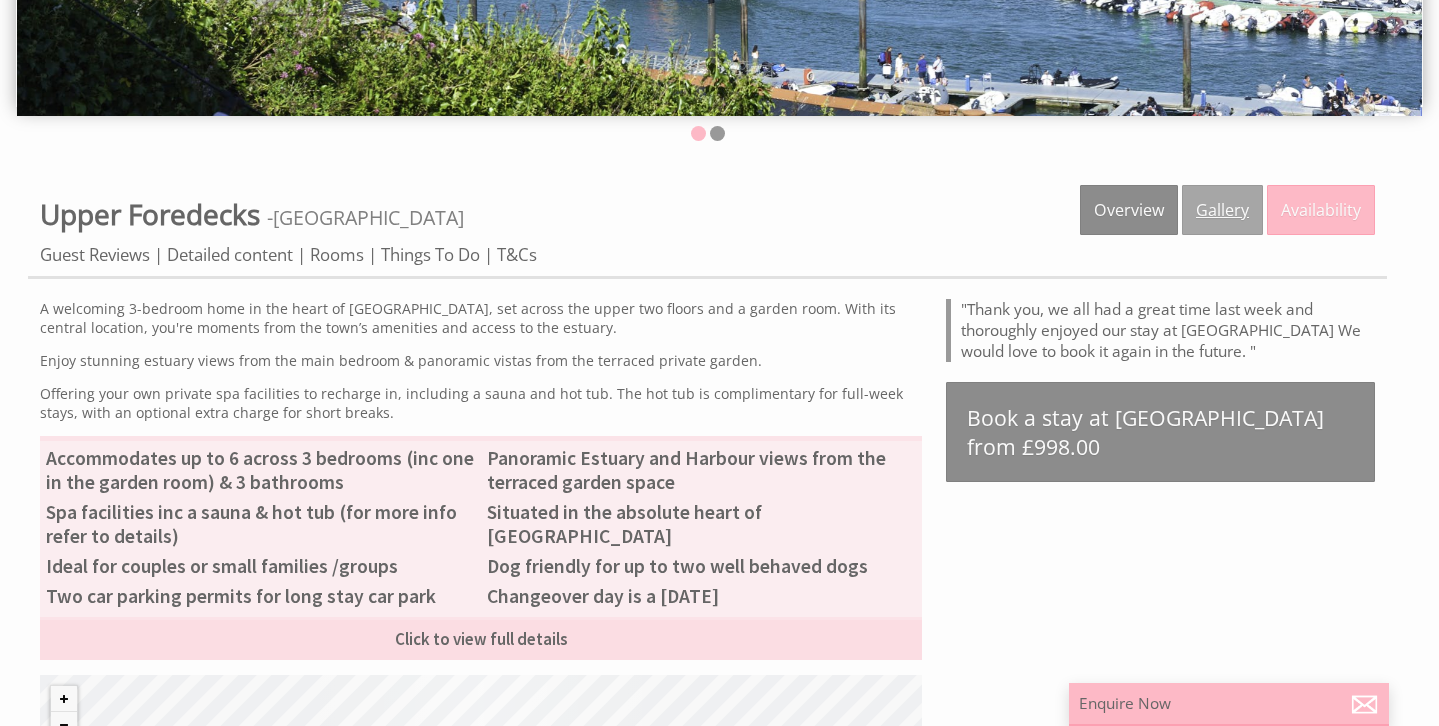 click on "Gallery" at bounding box center [1222, 210] 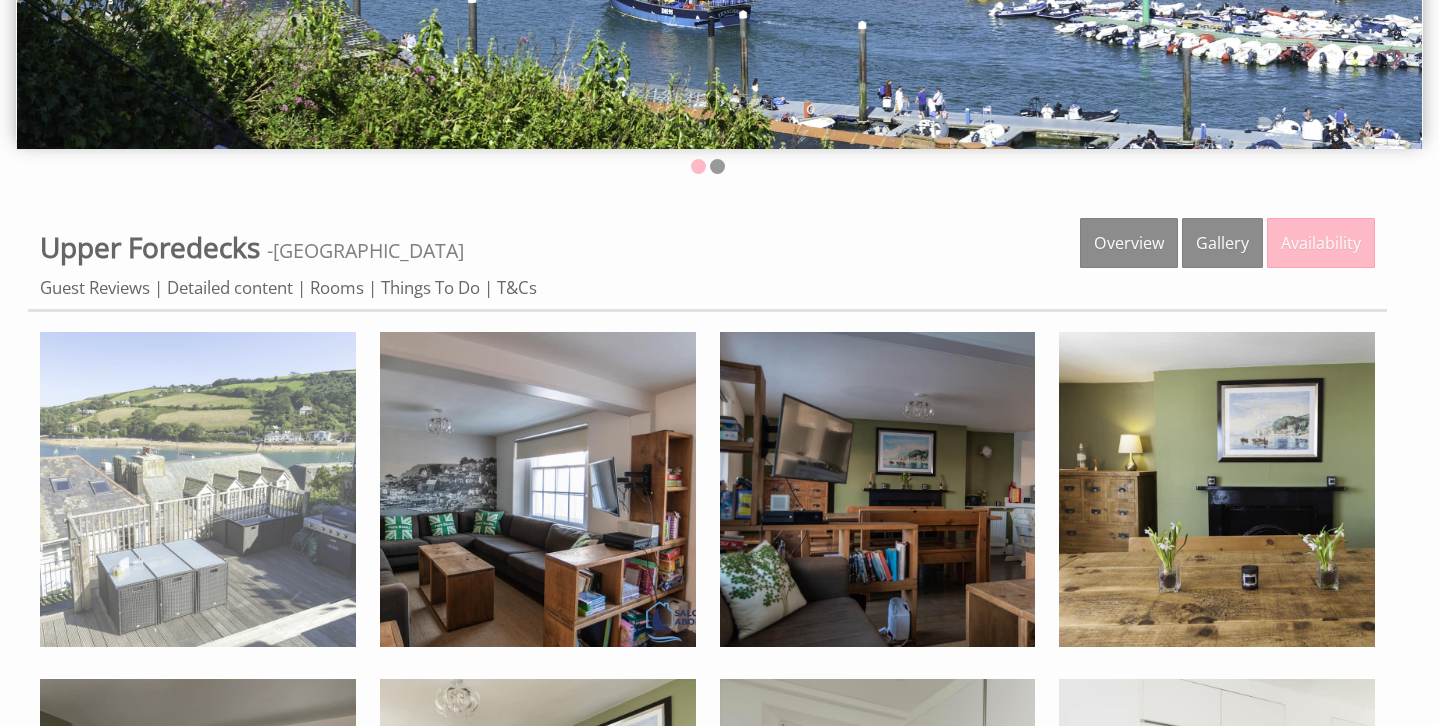 click at bounding box center (198, 490) 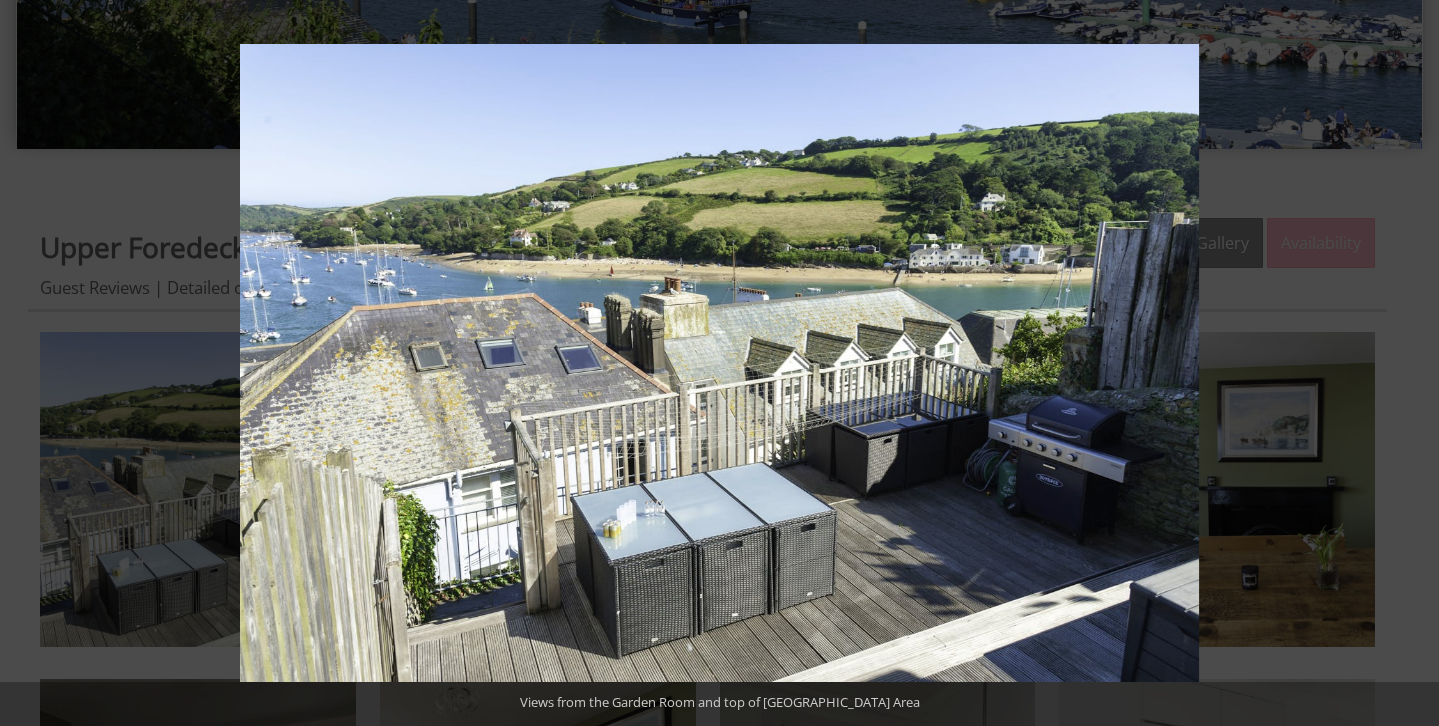 click at bounding box center (1404, 363) 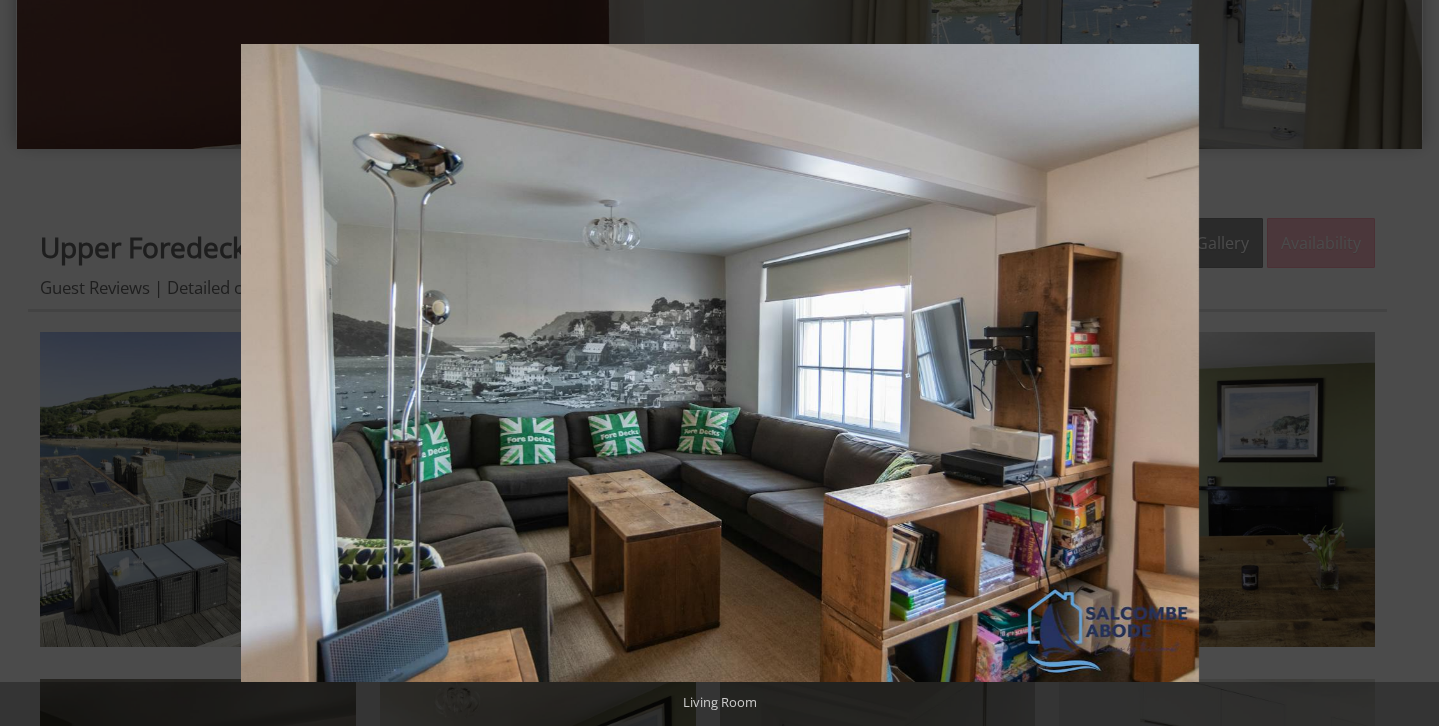 click at bounding box center [1404, 363] 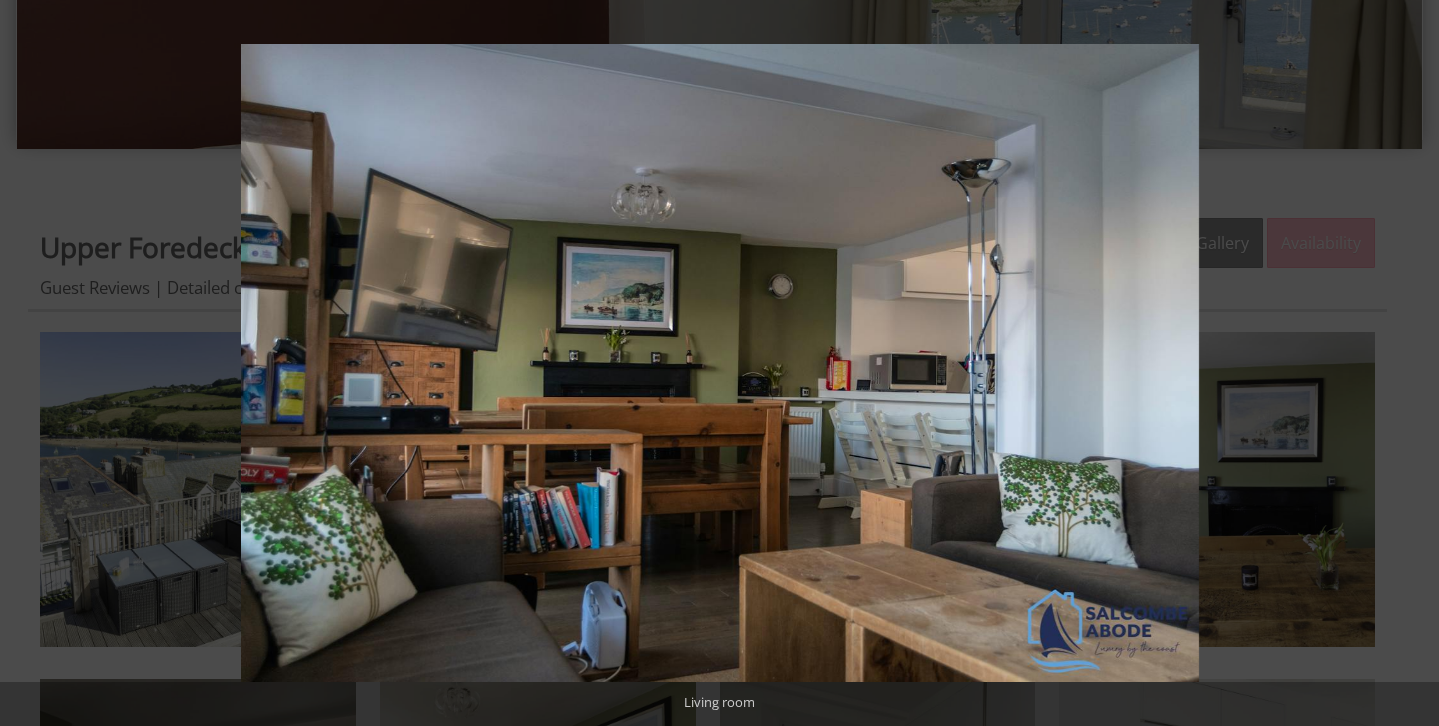 click at bounding box center [1404, 363] 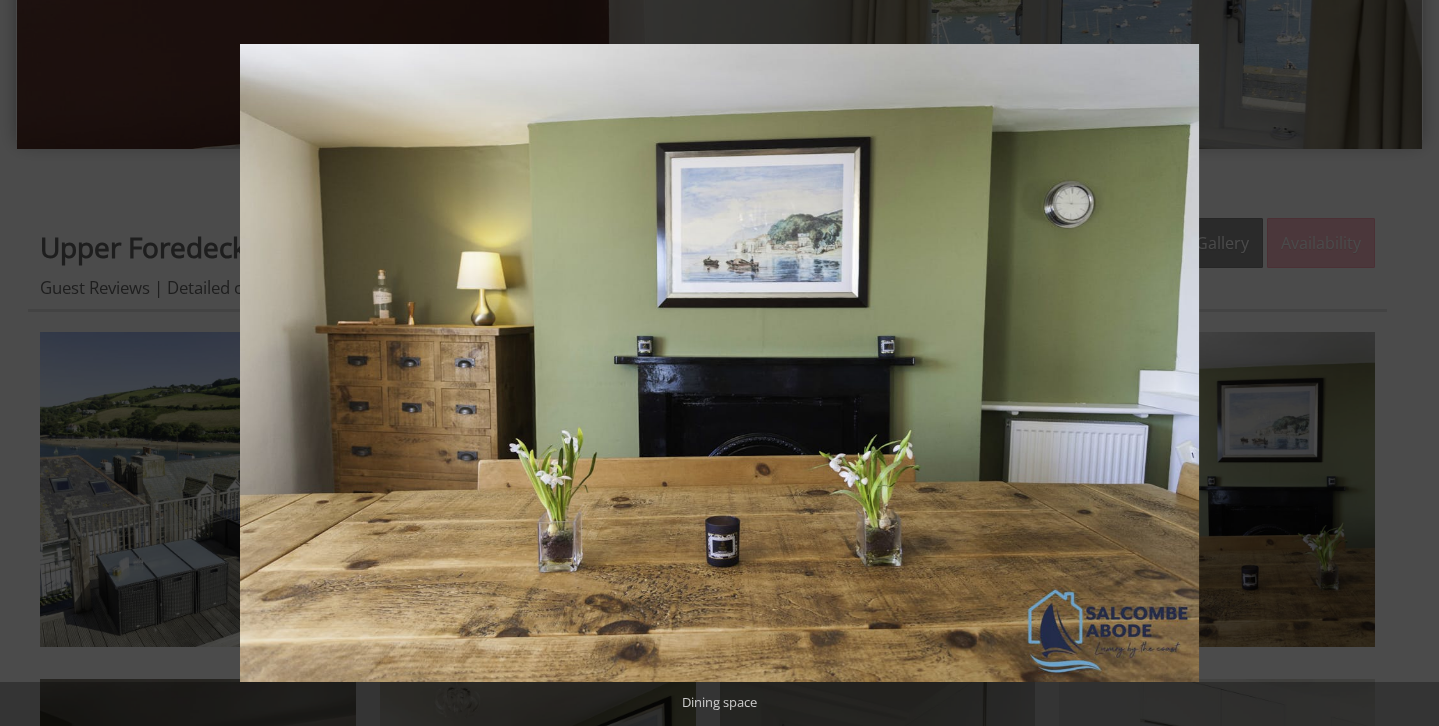 click at bounding box center [1404, 363] 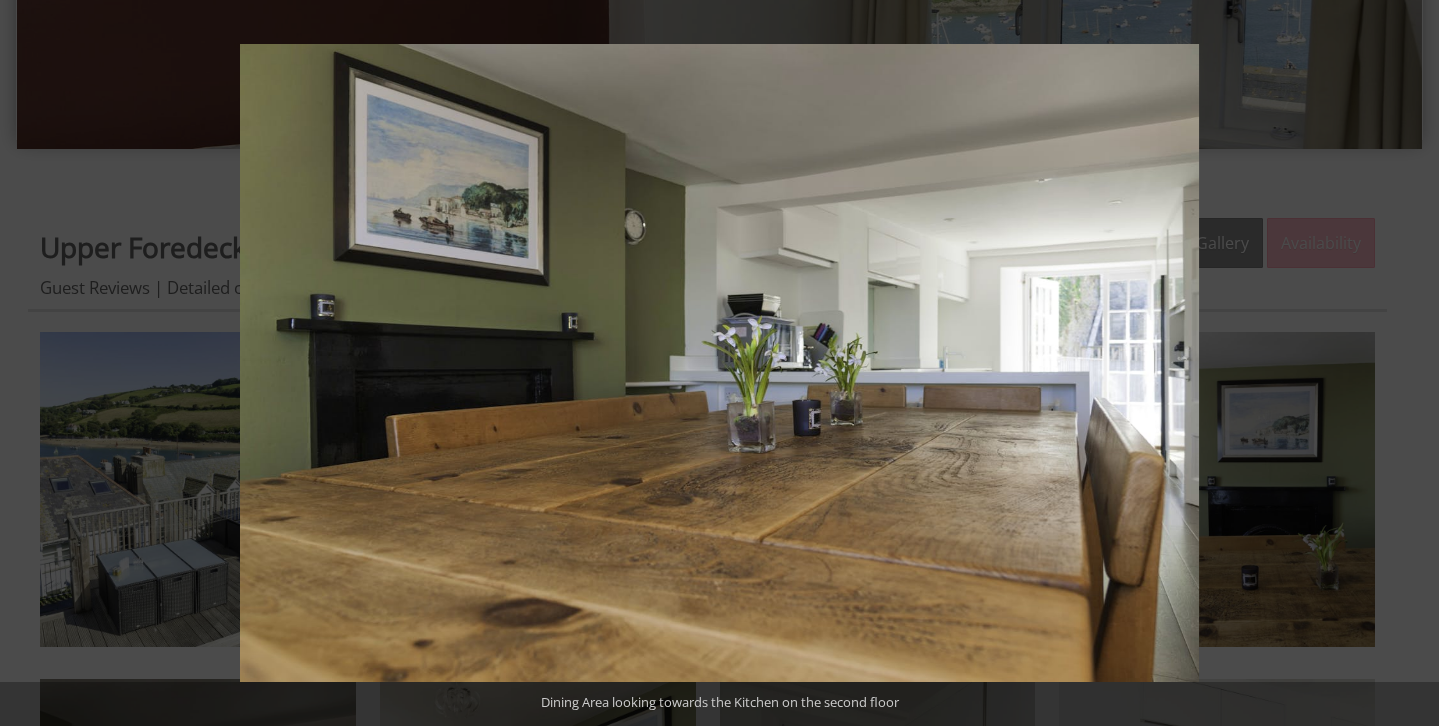 click at bounding box center [1404, 363] 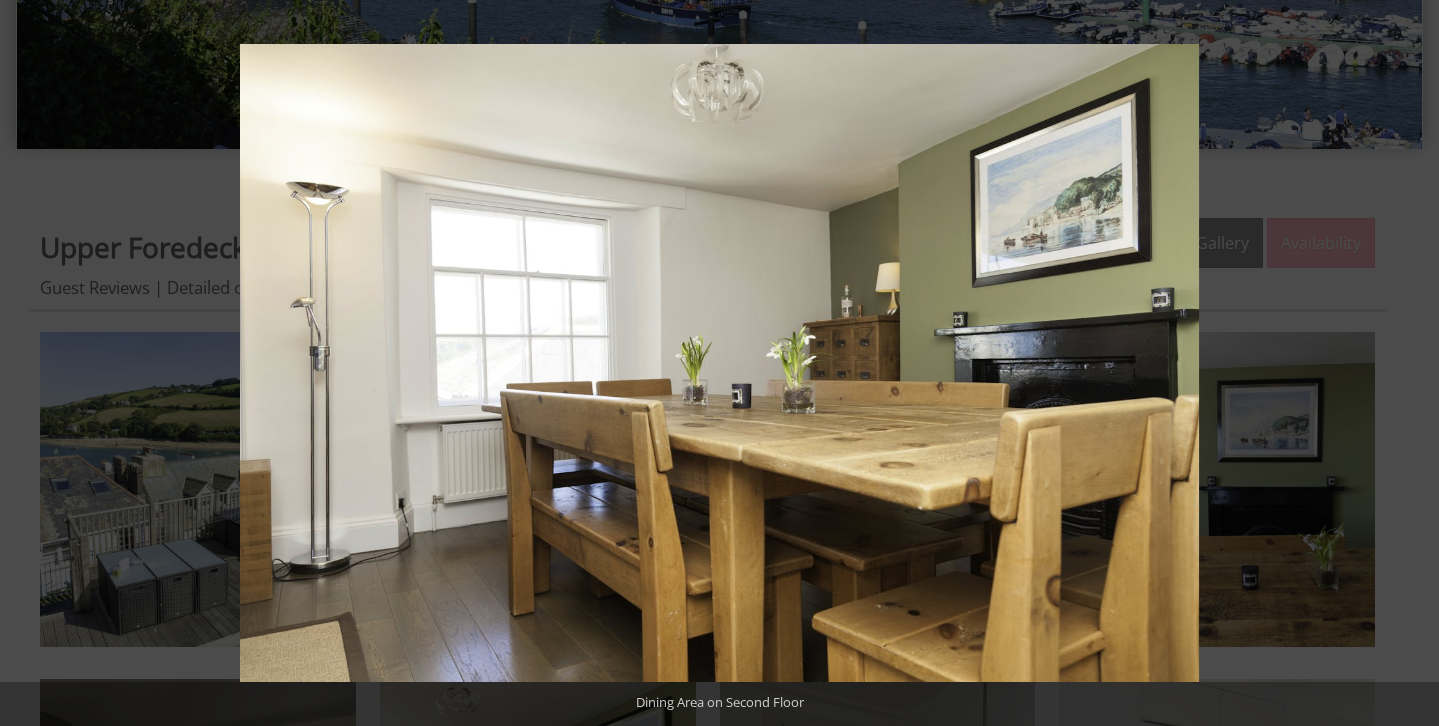 click at bounding box center (1404, 363) 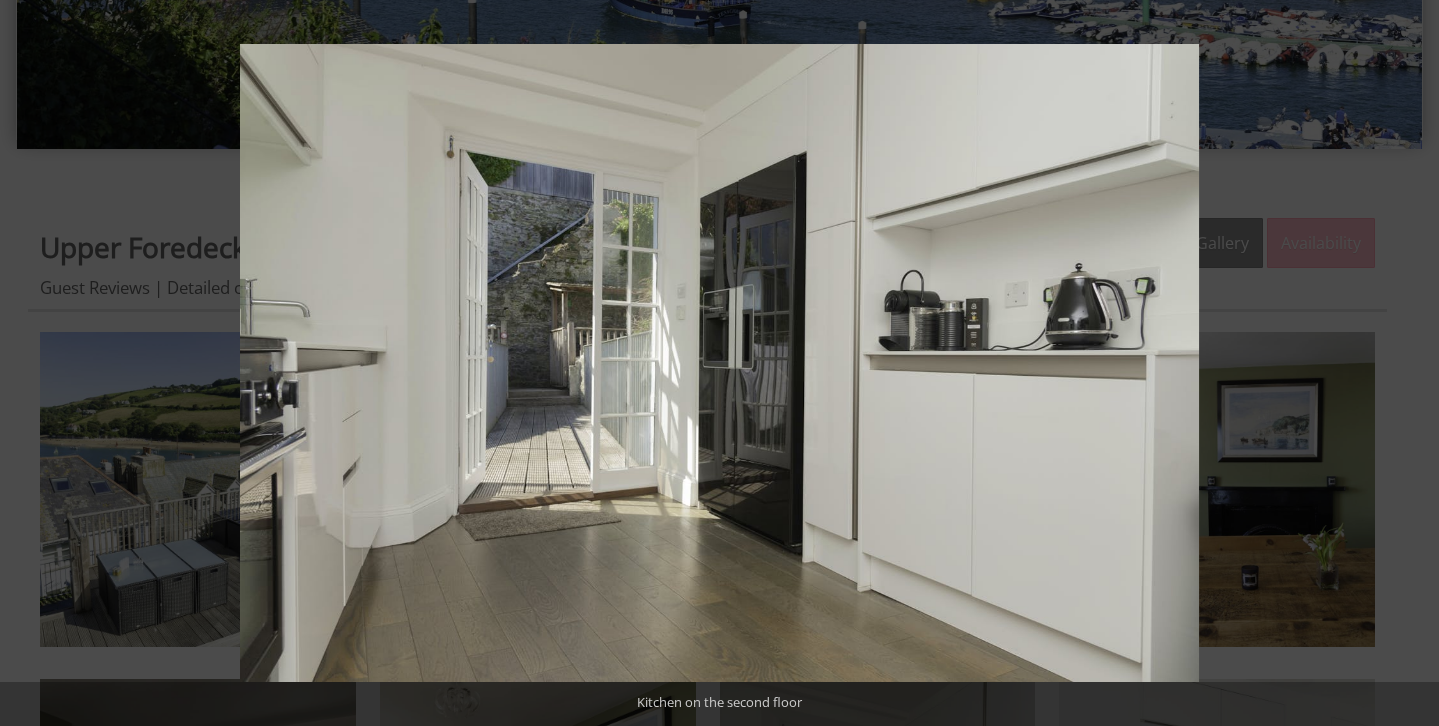 click at bounding box center [1404, 363] 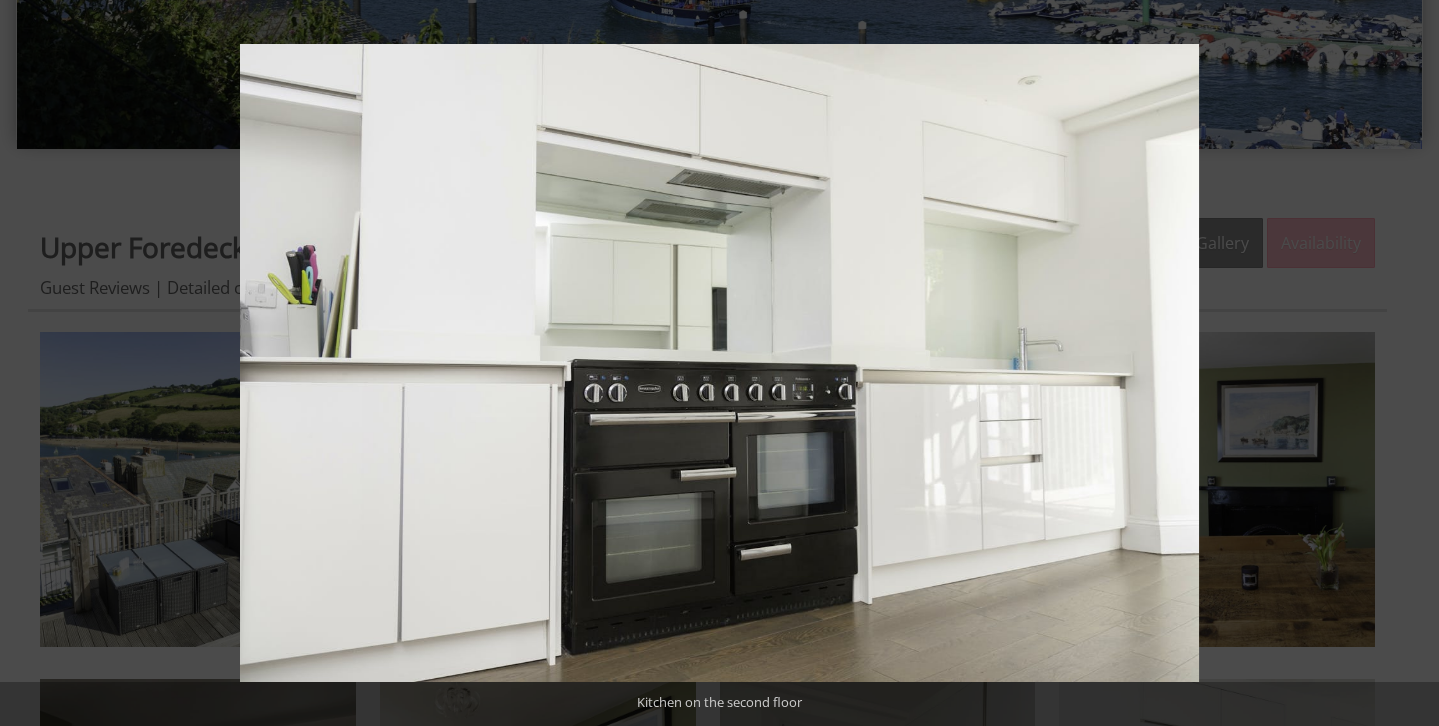 click at bounding box center (1404, 363) 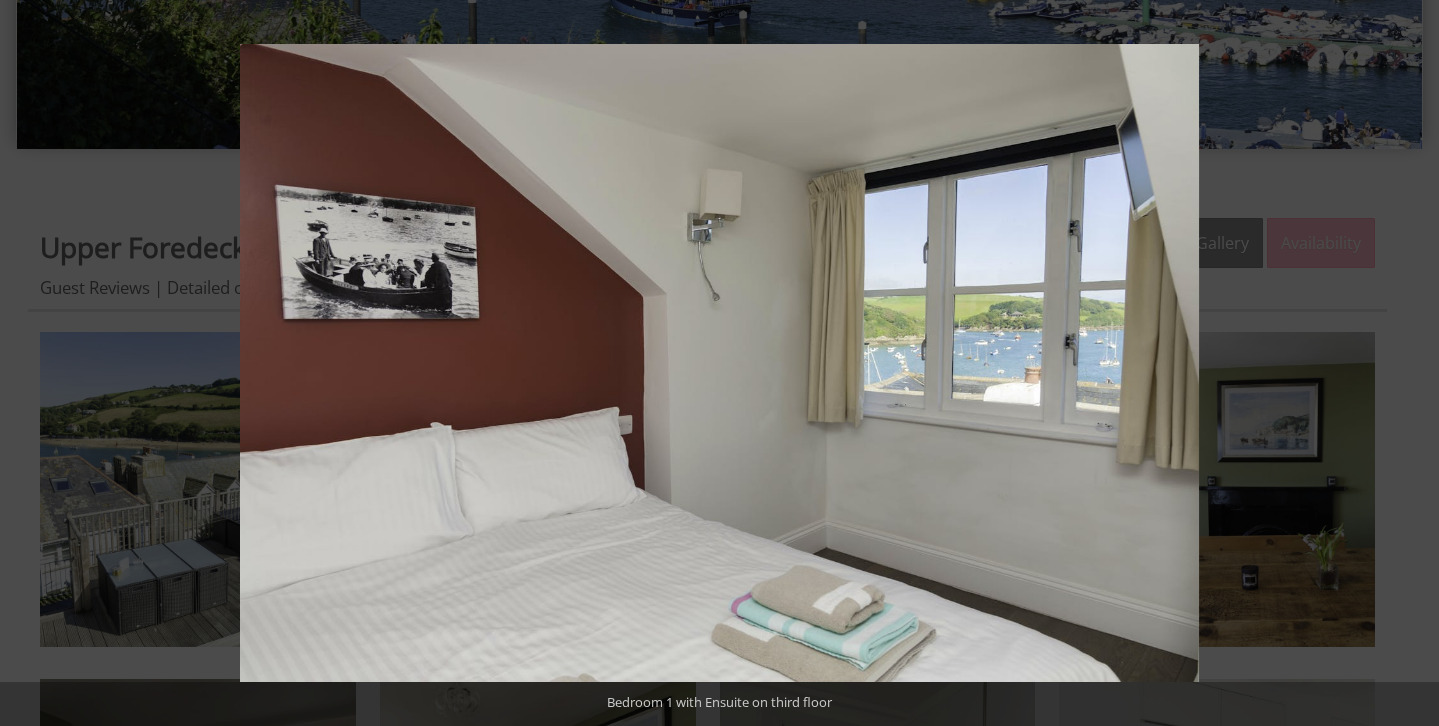 click at bounding box center [1404, 363] 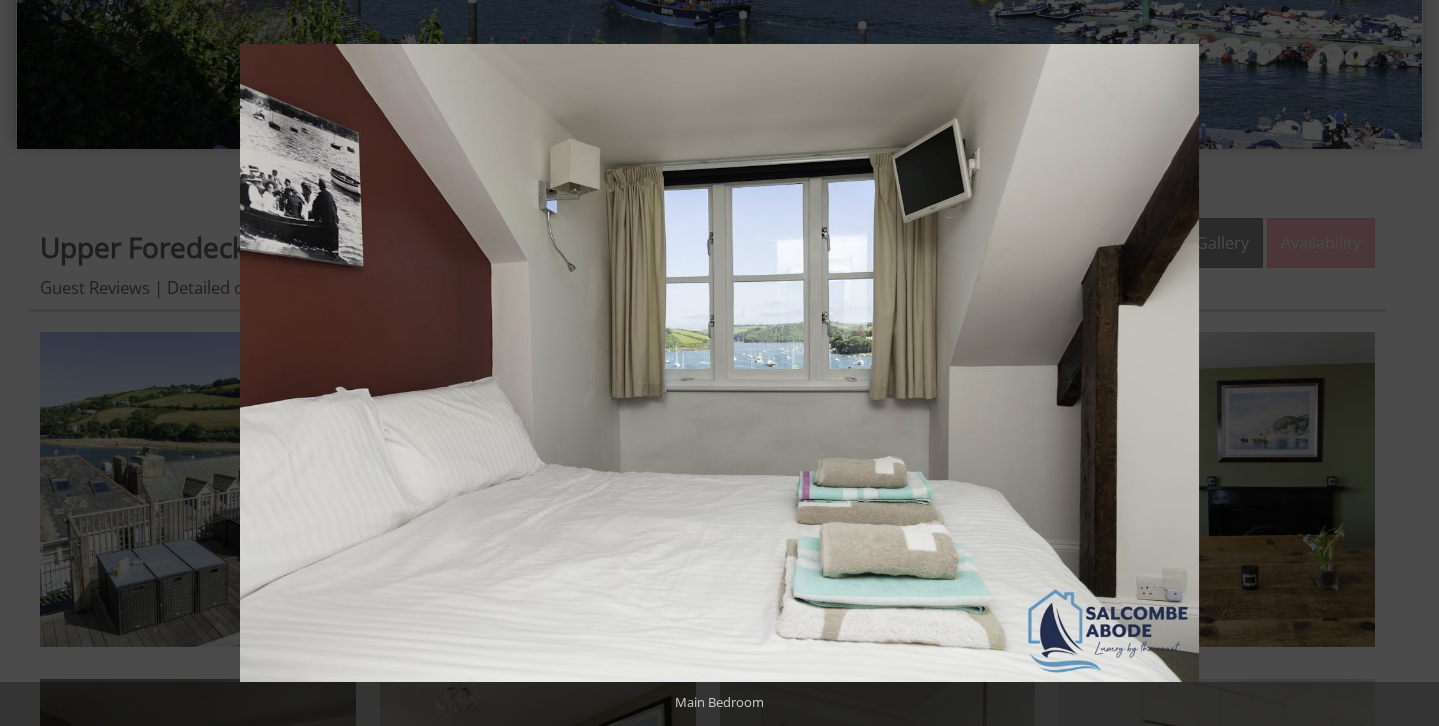 click at bounding box center [1404, 363] 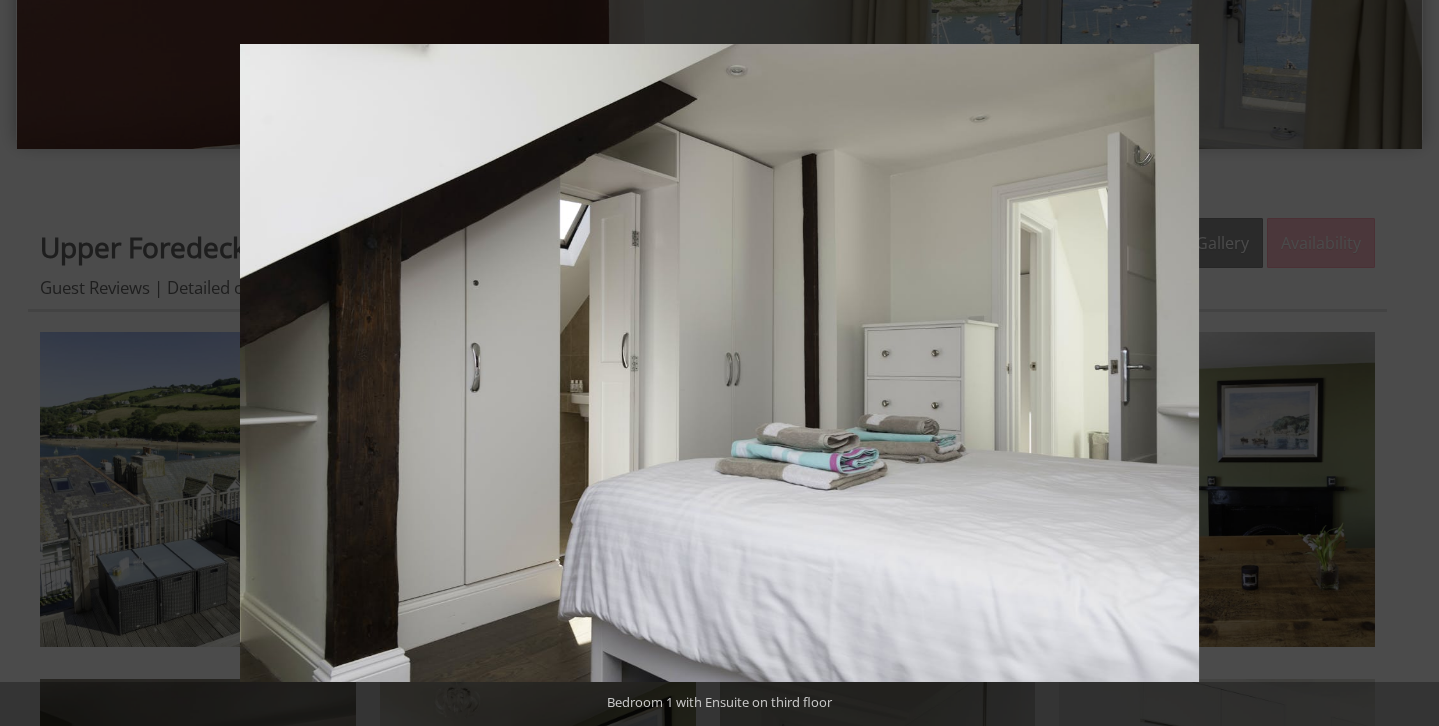 click at bounding box center (1404, 363) 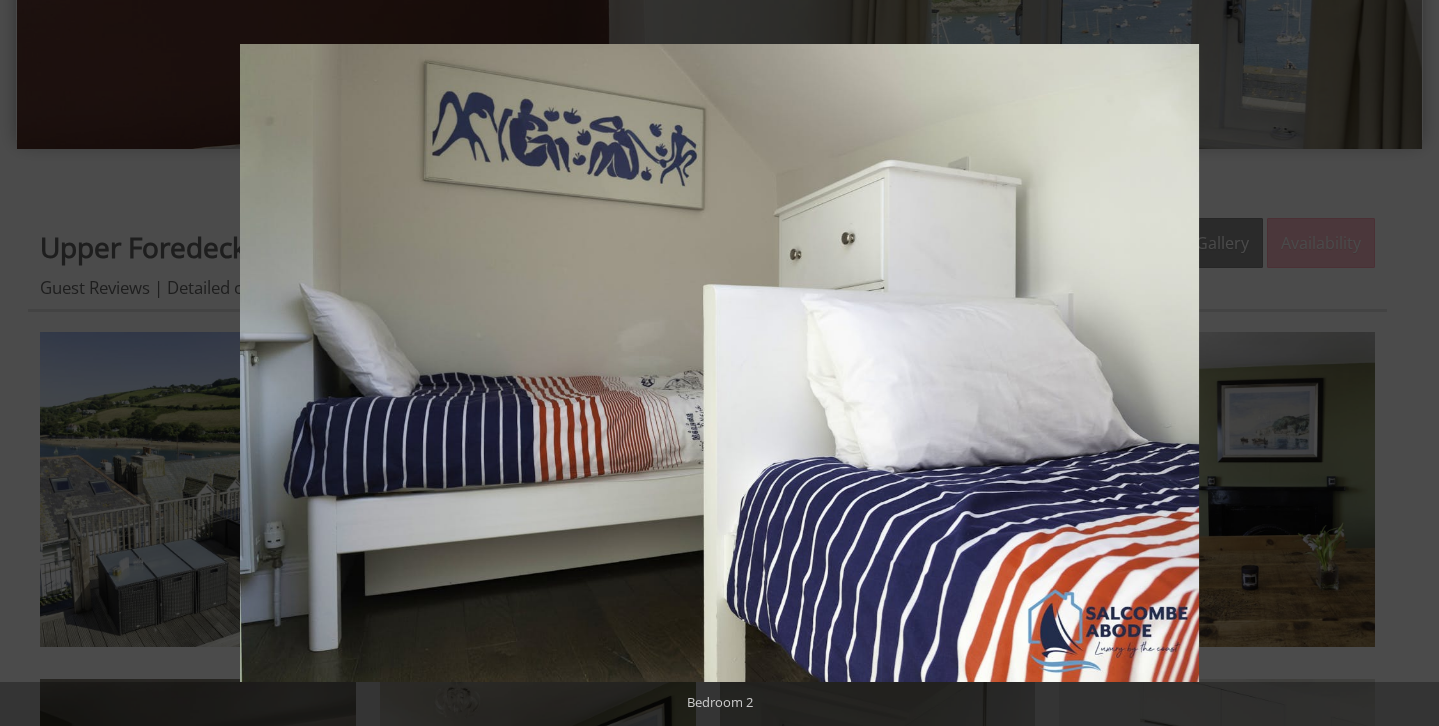 click at bounding box center [1404, 363] 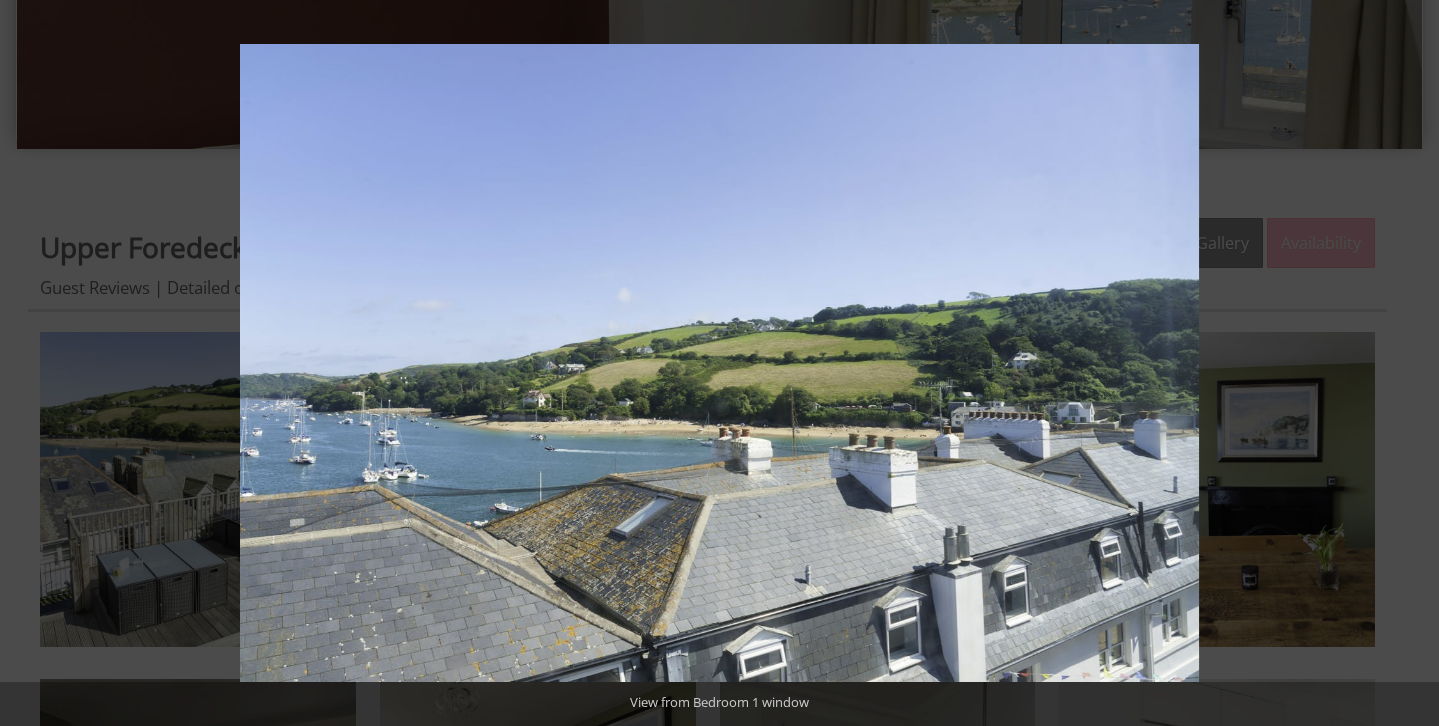 click at bounding box center [1404, 363] 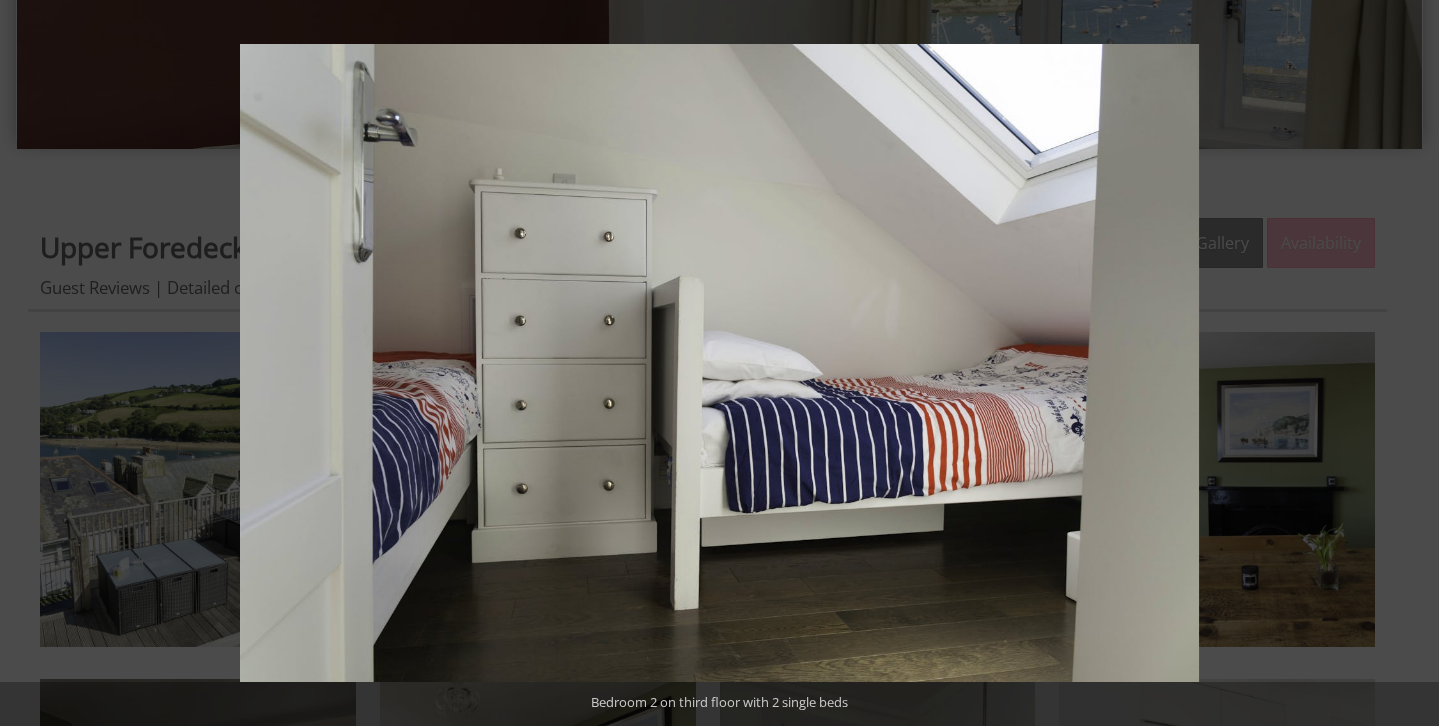 click at bounding box center (1404, 363) 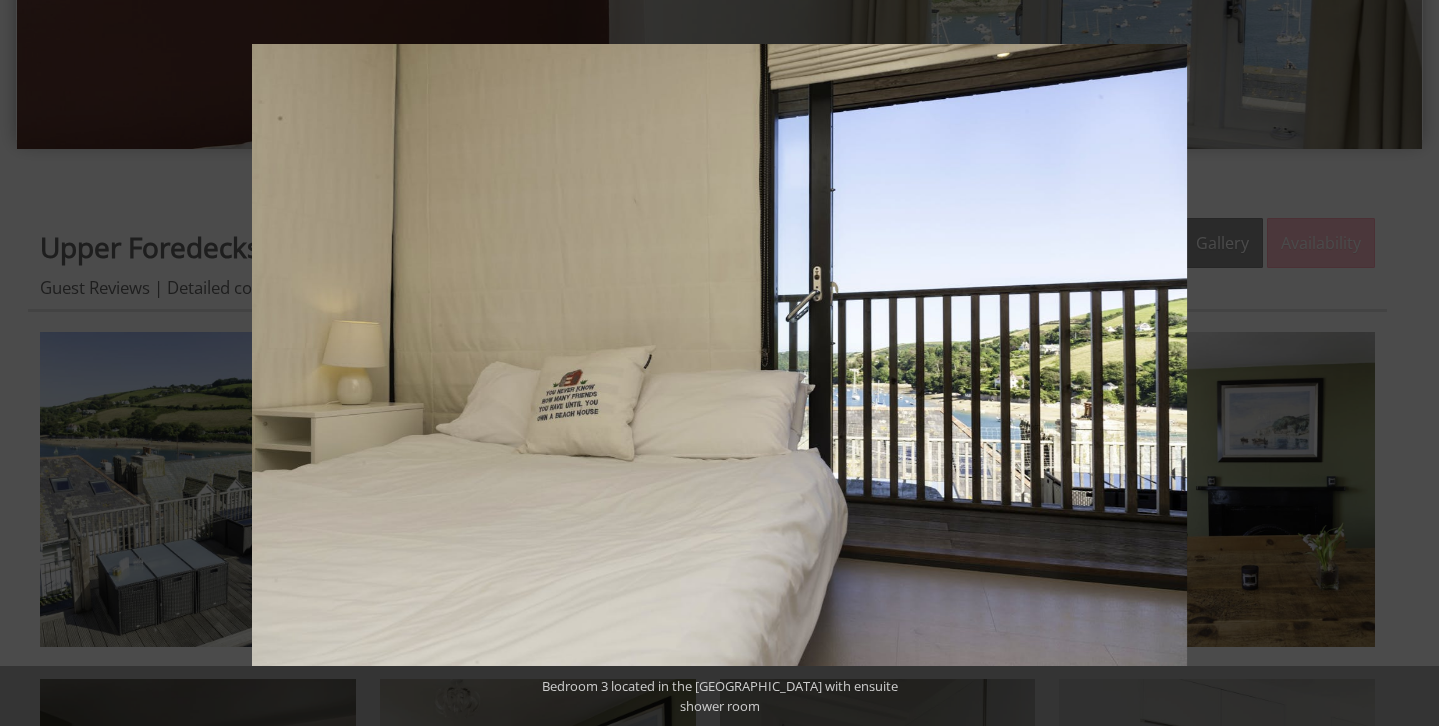 click at bounding box center [1404, 363] 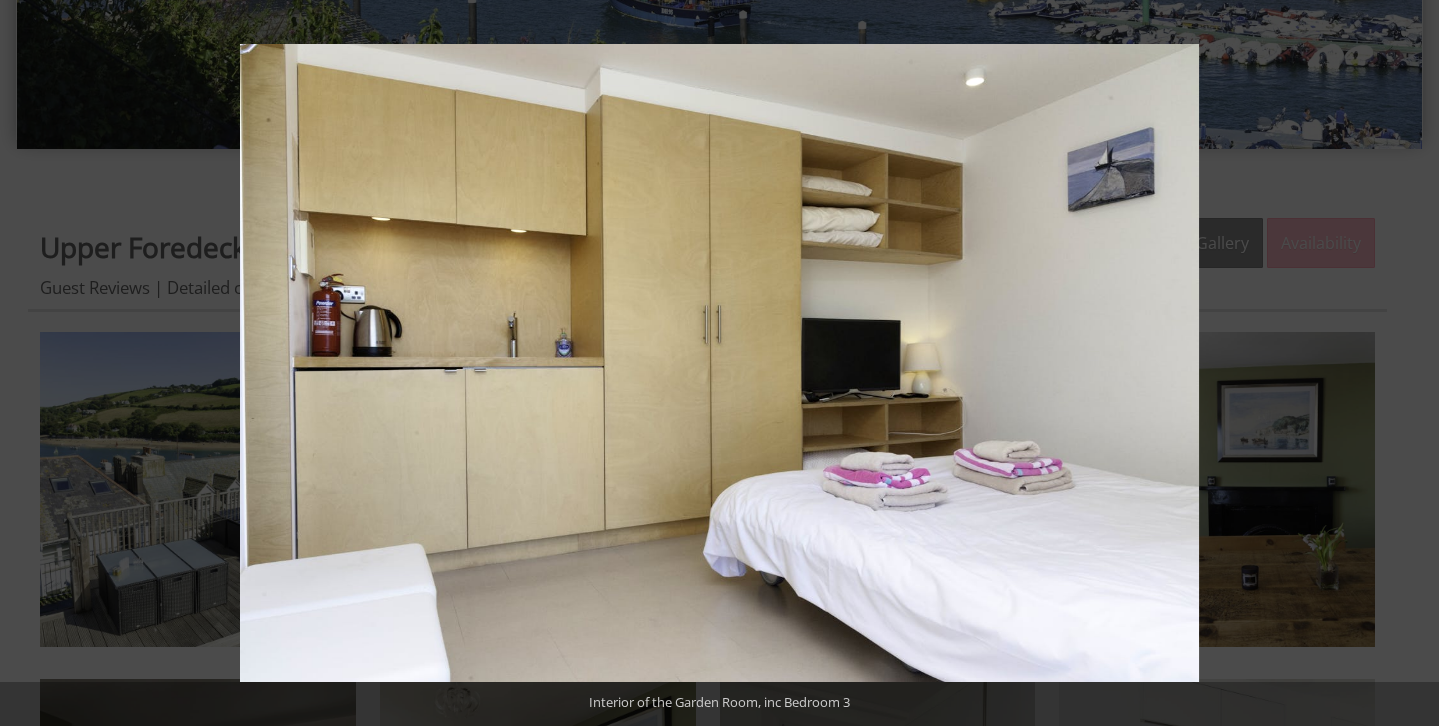 click at bounding box center (1404, 363) 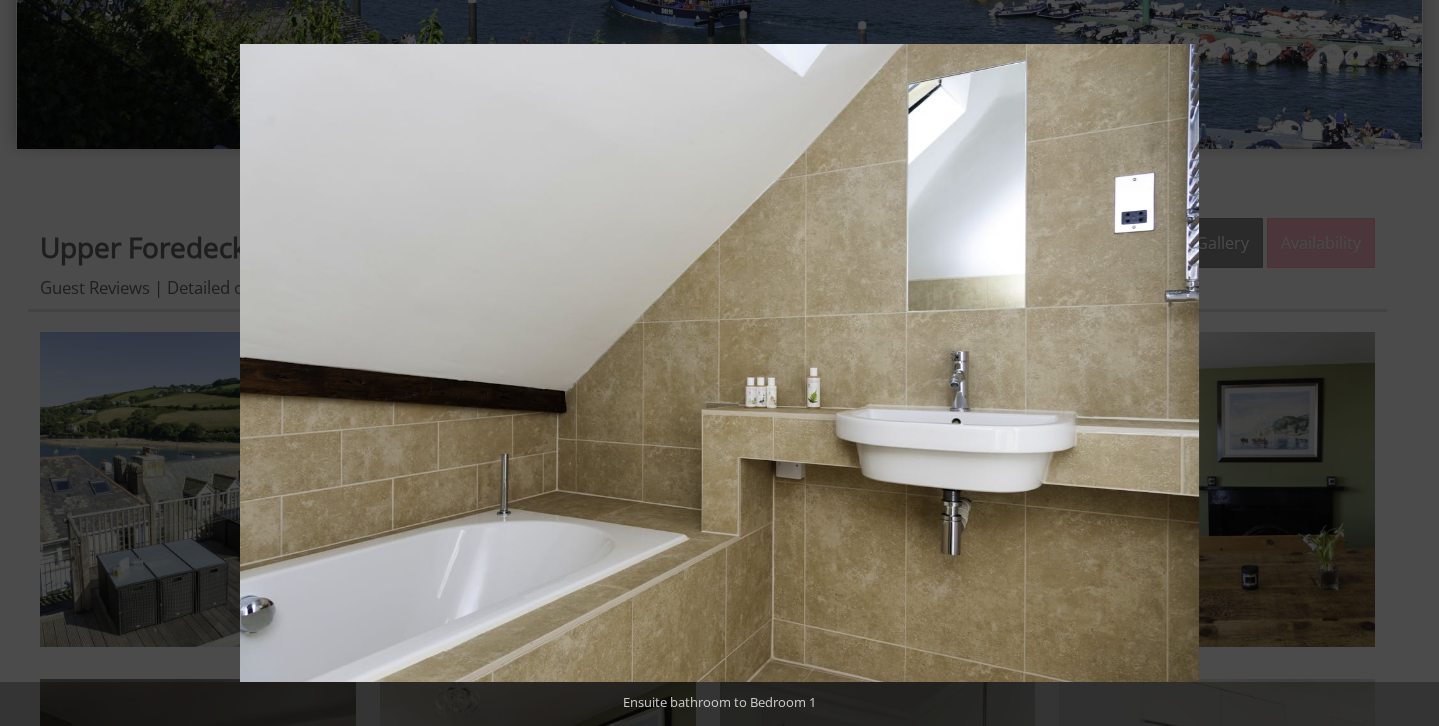 click at bounding box center [1404, 363] 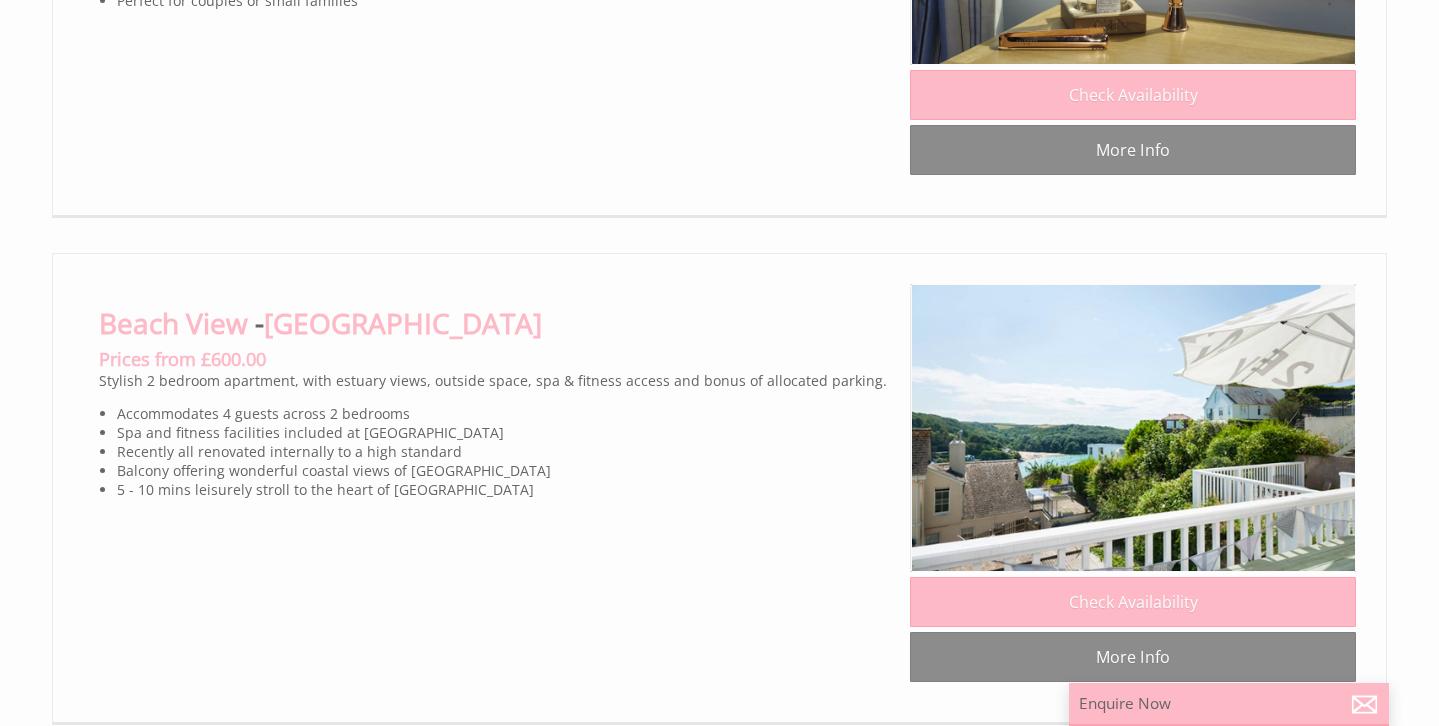 click on "5 Hazeldene" at bounding box center [180, -1538] 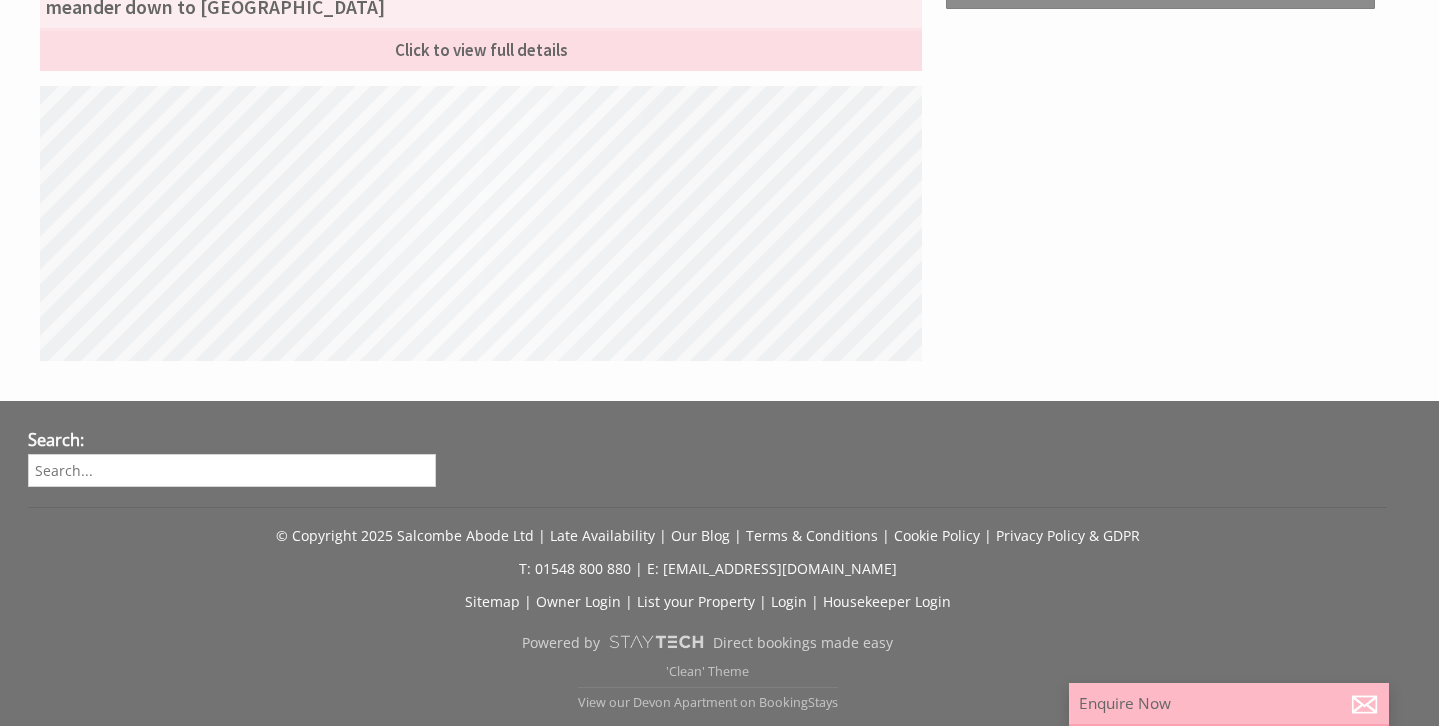 scroll, scrollTop: 0, scrollLeft: 0, axis: both 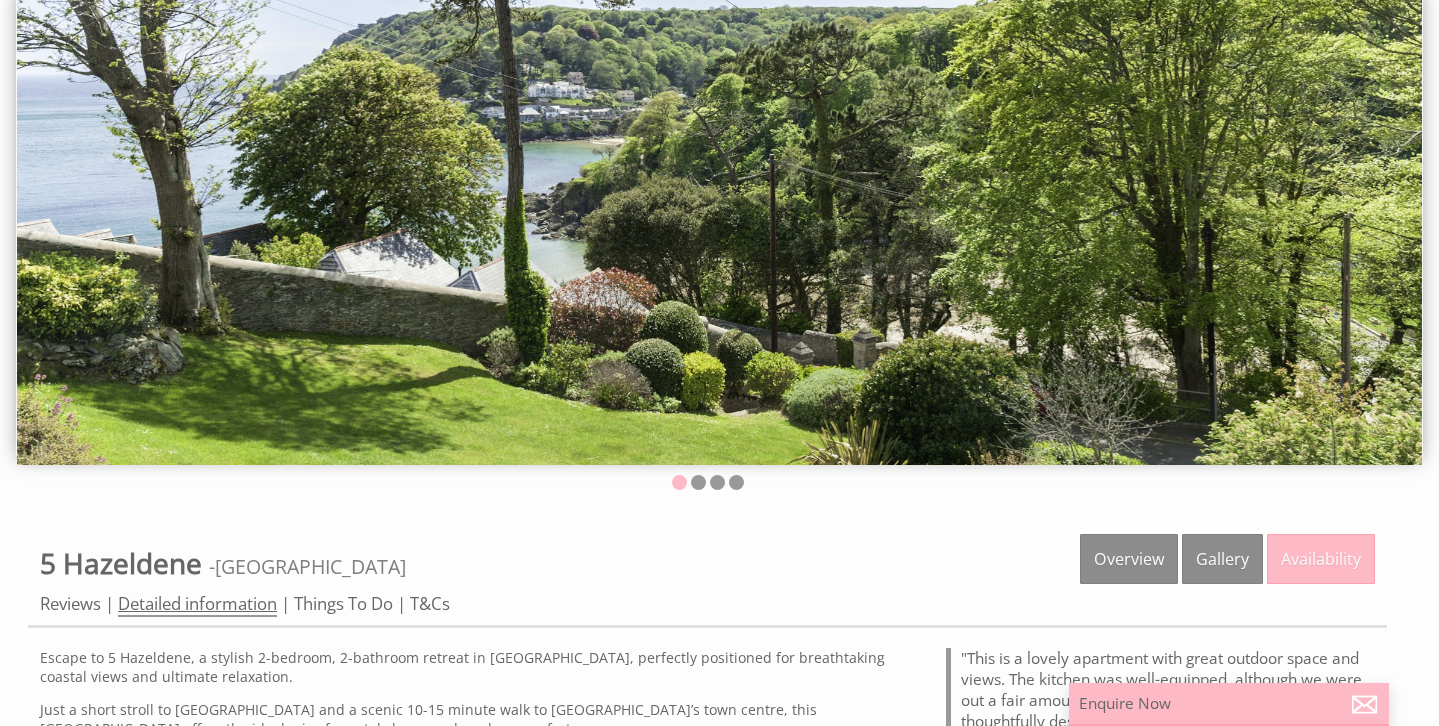 click on "Detailed information" at bounding box center [197, 604] 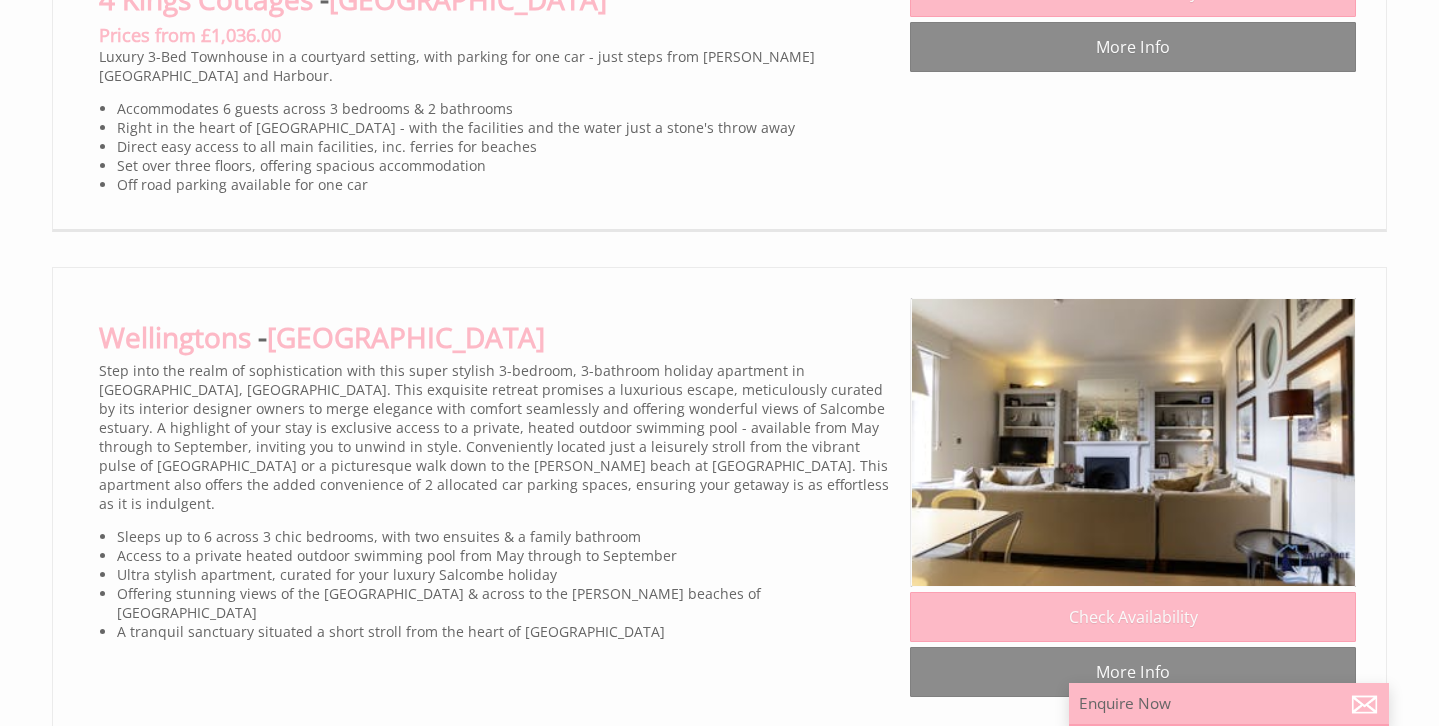 click on "More Info" at bounding box center [1133, -1188] 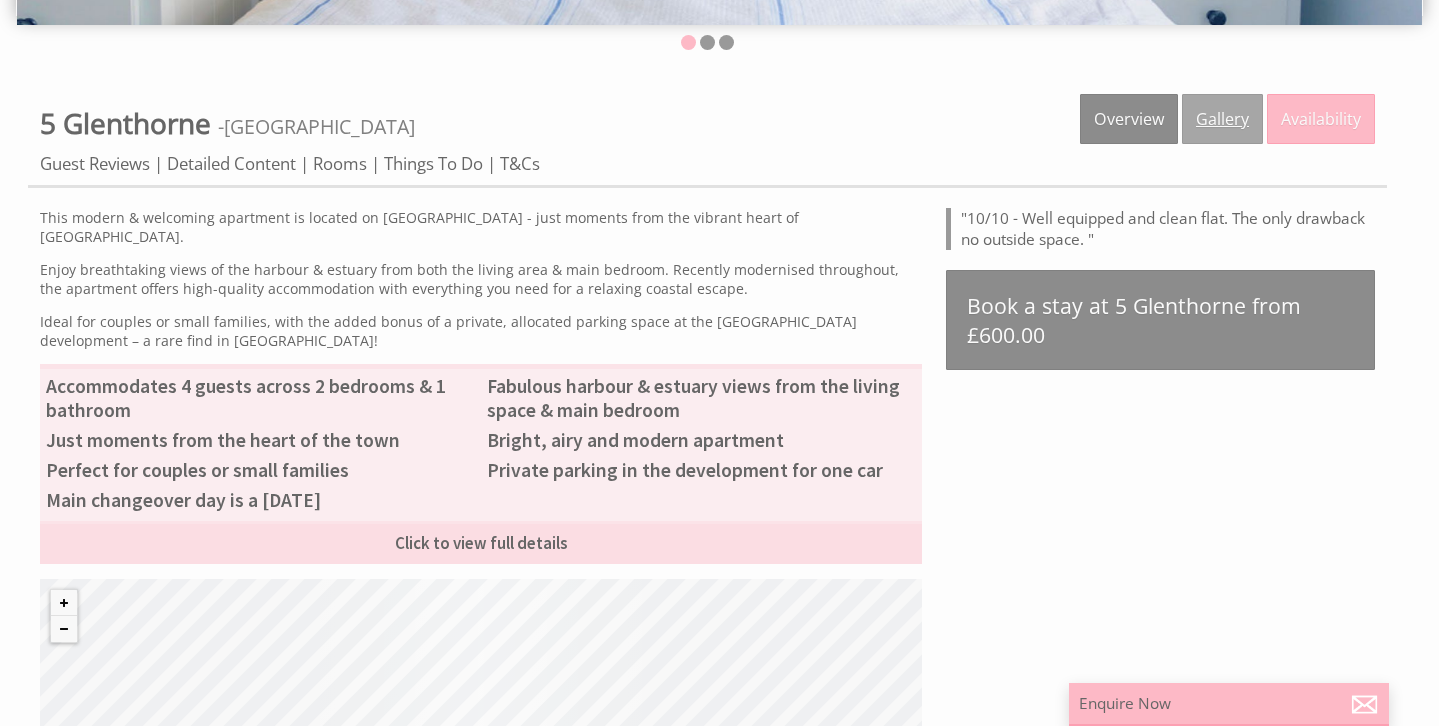 click on "Gallery" at bounding box center [1222, 119] 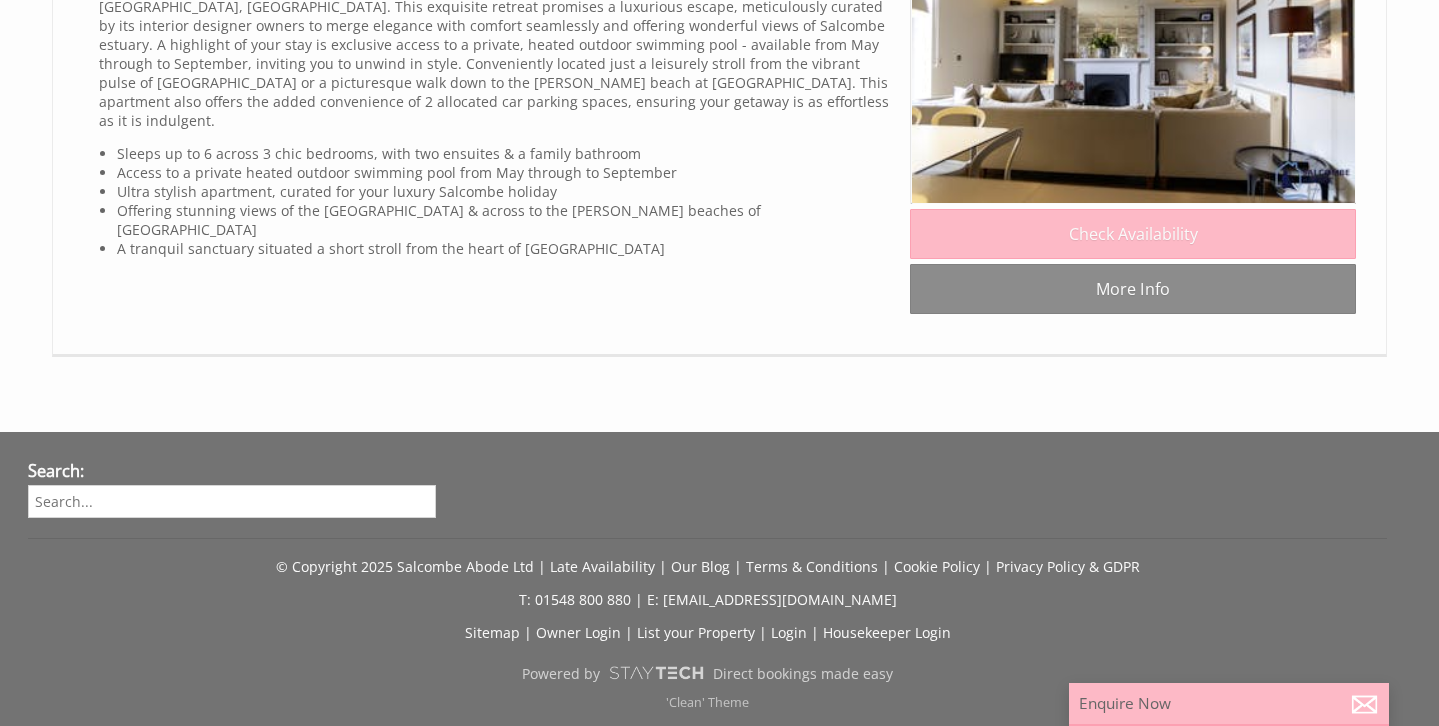 click on "More Info" at bounding box center [1133, -1064] 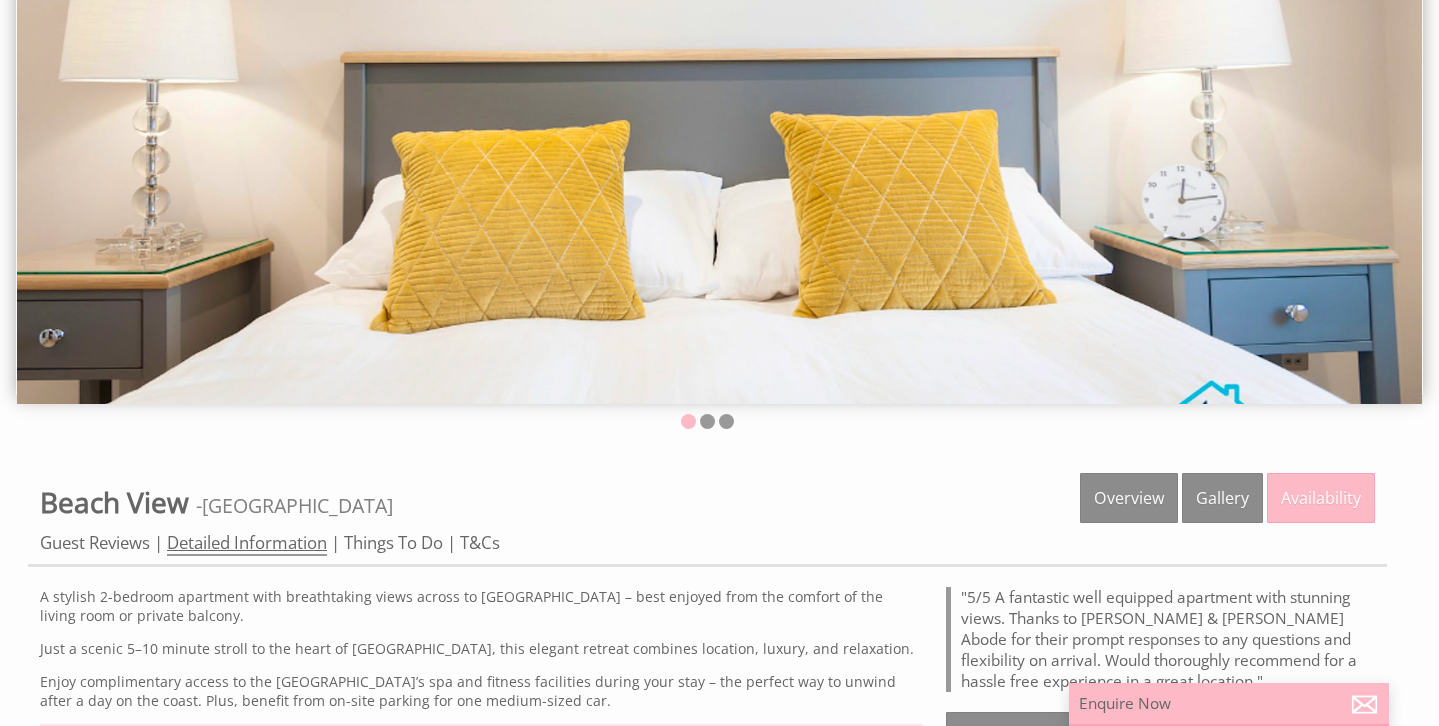 click on "Detailed Information" at bounding box center [247, 543] 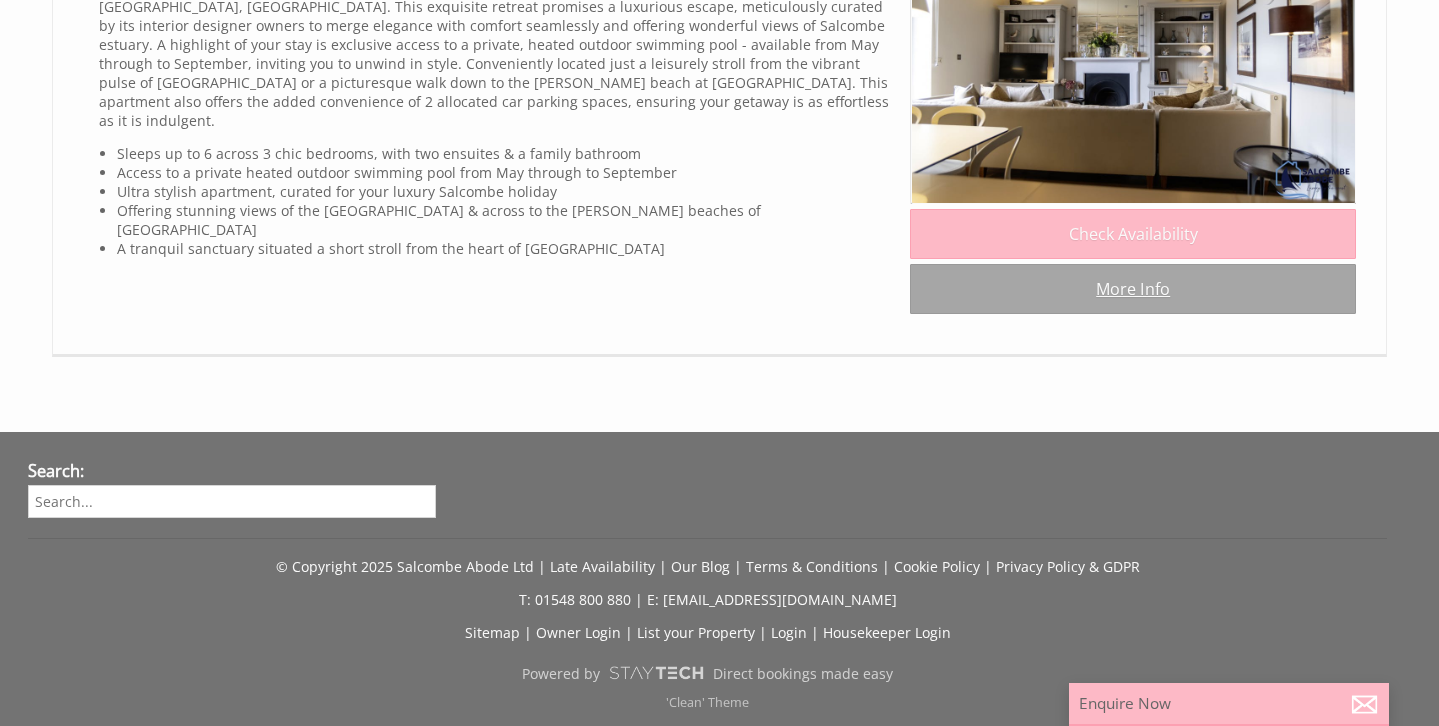 click on "More Info" at bounding box center (1133, 289) 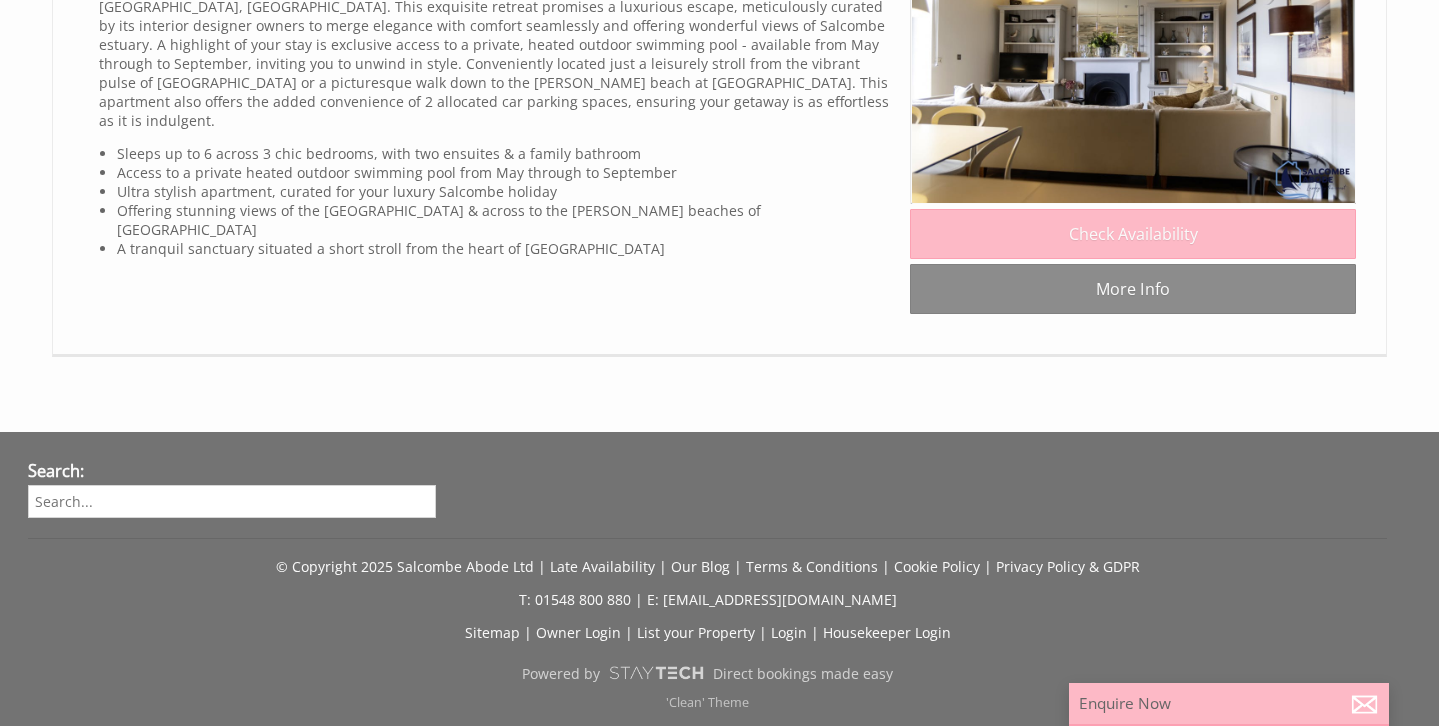 click on "Step into the realm of sophistication with this super stylish 3-bedroom, 3-bathroom holiday apartment in Salcombe, Devon. This exquisite retreat promises a luxurious escape, meticulously curated by its interior designer owners to merge elegance with comfort seamlessly and offering wonderful views of Salcombe estuary.
A highlight of your stay is exclusive access to a private, heated outdoor swimming pool - available from May through to September, inviting you to unwind in style.
Conveniently located just a leisurely stroll from the vibrant pulse of Salcombe town or a picturesque walk down to the sandy beach at North Sands. This apartment also offers the added convenience of 2 allocated car parking spaces, ensuring your getaway is as effortless as it is indulgent." at bounding box center [496, 54] 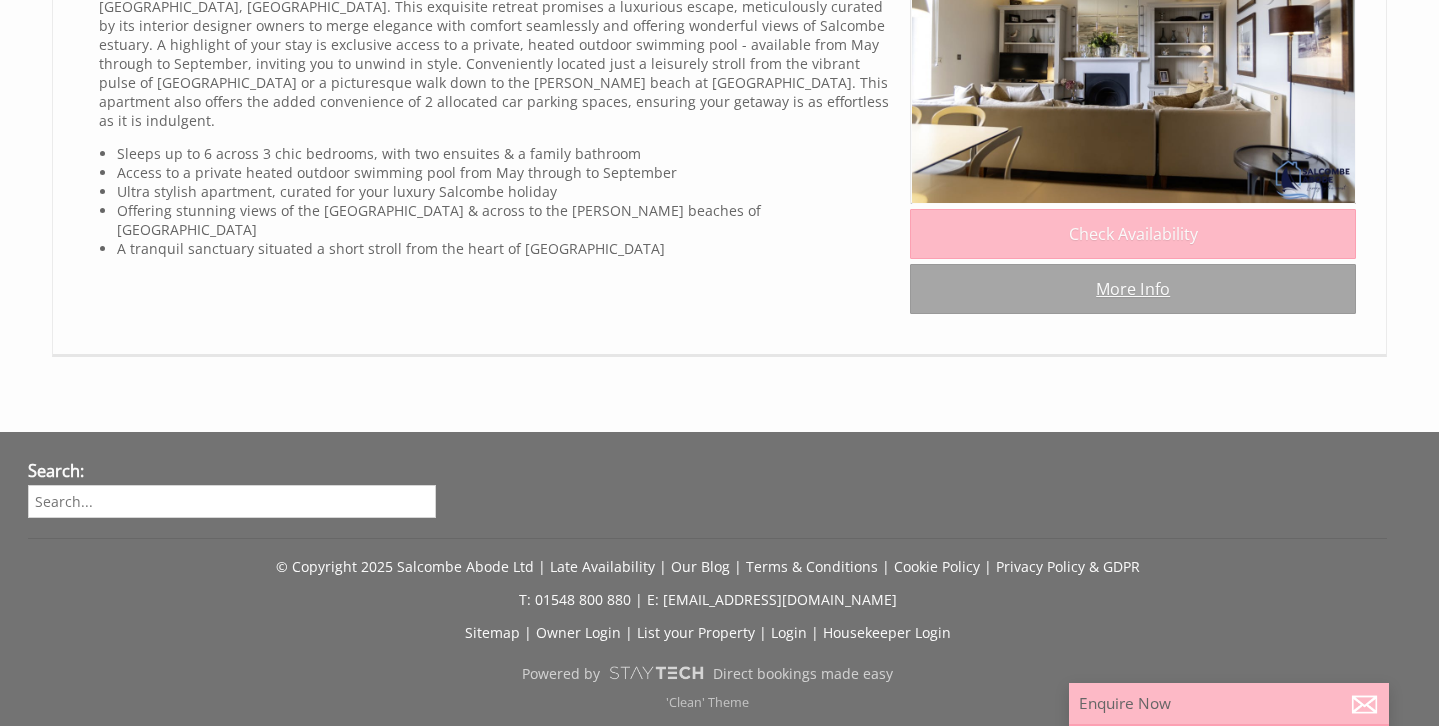 click on "More Info" at bounding box center [1133, 289] 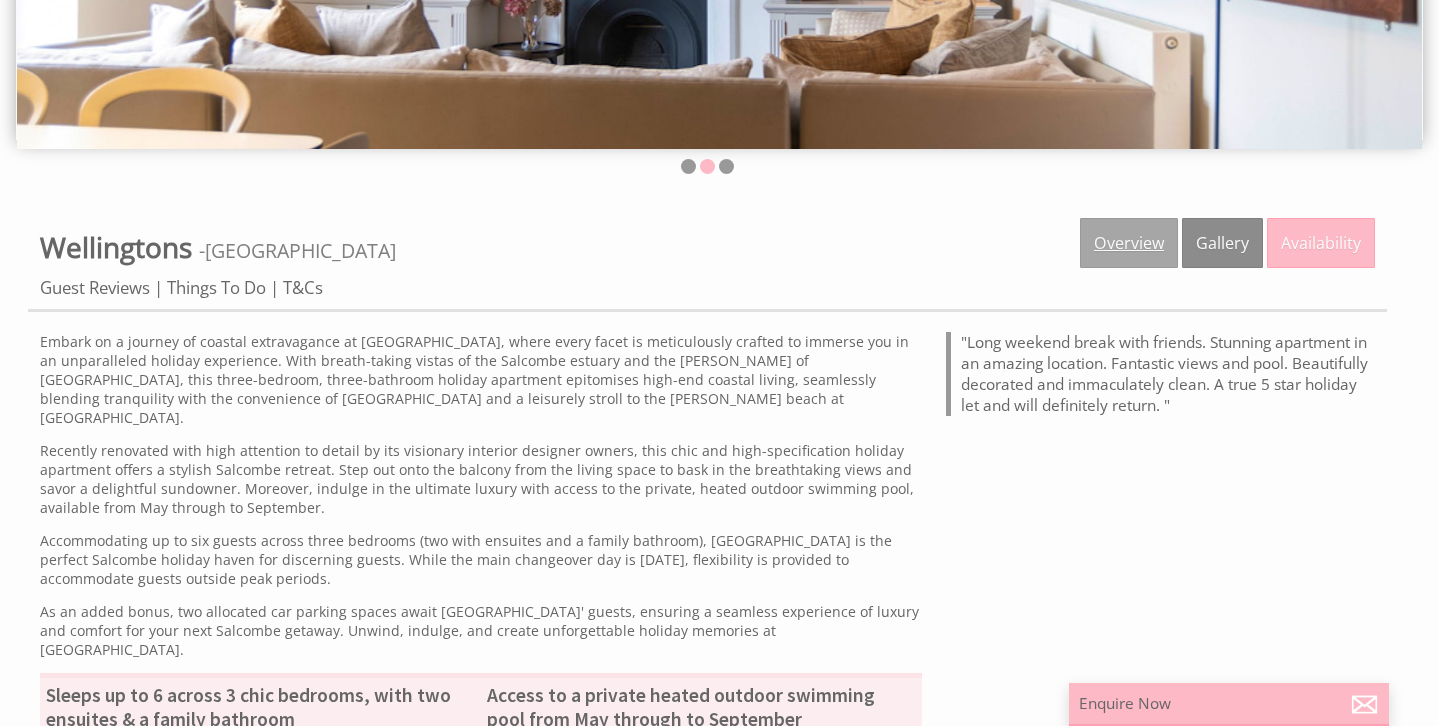 click on "Overview" at bounding box center [1129, 243] 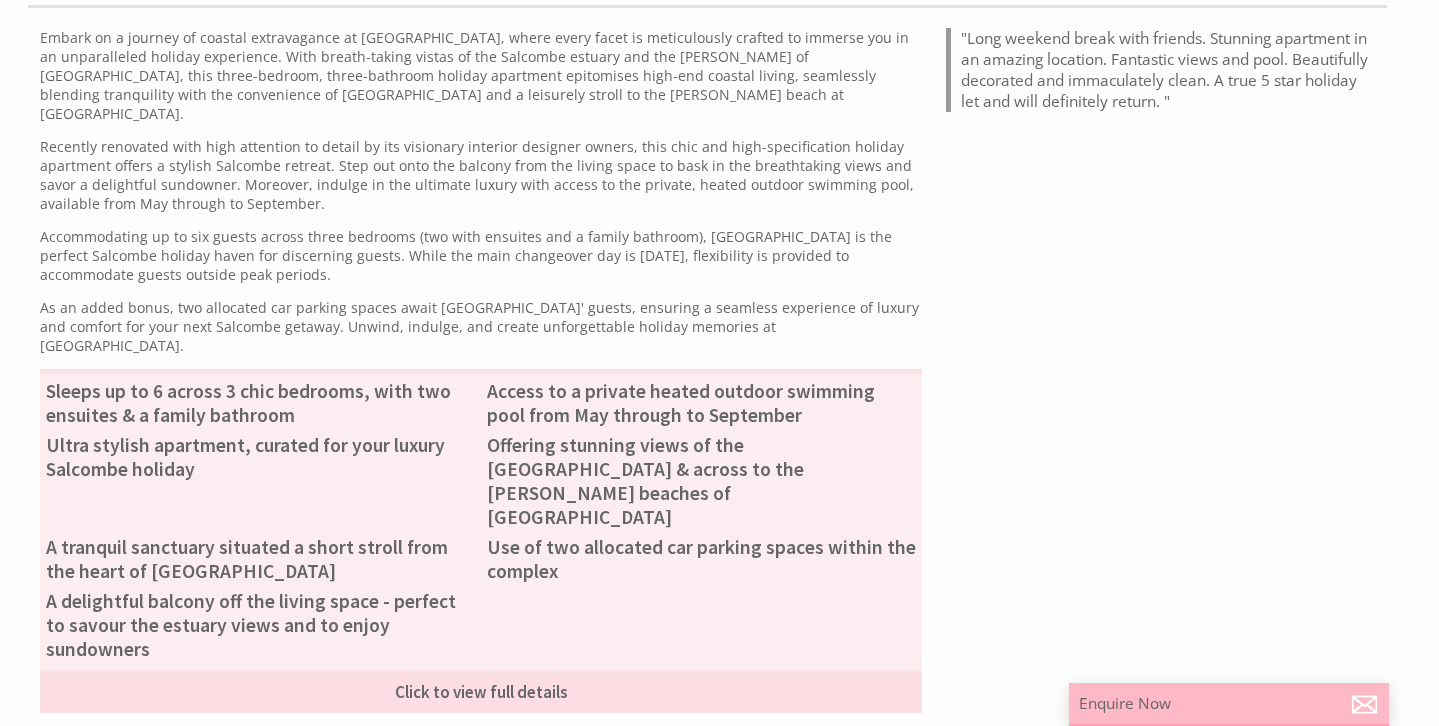 scroll, scrollTop: 812, scrollLeft: 0, axis: vertical 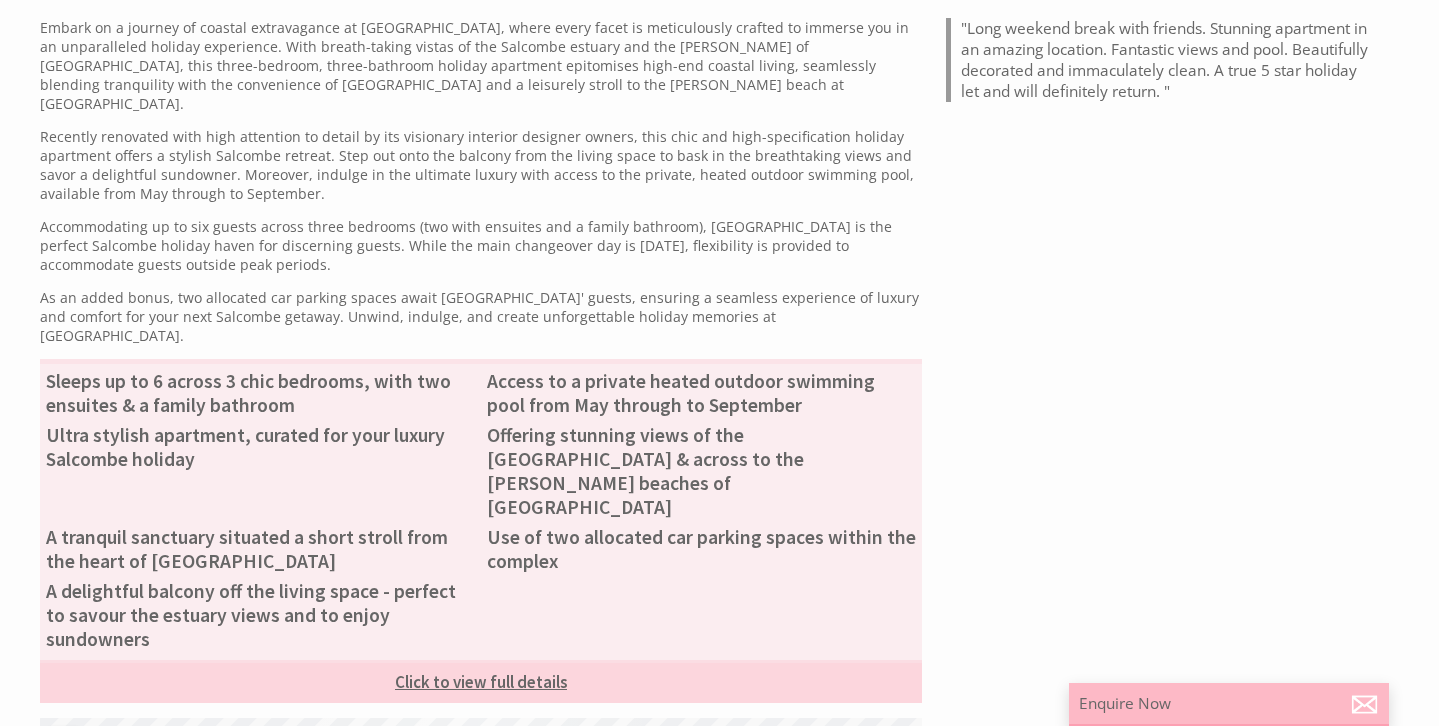 click on "Click to view full details" at bounding box center (481, 681) 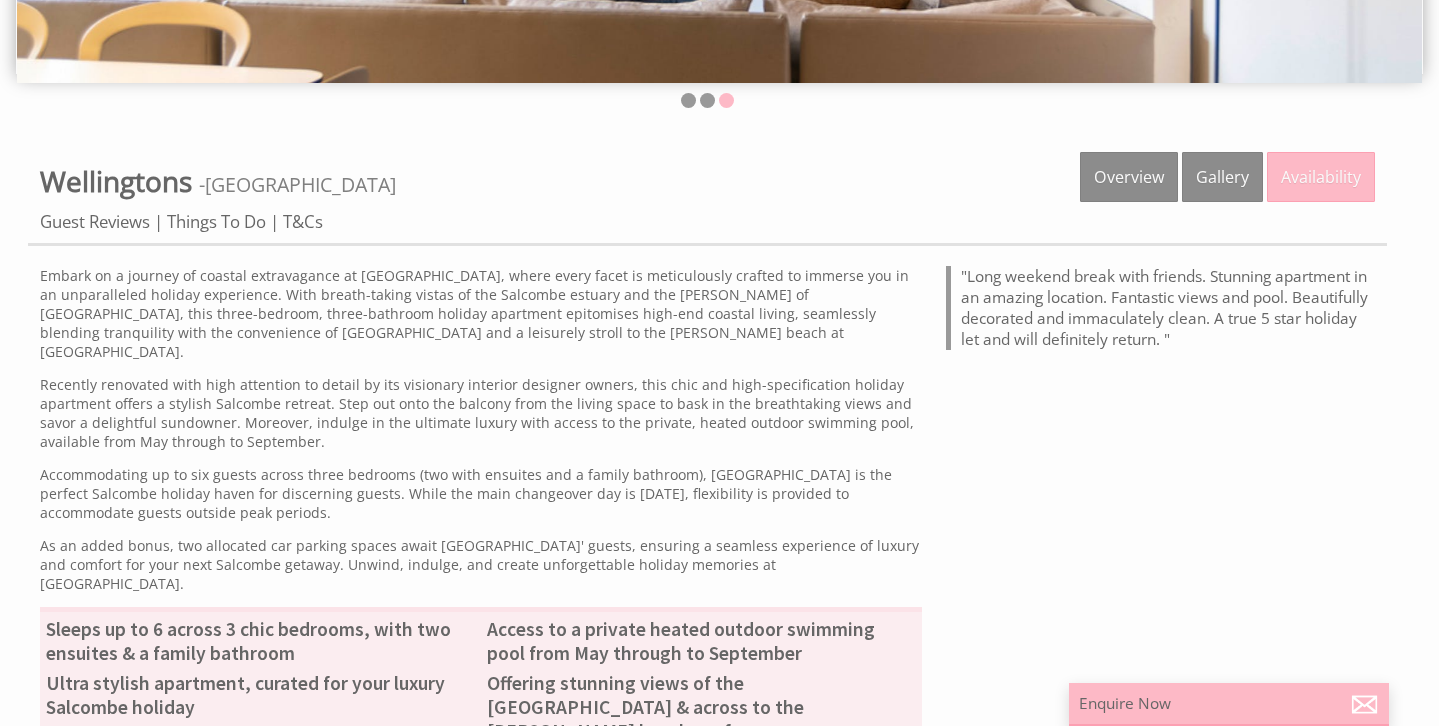 scroll, scrollTop: 584, scrollLeft: 0, axis: vertical 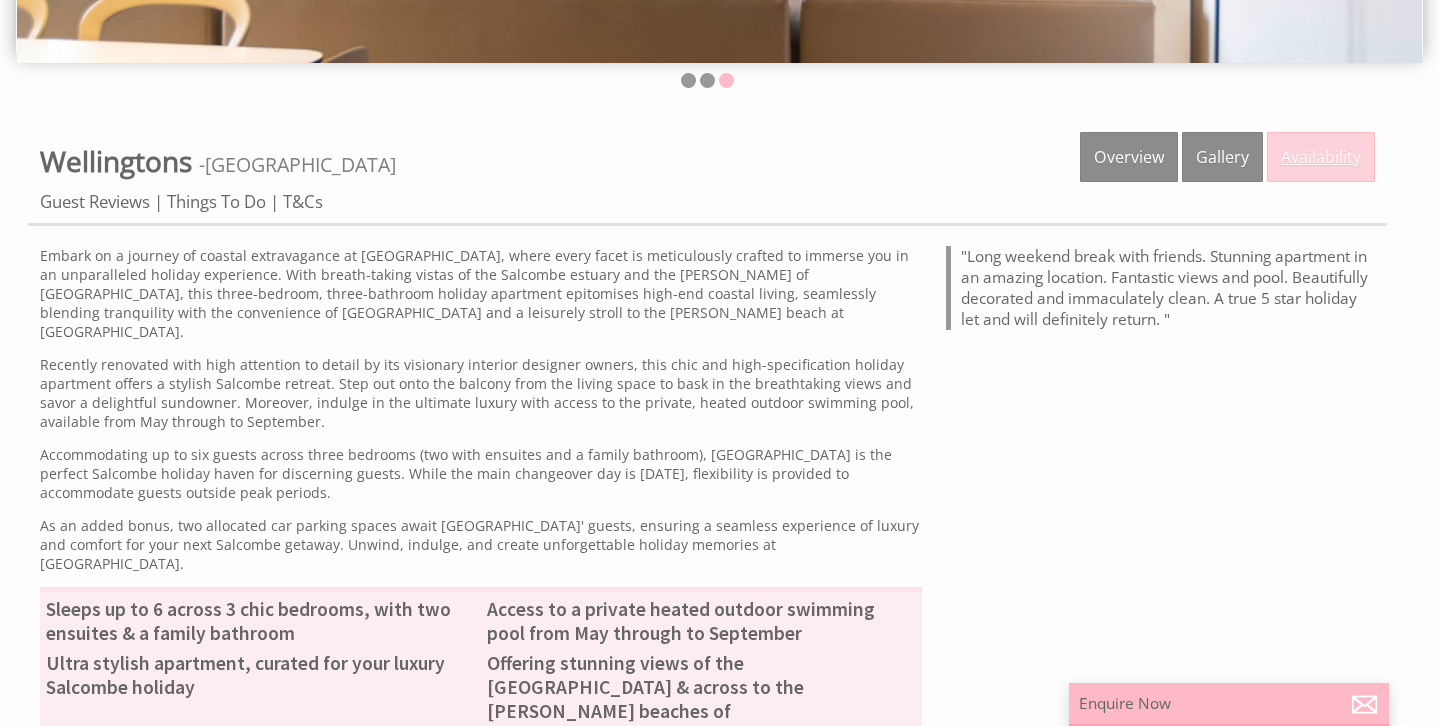click on "Availability" at bounding box center (1321, 157) 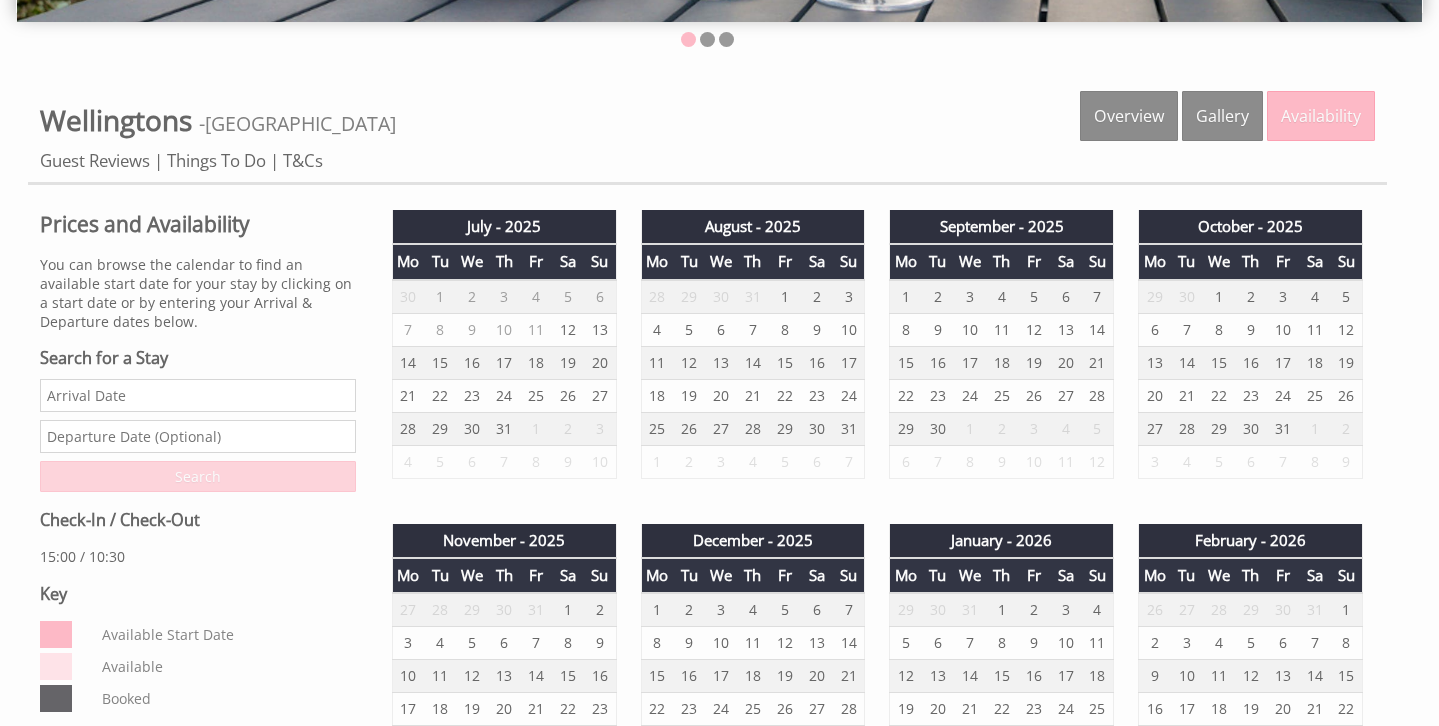 scroll, scrollTop: 630, scrollLeft: 0, axis: vertical 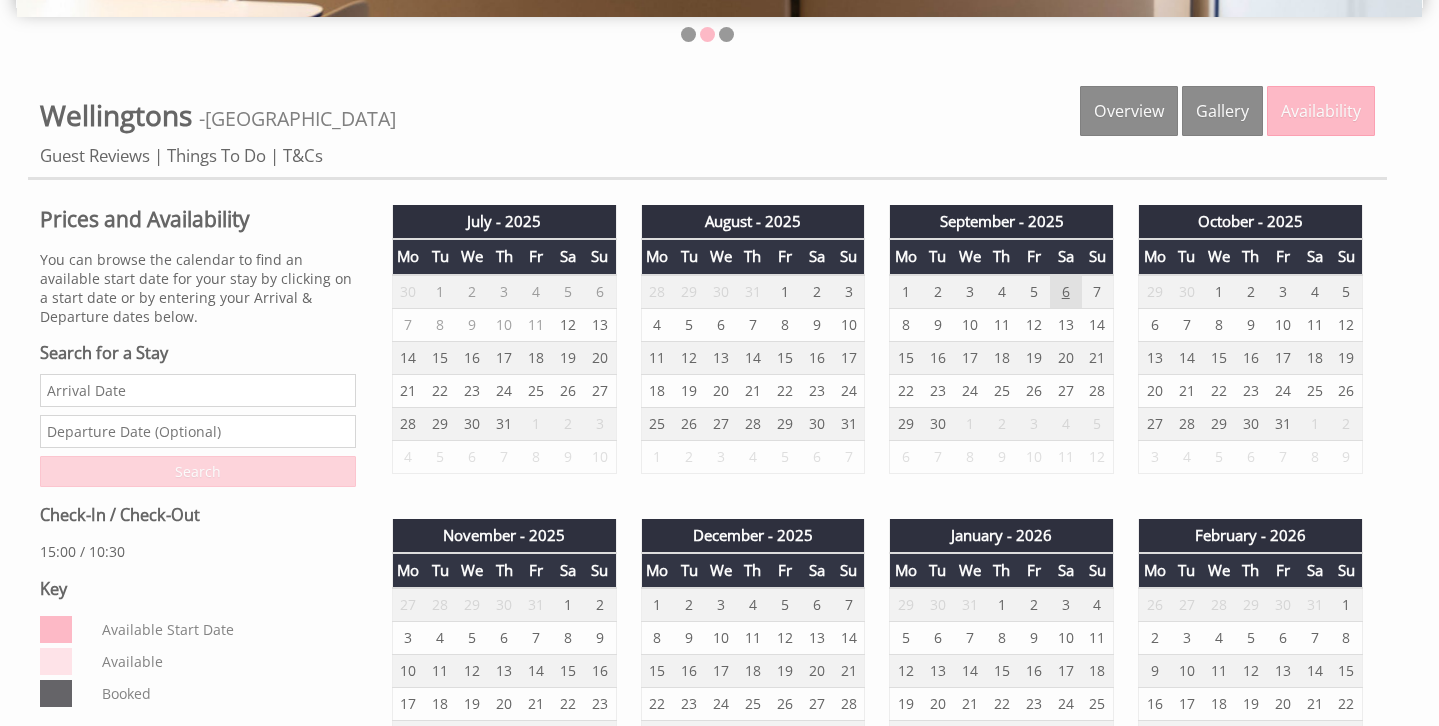 click on "6" at bounding box center (1066, 292) 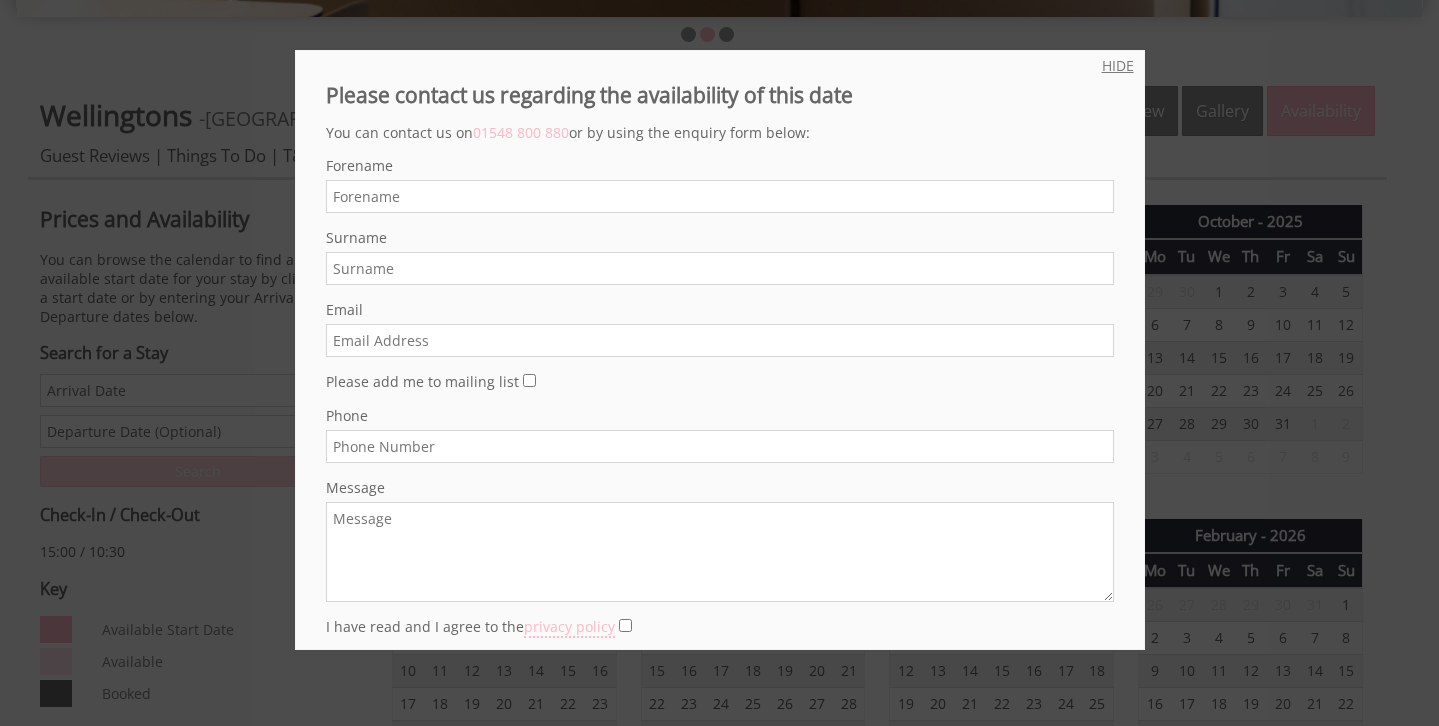 click on "HIDE" at bounding box center (1118, 65) 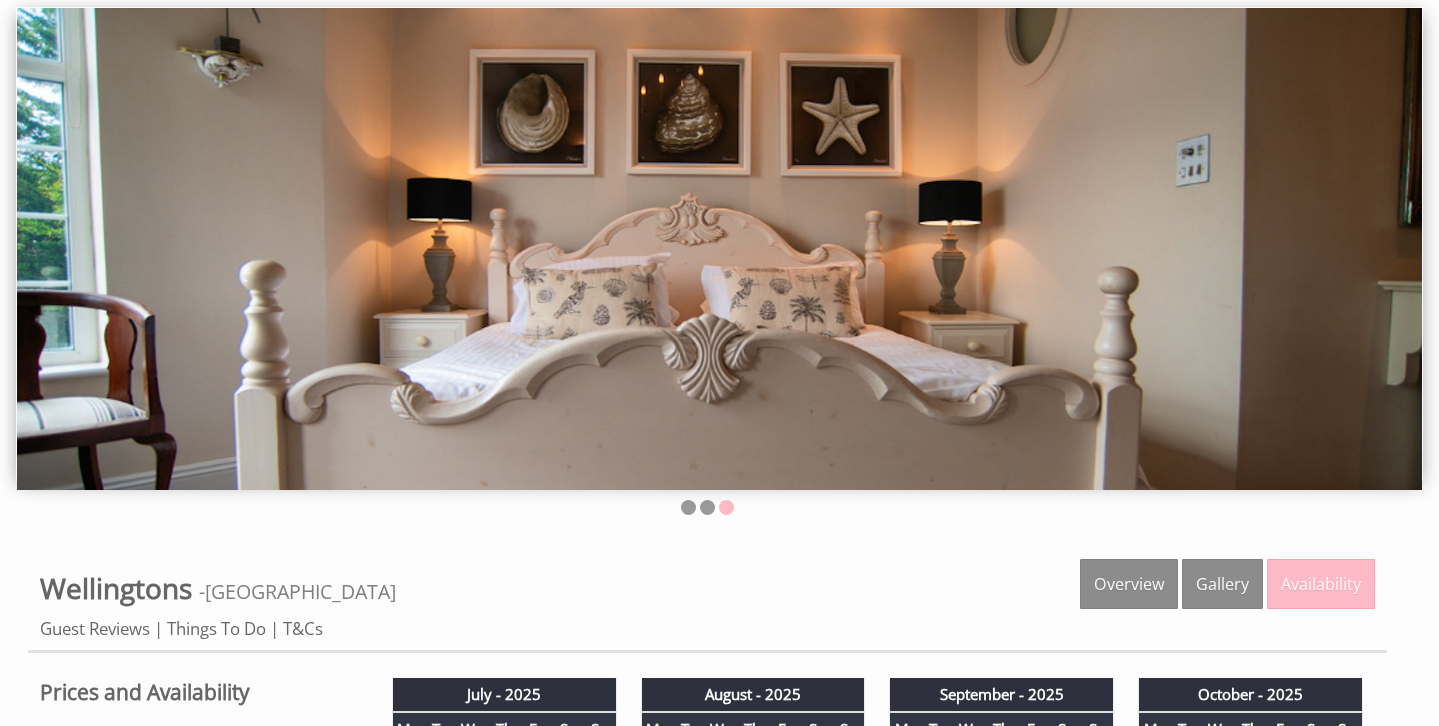 scroll, scrollTop: 0, scrollLeft: 0, axis: both 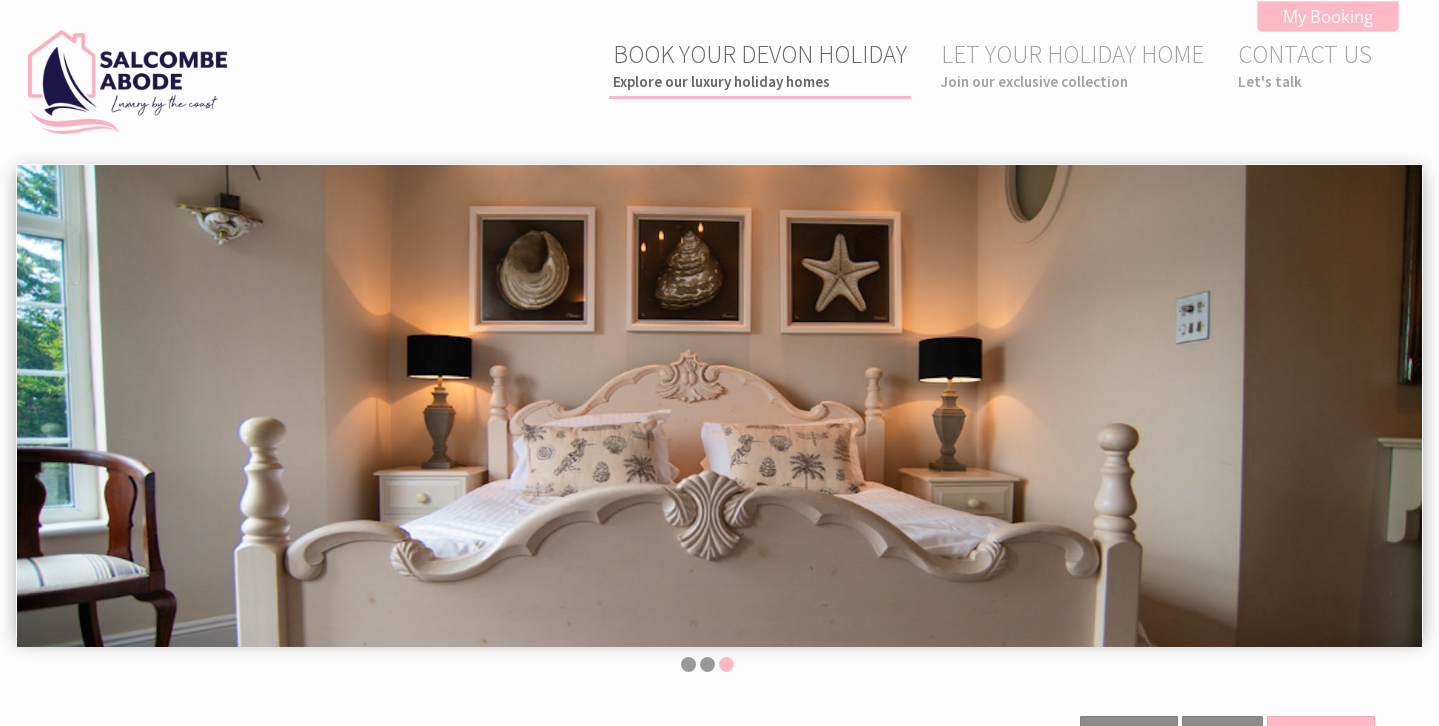 click on "BOOK YOUR DEVON HOLIDAY  Explore our  luxury holiday homes" at bounding box center (760, 64) 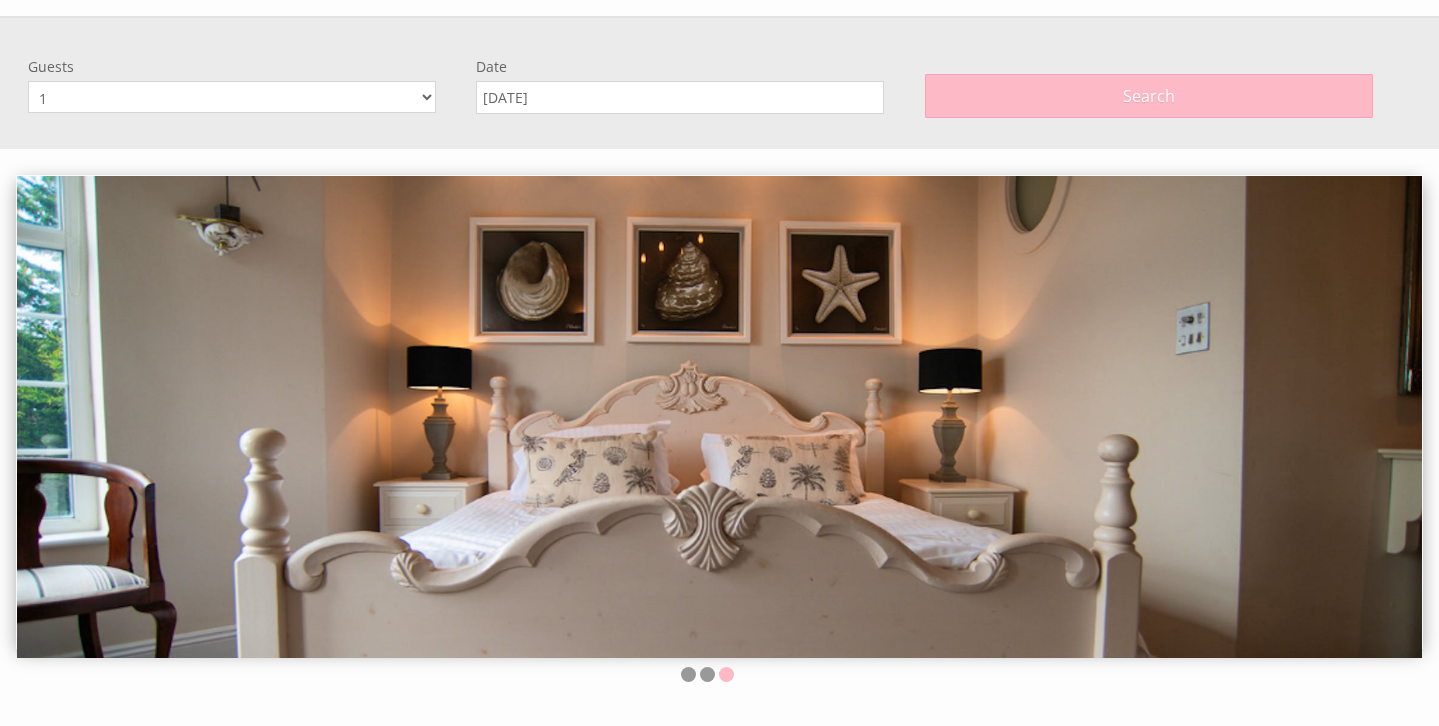 scroll, scrollTop: 164, scrollLeft: 0, axis: vertical 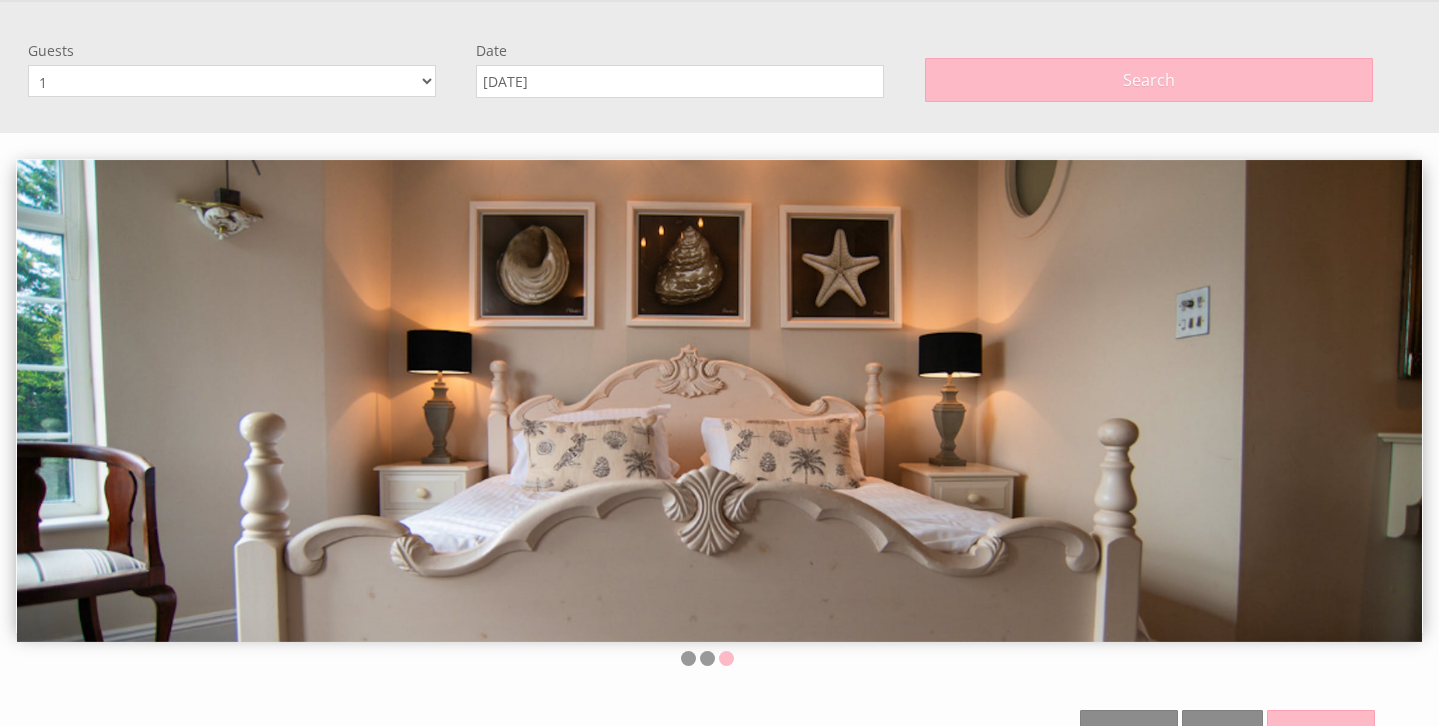 click on "1
2
3
4
5
6
7
8
9
10
11
12" at bounding box center [232, 81] 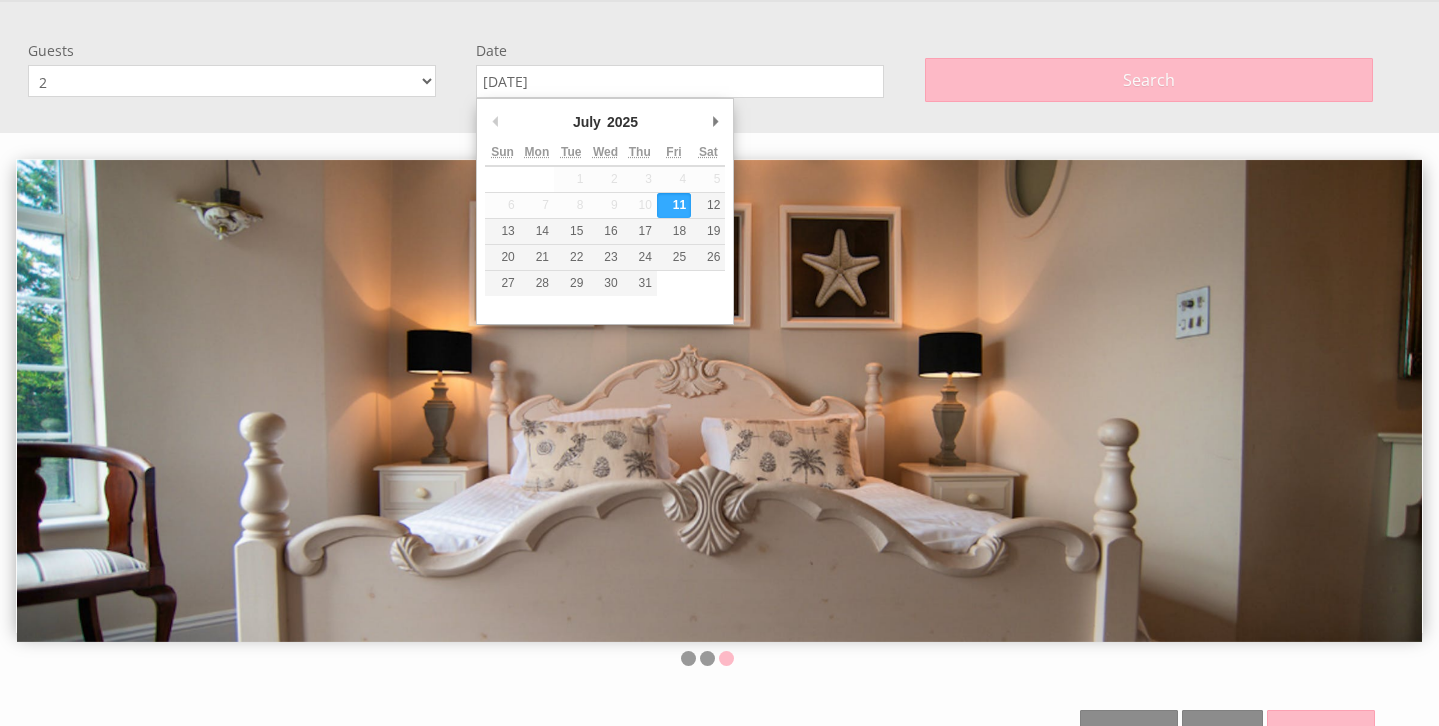click on "[DATE]" at bounding box center [680, 81] 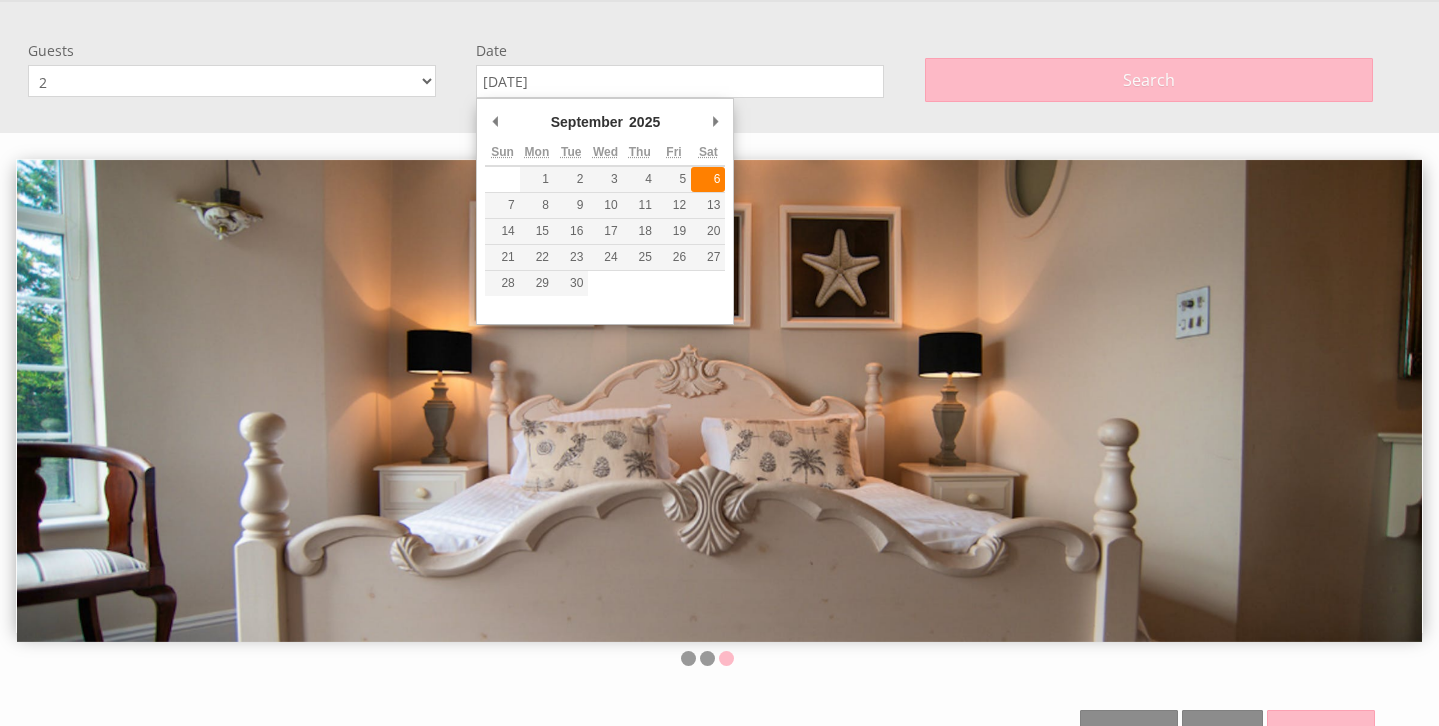 type on "[DATE]" 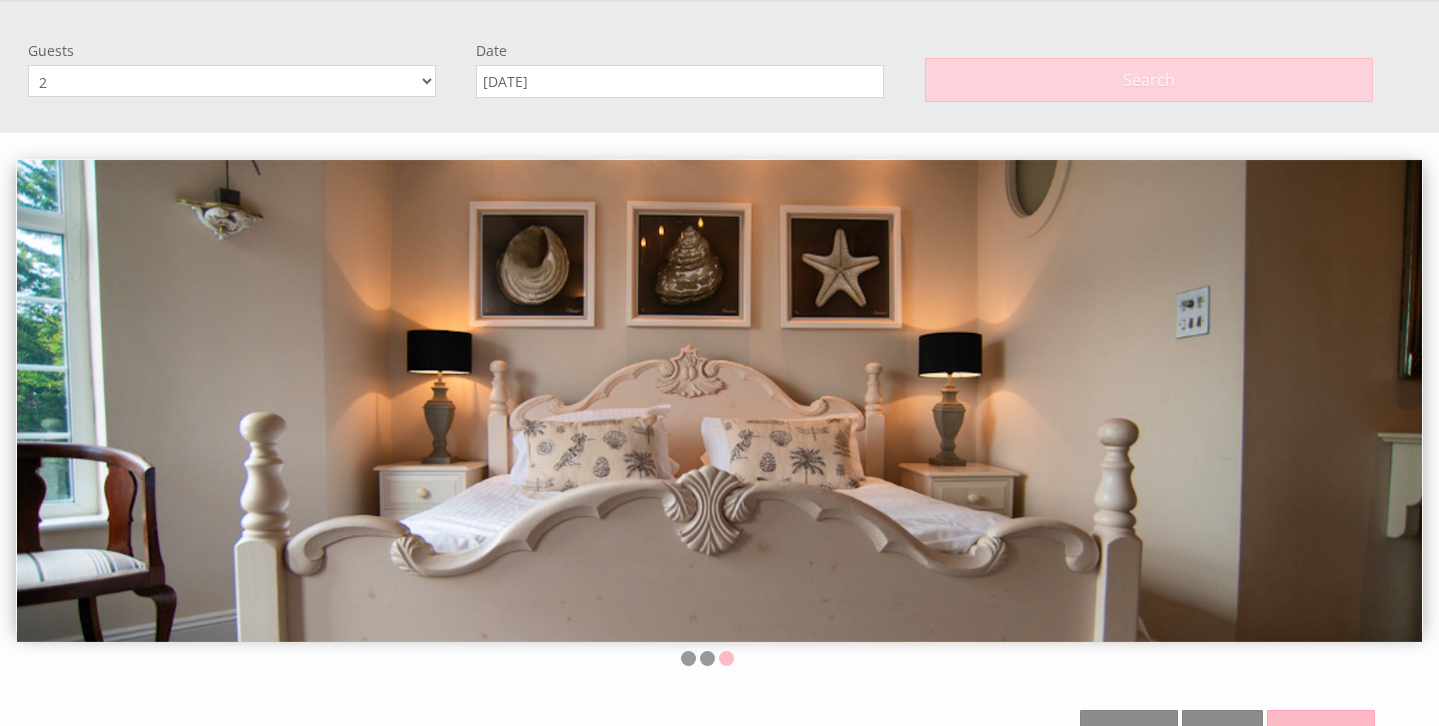 click on "Search" at bounding box center (1149, 80) 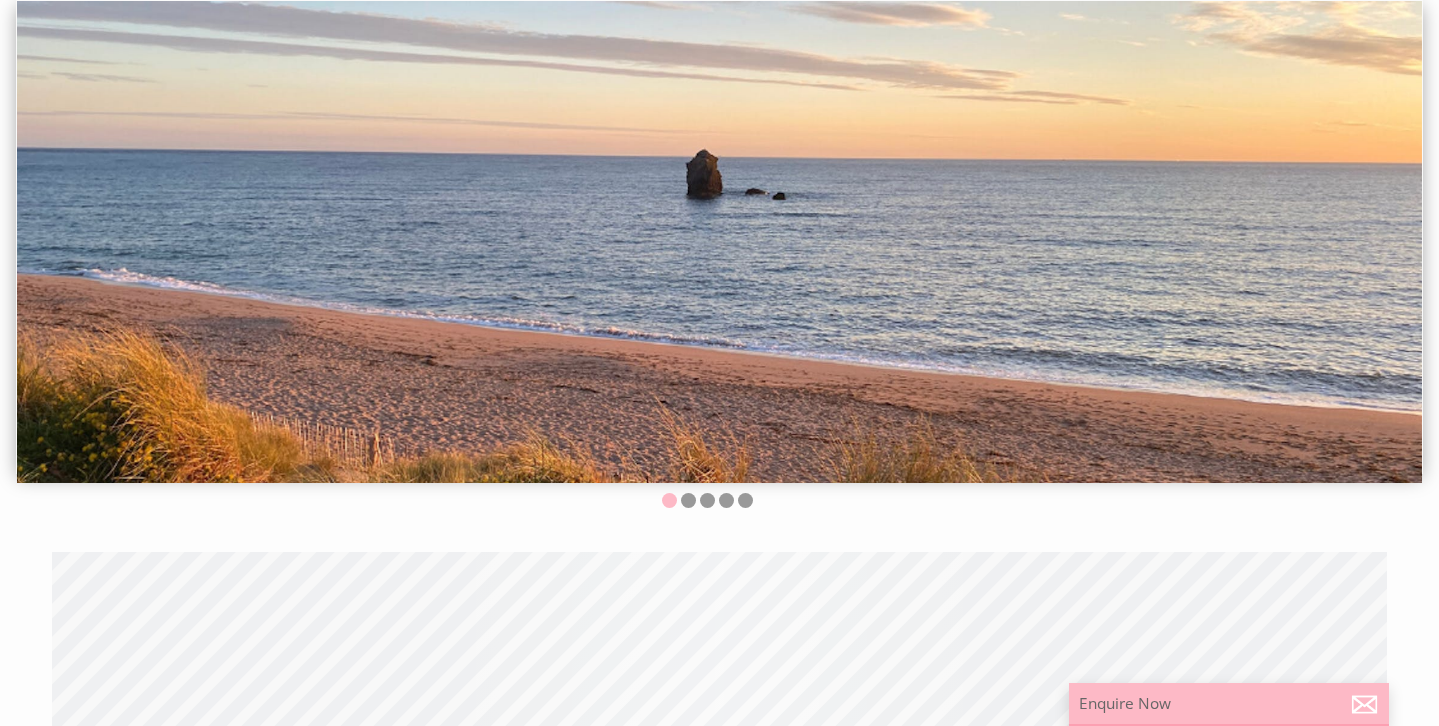scroll, scrollTop: 0, scrollLeft: 0, axis: both 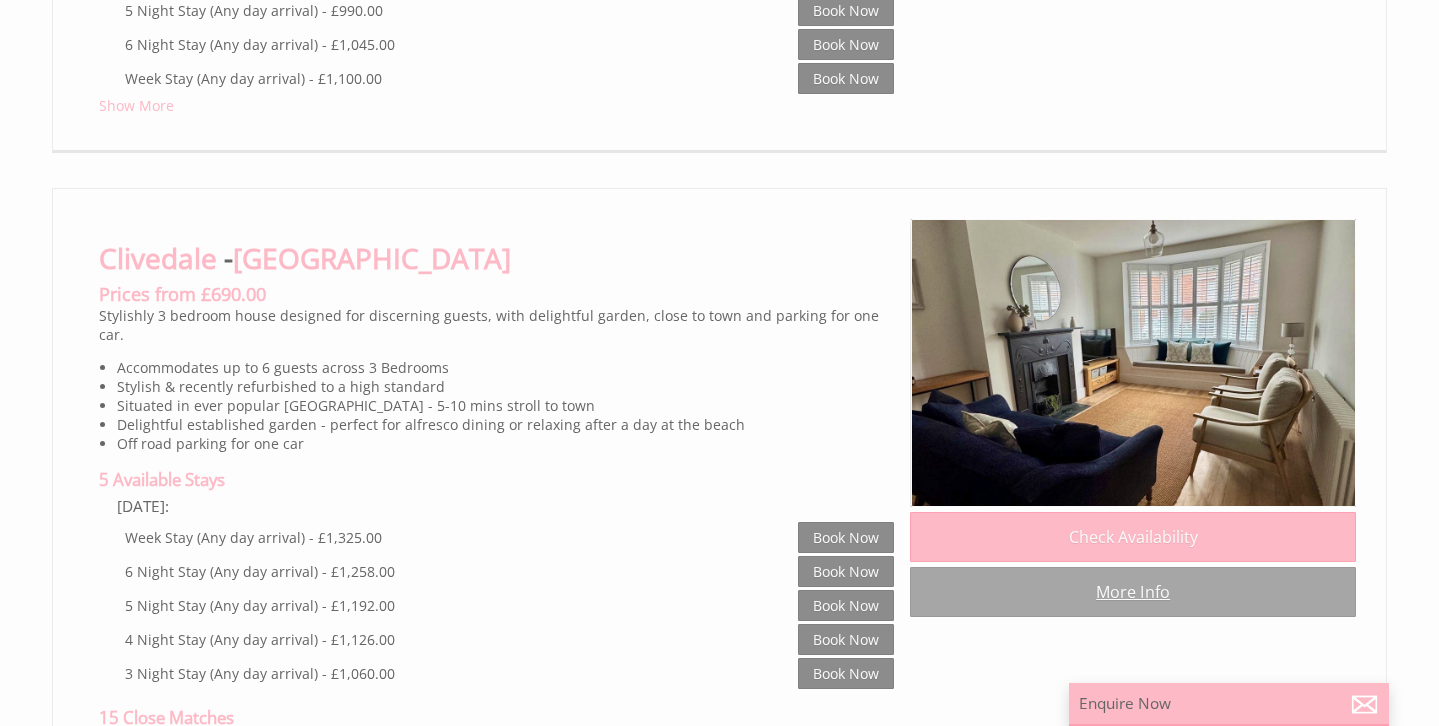 click on "More Info" at bounding box center (1133, 592) 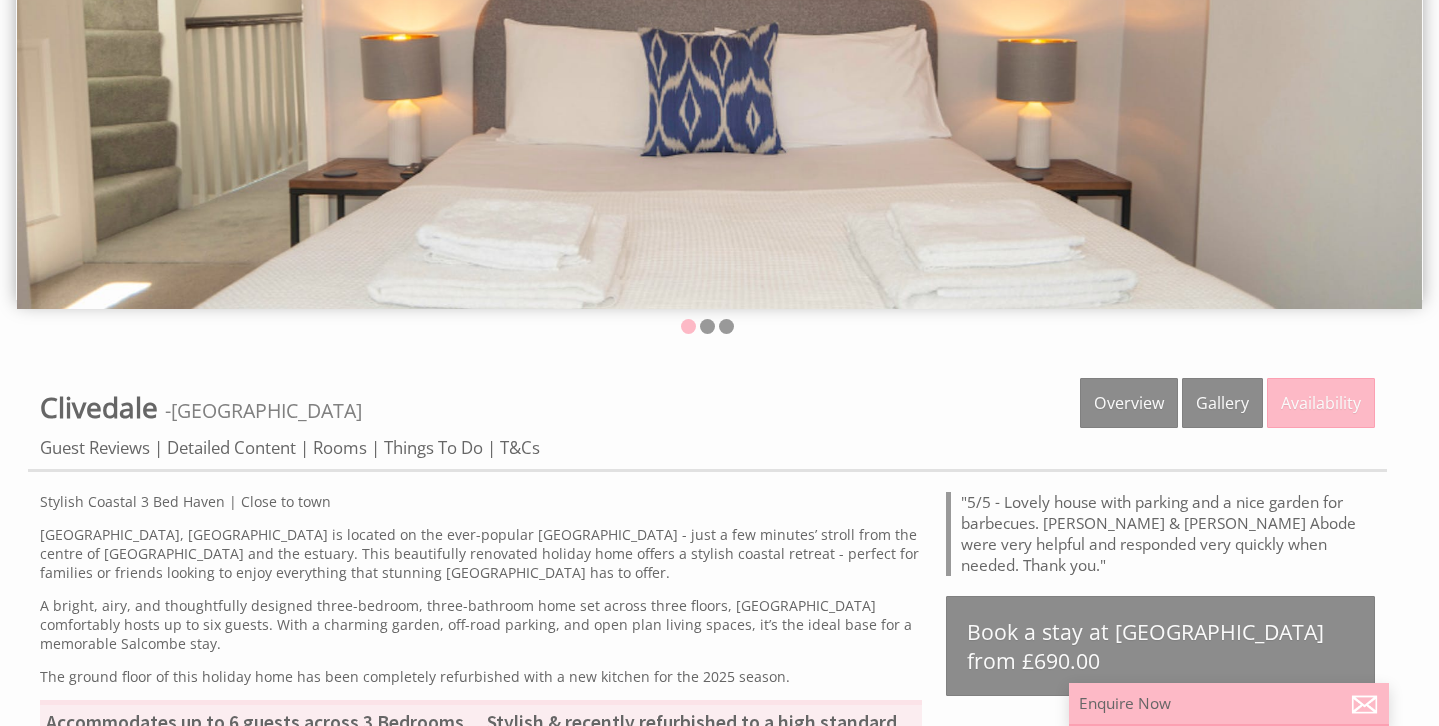 scroll, scrollTop: 346, scrollLeft: 0, axis: vertical 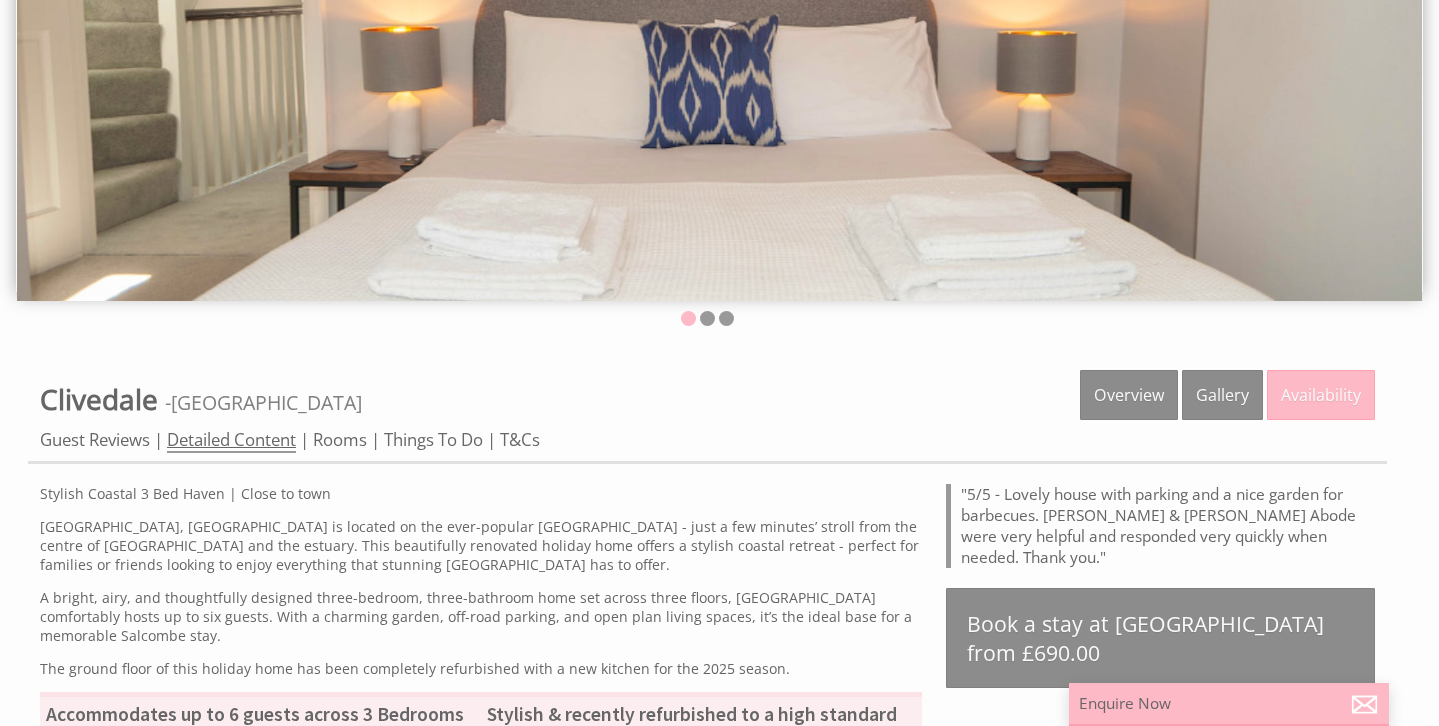 click on "Detailed Content" at bounding box center [231, 440] 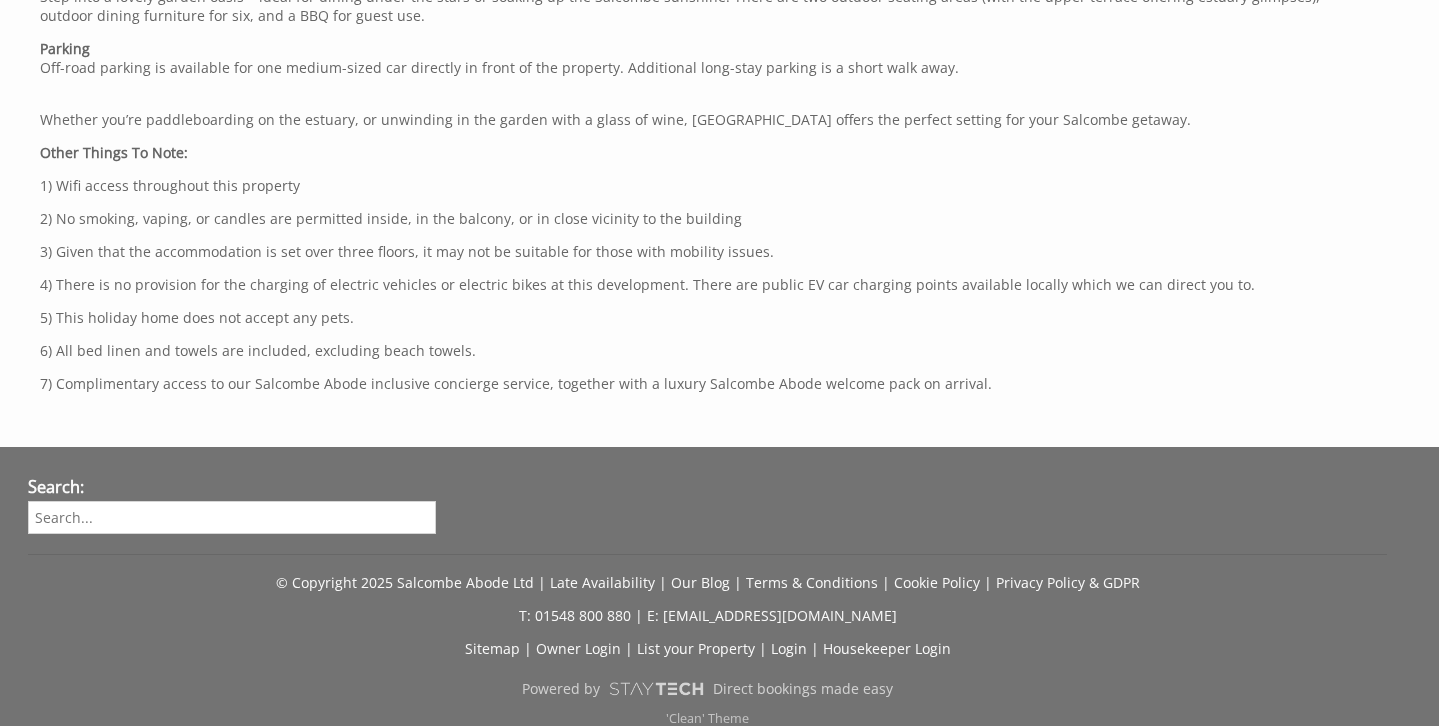 scroll, scrollTop: 1898, scrollLeft: 0, axis: vertical 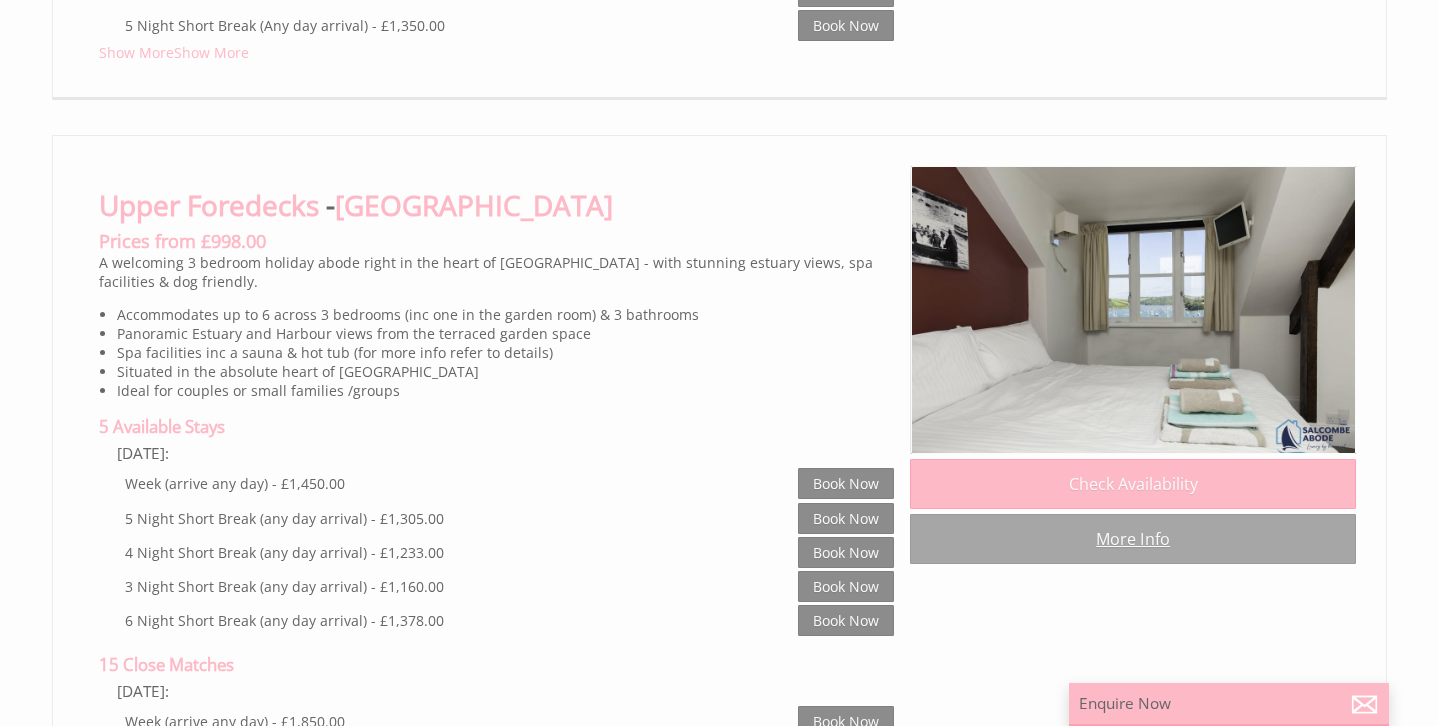 click on "More Info" at bounding box center [1133, 539] 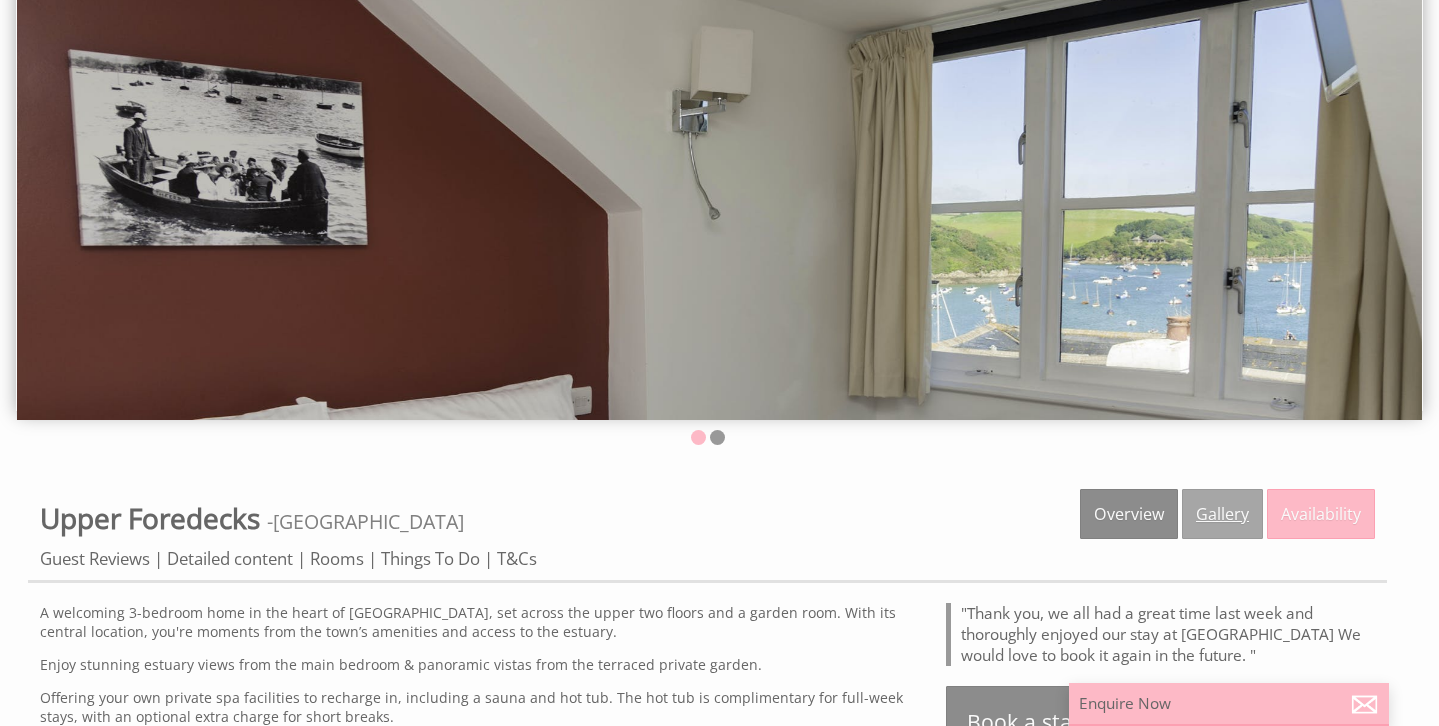 click on "Gallery" at bounding box center [1222, 514] 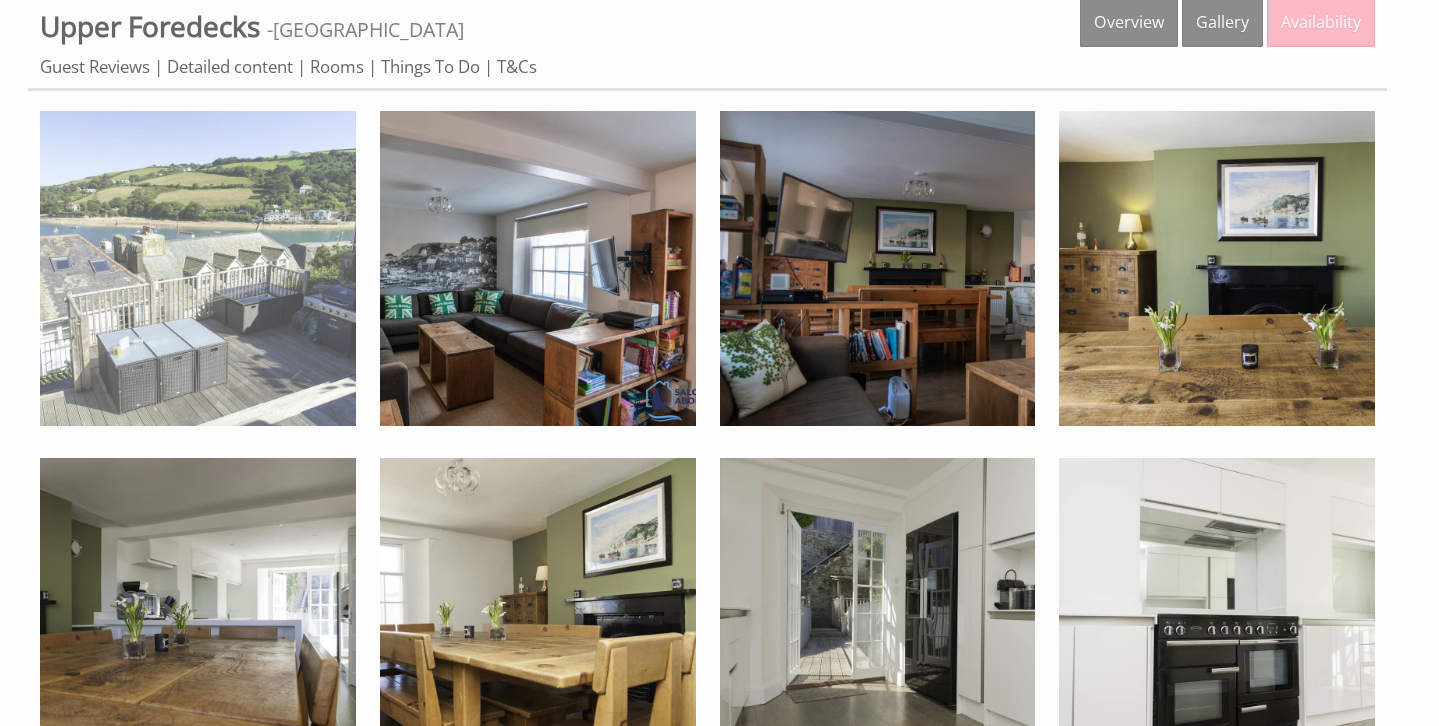 click at bounding box center [198, 269] 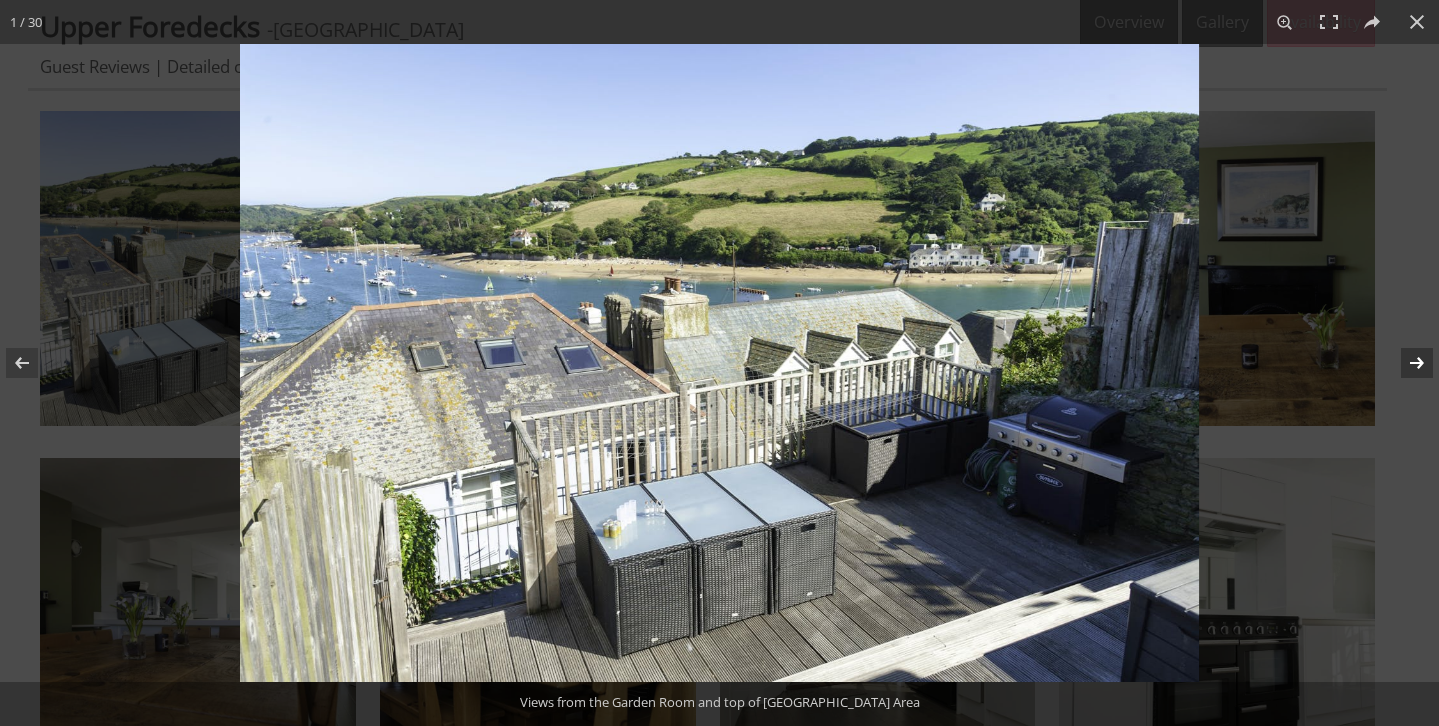 click at bounding box center (1404, 363) 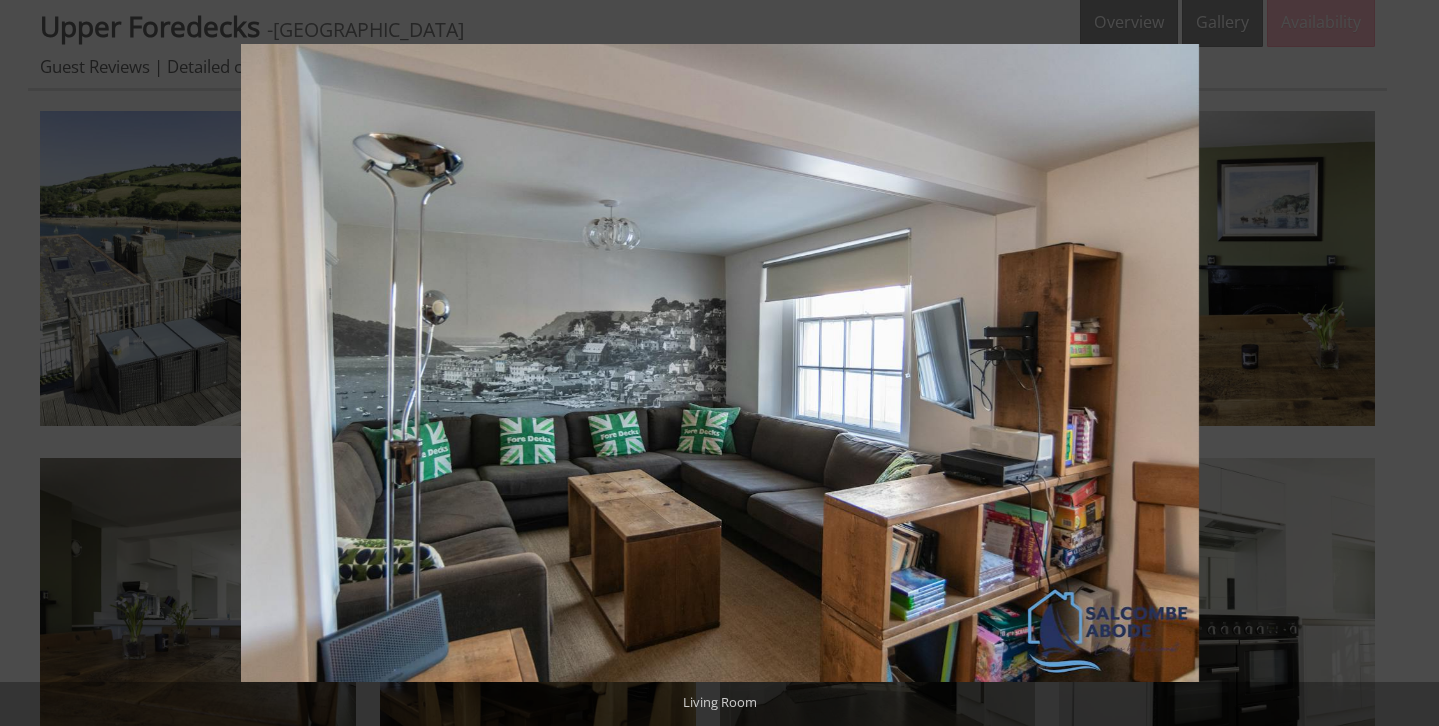 click at bounding box center [1404, 363] 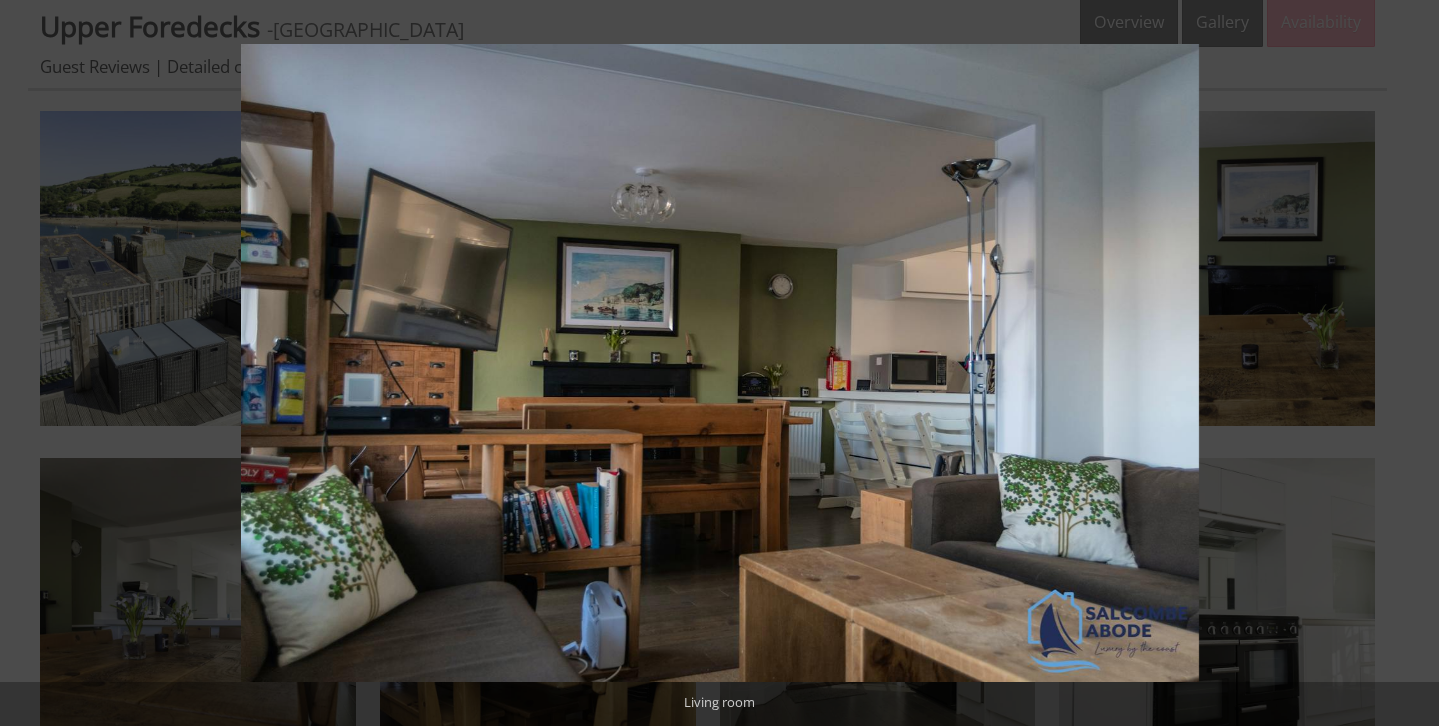 click at bounding box center (1404, 363) 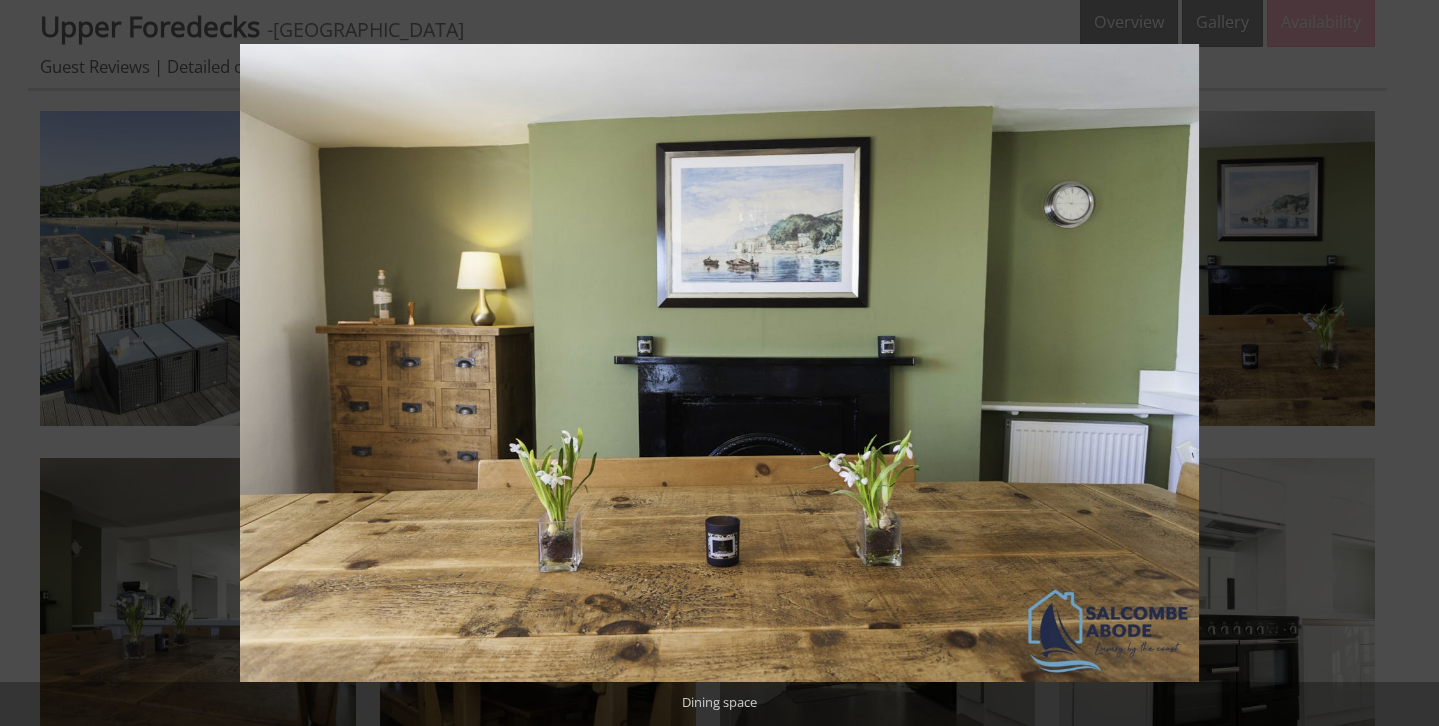 click at bounding box center (1404, 363) 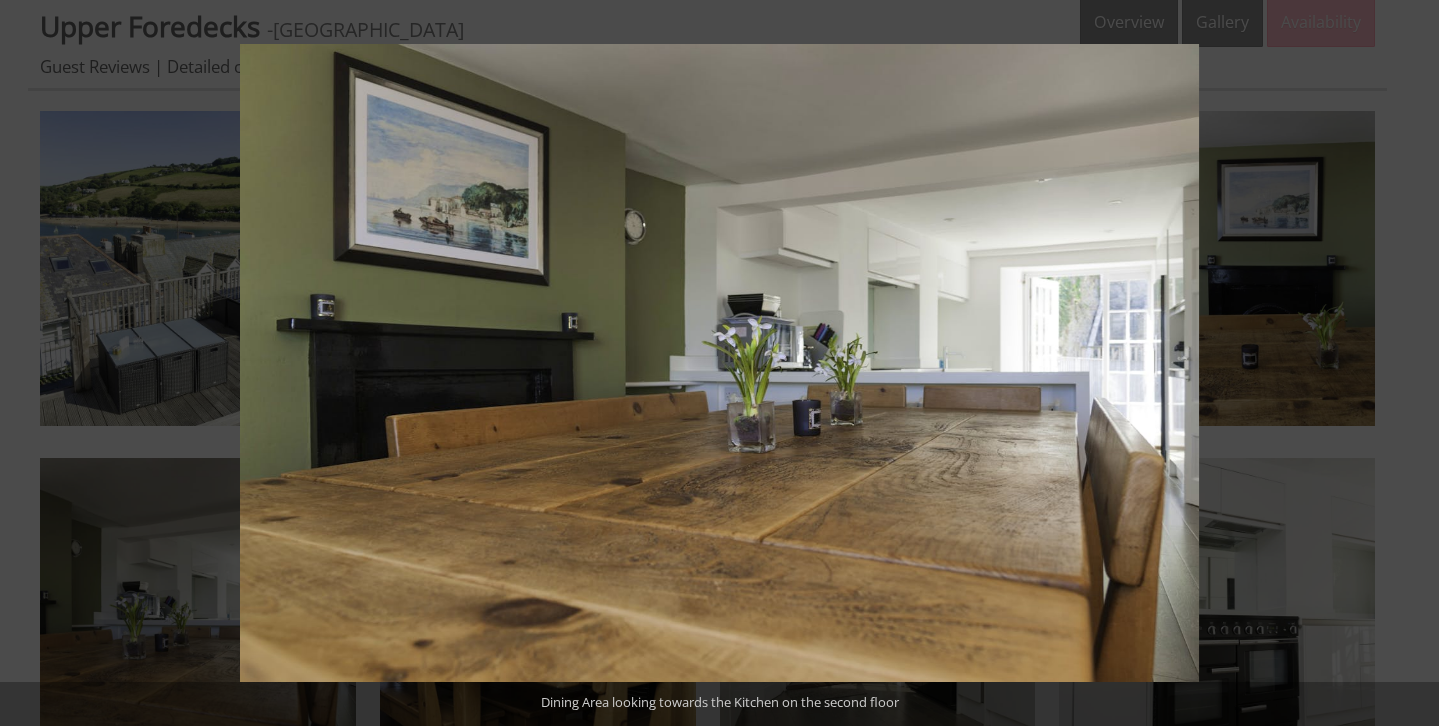 click at bounding box center [1404, 363] 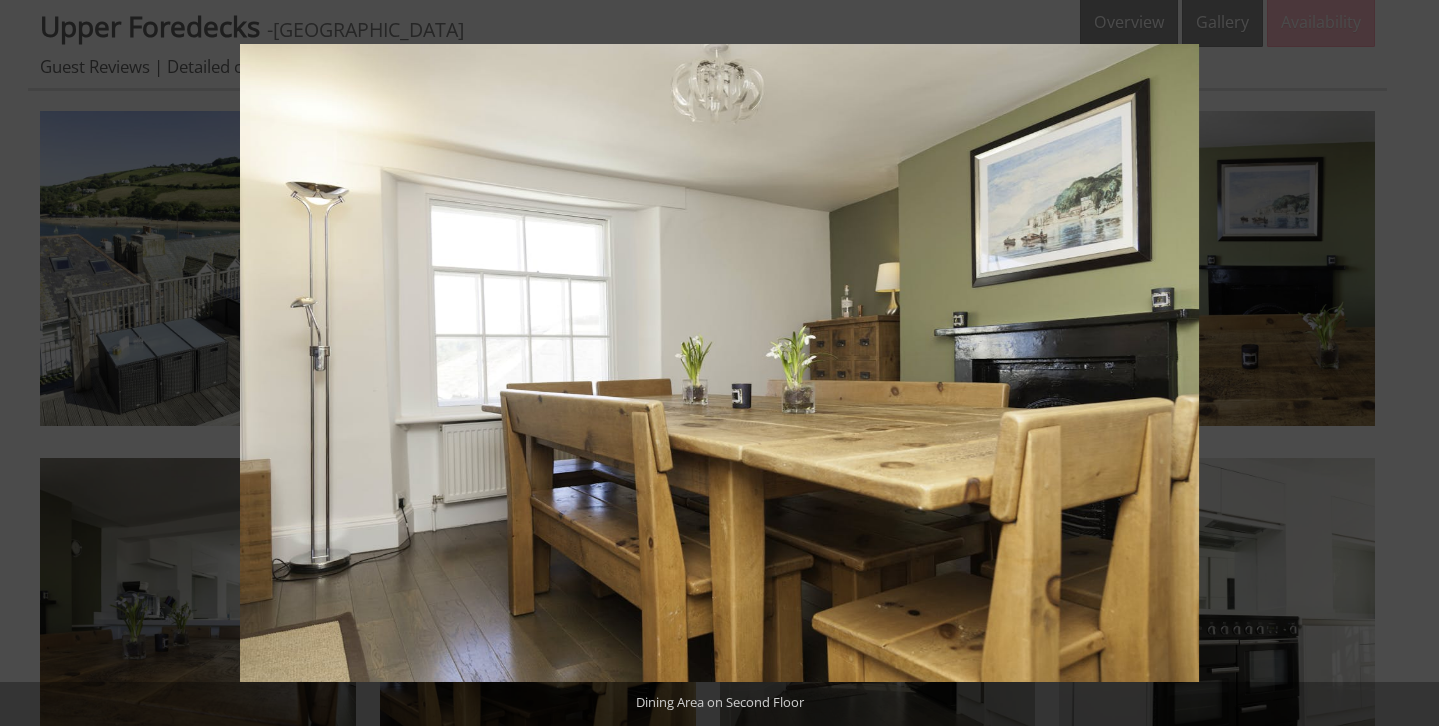 click at bounding box center [1404, 363] 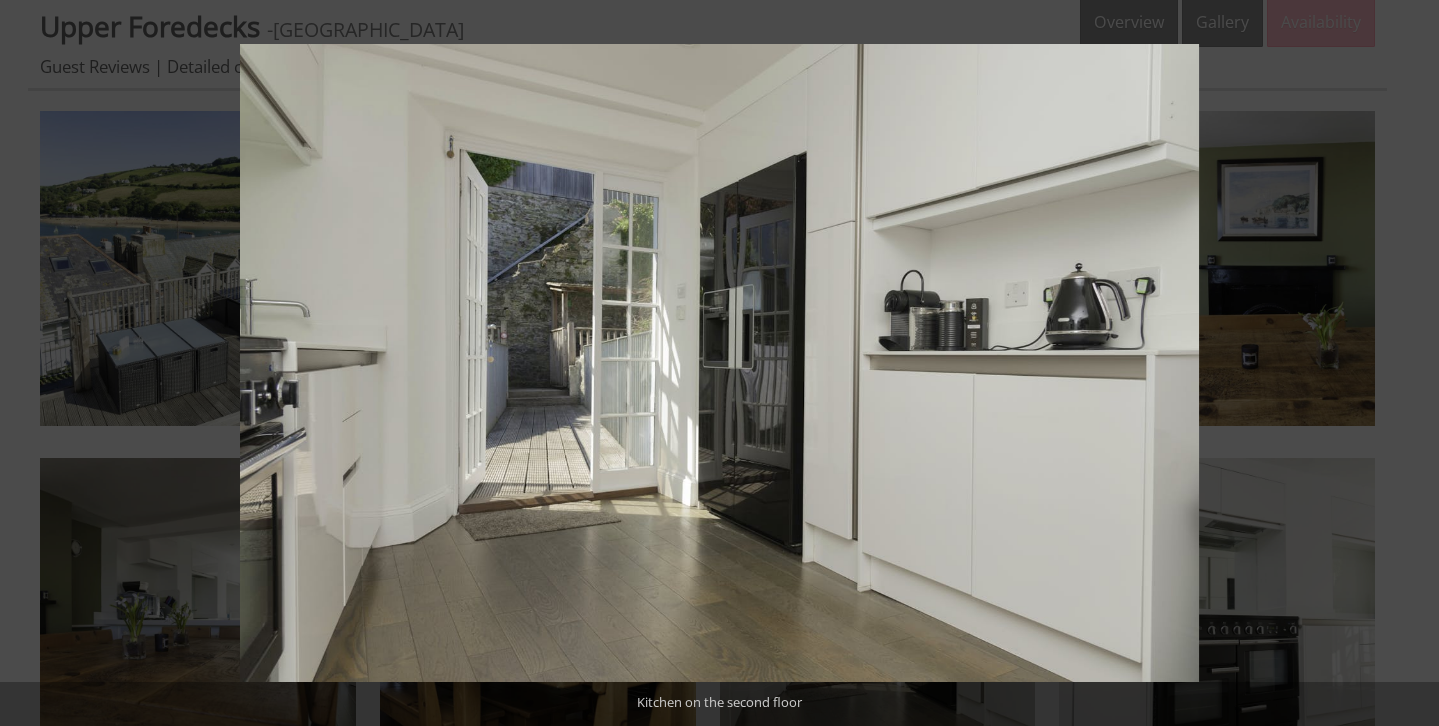 click at bounding box center [1404, 363] 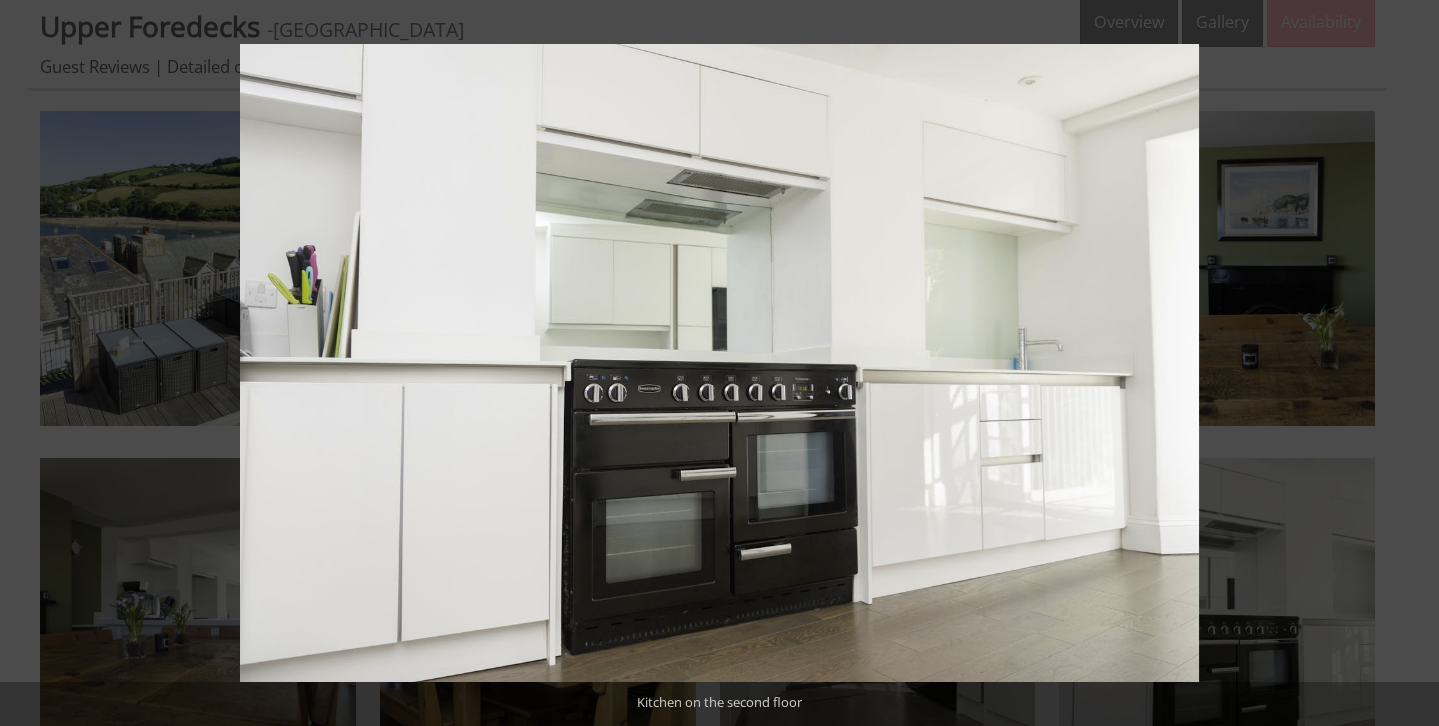 click at bounding box center (1404, 363) 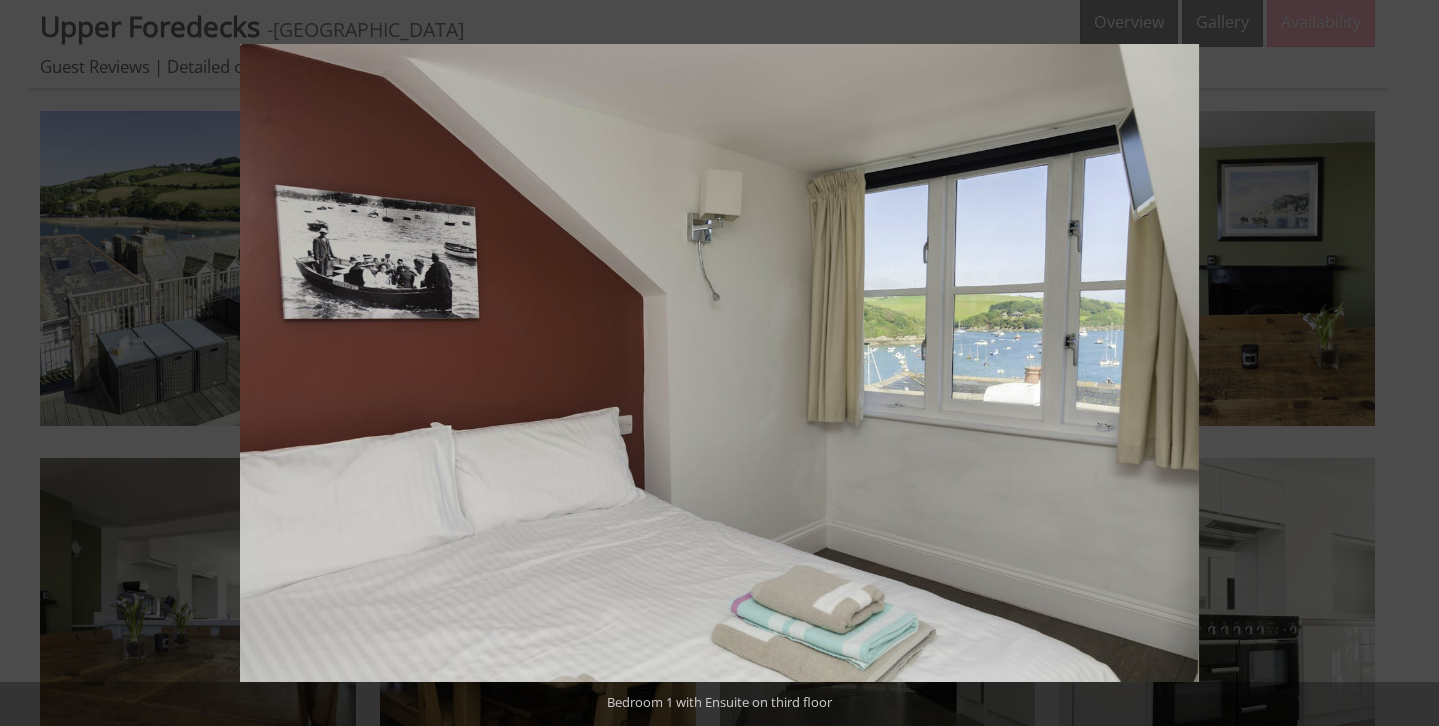 click at bounding box center [1404, 363] 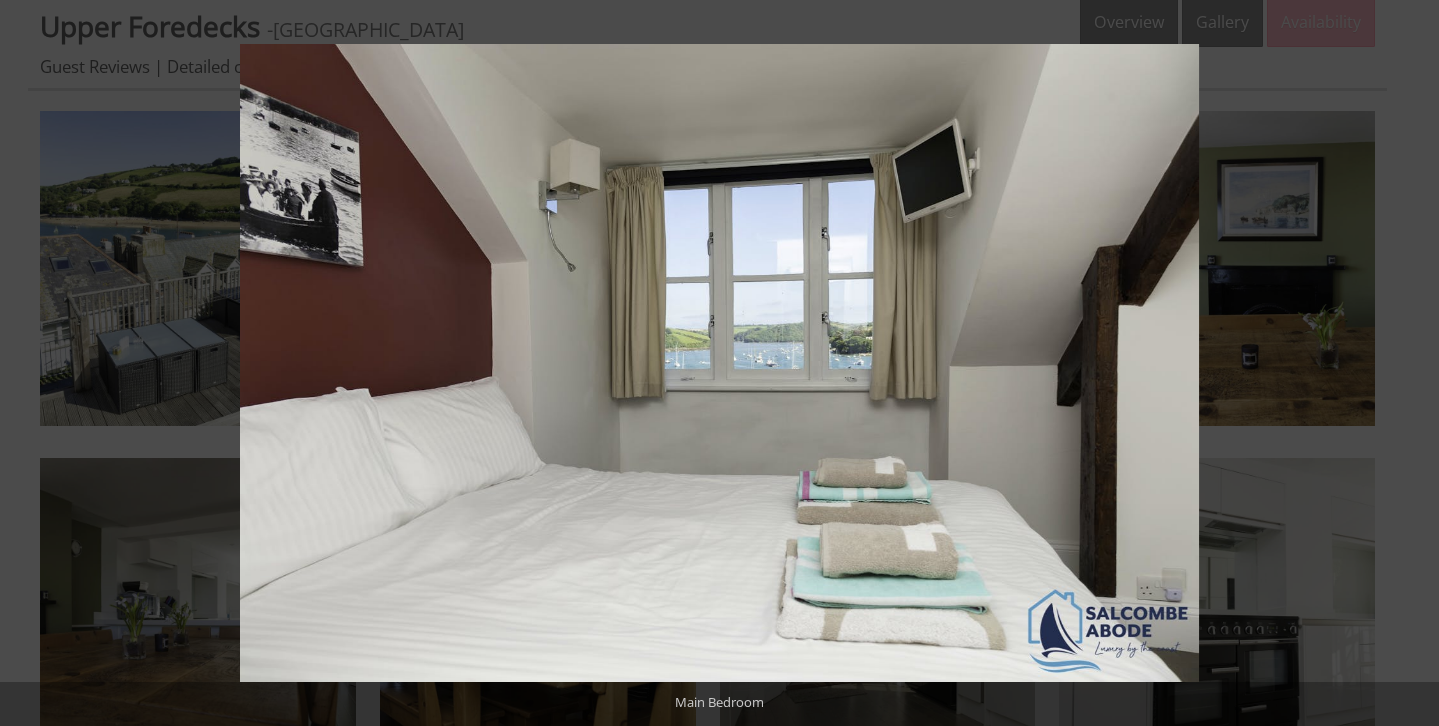 click at bounding box center (1404, 363) 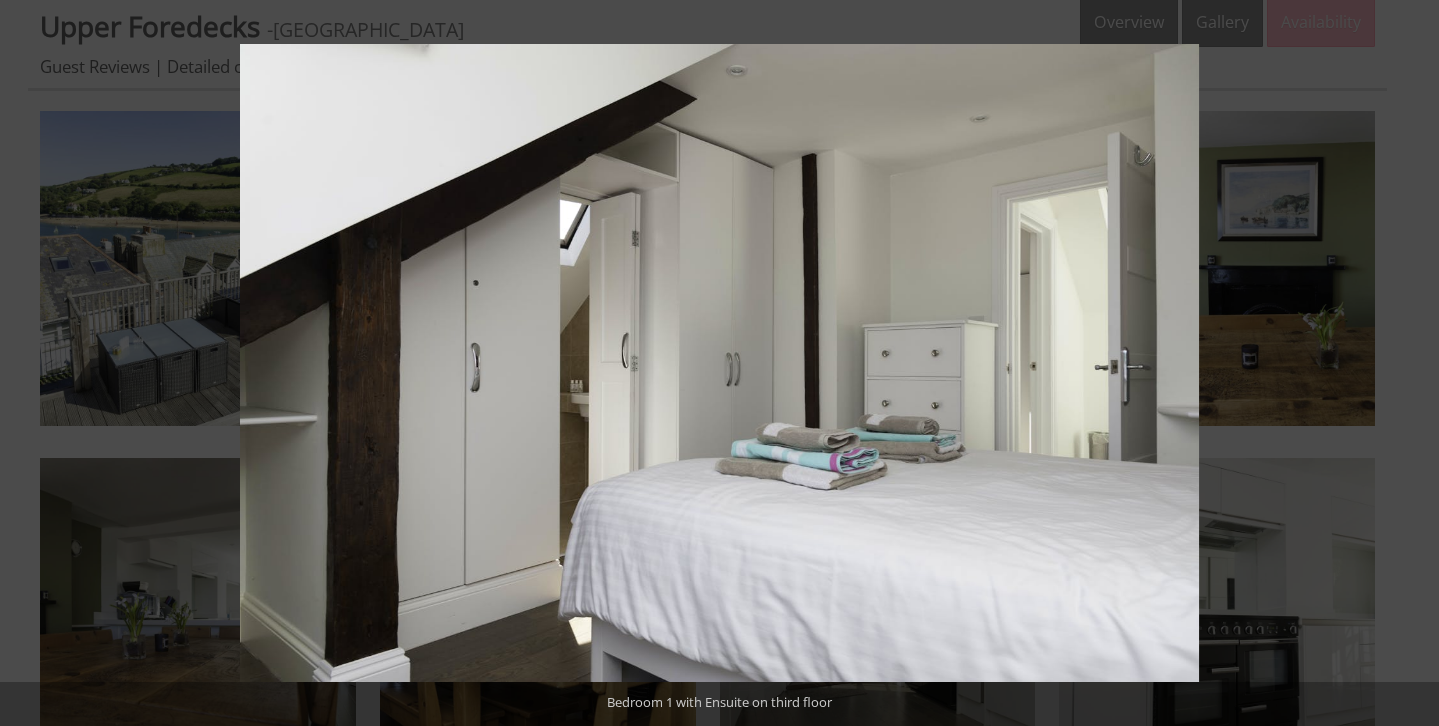 click at bounding box center [1404, 363] 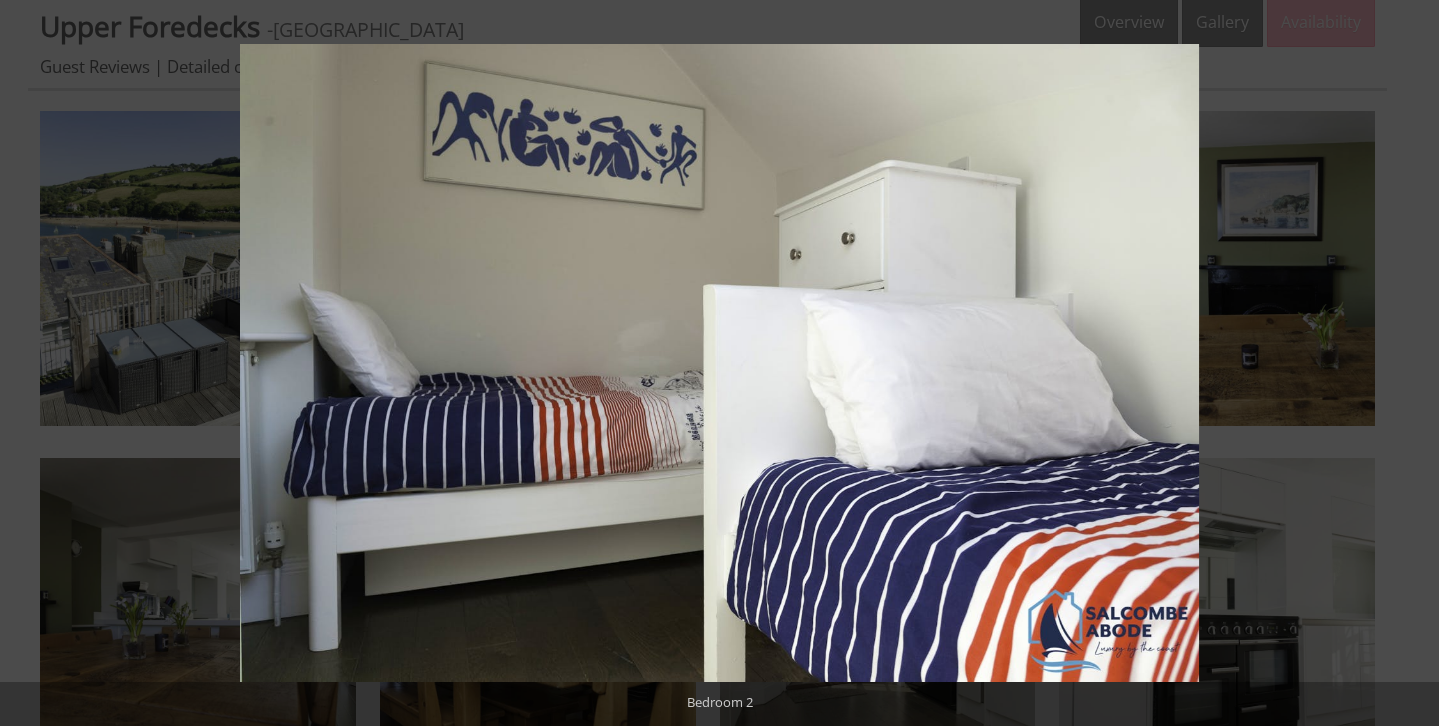 click at bounding box center (1404, 363) 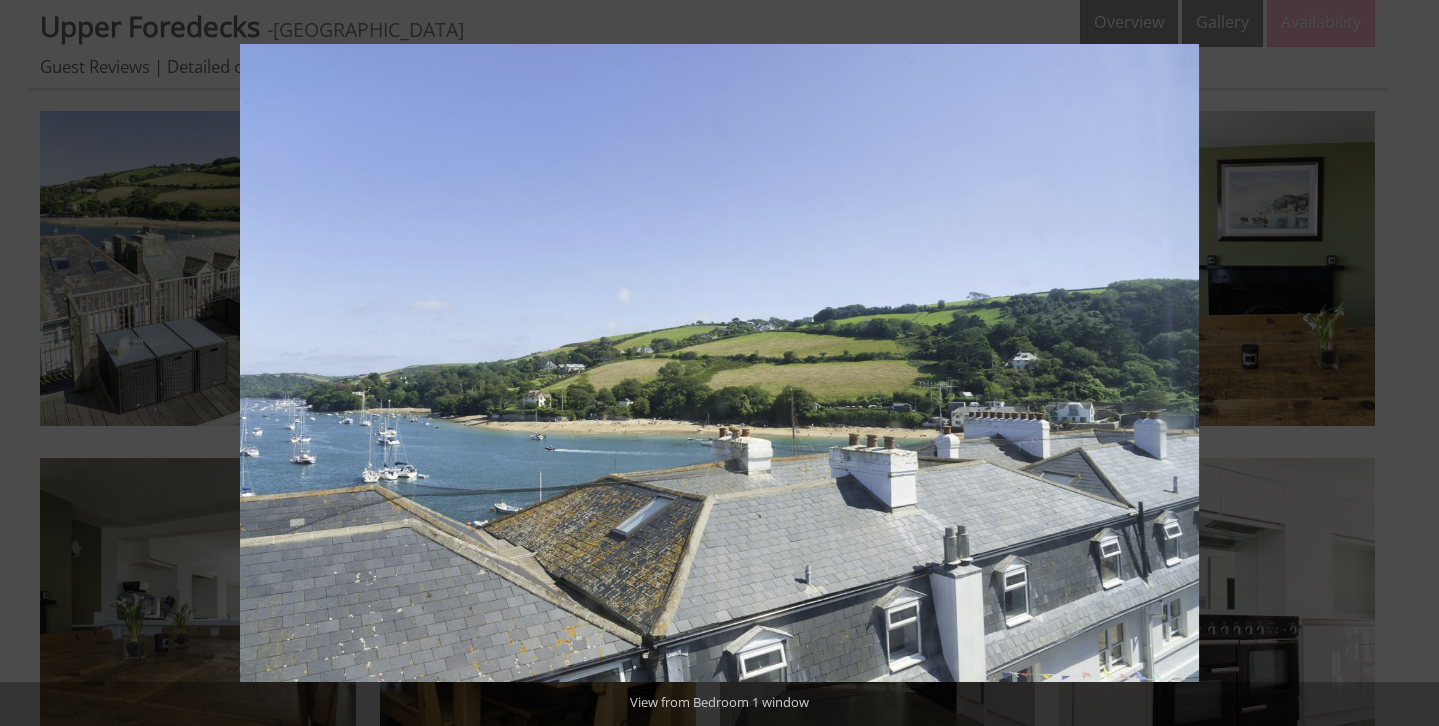 click at bounding box center [1404, 363] 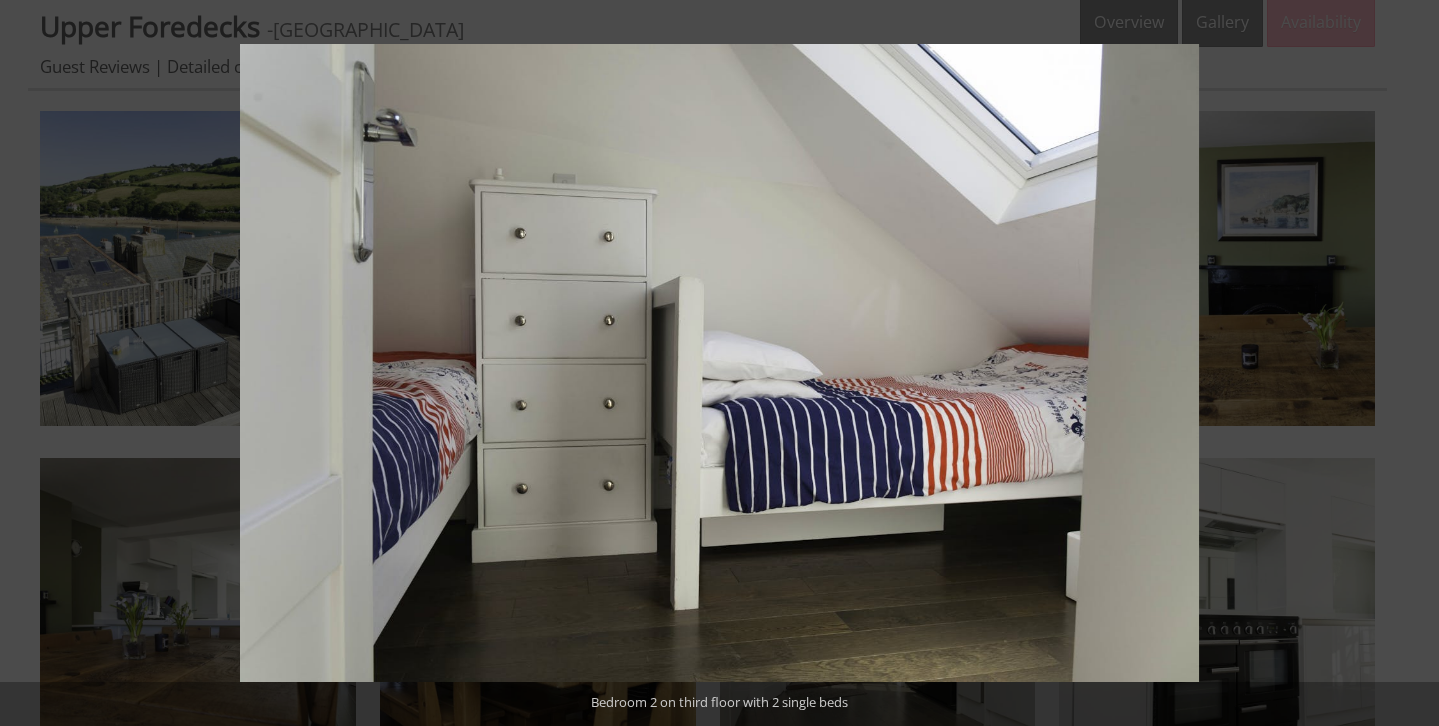 click at bounding box center (1404, 363) 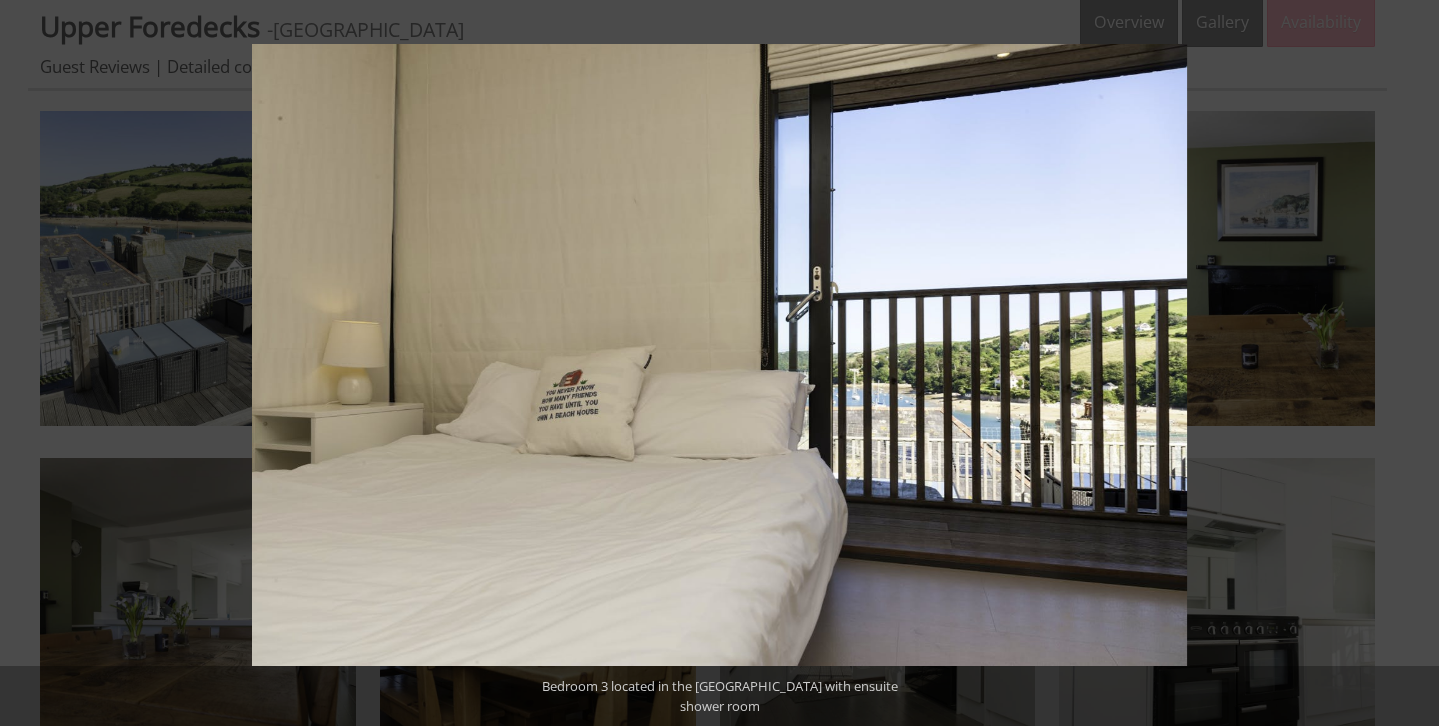click at bounding box center [1404, 363] 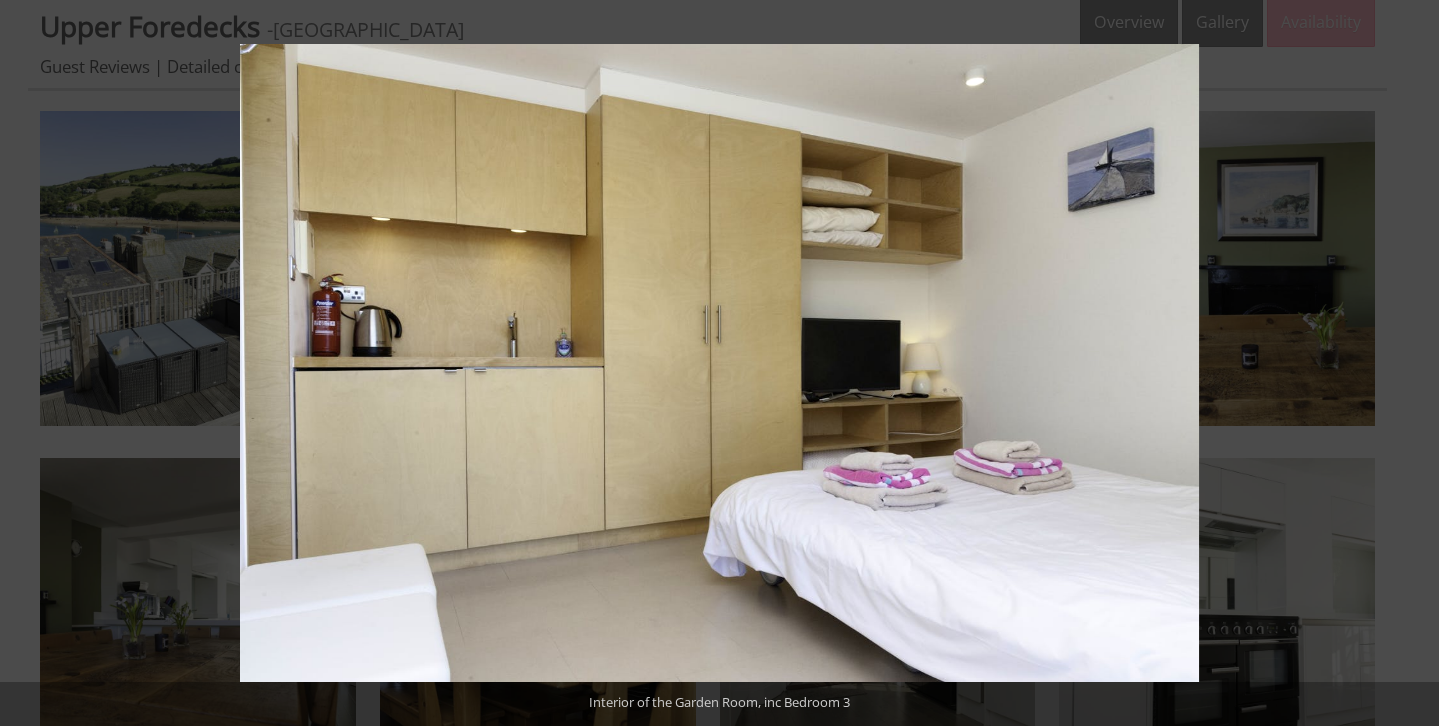 click at bounding box center (1404, 363) 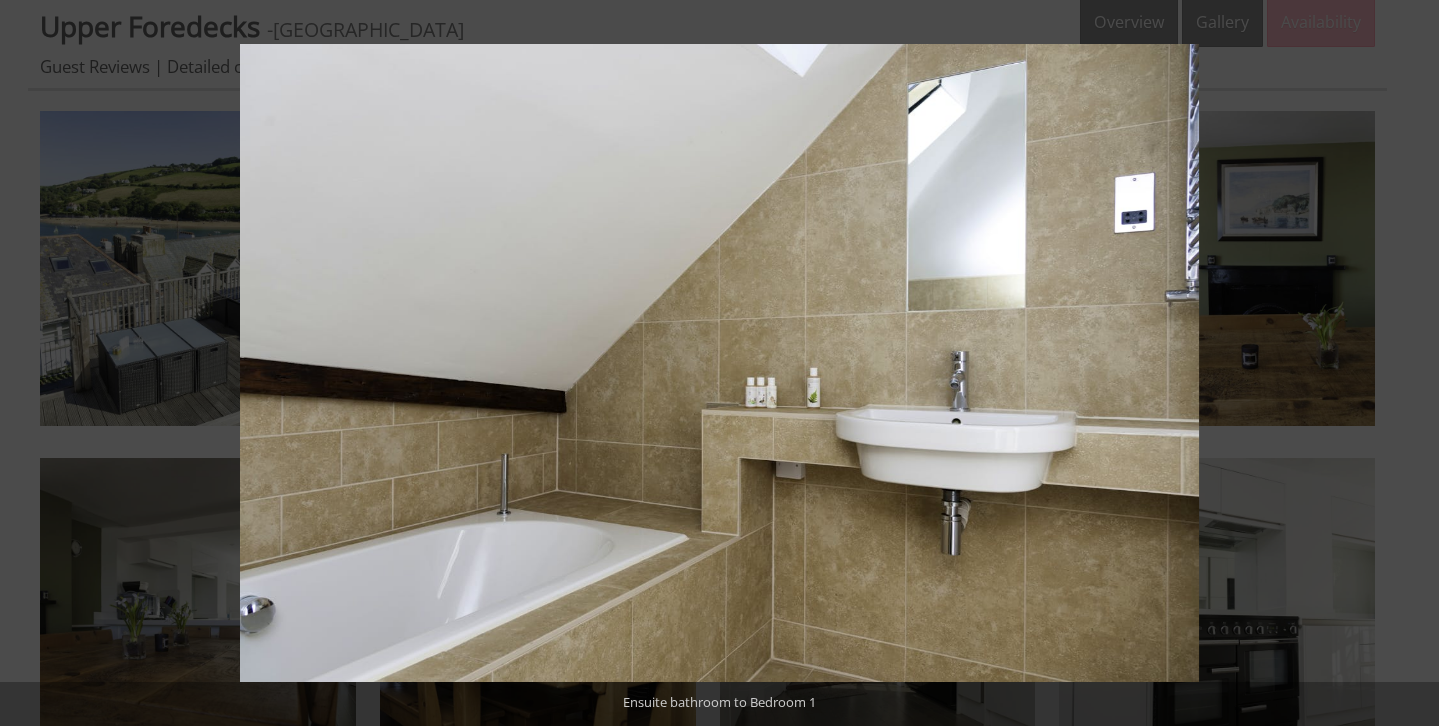 click at bounding box center (1404, 363) 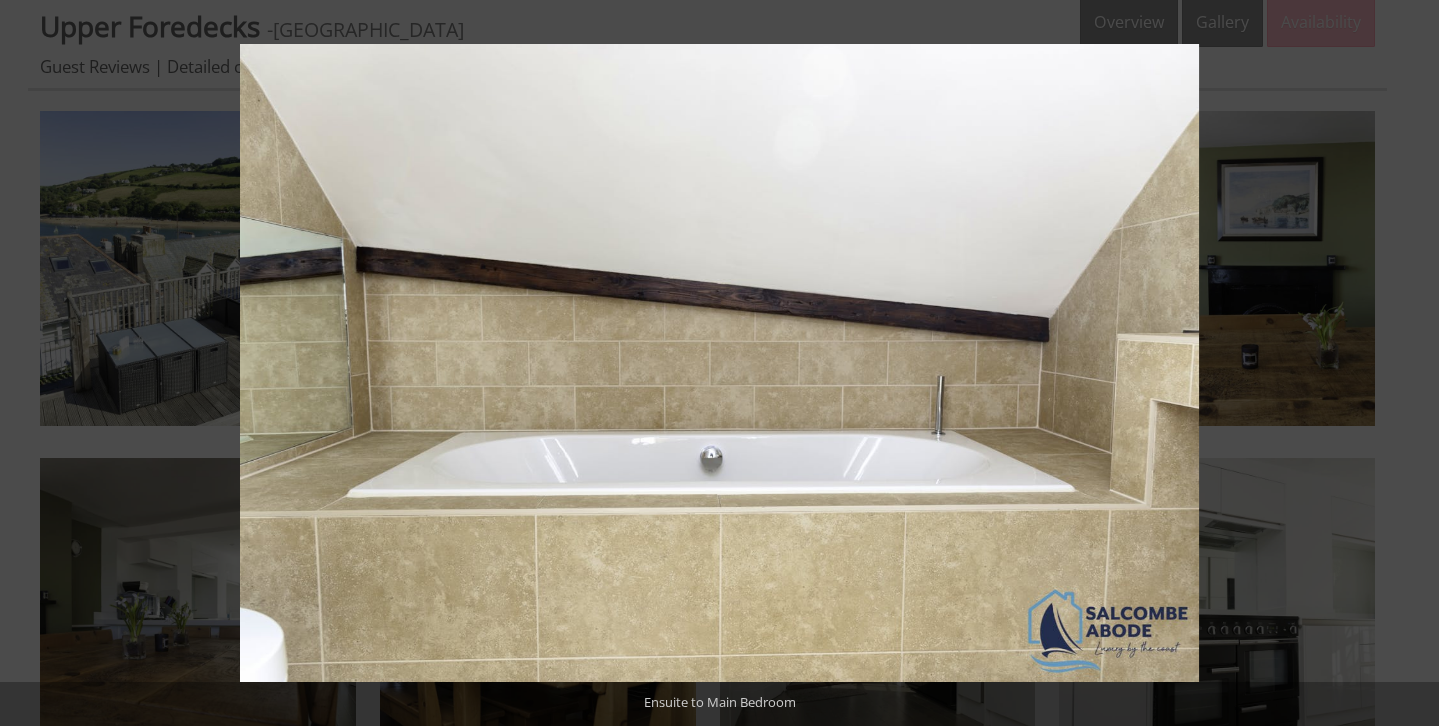 click at bounding box center (1404, 363) 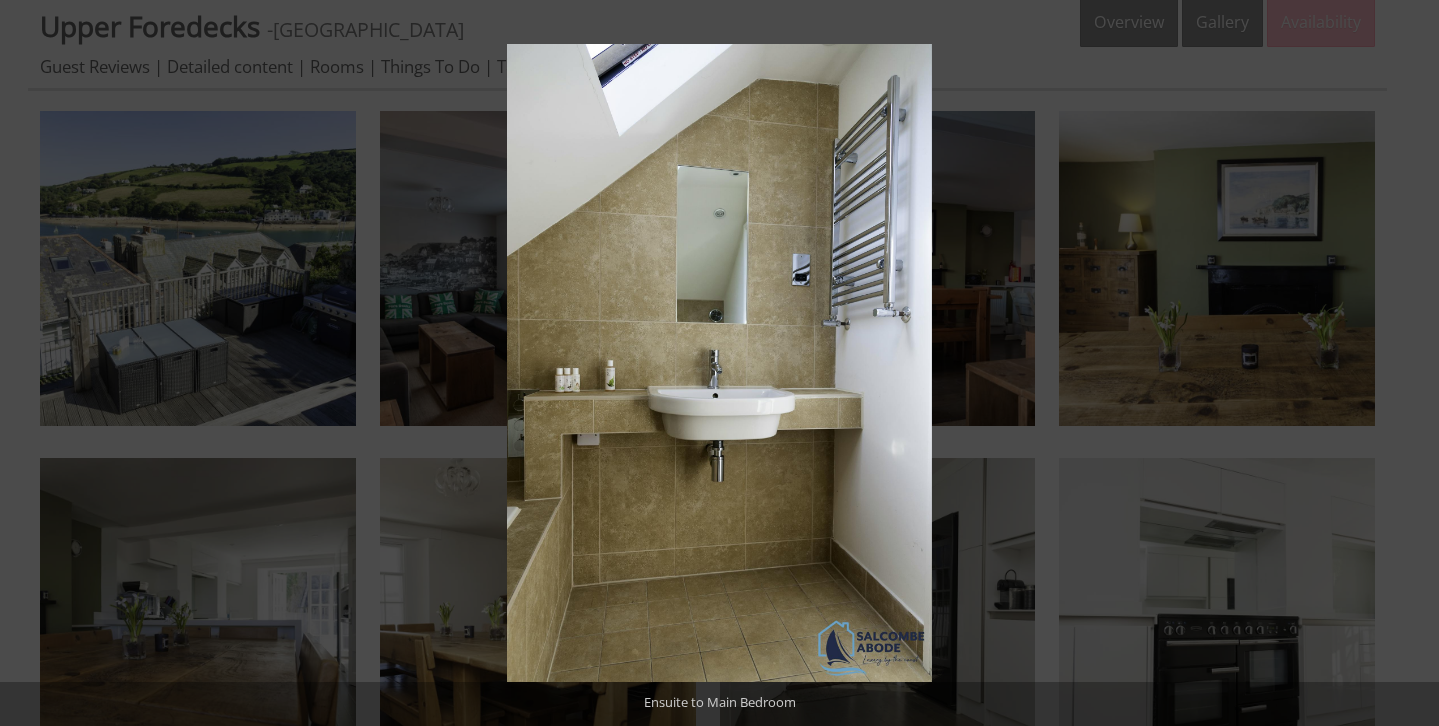 click at bounding box center [1404, 363] 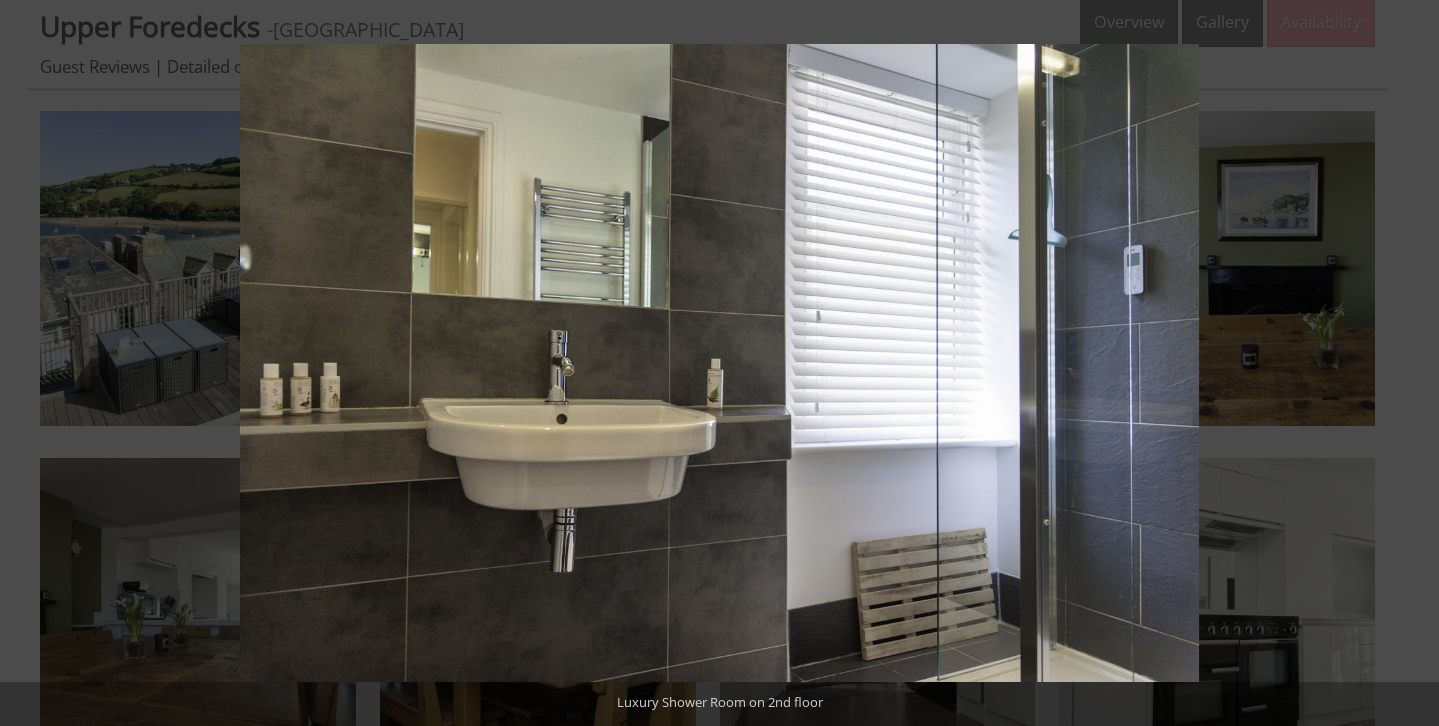 click at bounding box center [1404, 363] 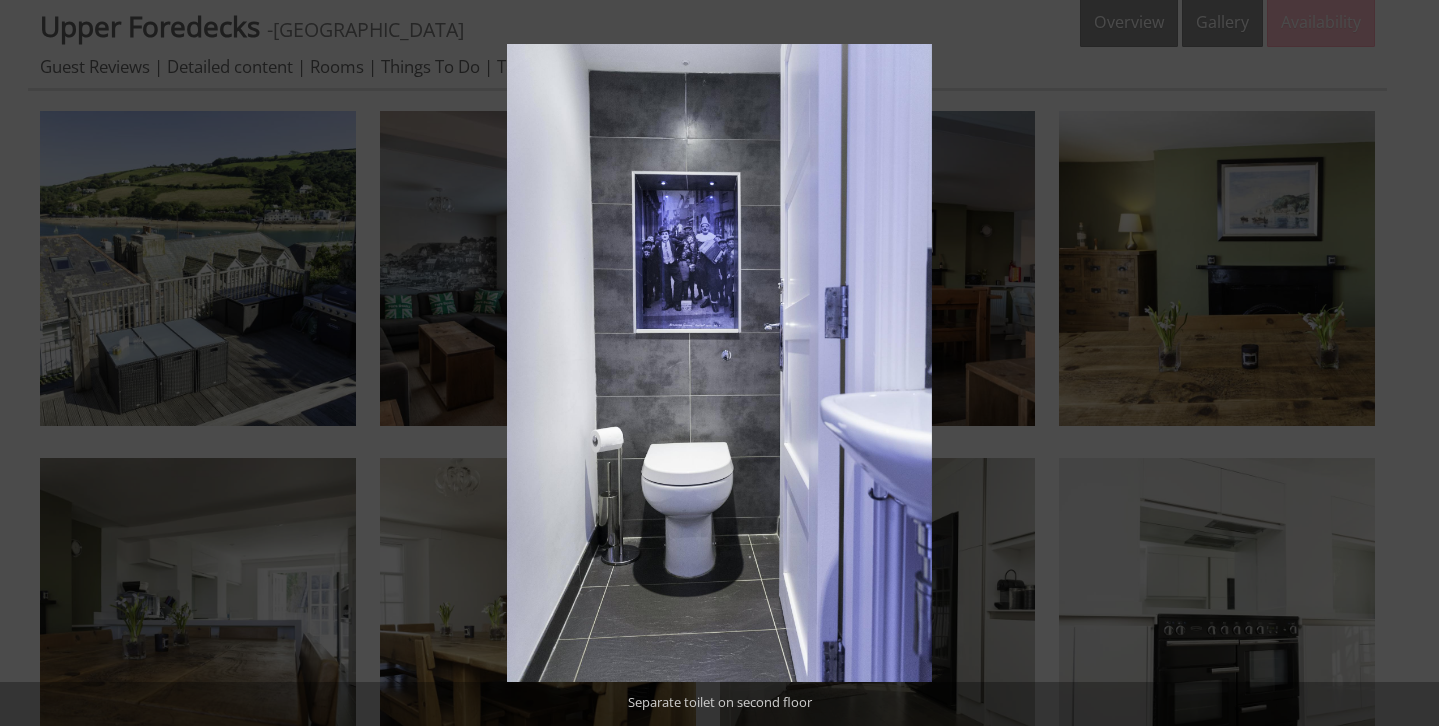 click at bounding box center (1404, 363) 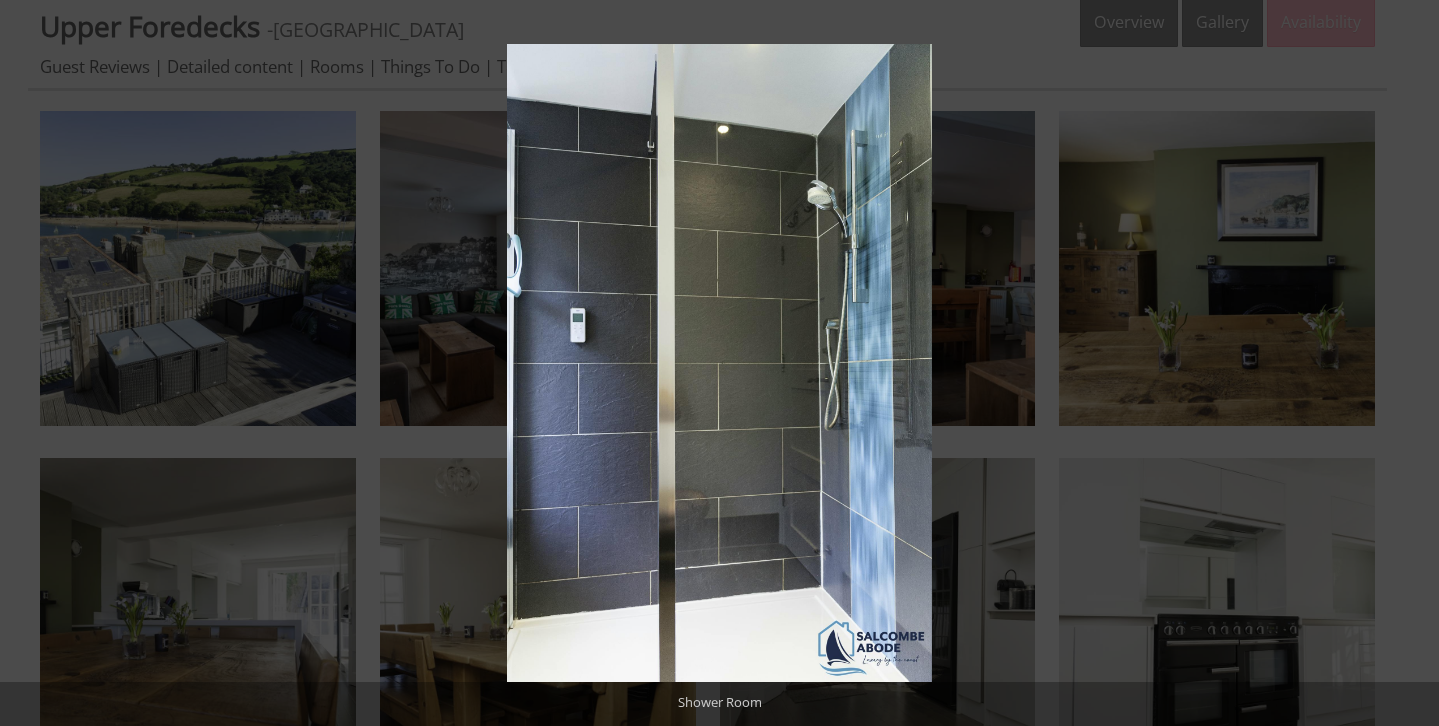 click at bounding box center [1404, 363] 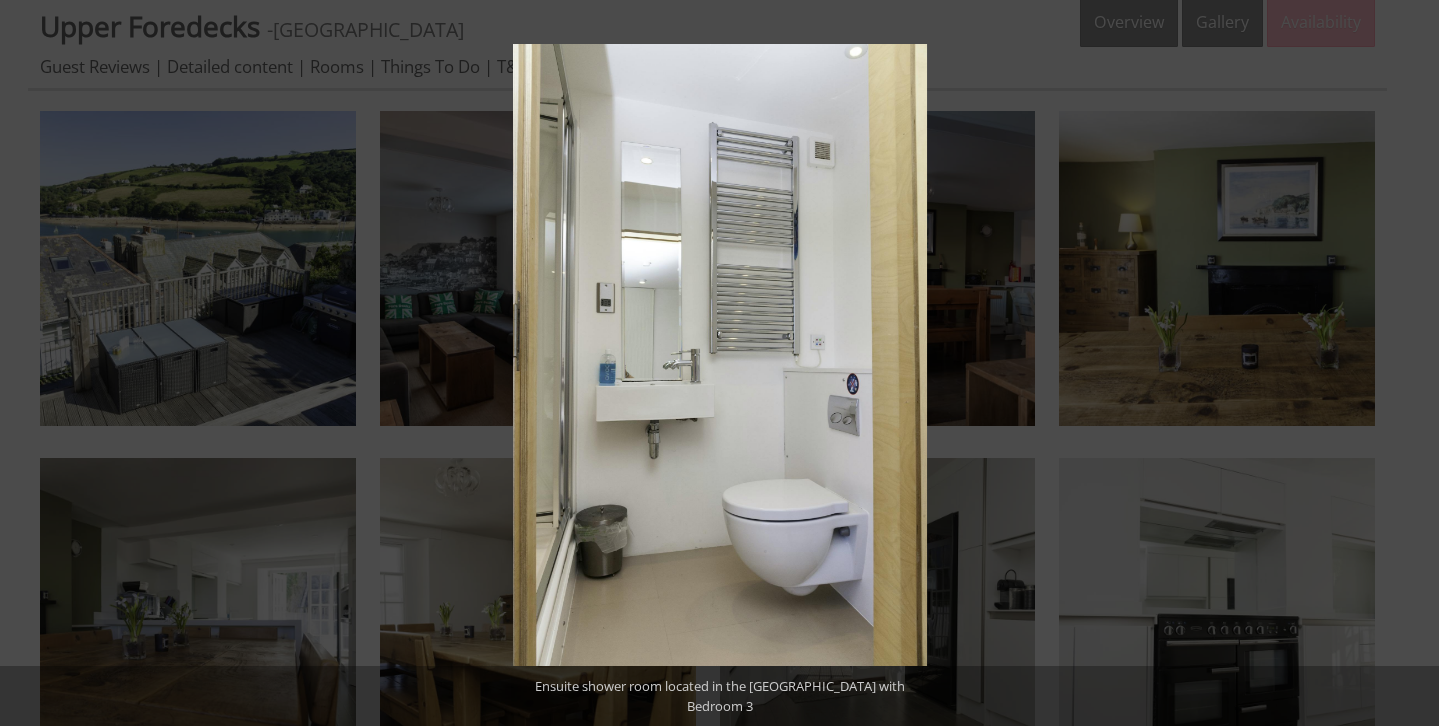 click at bounding box center [1404, 363] 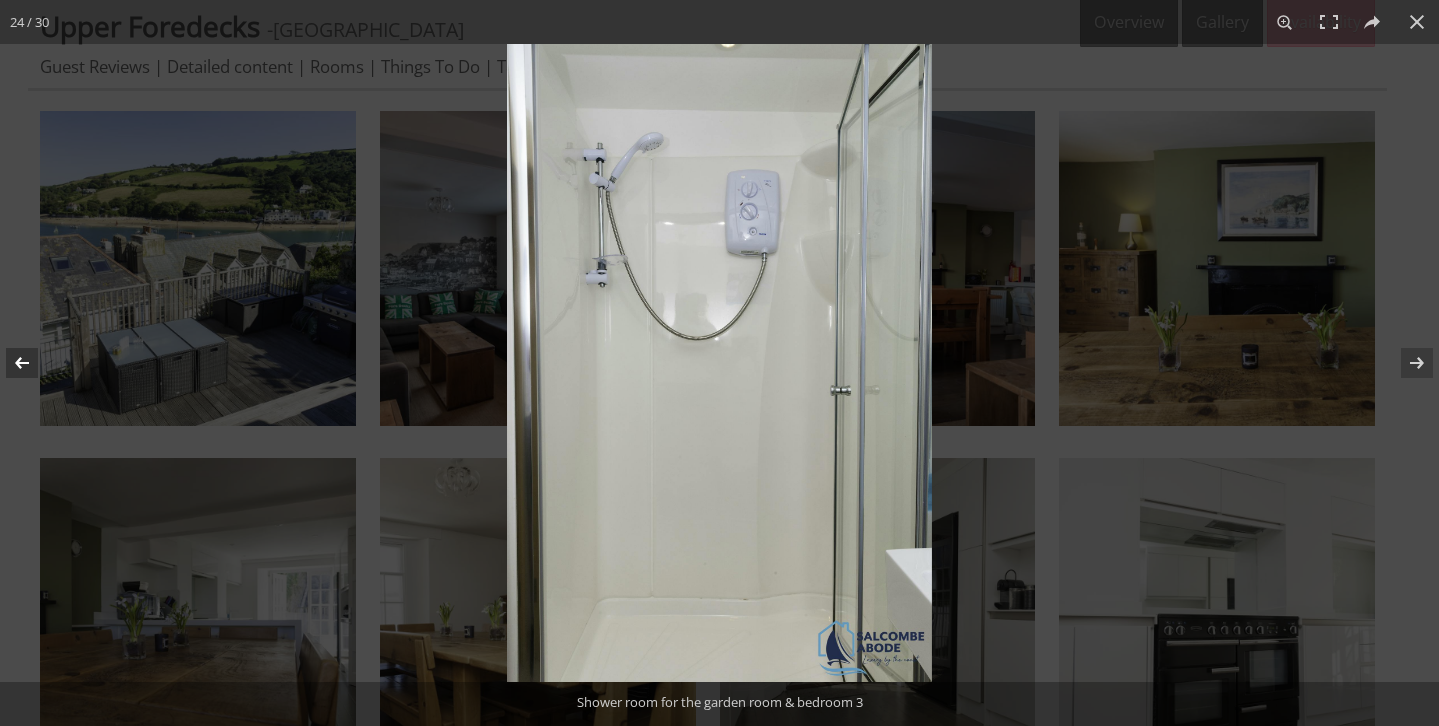 click at bounding box center [35, 363] 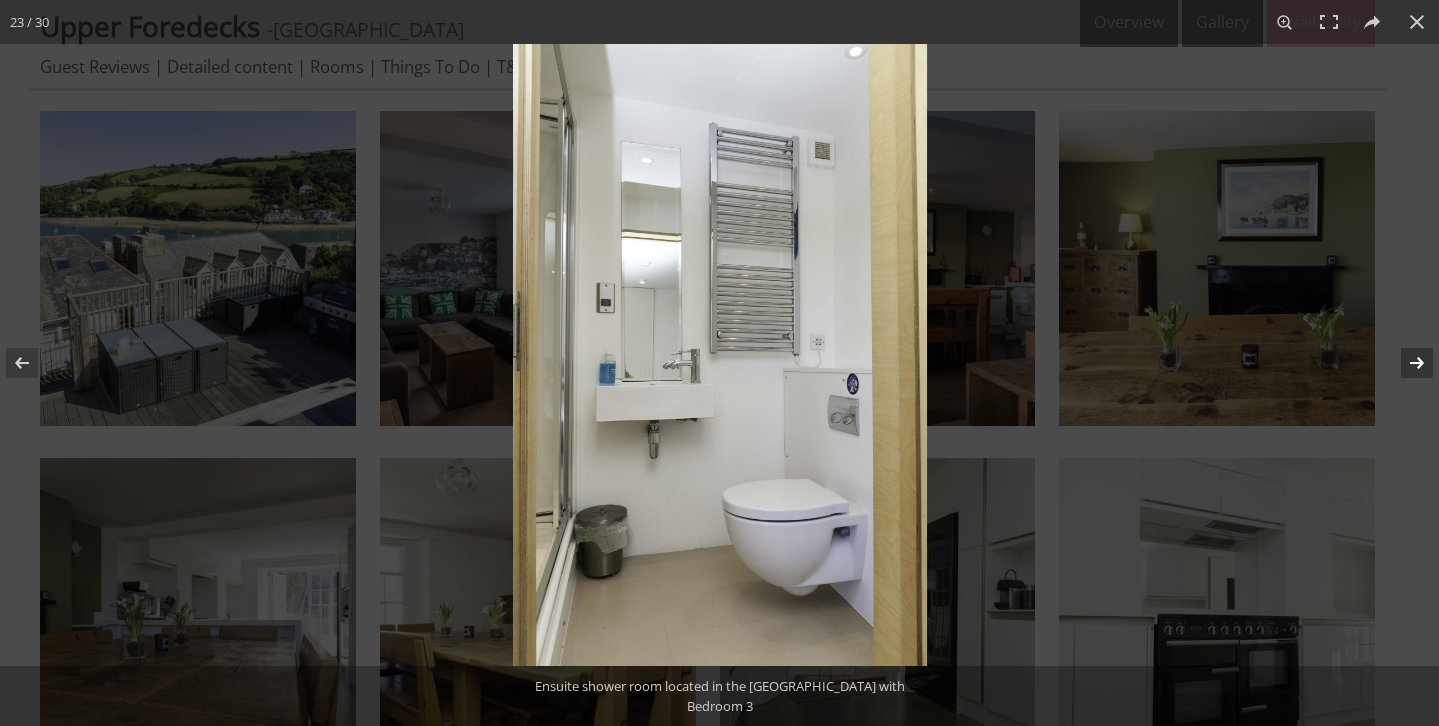click at bounding box center [1404, 363] 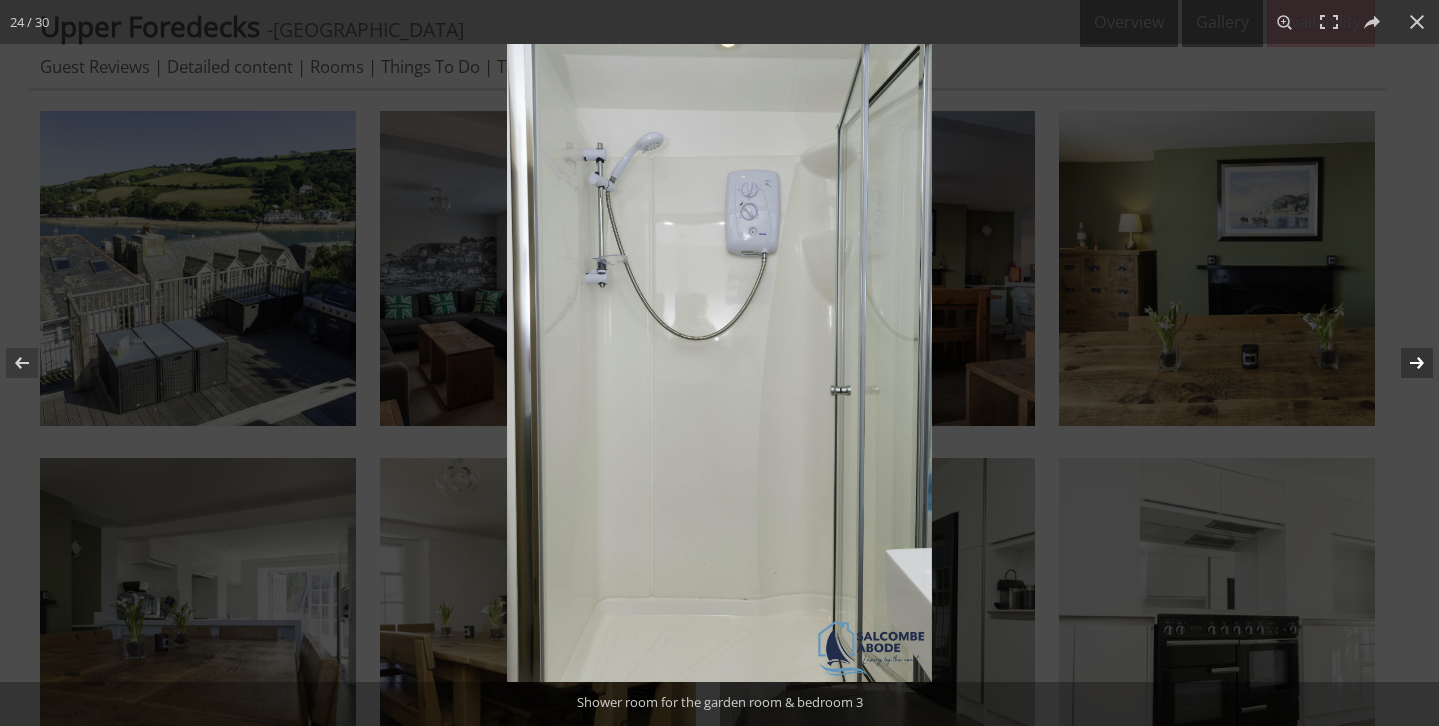 click at bounding box center (1404, 363) 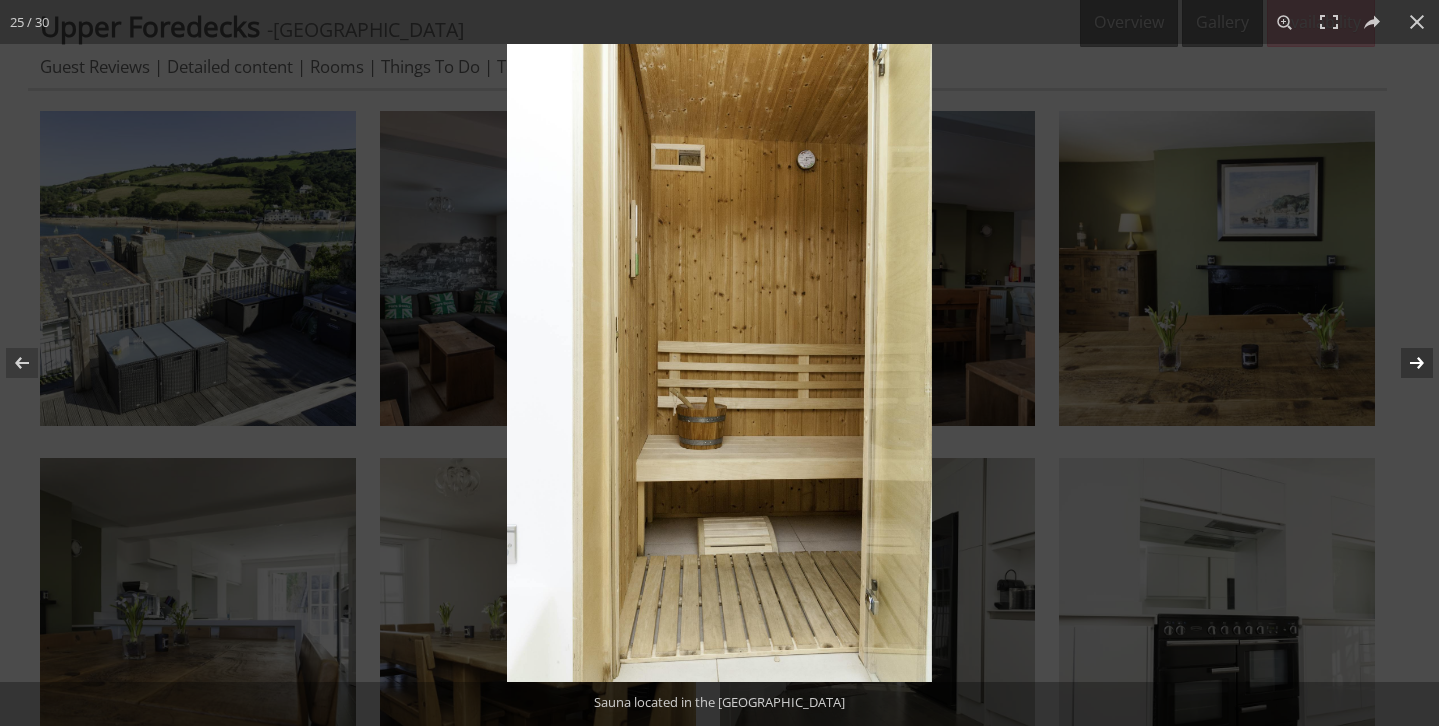 click at bounding box center (1404, 363) 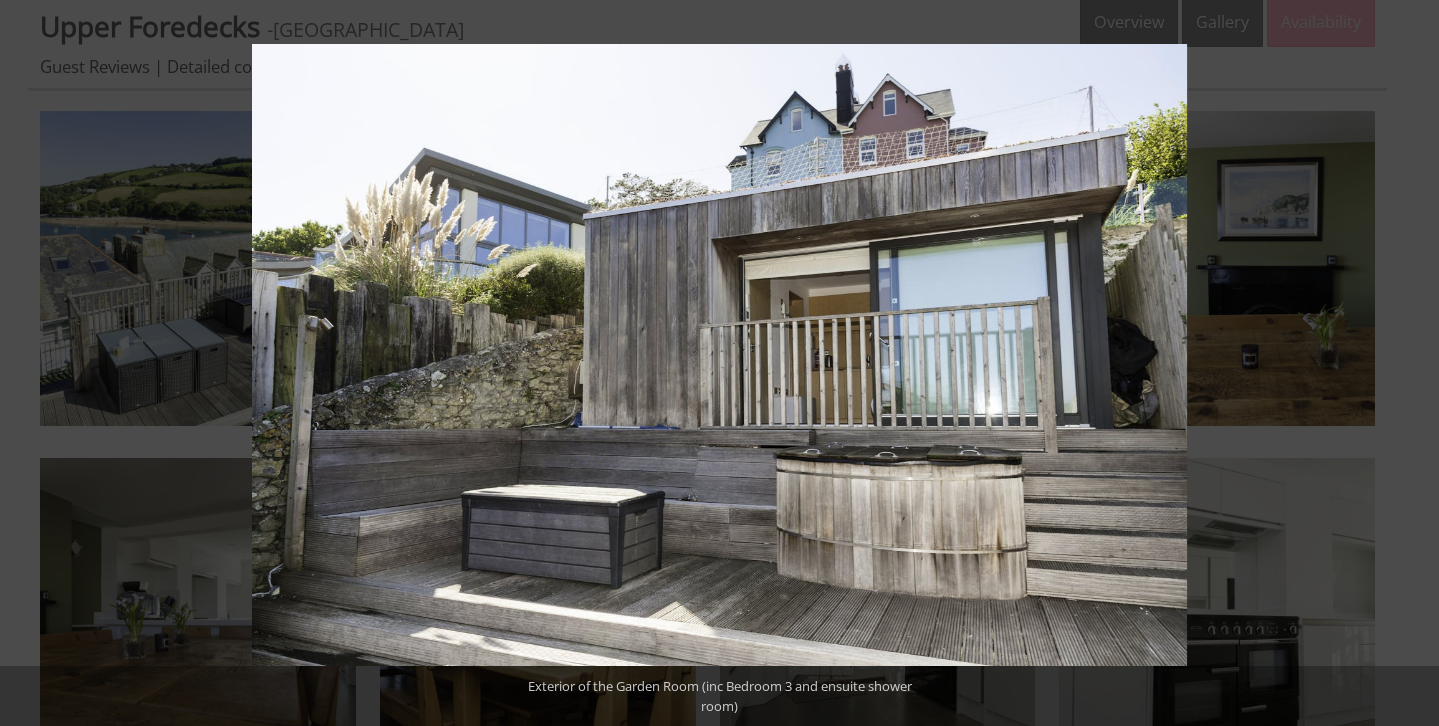 click at bounding box center [1404, 363] 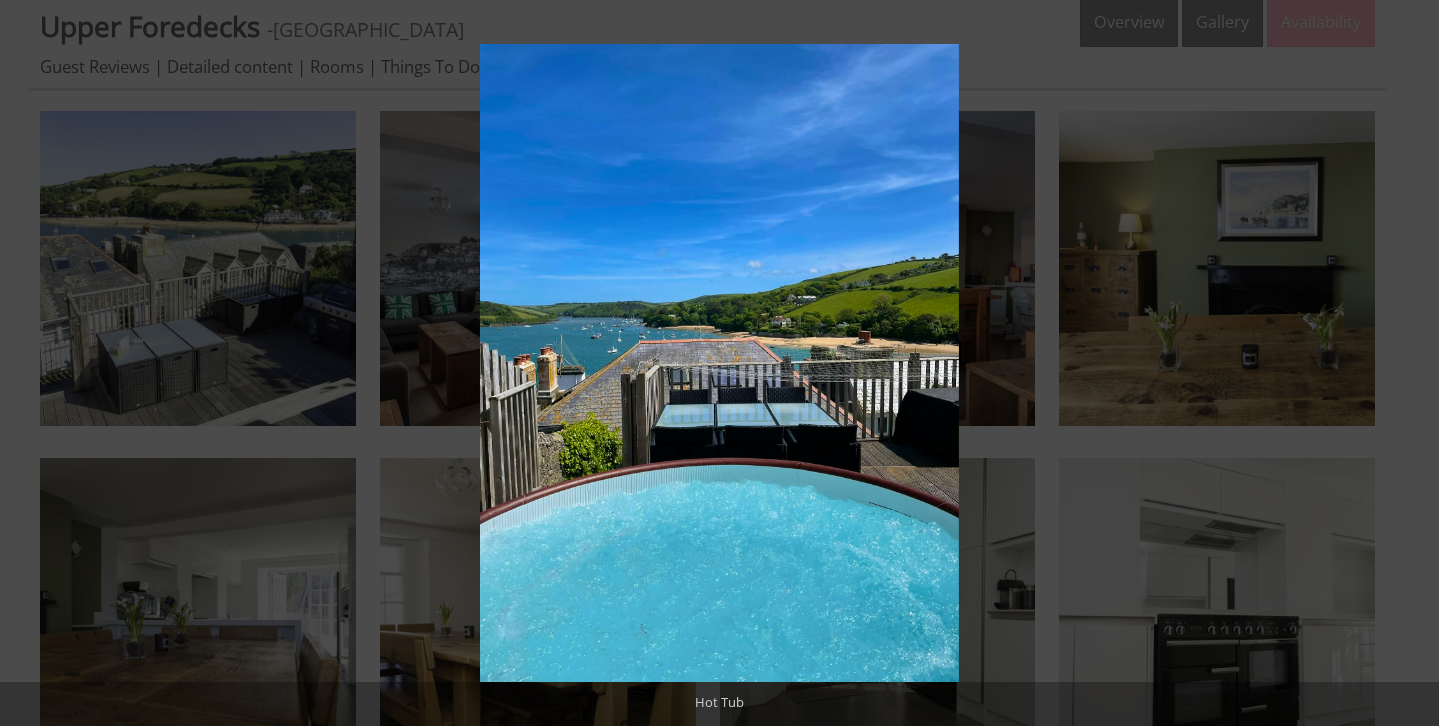 click at bounding box center [1404, 363] 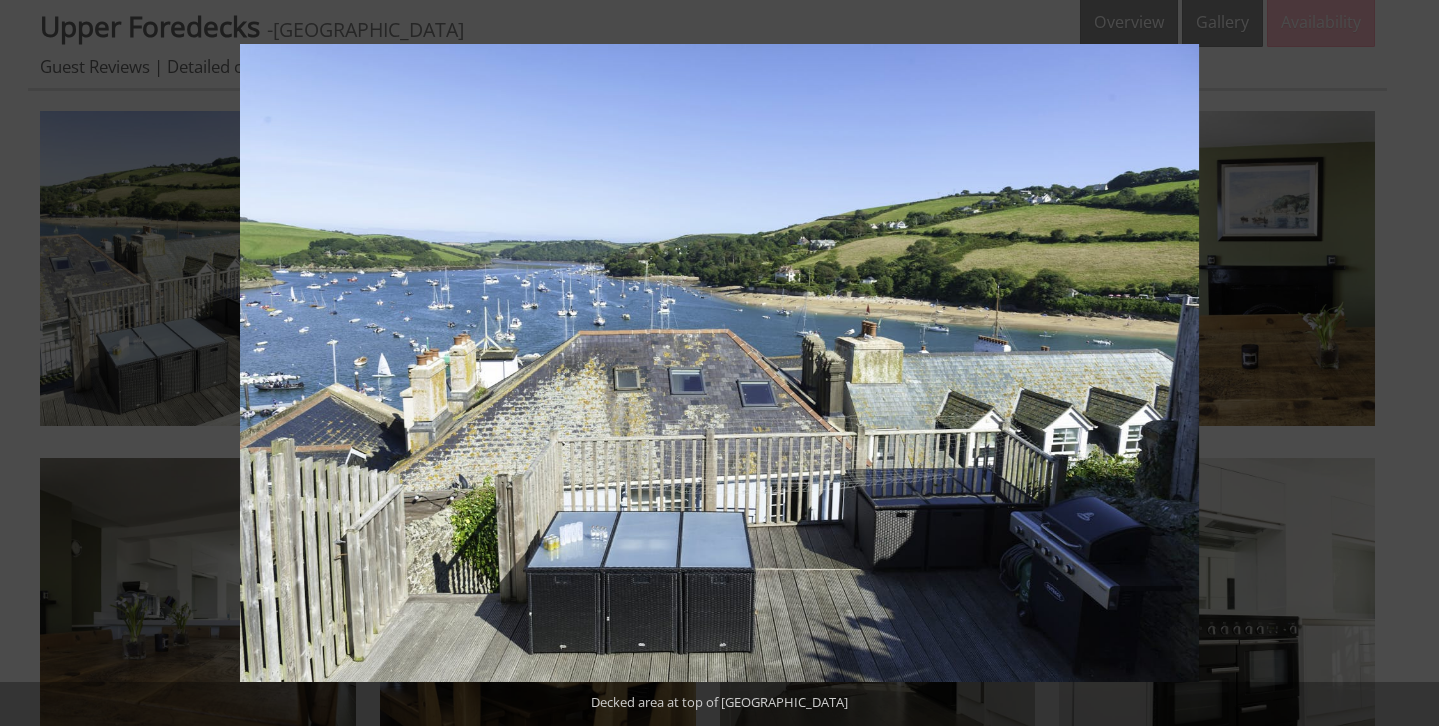 click at bounding box center [1404, 363] 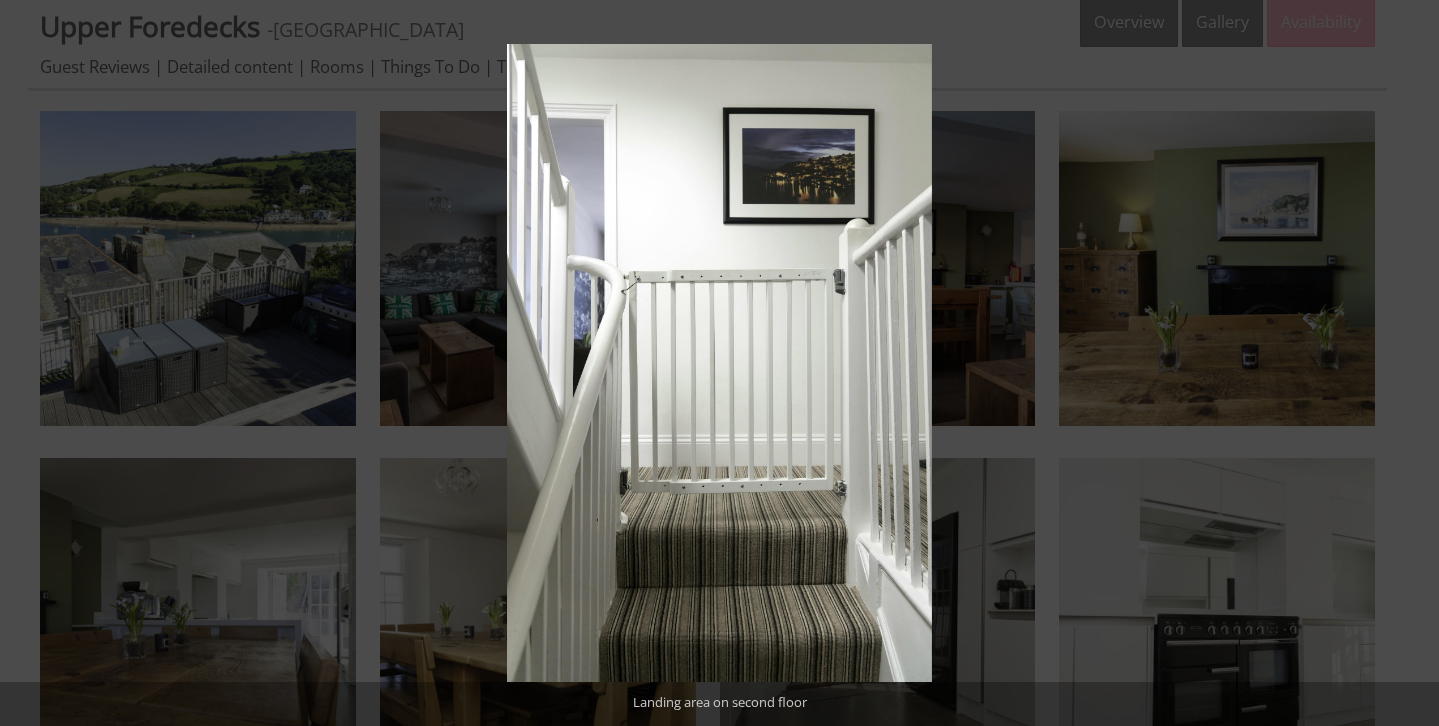 click at bounding box center (1404, 363) 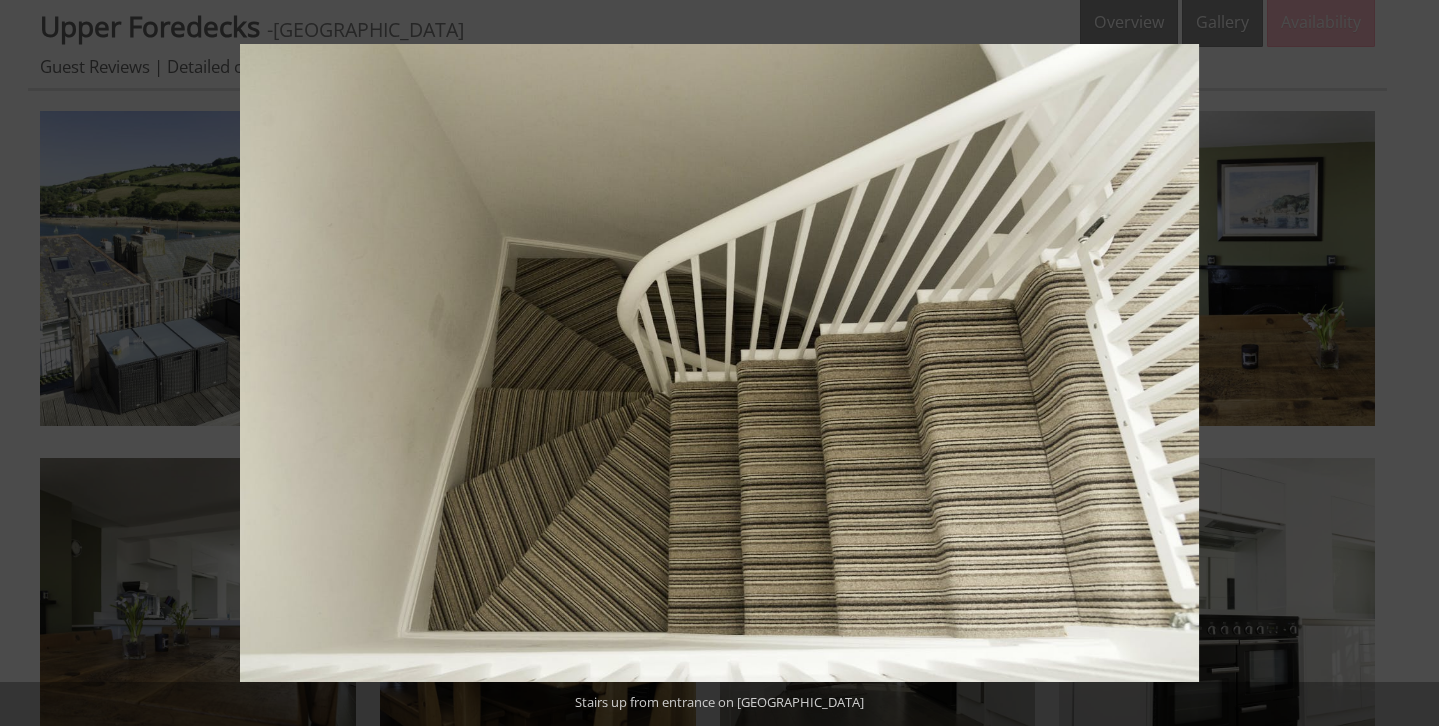 click at bounding box center (1404, 363) 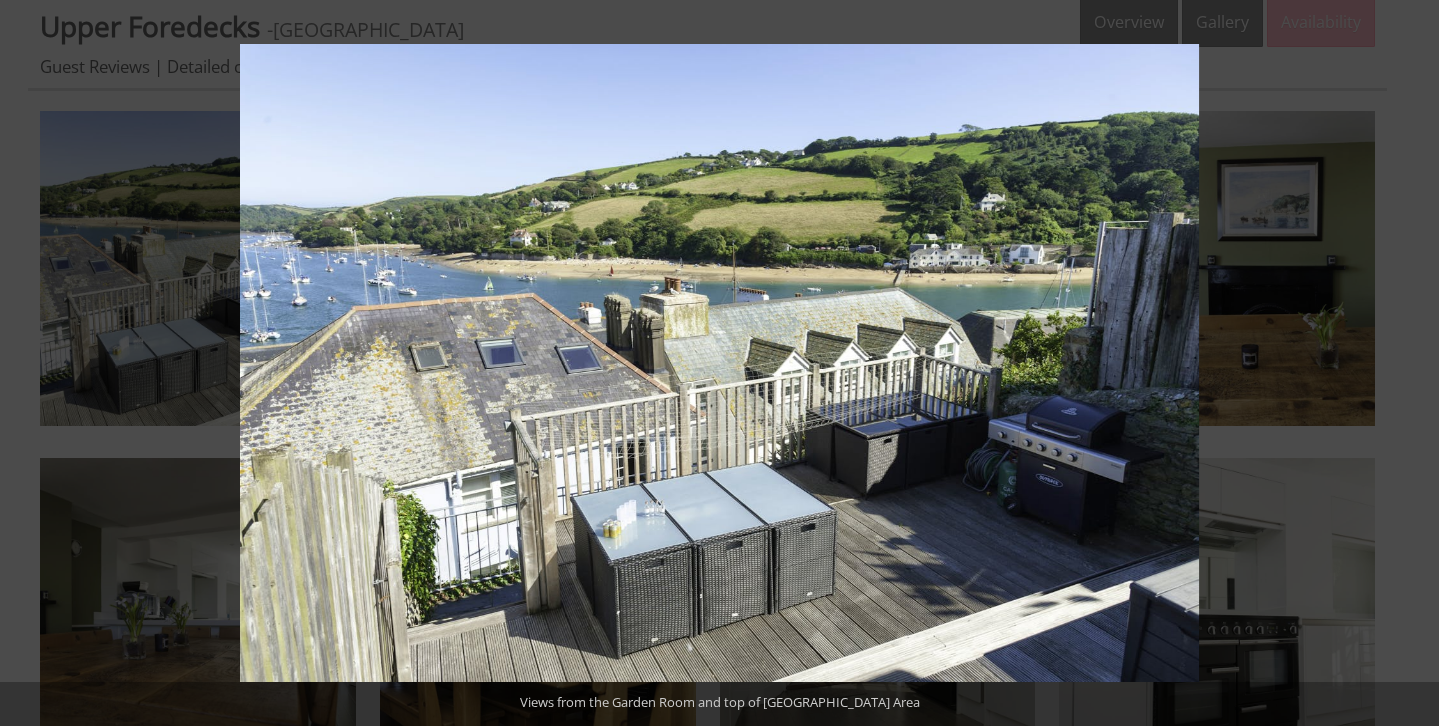 click at bounding box center [1404, 363] 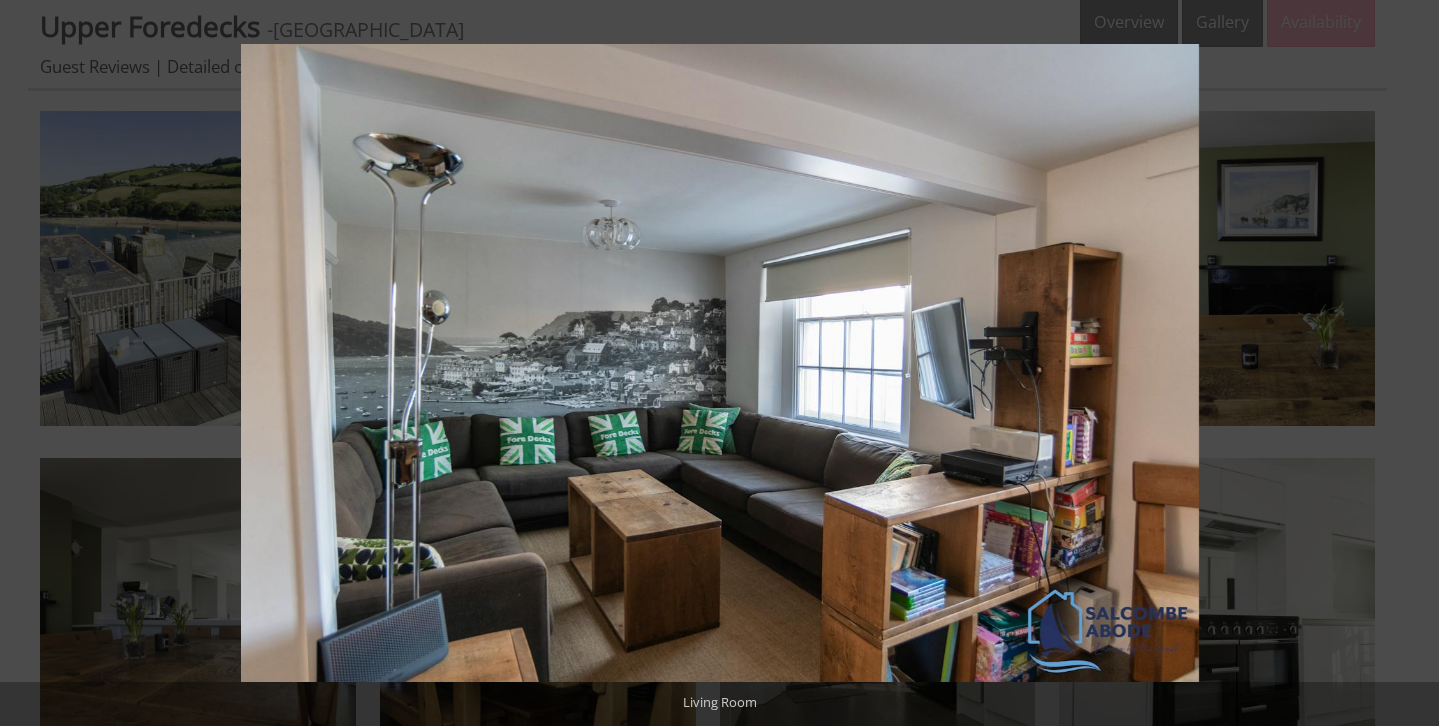 click at bounding box center [1404, 363] 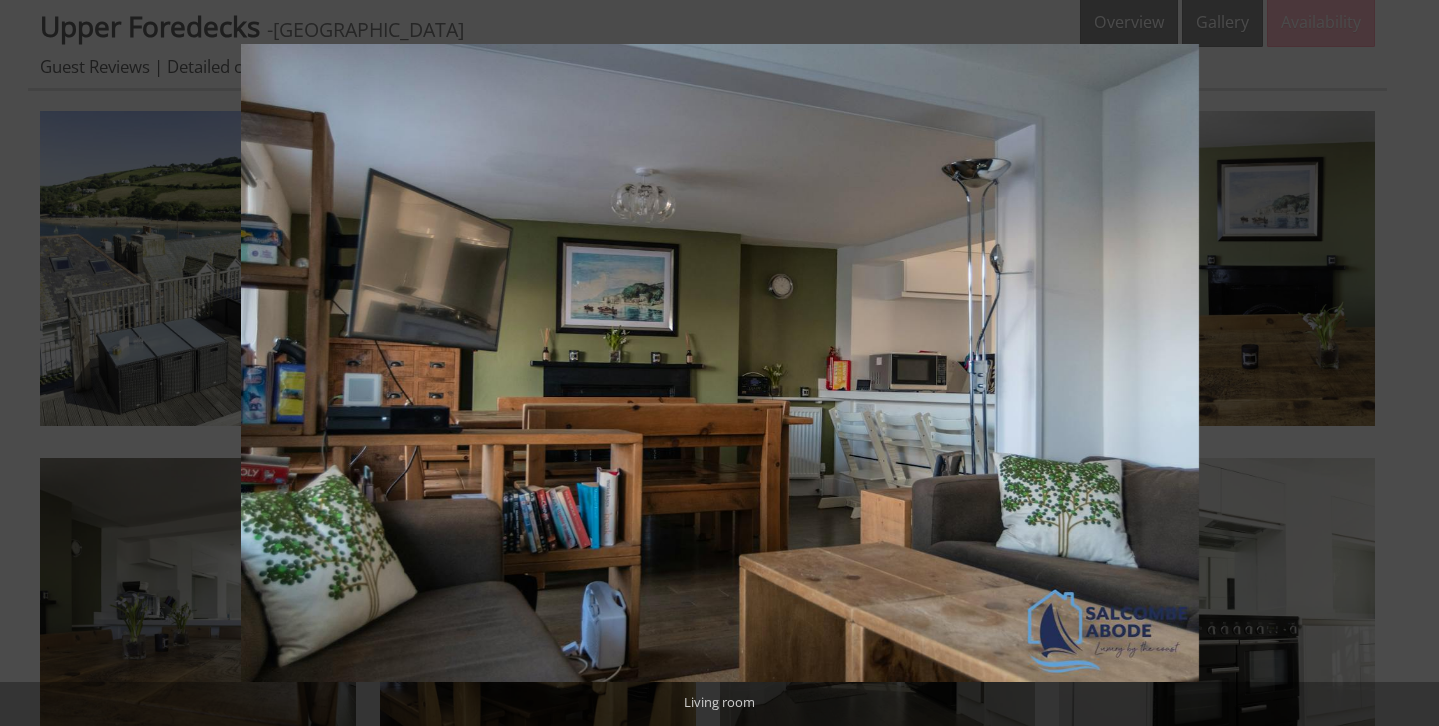 click at bounding box center [1404, 363] 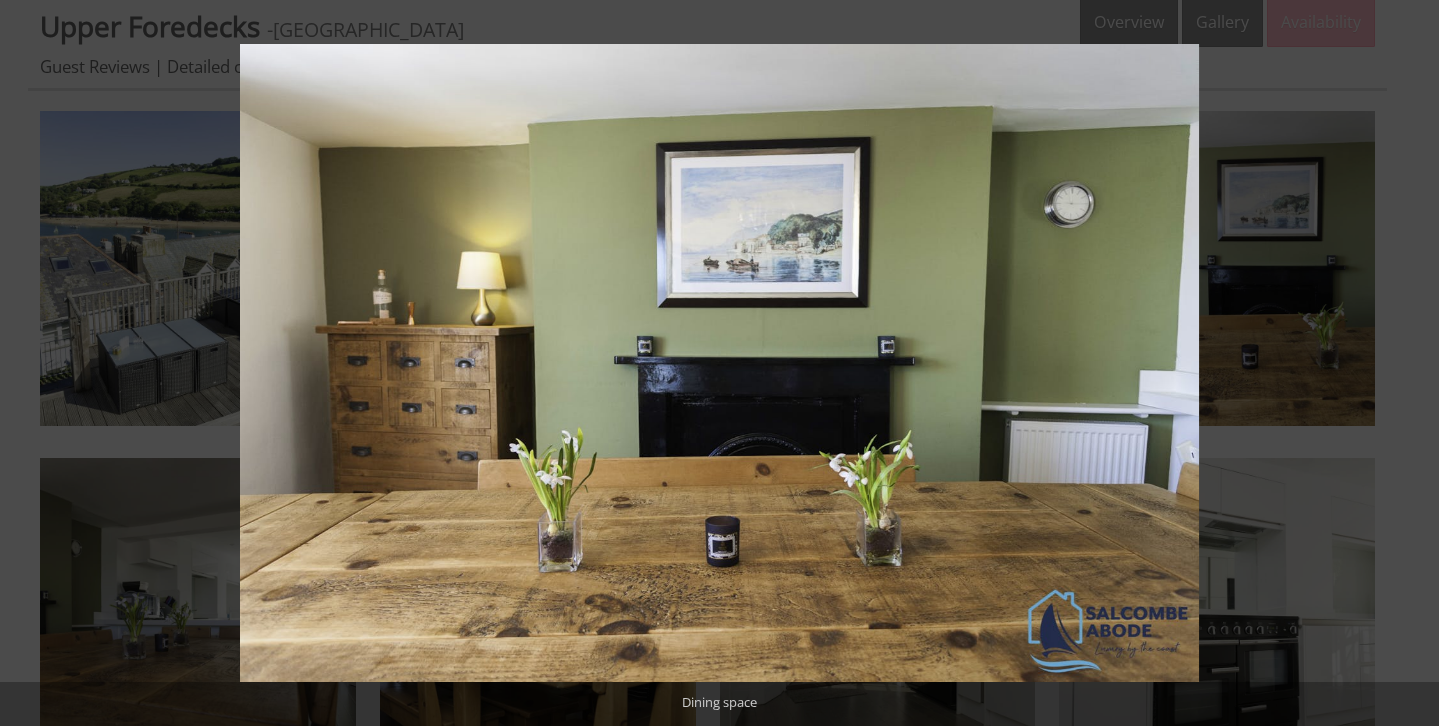 click at bounding box center [1404, 363] 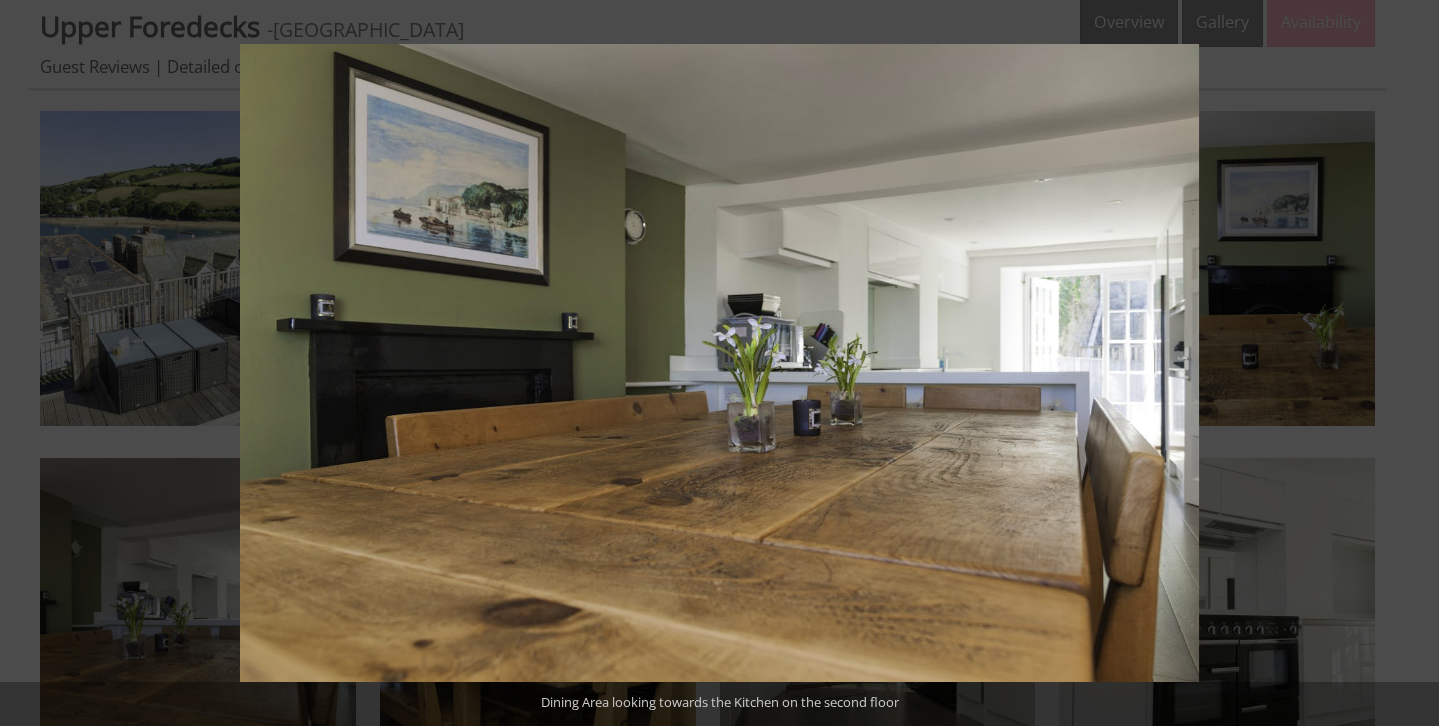 click at bounding box center [1404, 363] 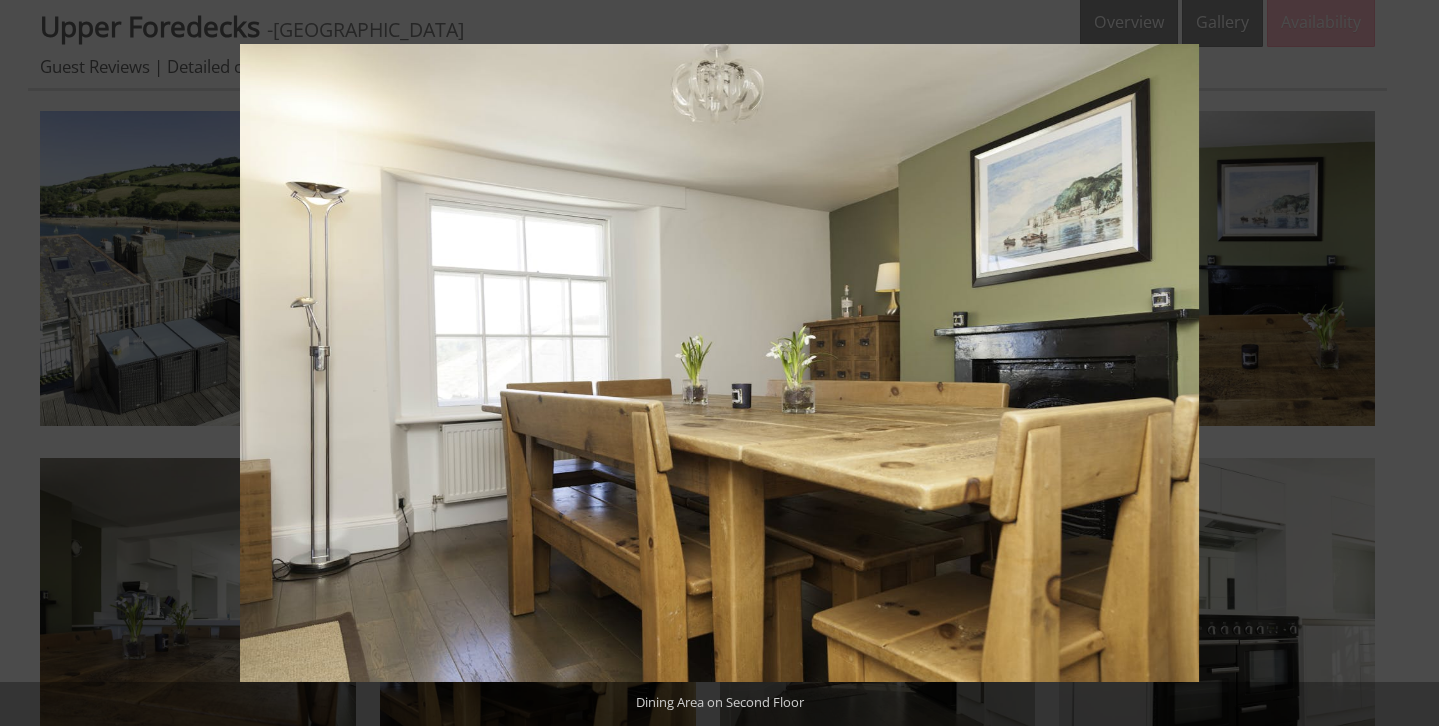 click at bounding box center [1404, 363] 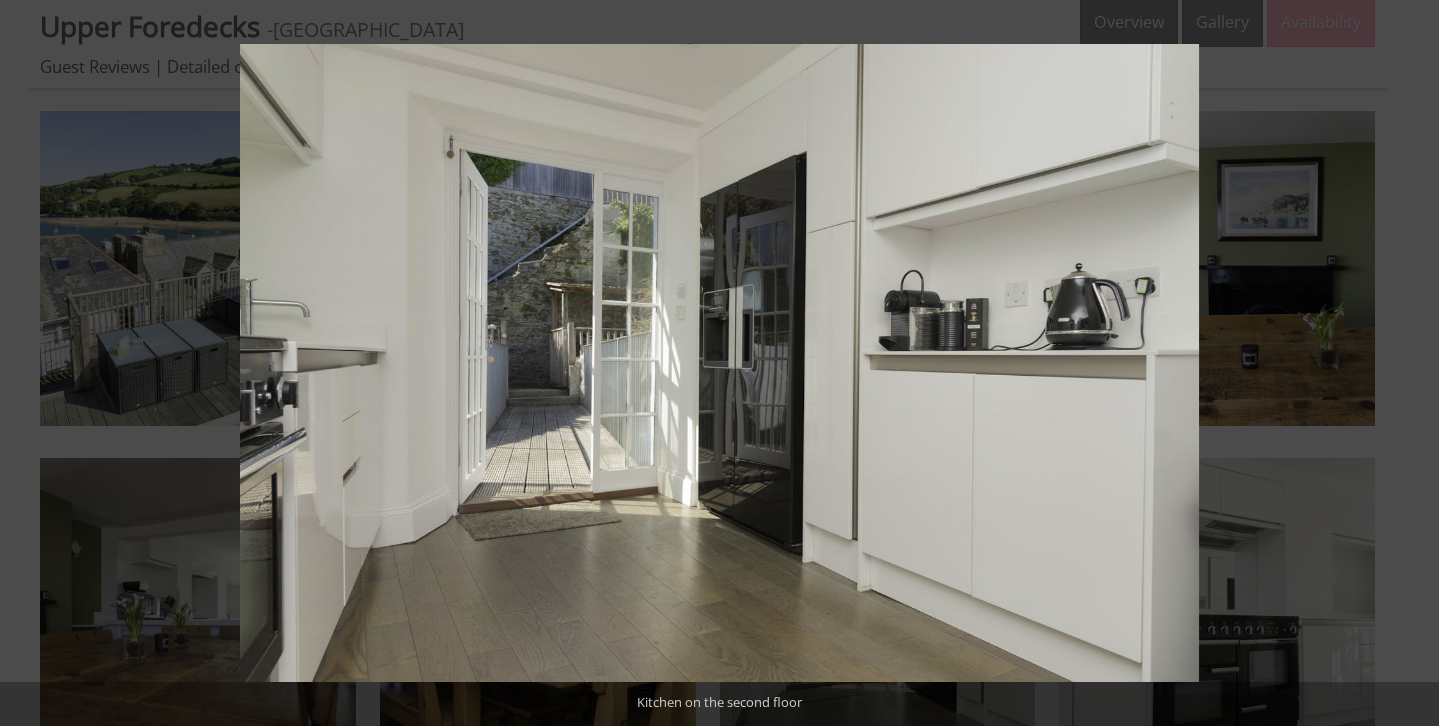 click at bounding box center [1404, 363] 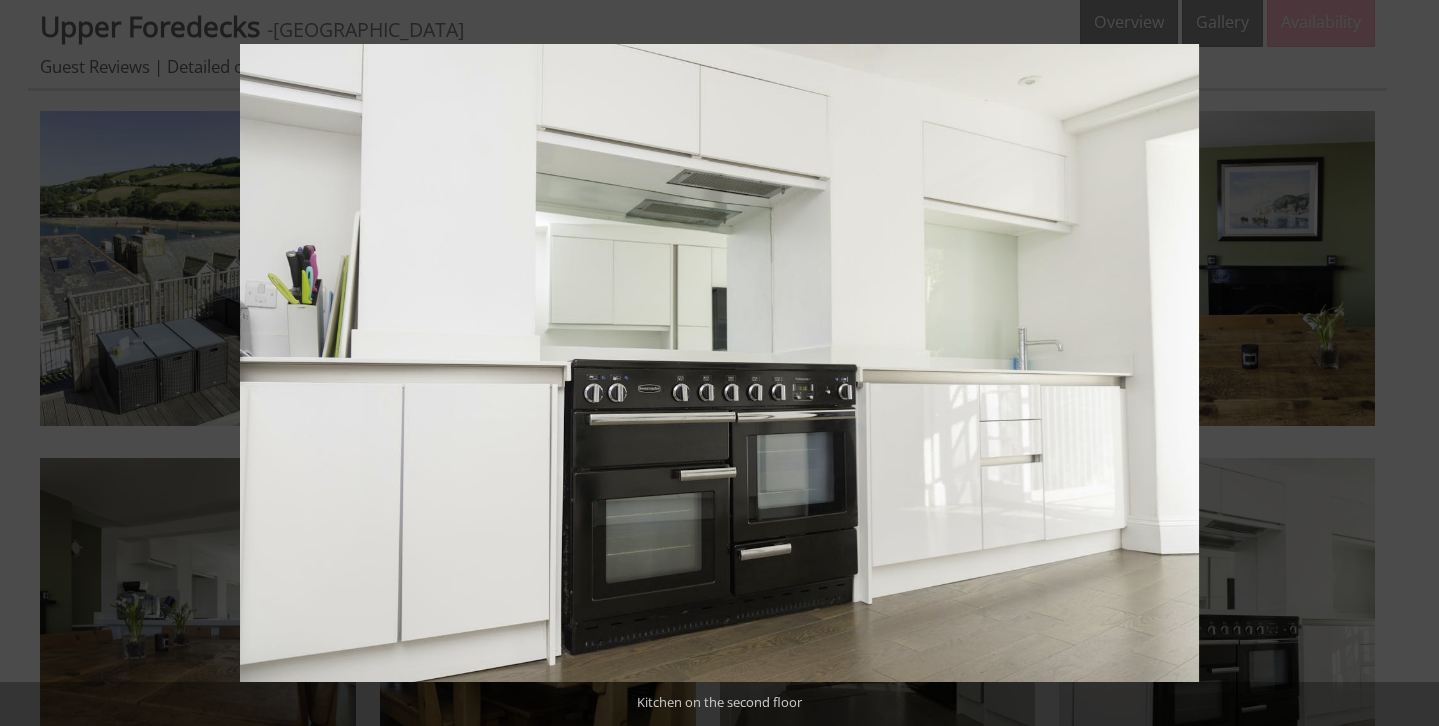 click at bounding box center (1404, 363) 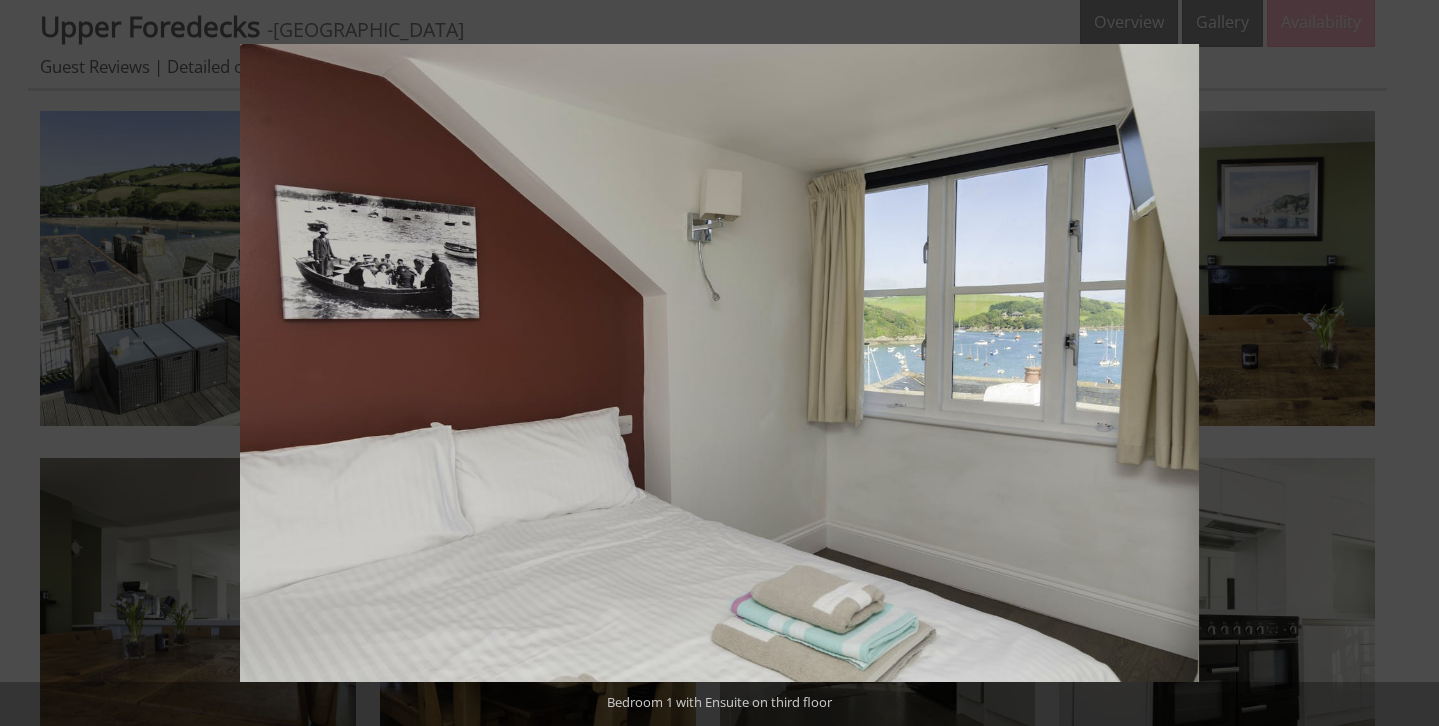 click at bounding box center [1404, 363] 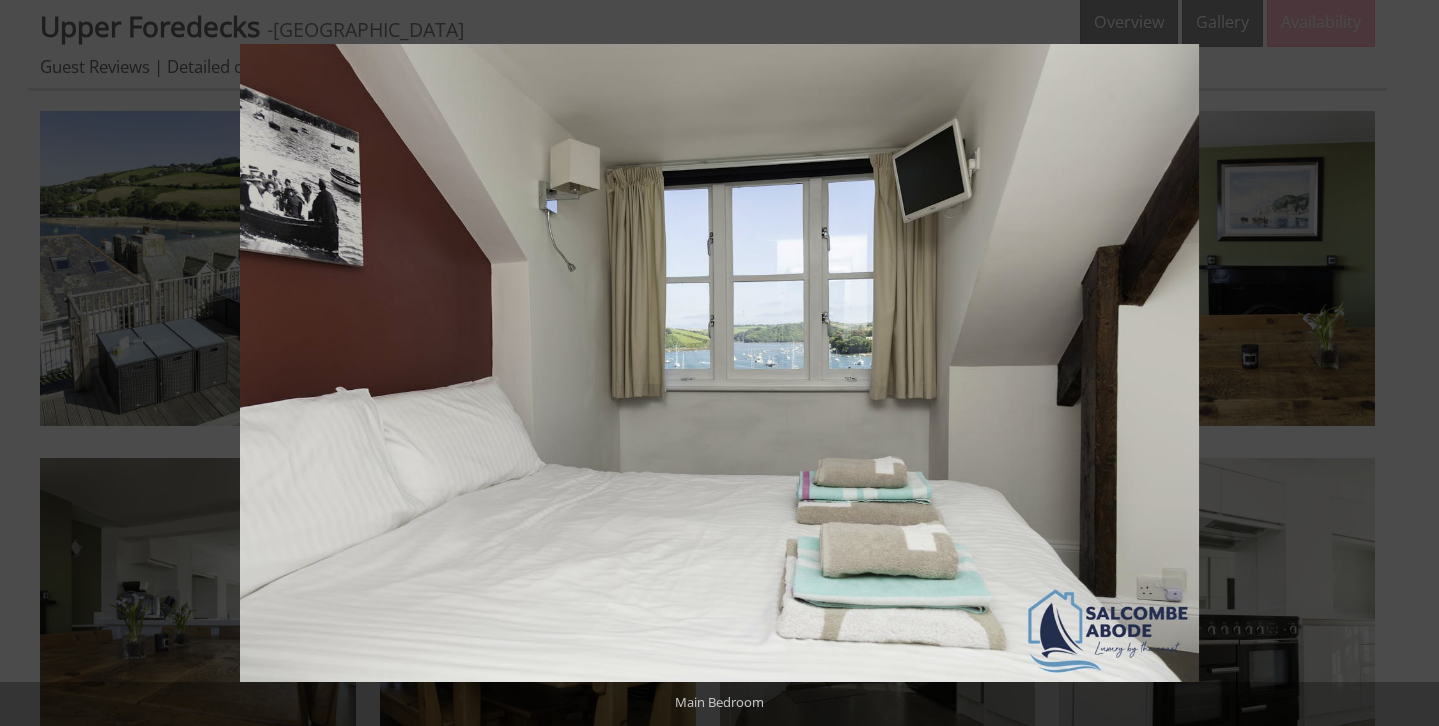 click at bounding box center (1404, 363) 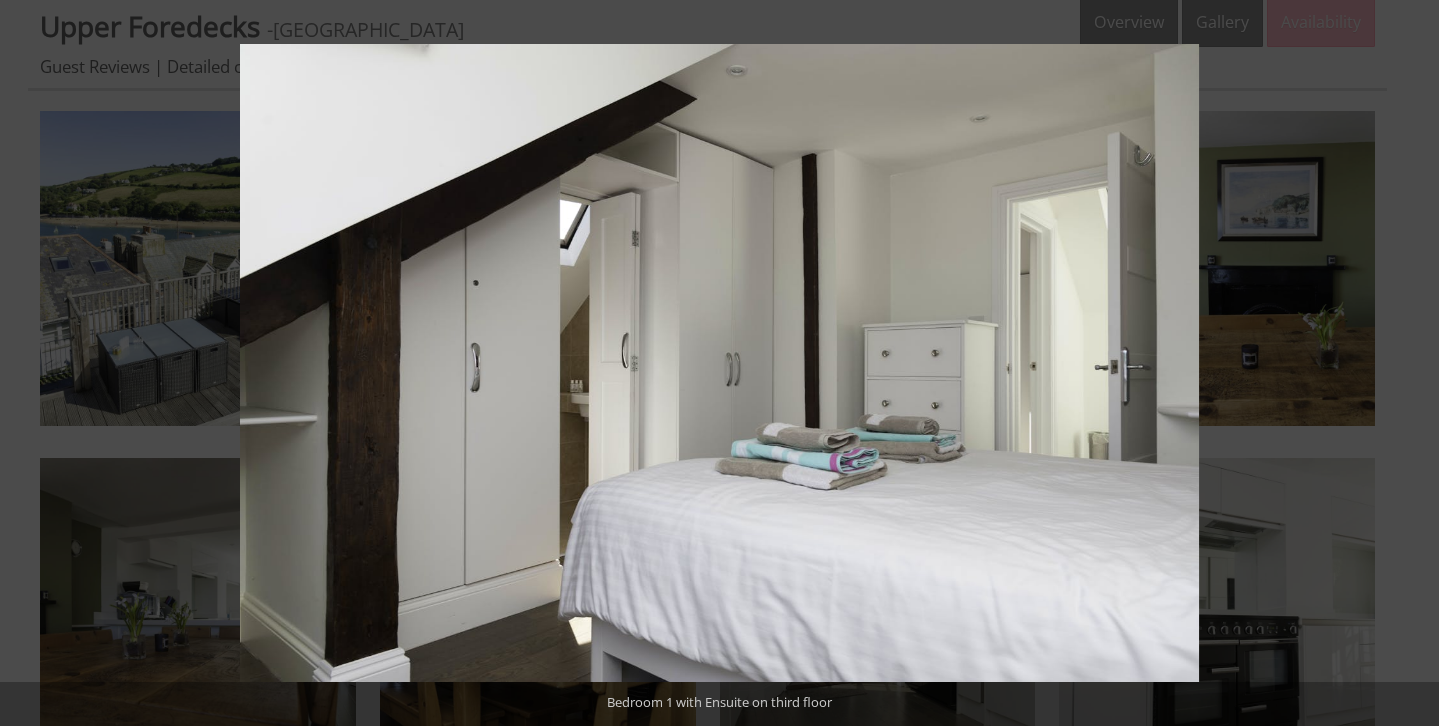 click at bounding box center (1404, 363) 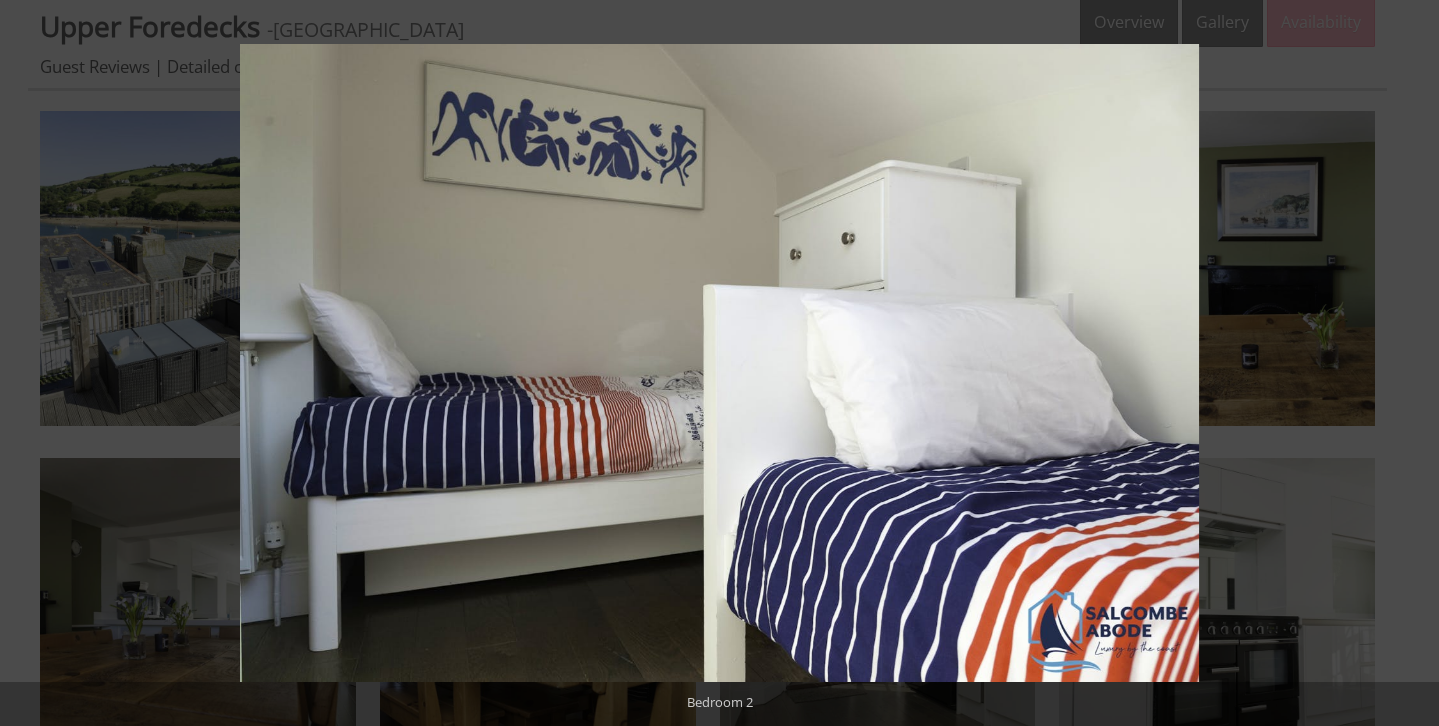 click at bounding box center [1404, 363] 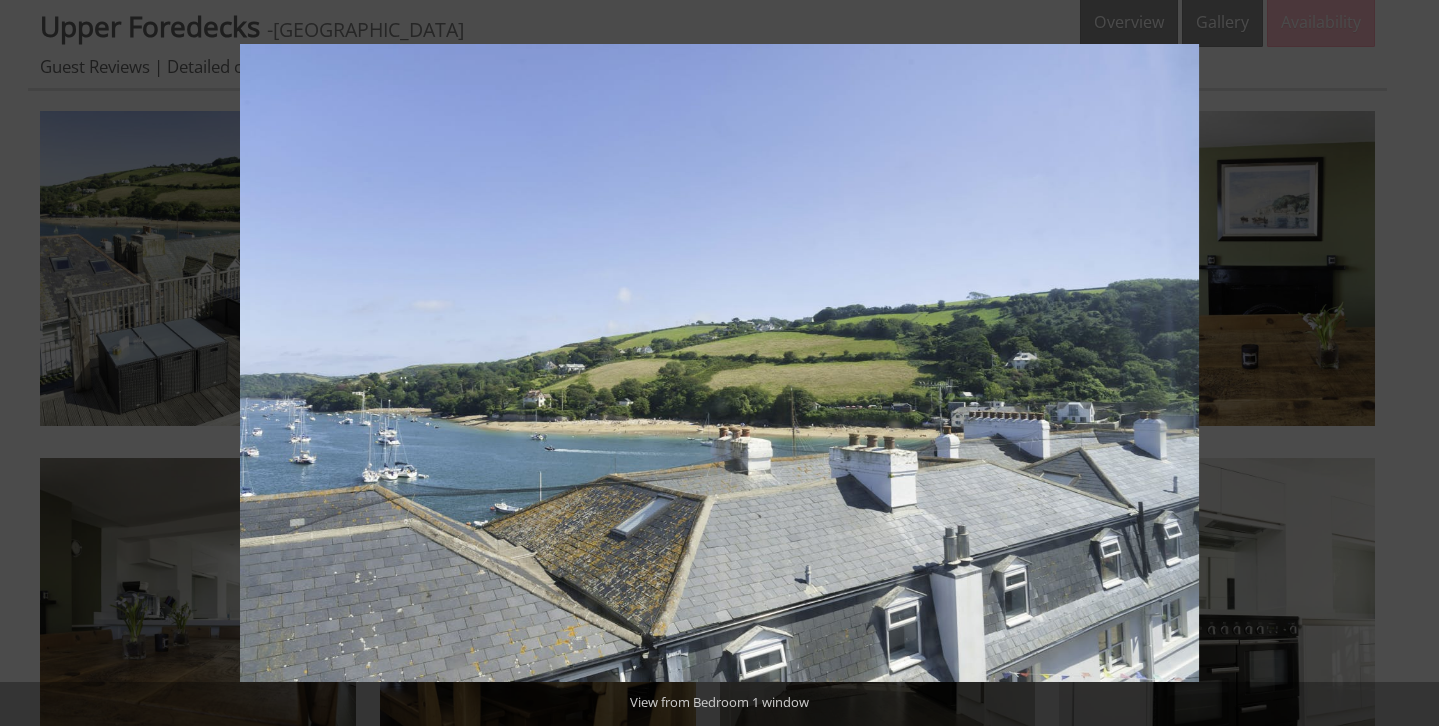 click at bounding box center (1404, 363) 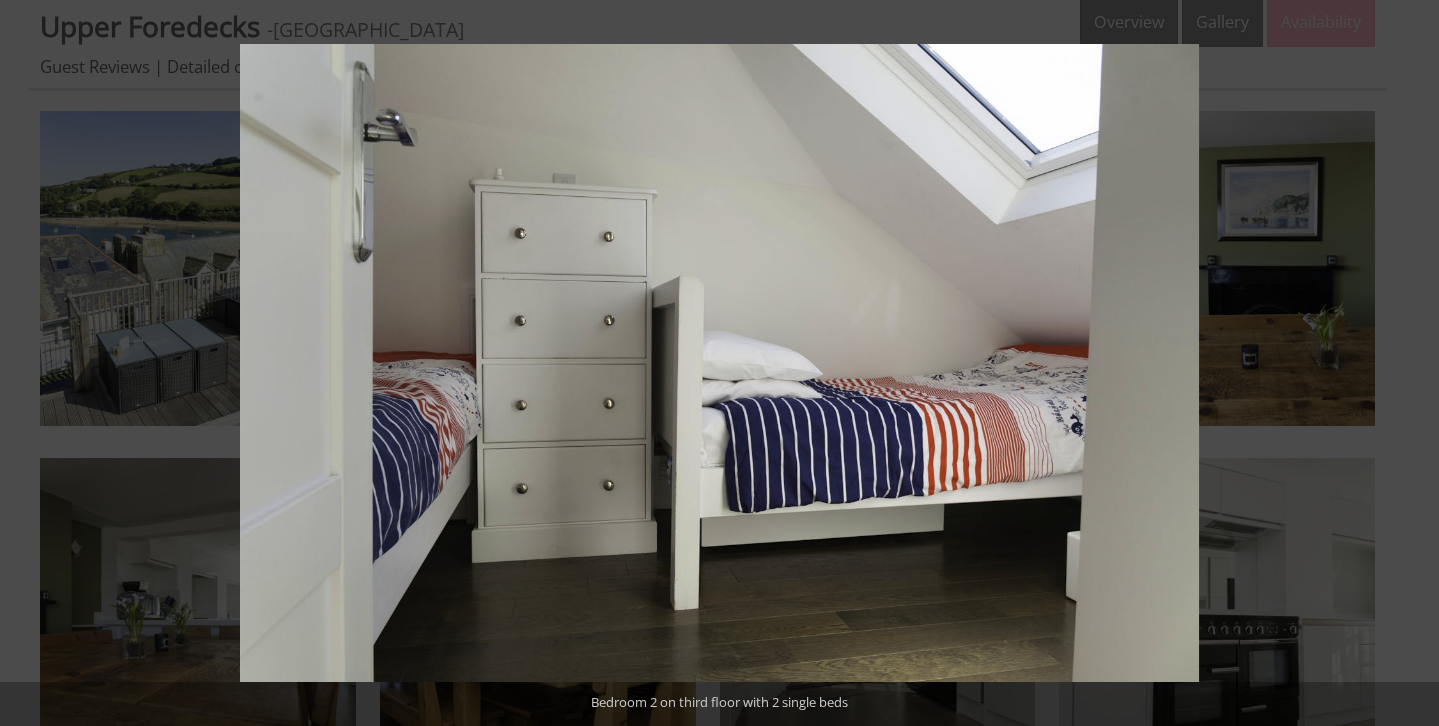 click at bounding box center [1404, 363] 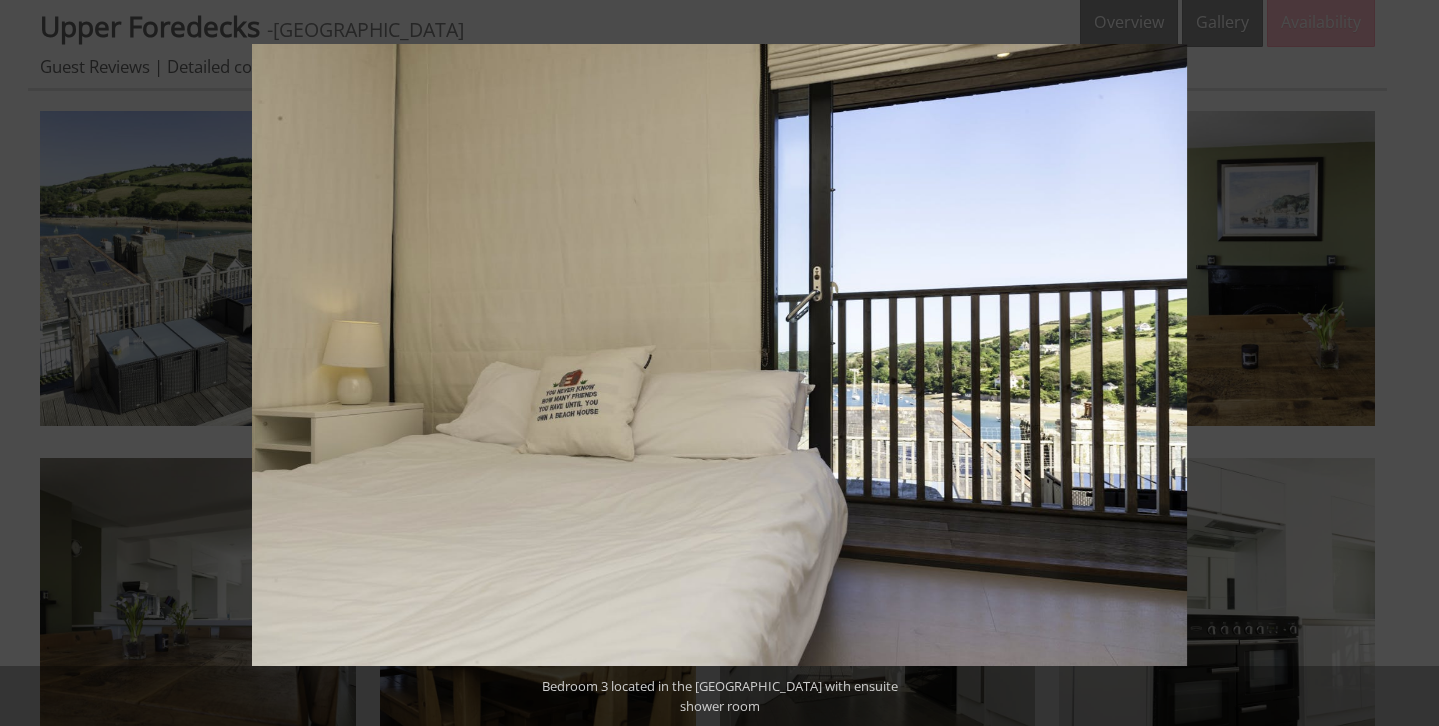 click at bounding box center (1404, 363) 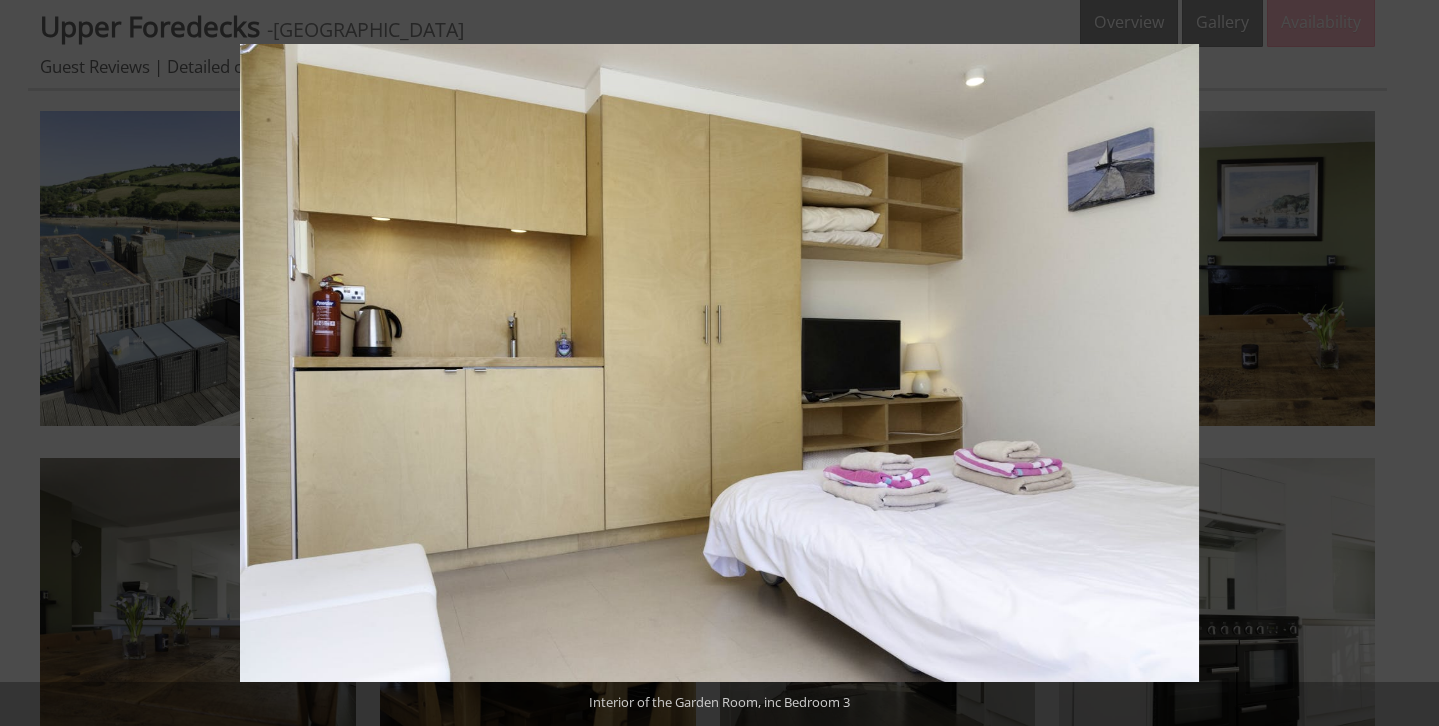 click at bounding box center (1404, 363) 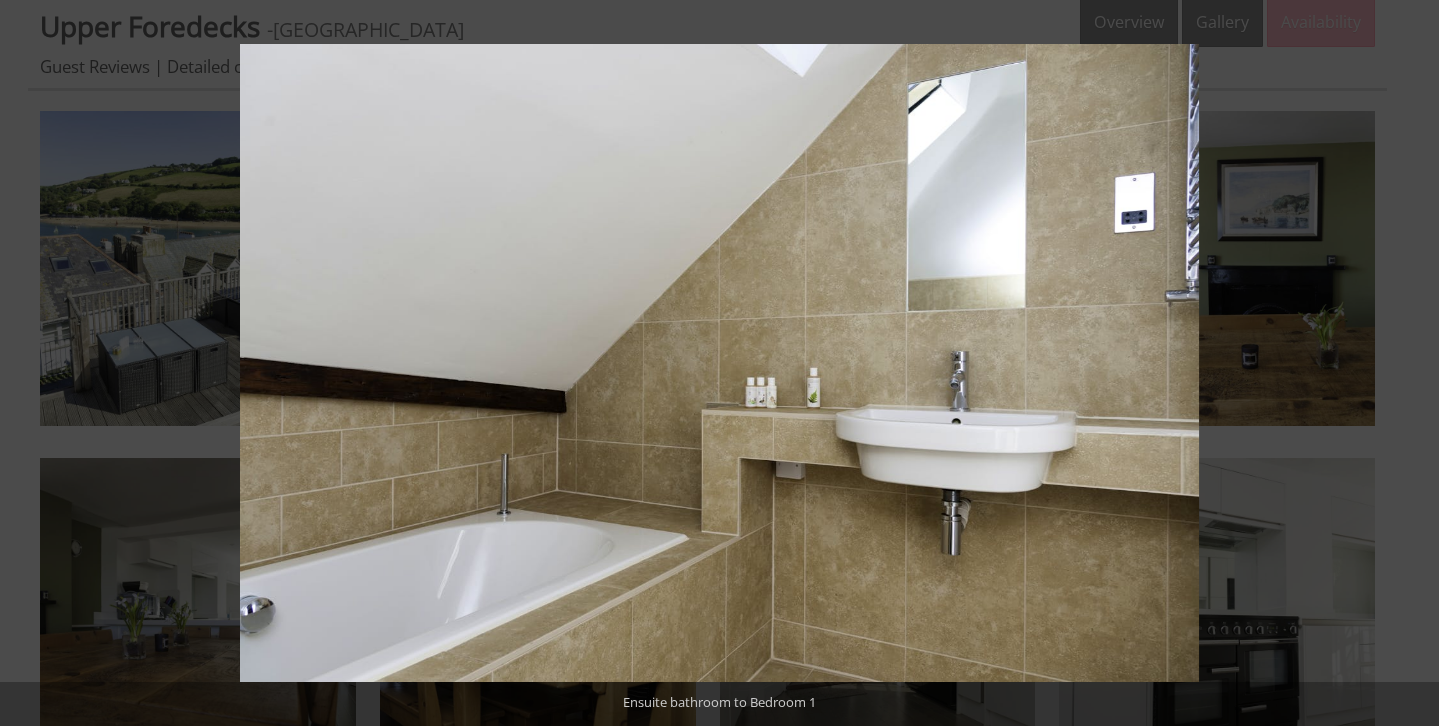 click at bounding box center (1404, 363) 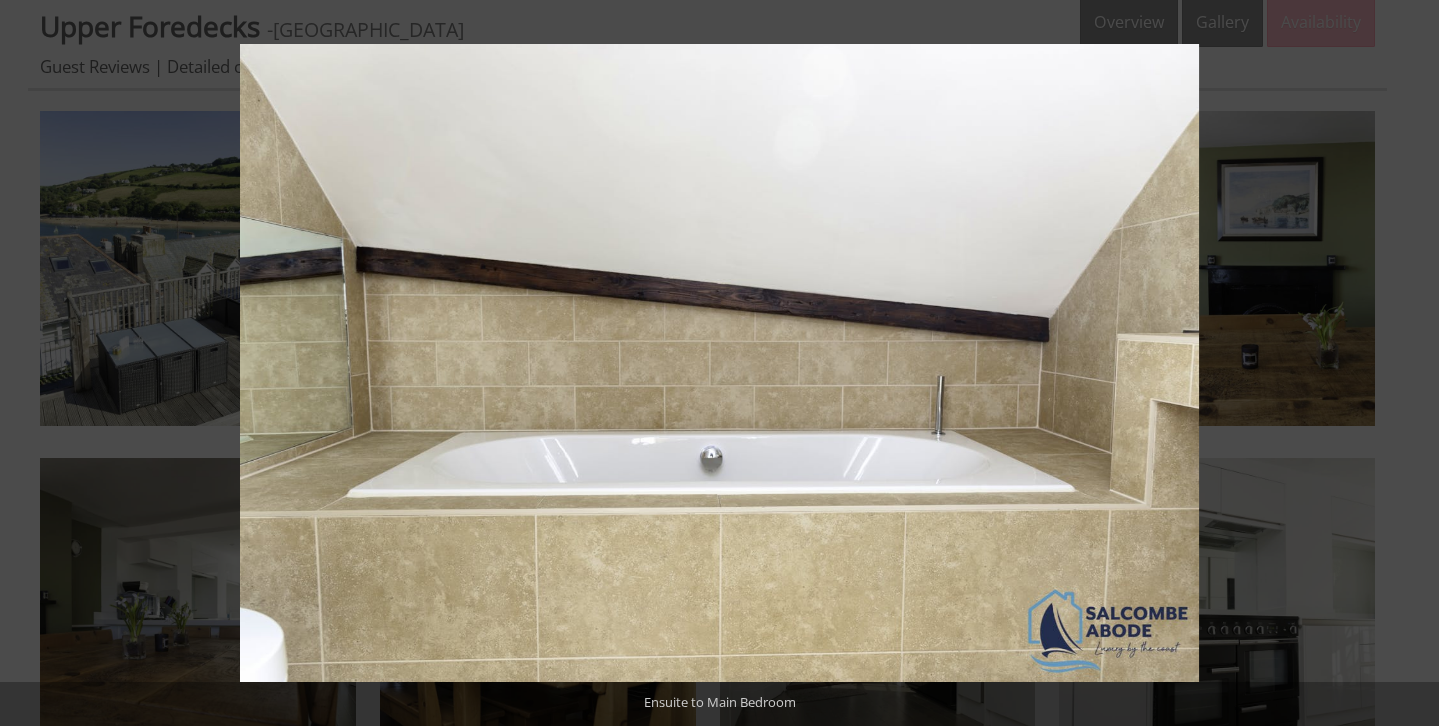 click at bounding box center [1404, 363] 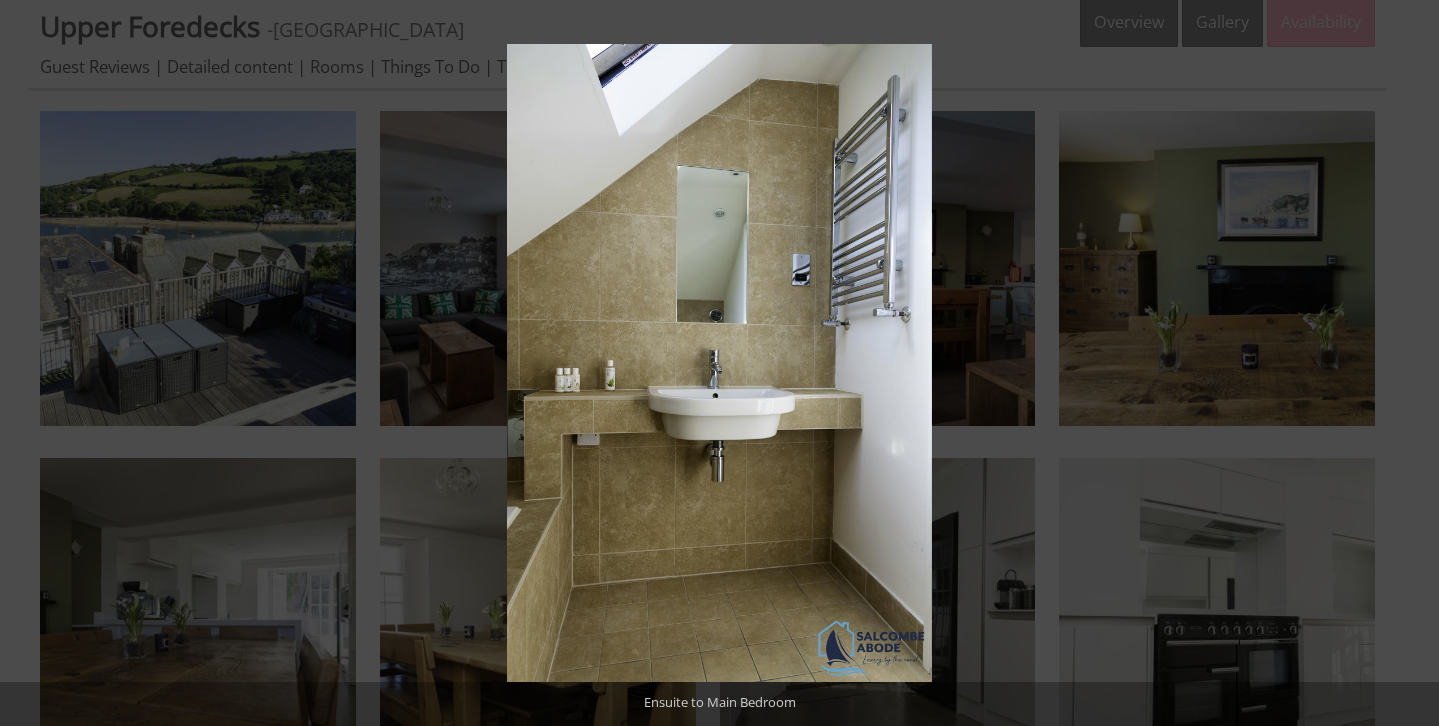 click at bounding box center [1404, 363] 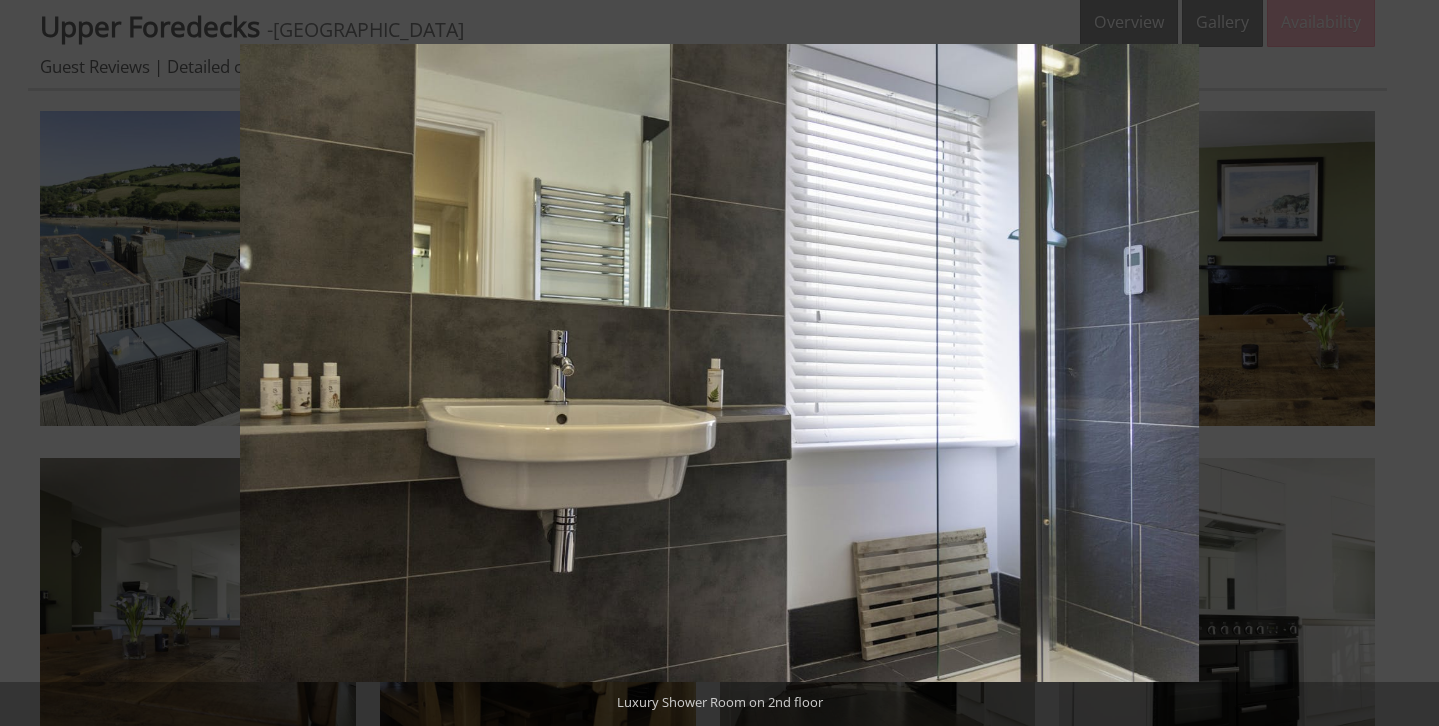 click at bounding box center (1404, 363) 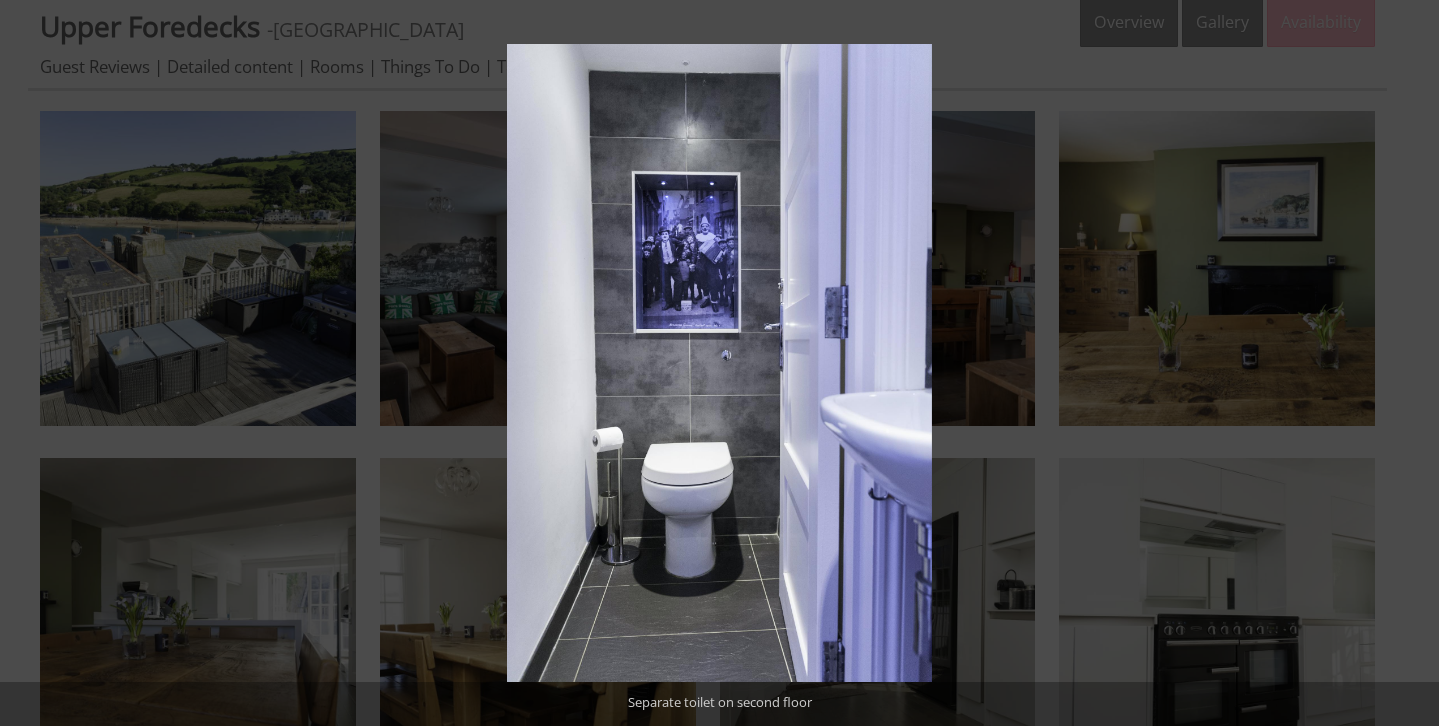 click at bounding box center [1404, 363] 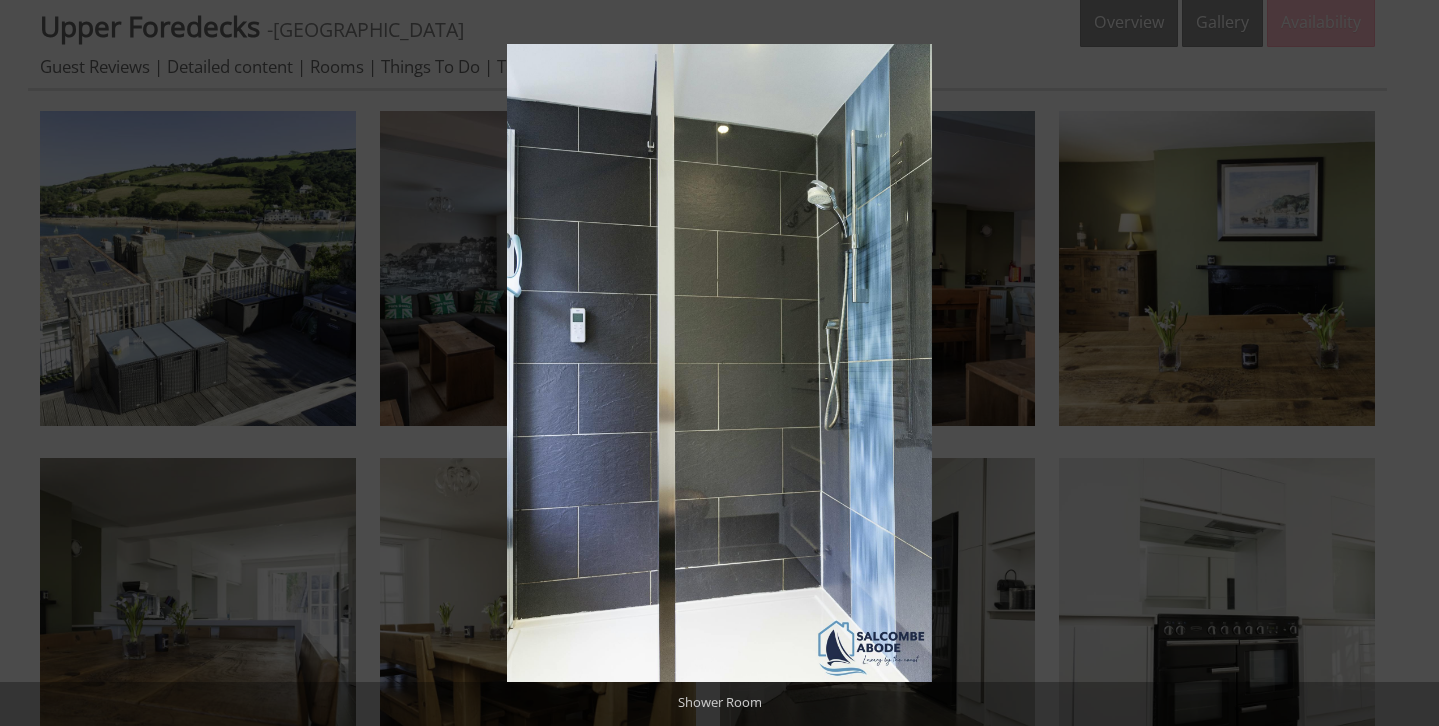 click at bounding box center [1404, 363] 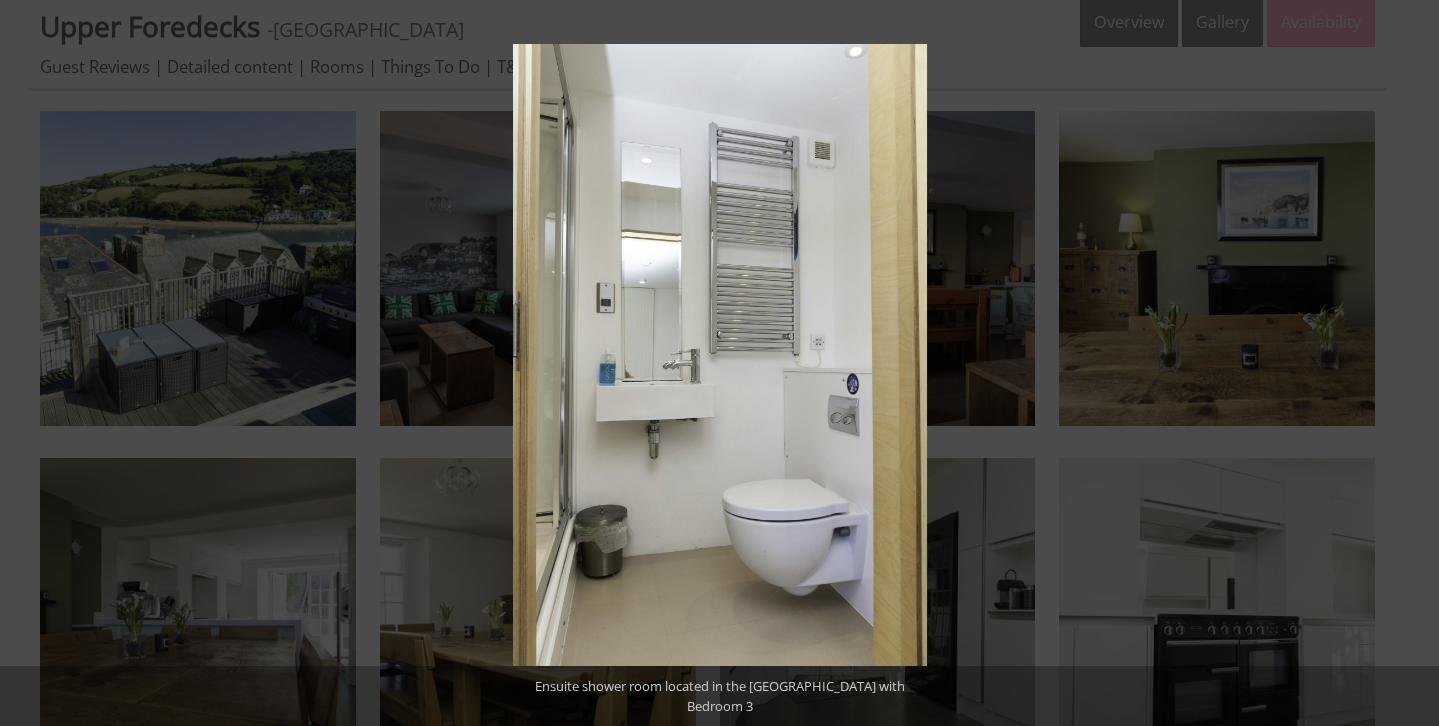click at bounding box center [1404, 363] 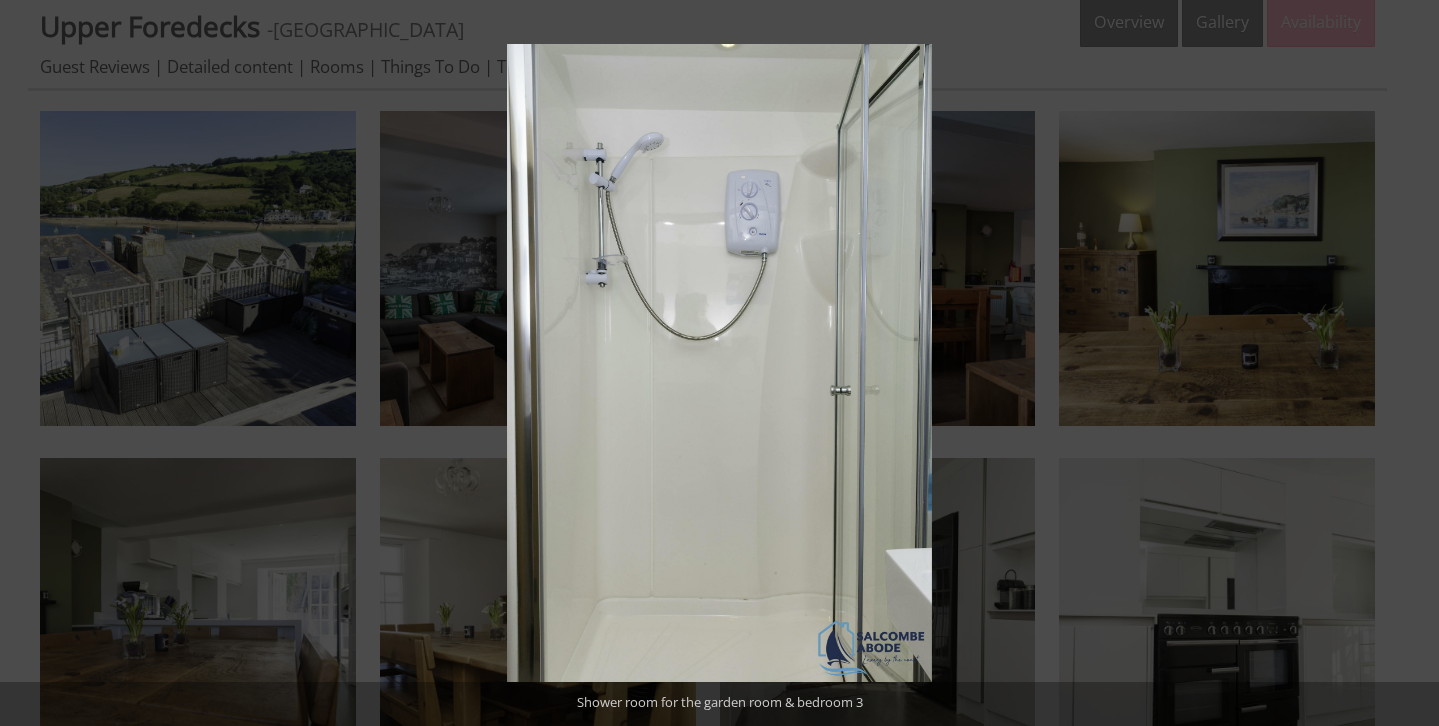 click at bounding box center (1404, 363) 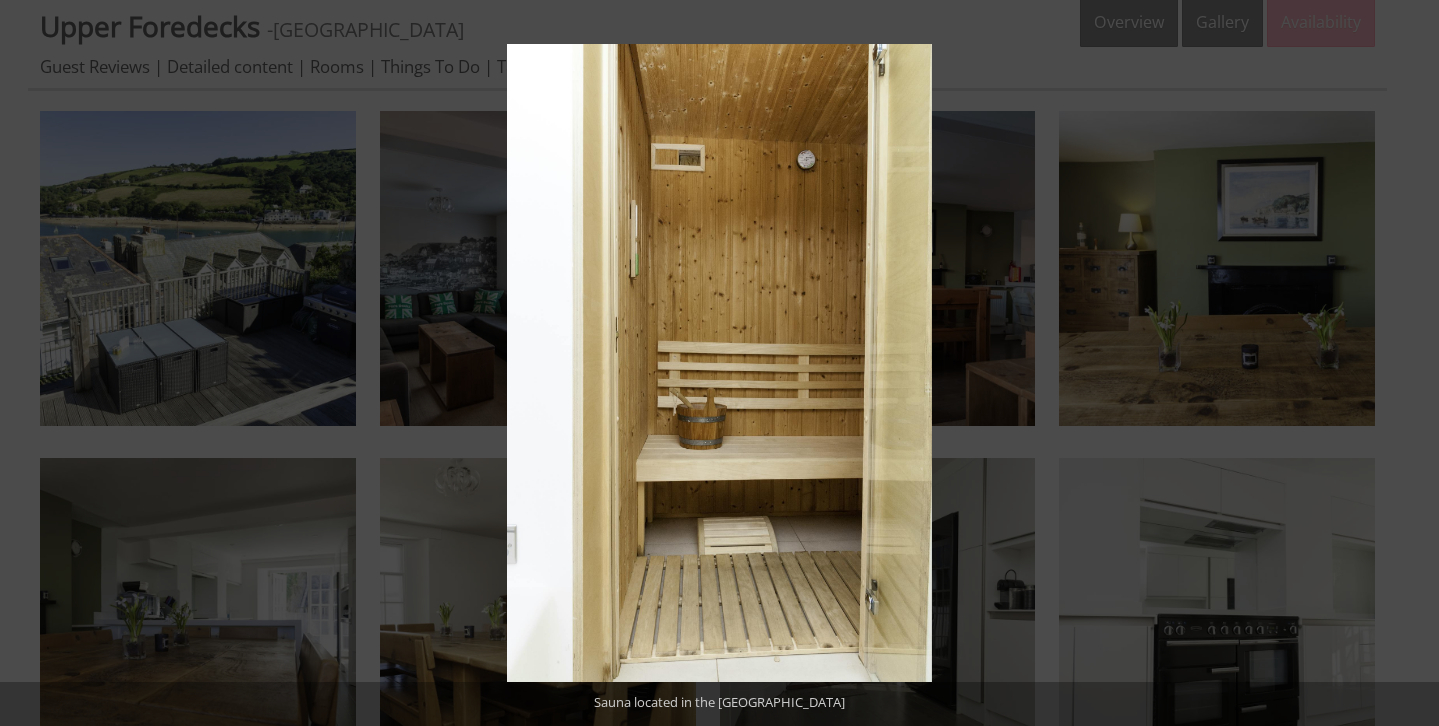 click at bounding box center (1404, 363) 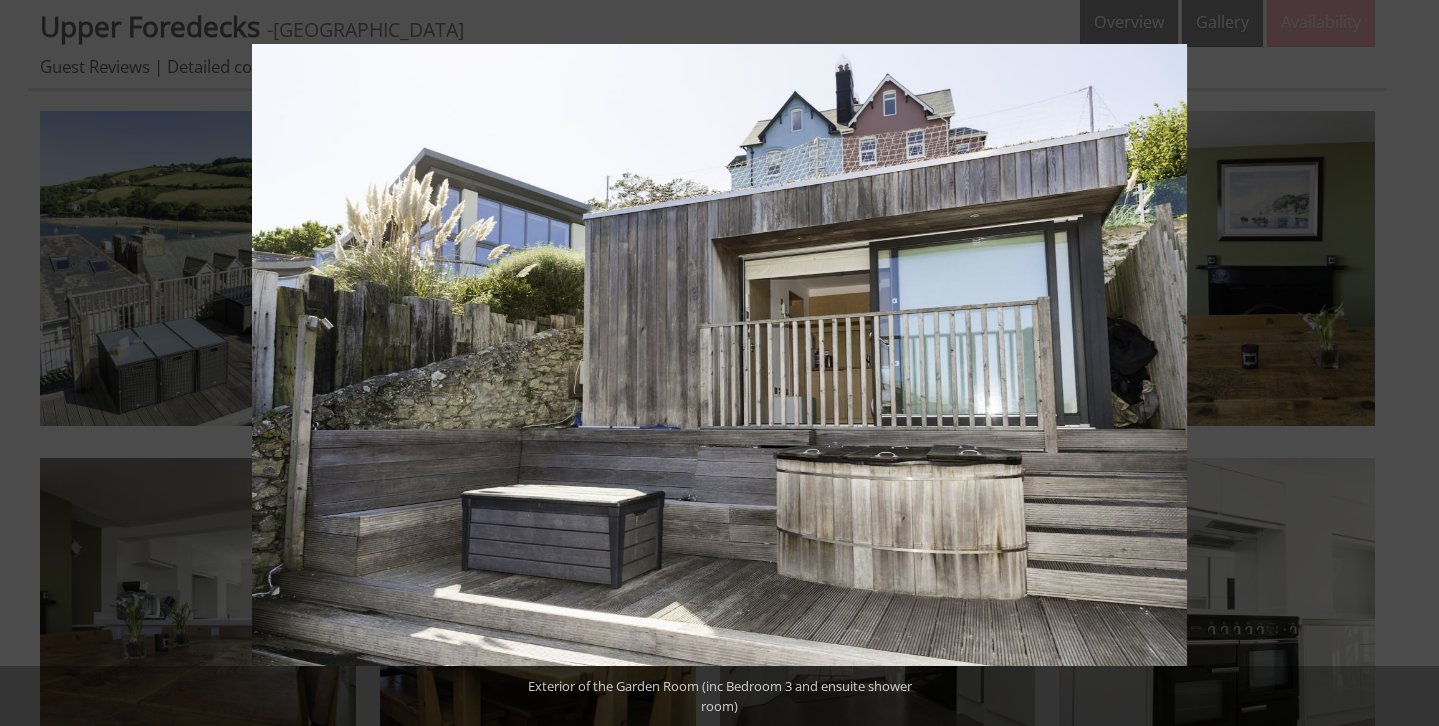 click at bounding box center [1404, 363] 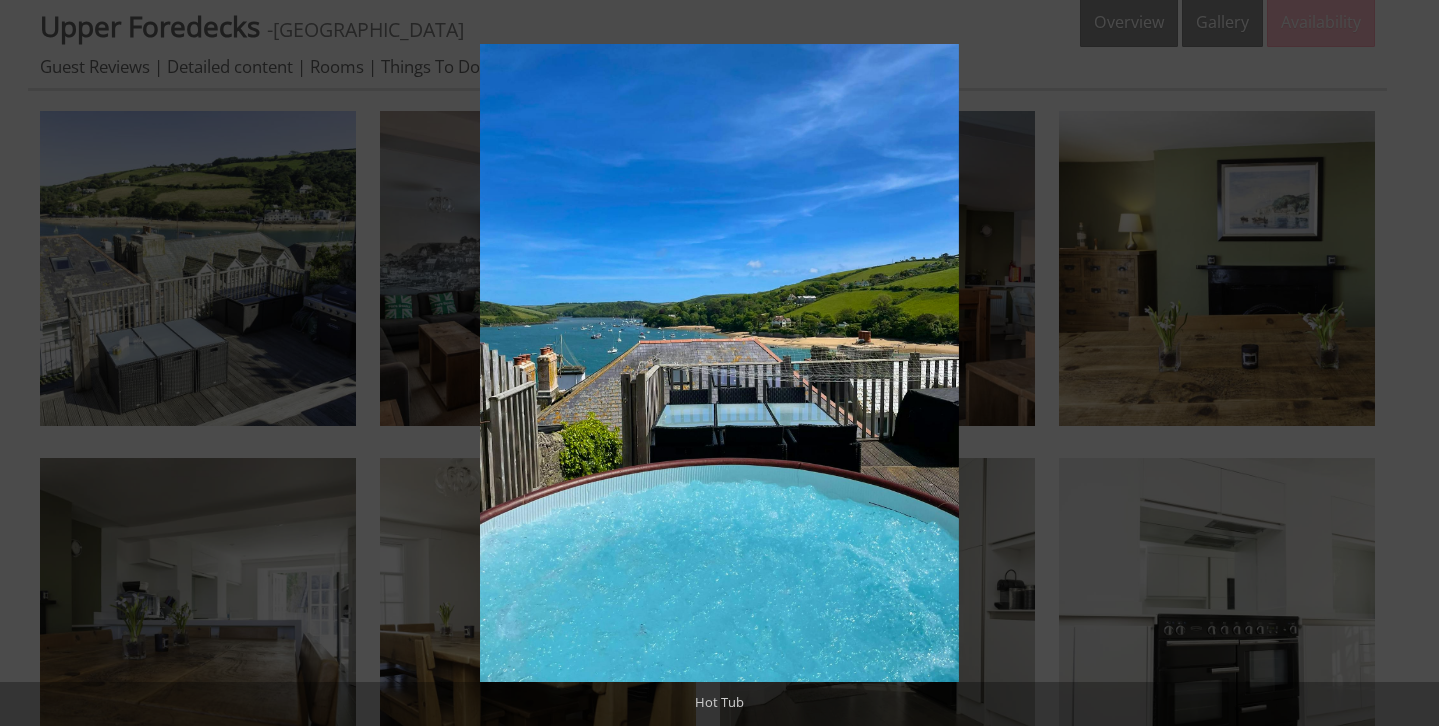 click at bounding box center (1404, 363) 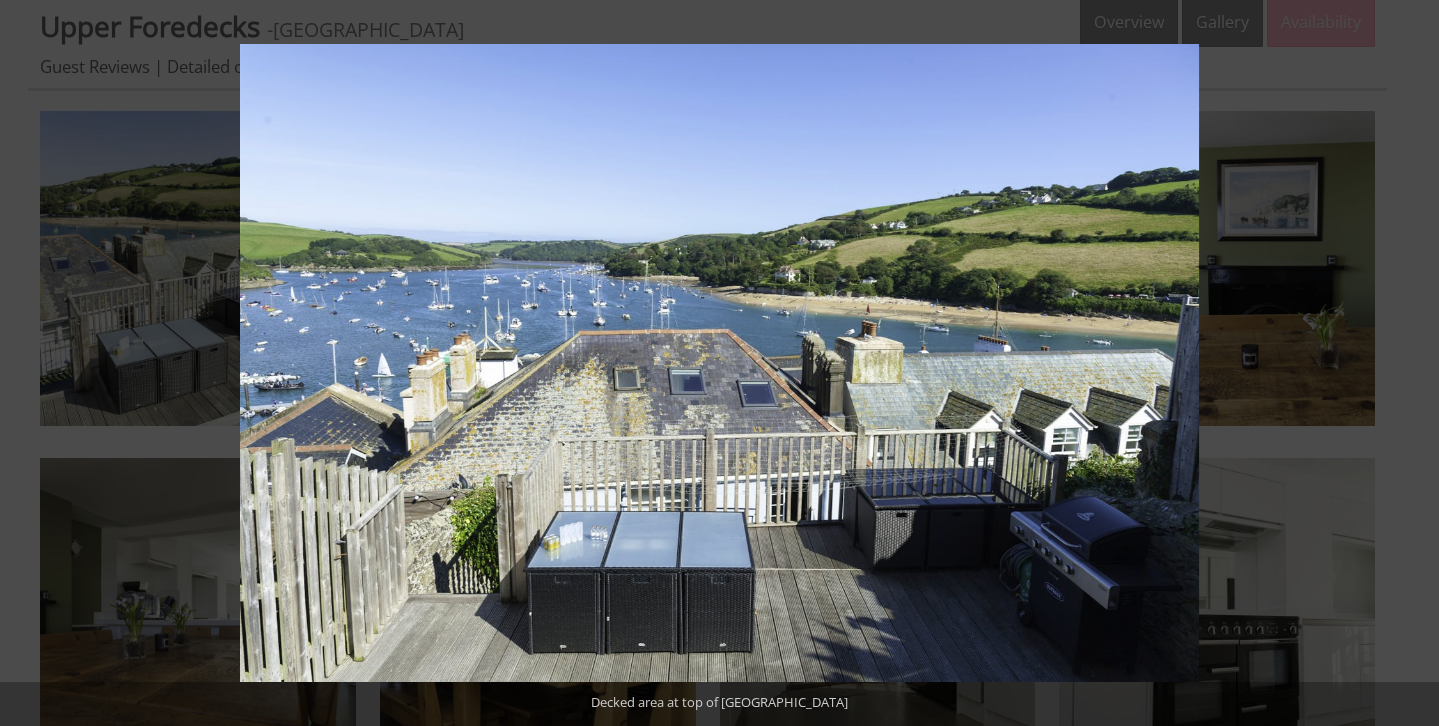 click at bounding box center [1404, 363] 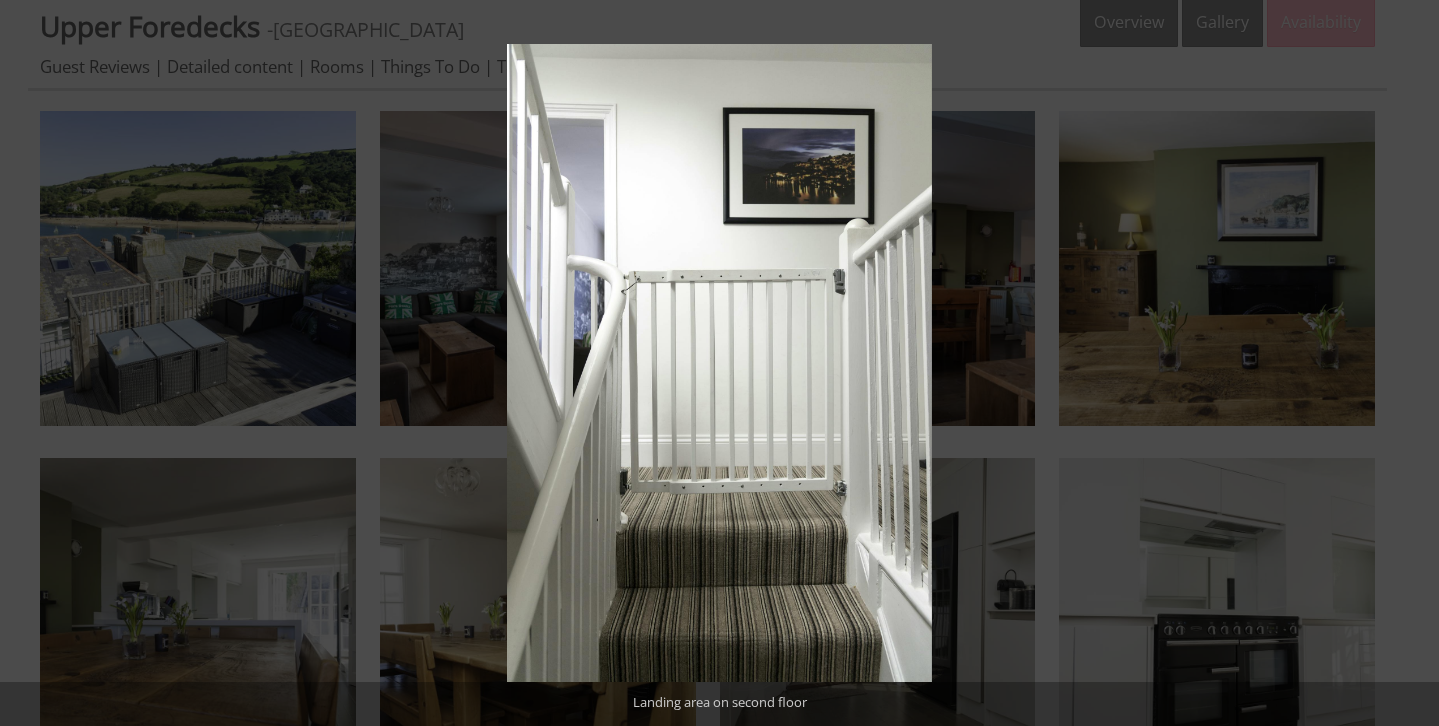 click at bounding box center (1404, 363) 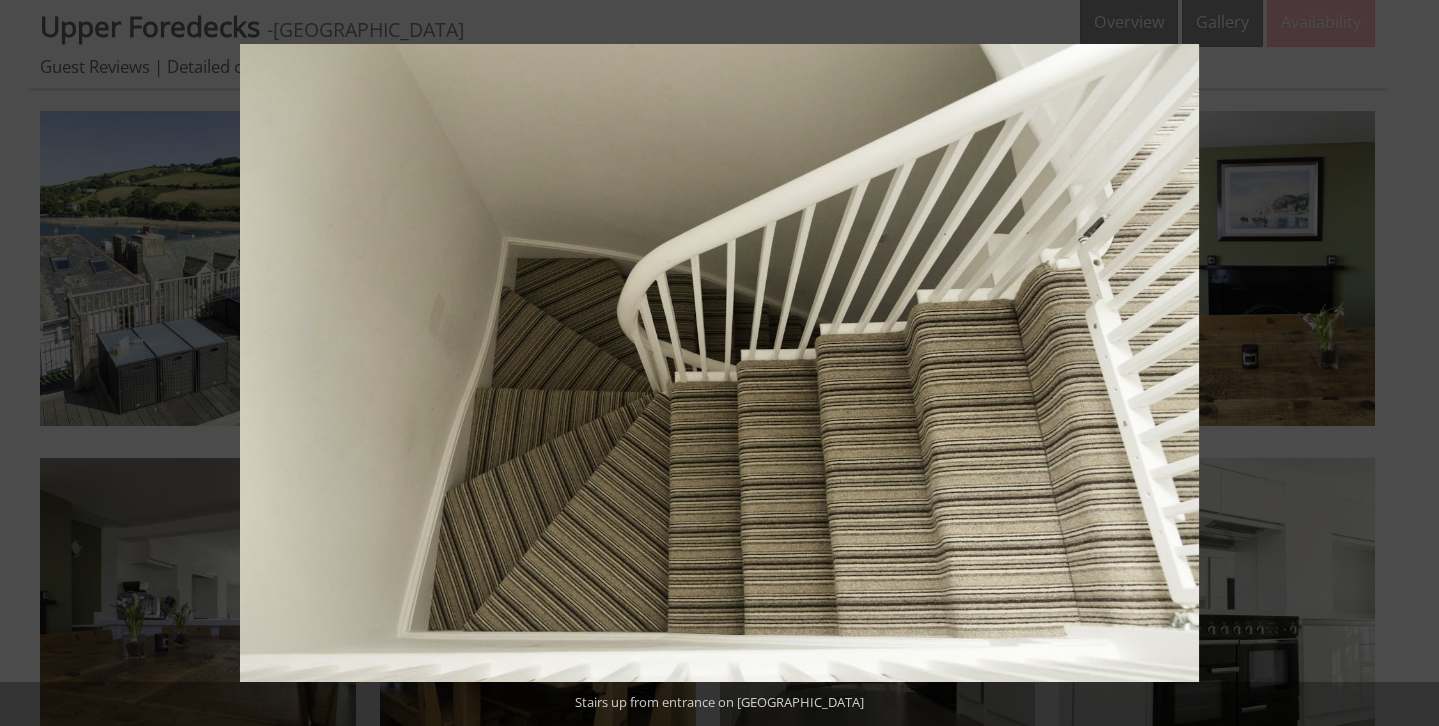 click at bounding box center (1404, 363) 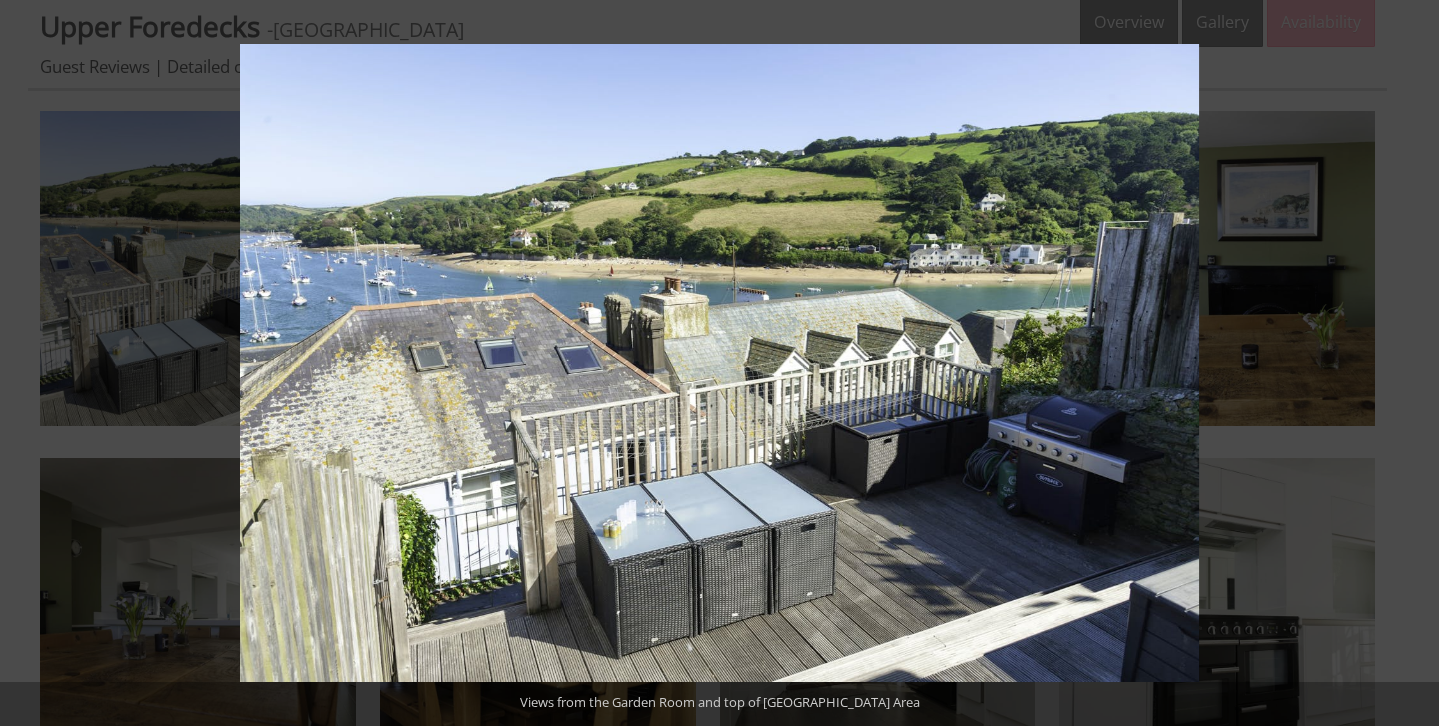 click at bounding box center (1404, 363) 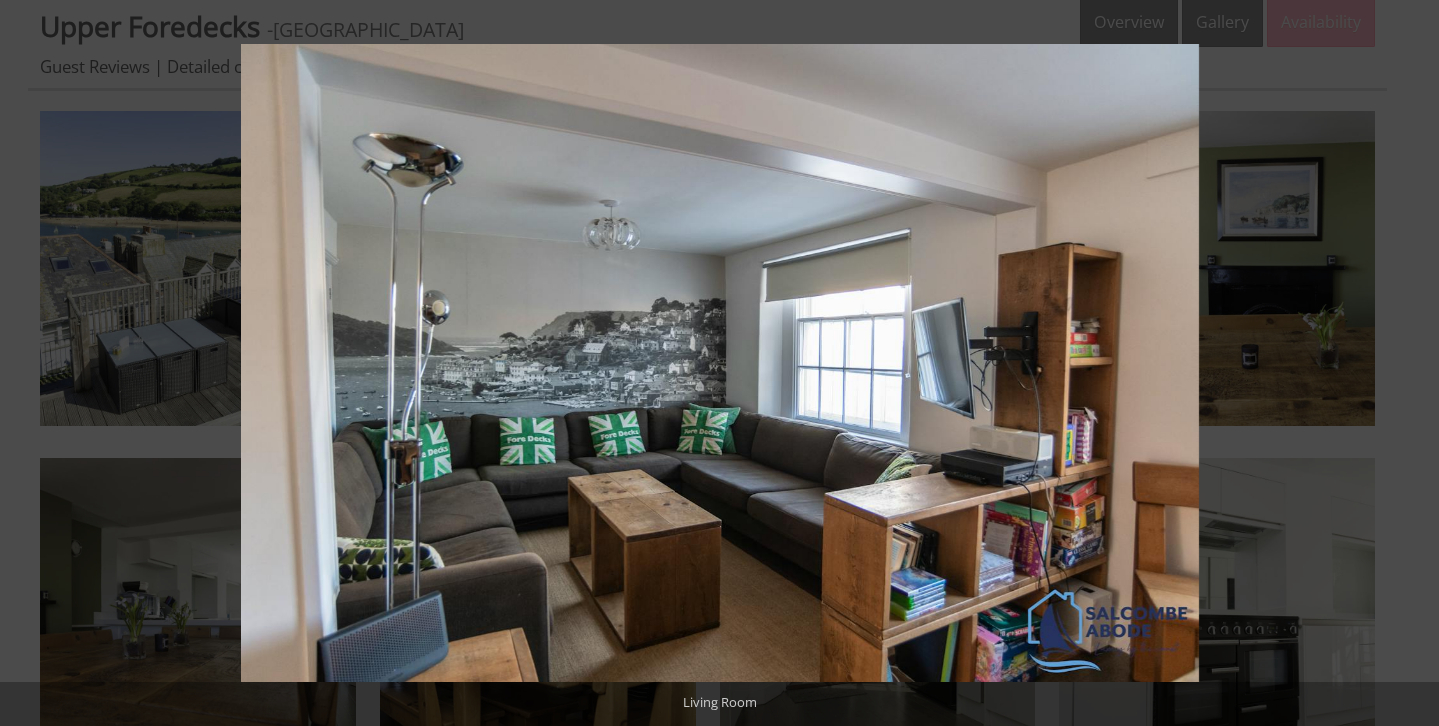 click at bounding box center [1404, 363] 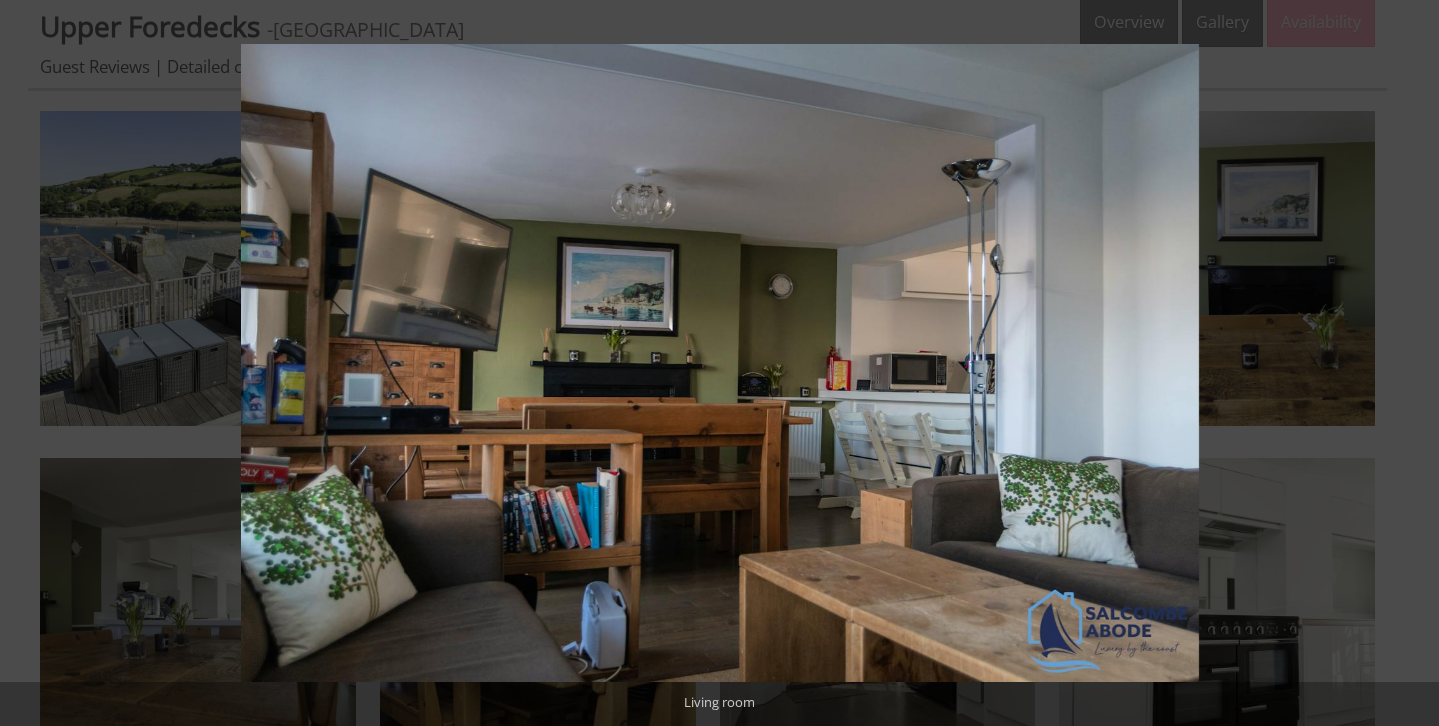 click at bounding box center [1404, 363] 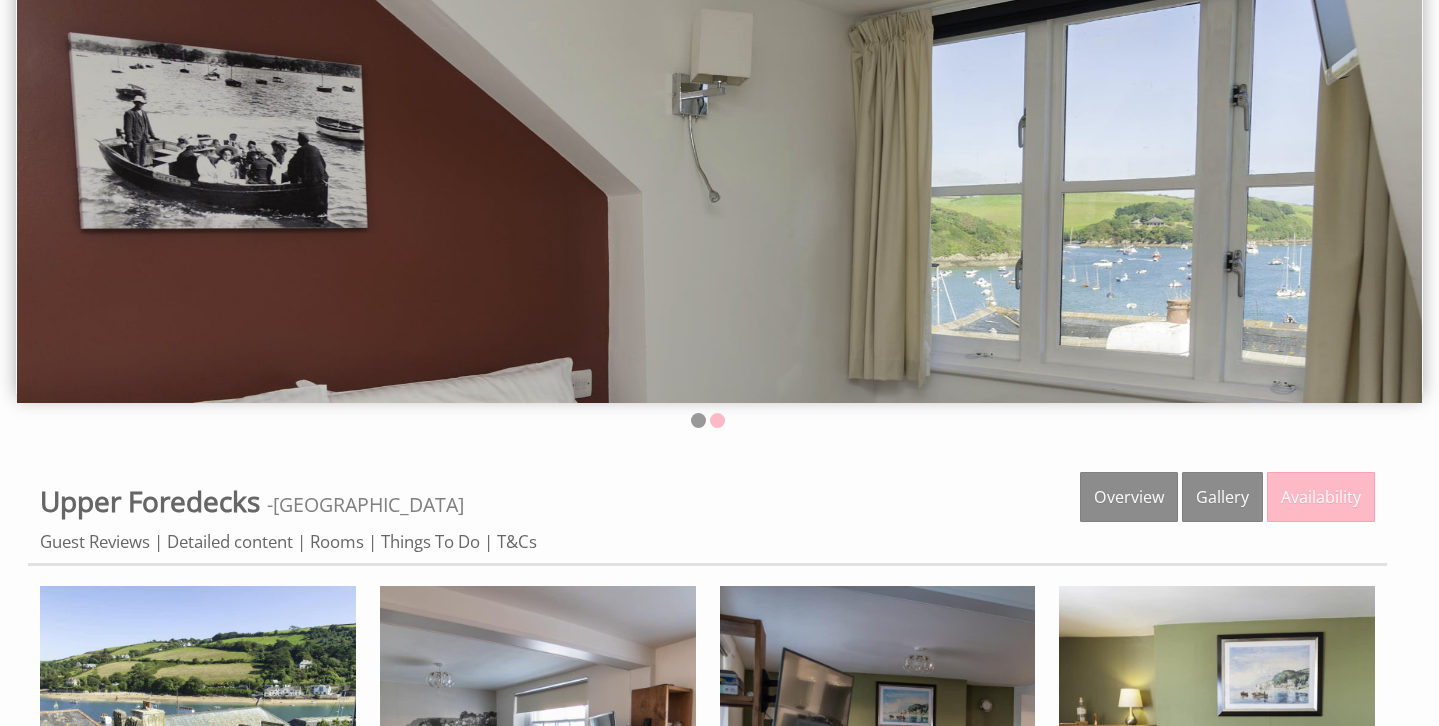 scroll, scrollTop: 403, scrollLeft: 0, axis: vertical 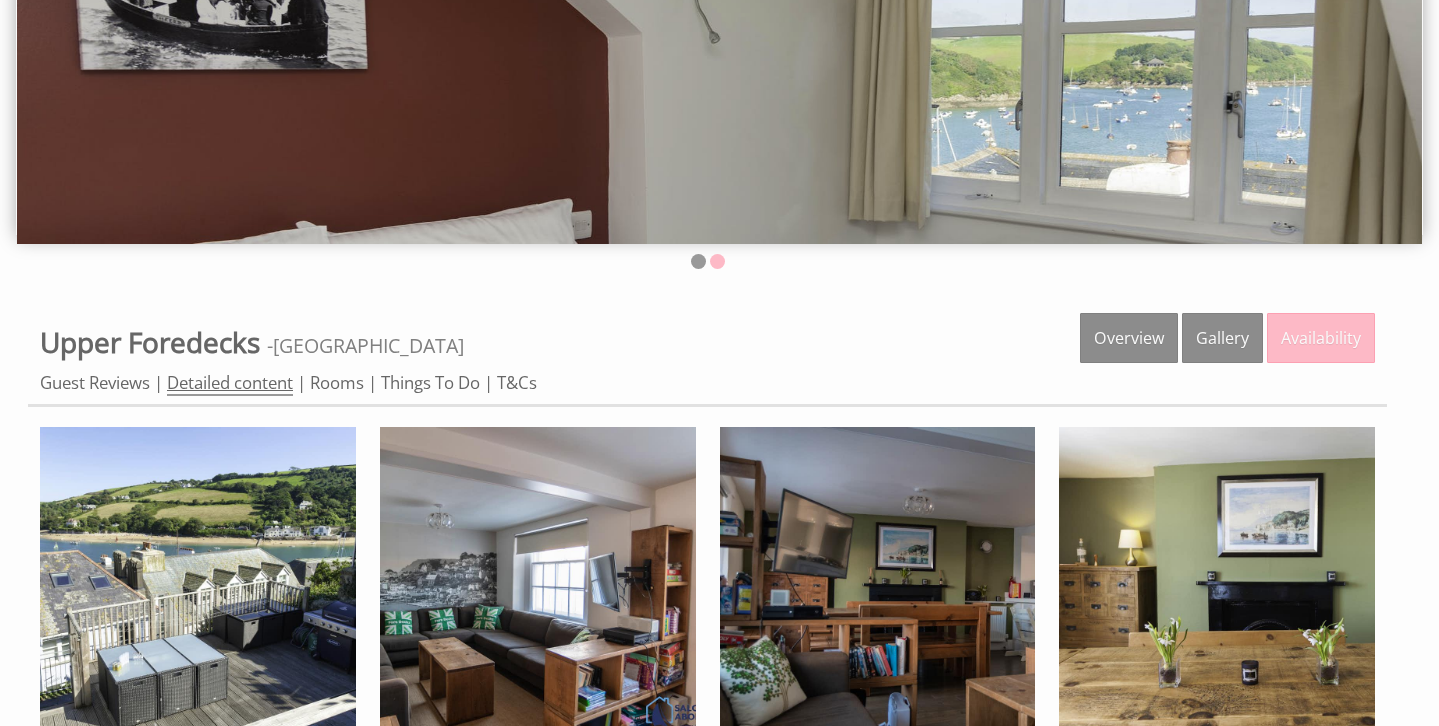click on "Detailed content" at bounding box center (230, 383) 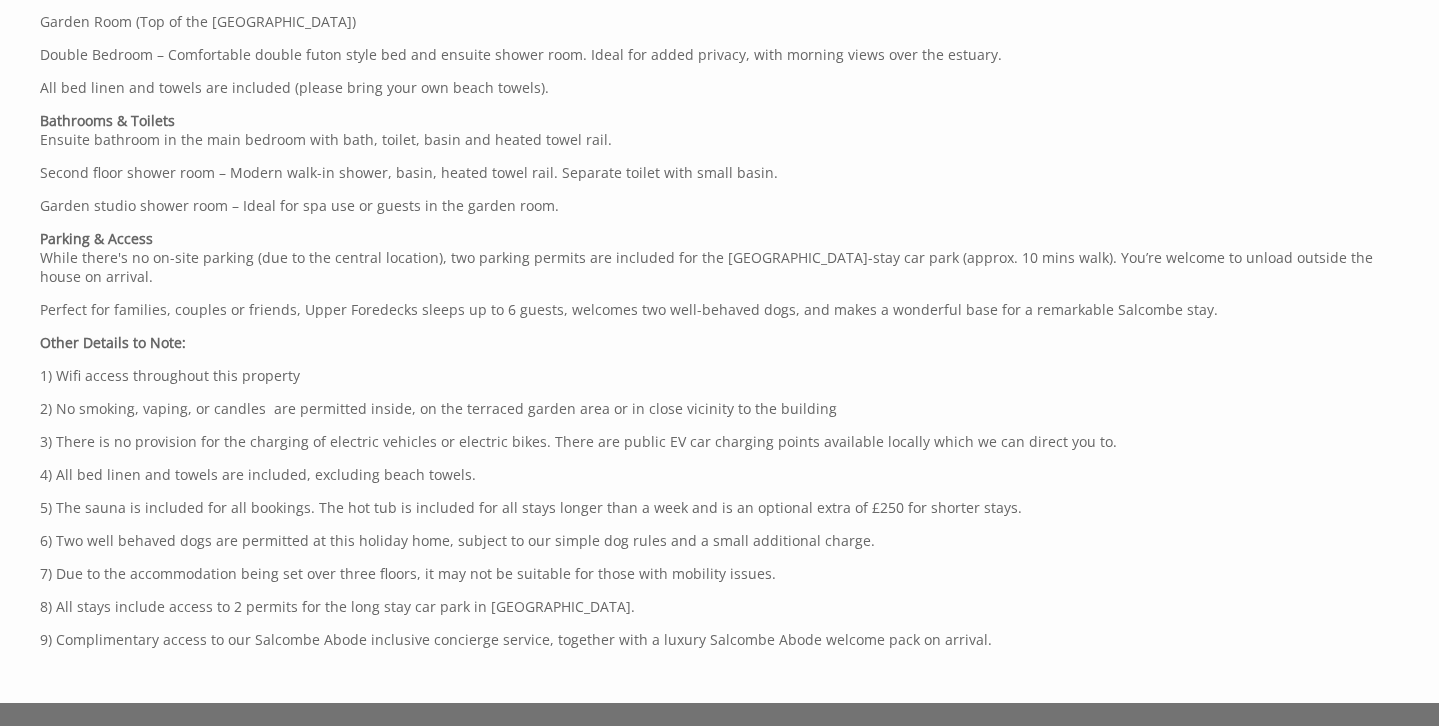 scroll, scrollTop: 1485, scrollLeft: 0, axis: vertical 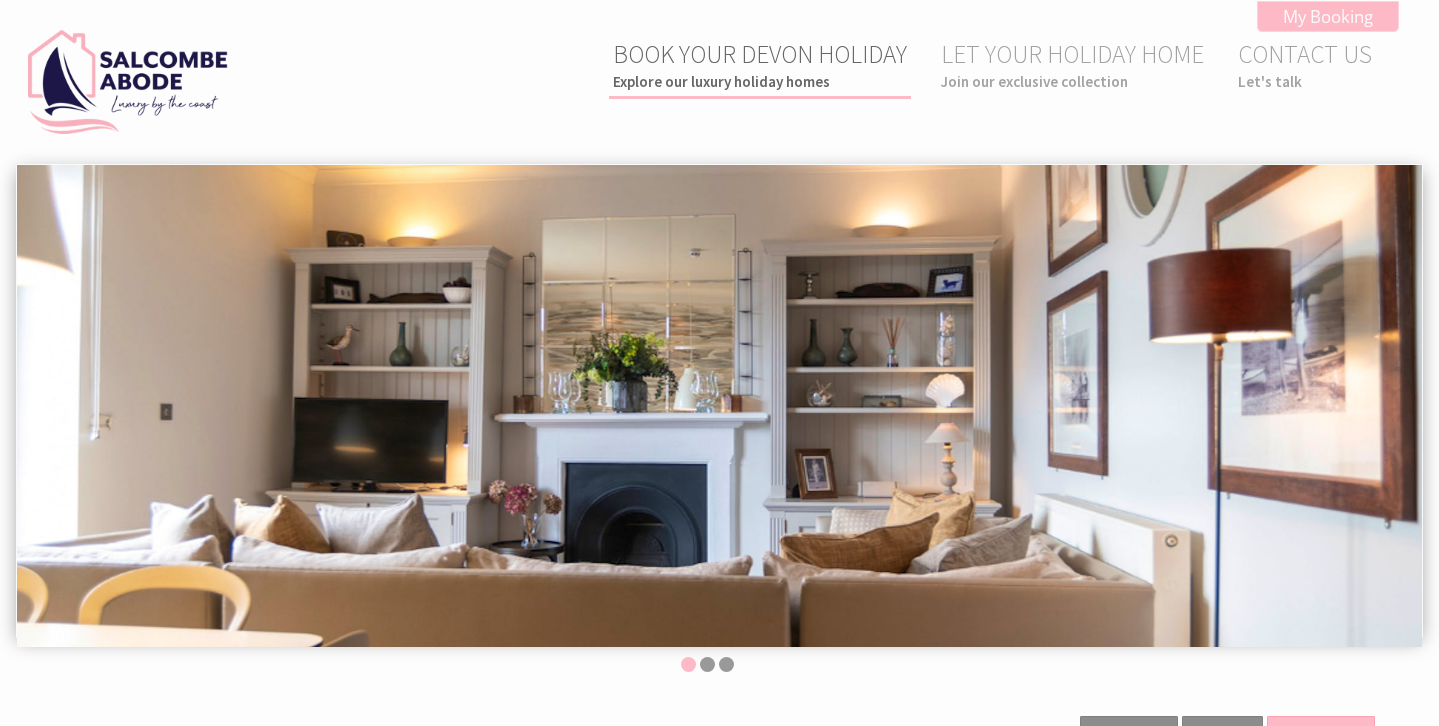 click on "Explore our  luxury holiday homes" at bounding box center (760, 81) 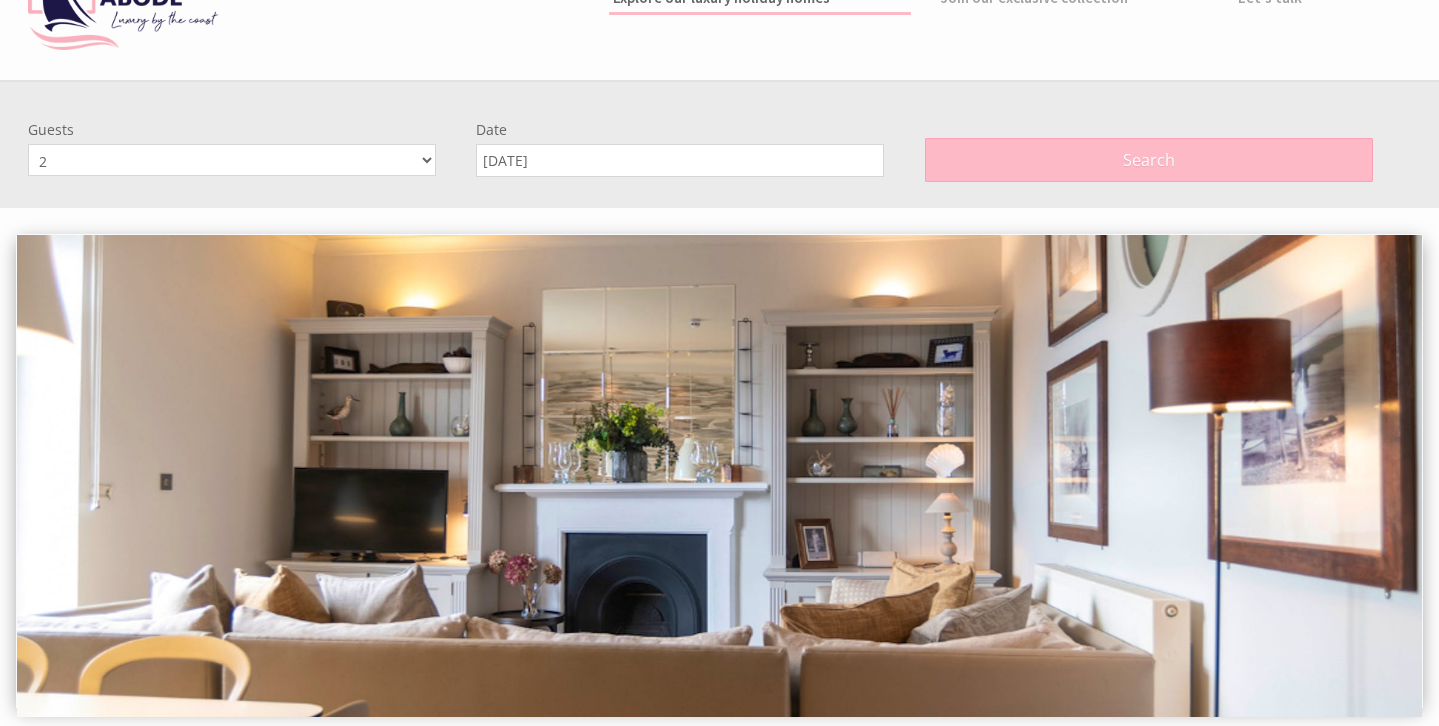 scroll, scrollTop: 164, scrollLeft: 0, axis: vertical 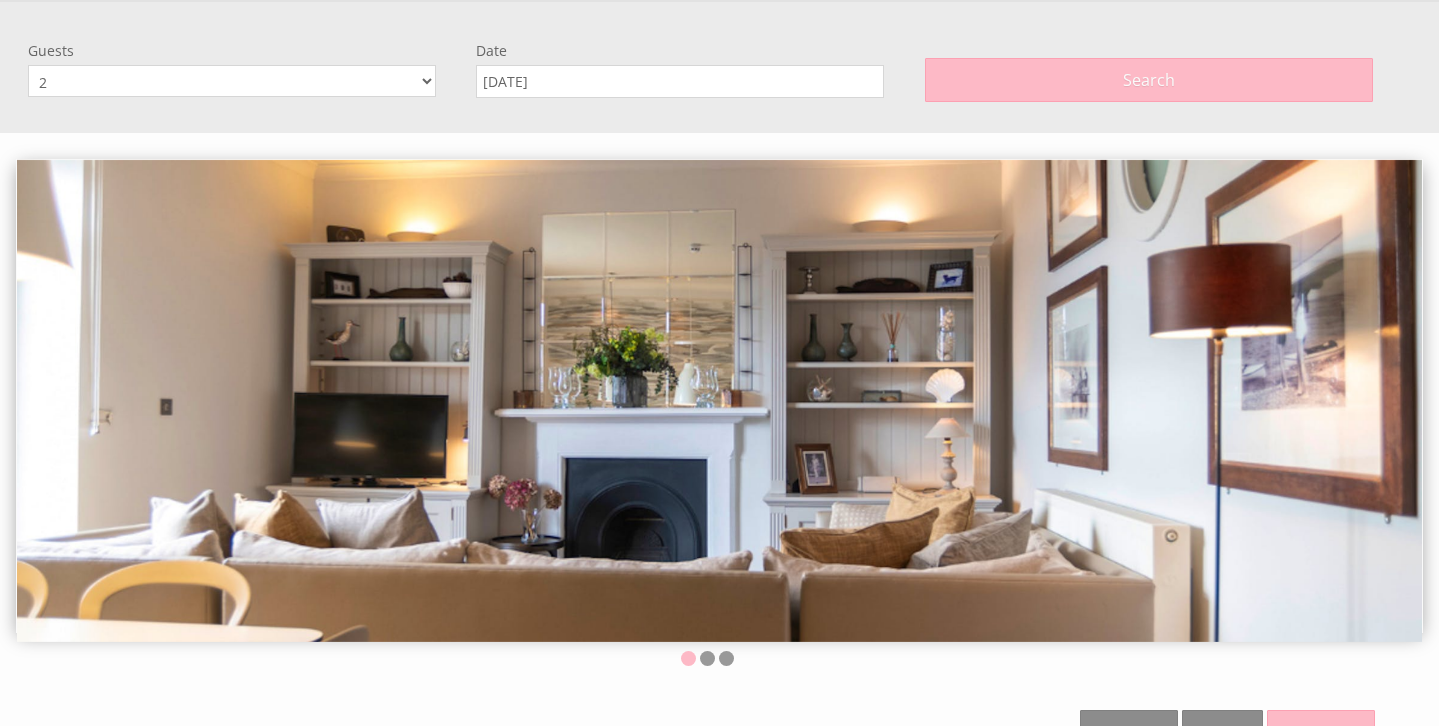 click on "[DATE]" at bounding box center (680, 81) 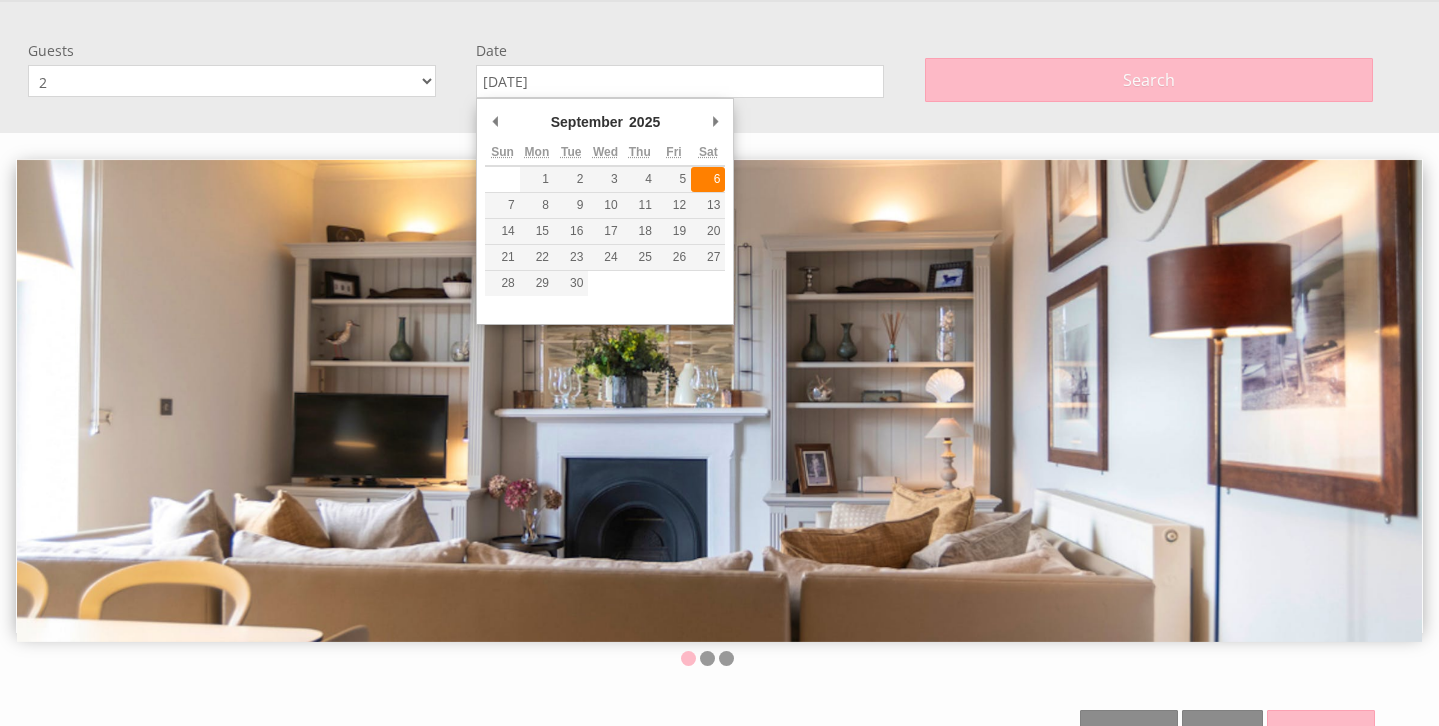 type on "[DATE]" 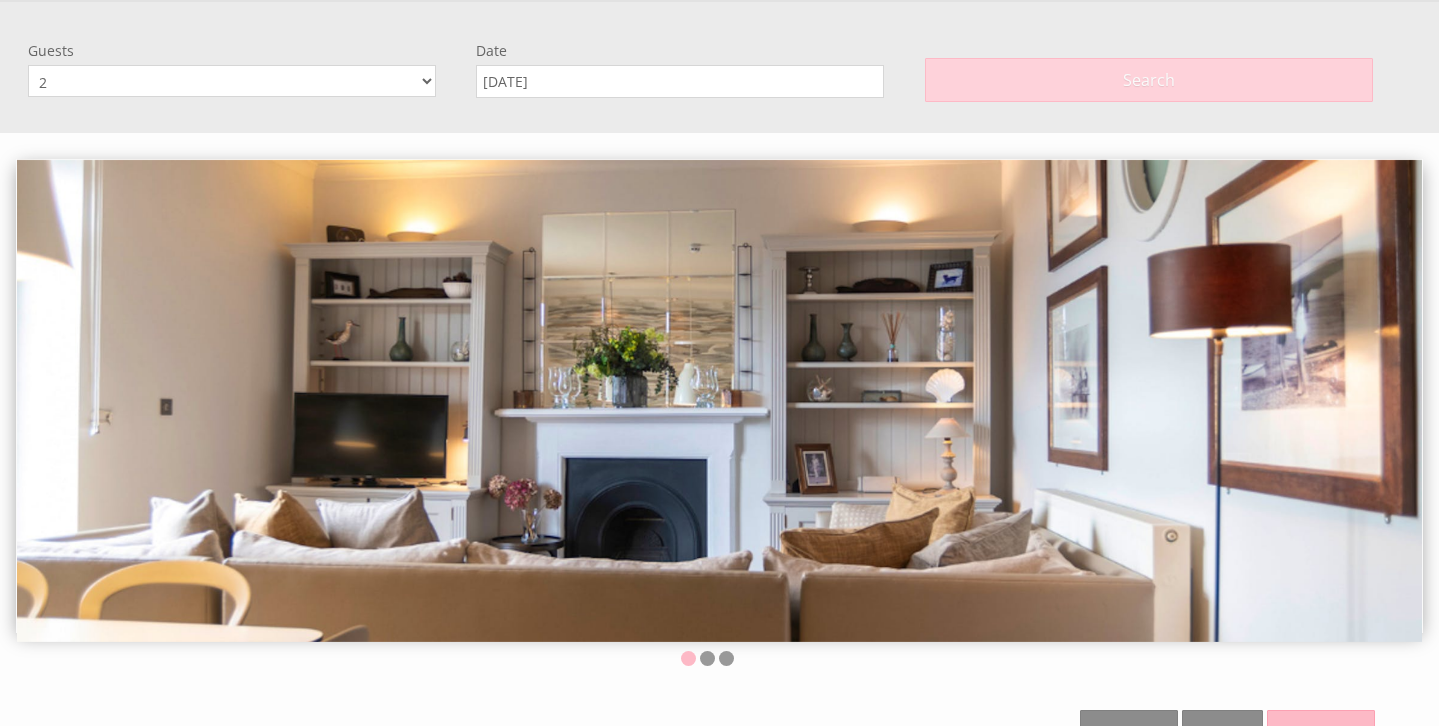 click on "Search" at bounding box center [1149, 80] 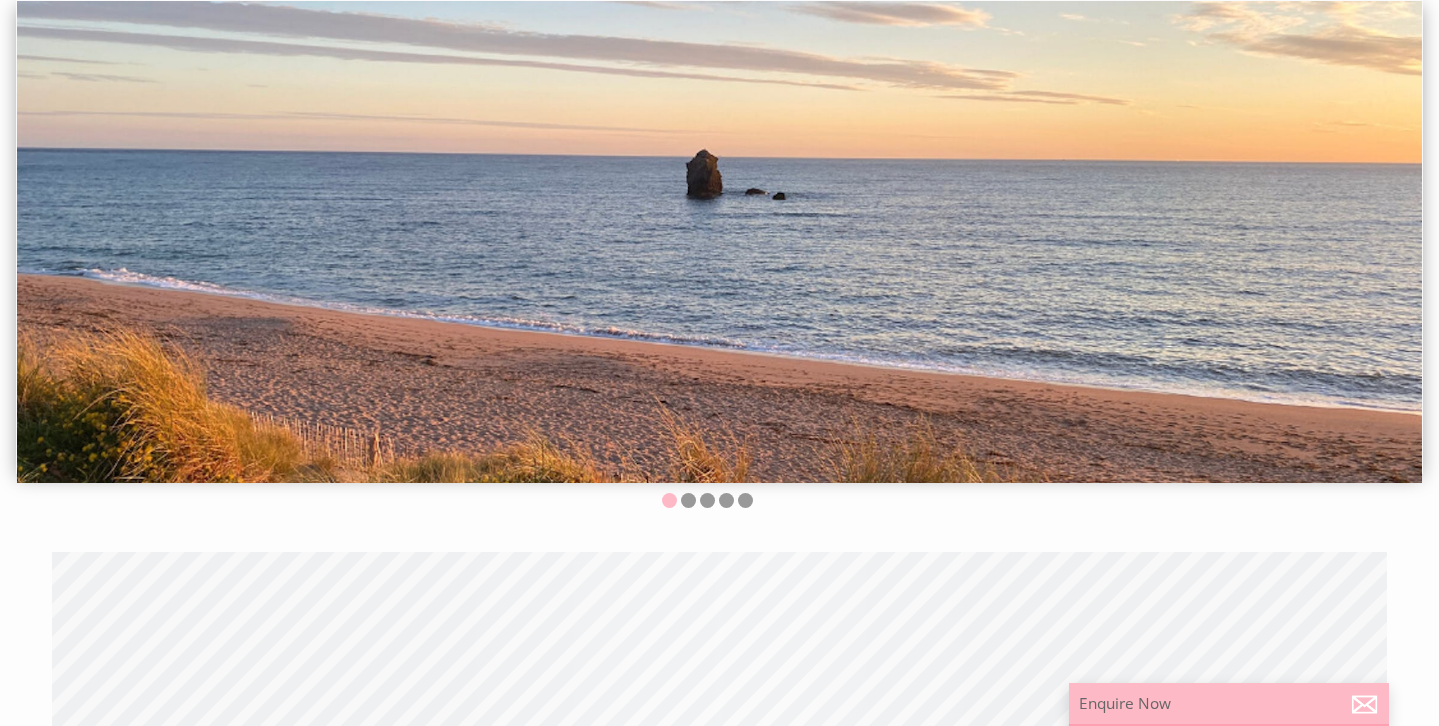 scroll, scrollTop: 0, scrollLeft: 0, axis: both 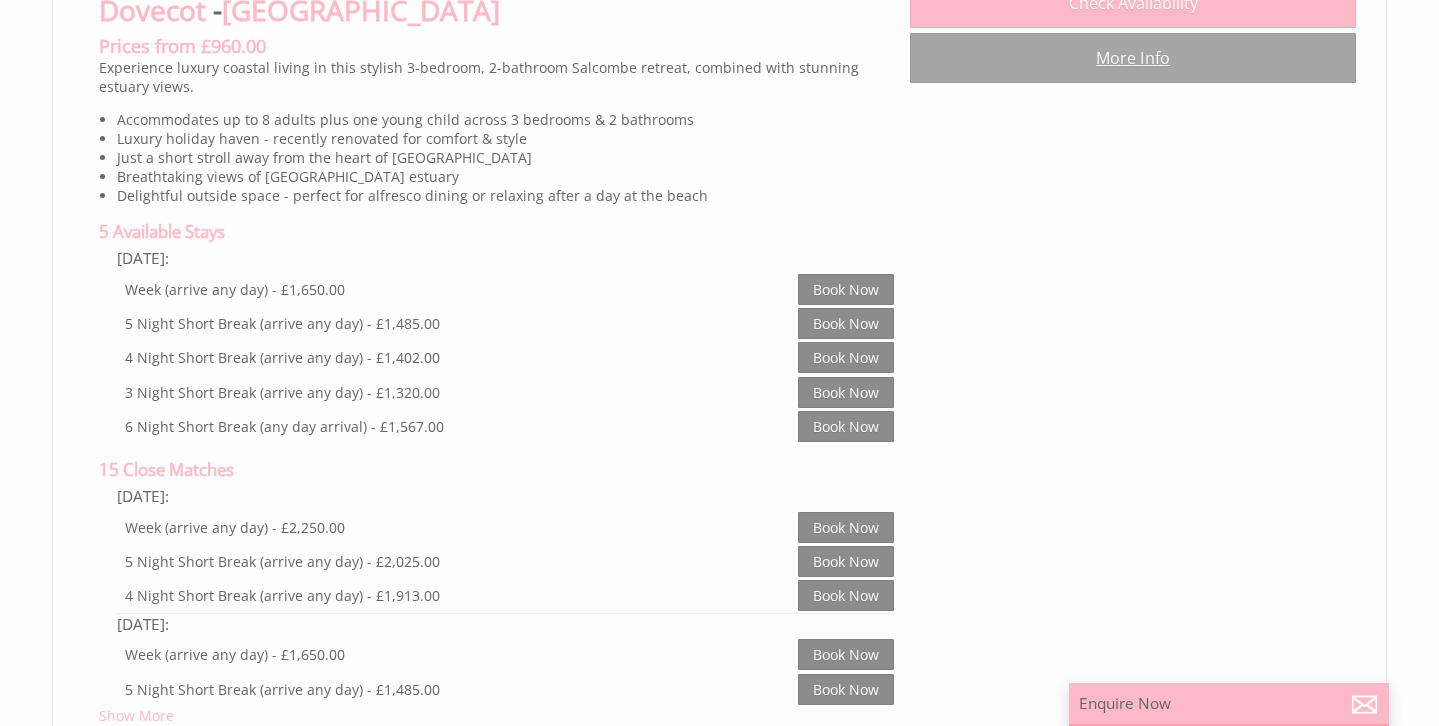 click on "More Info" at bounding box center [1133, 58] 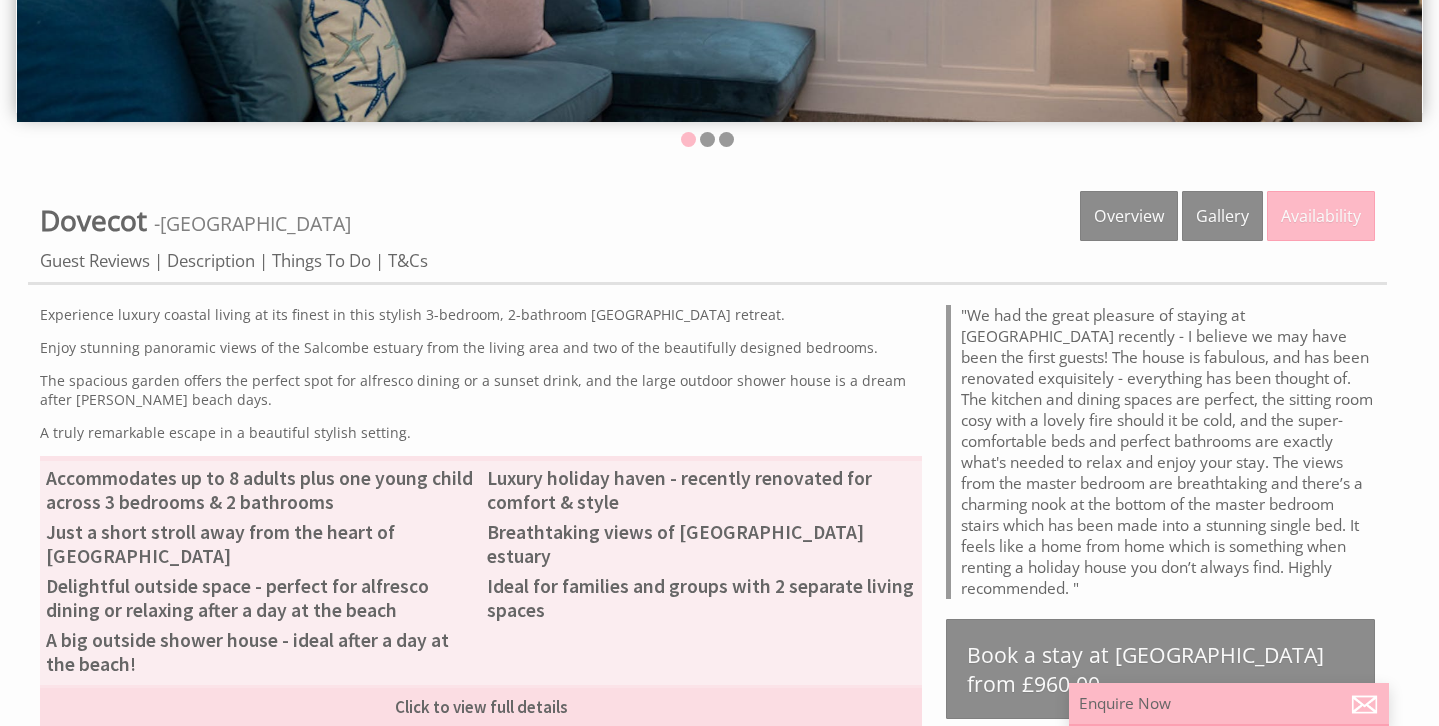 scroll, scrollTop: 526, scrollLeft: 0, axis: vertical 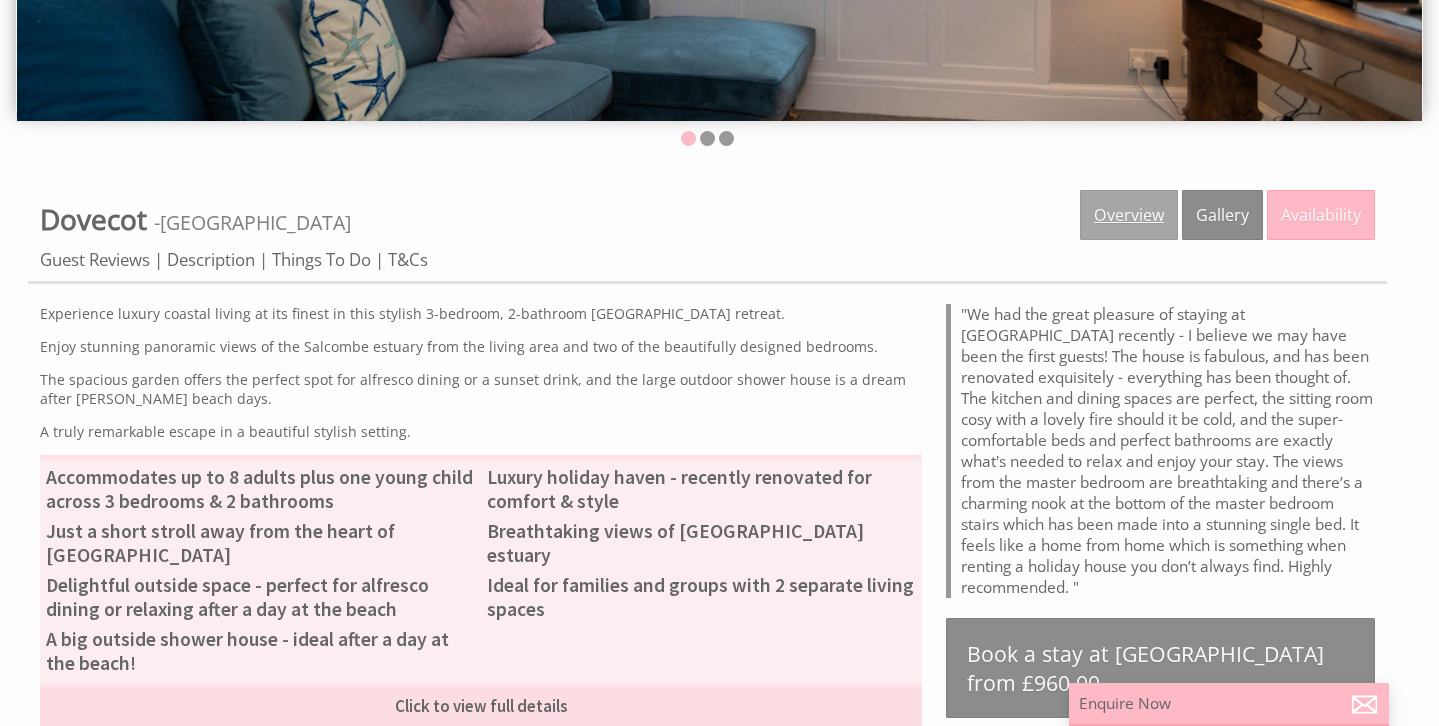 click on "Overview" at bounding box center [1129, 215] 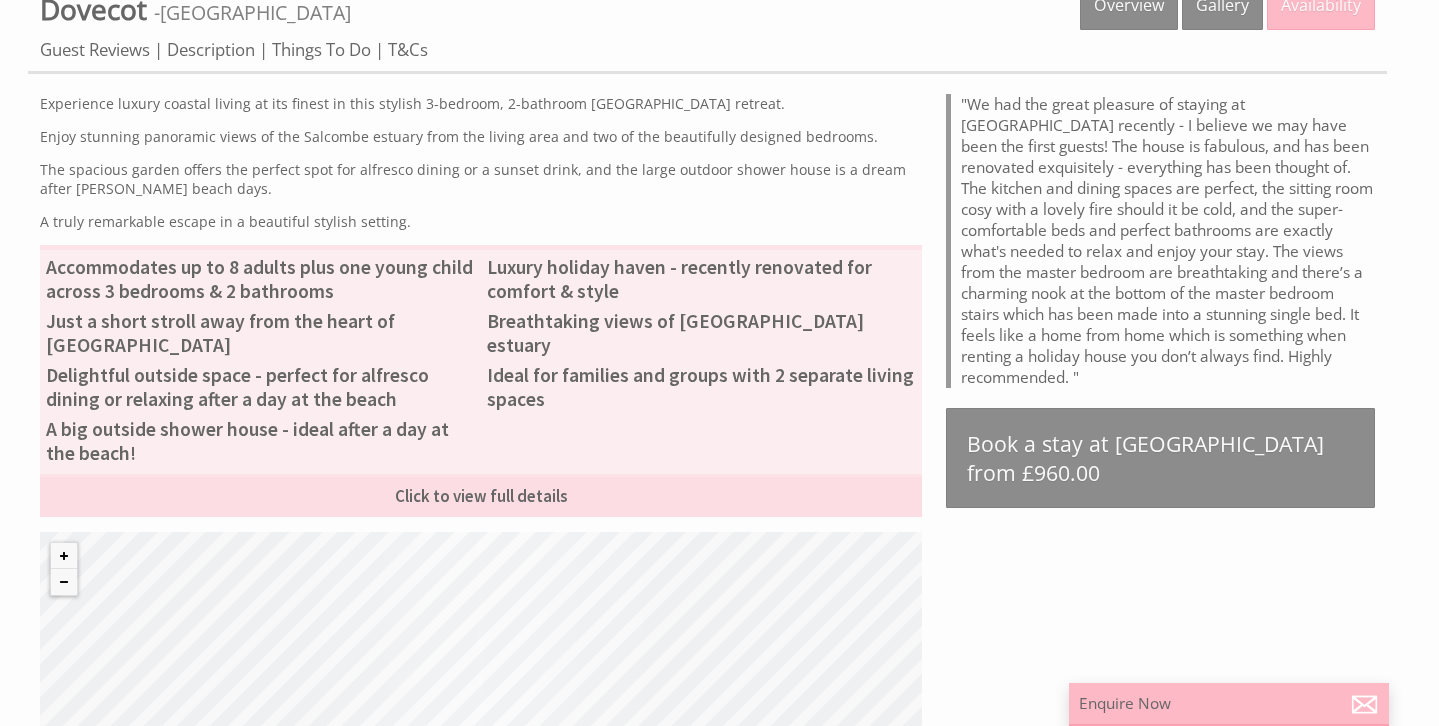 scroll, scrollTop: 737, scrollLeft: 0, axis: vertical 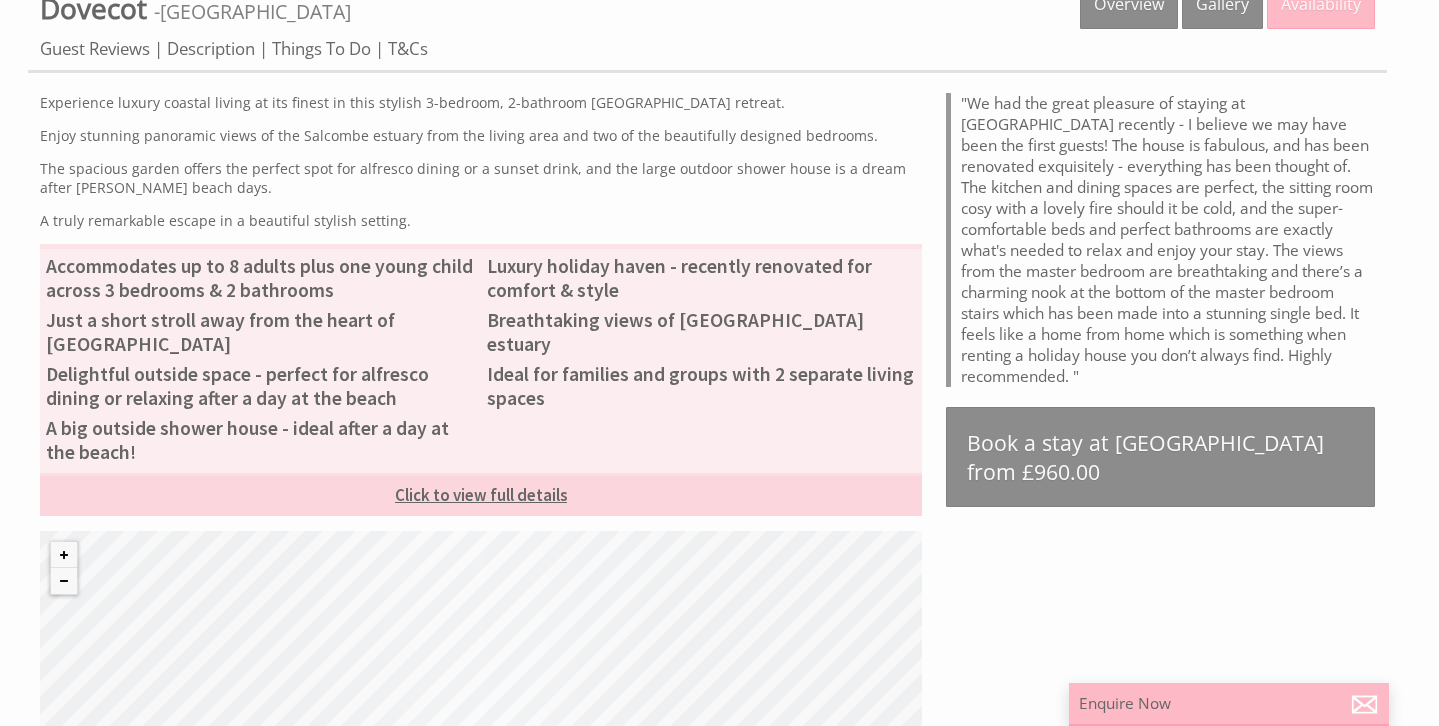 click on "Click to view full details" at bounding box center (481, 494) 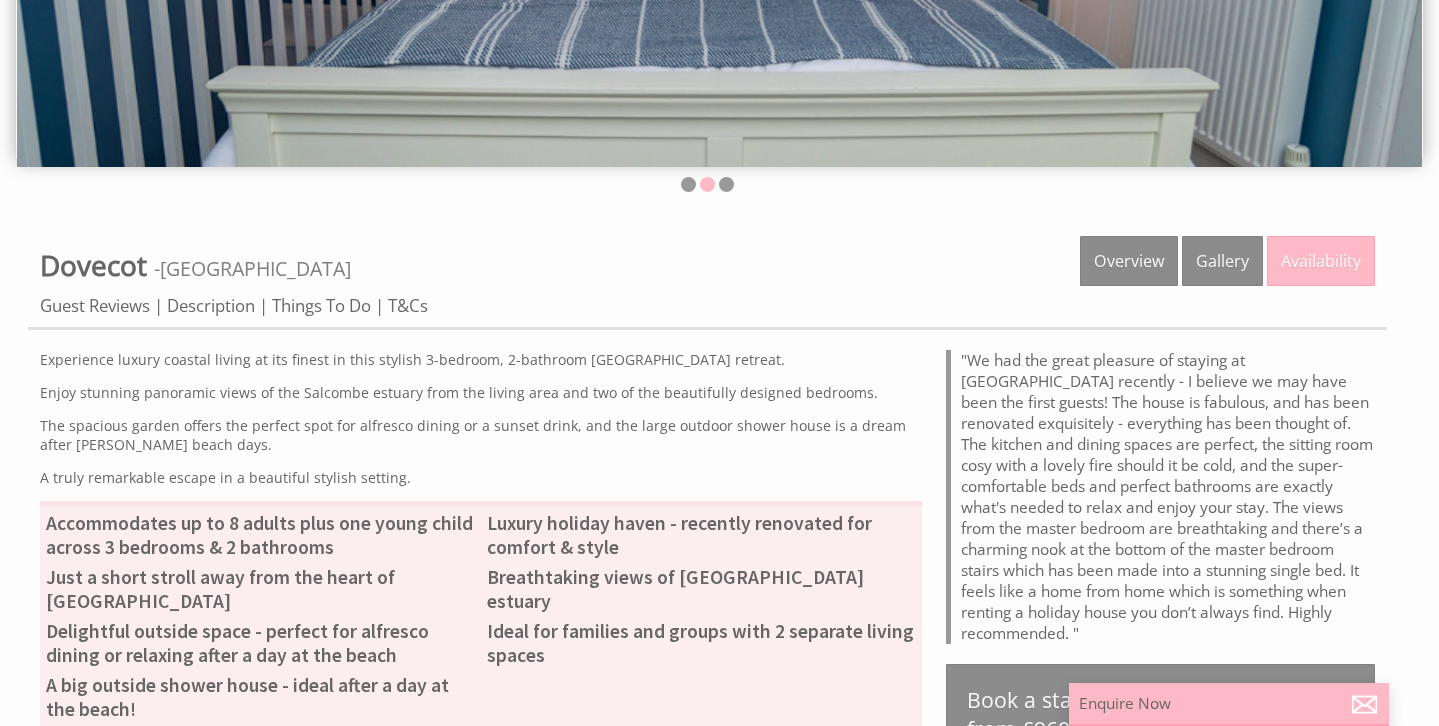 scroll, scrollTop: 479, scrollLeft: 0, axis: vertical 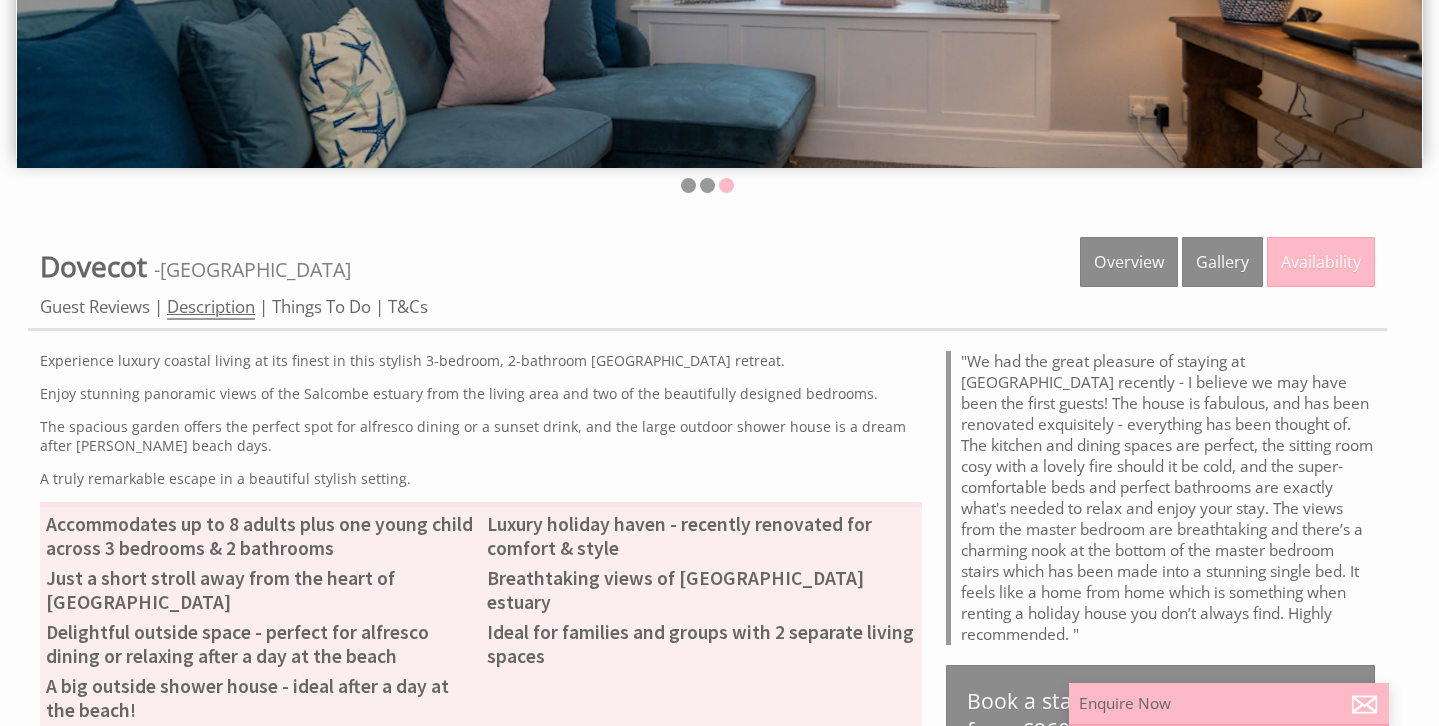 click on "Description" at bounding box center (211, 307) 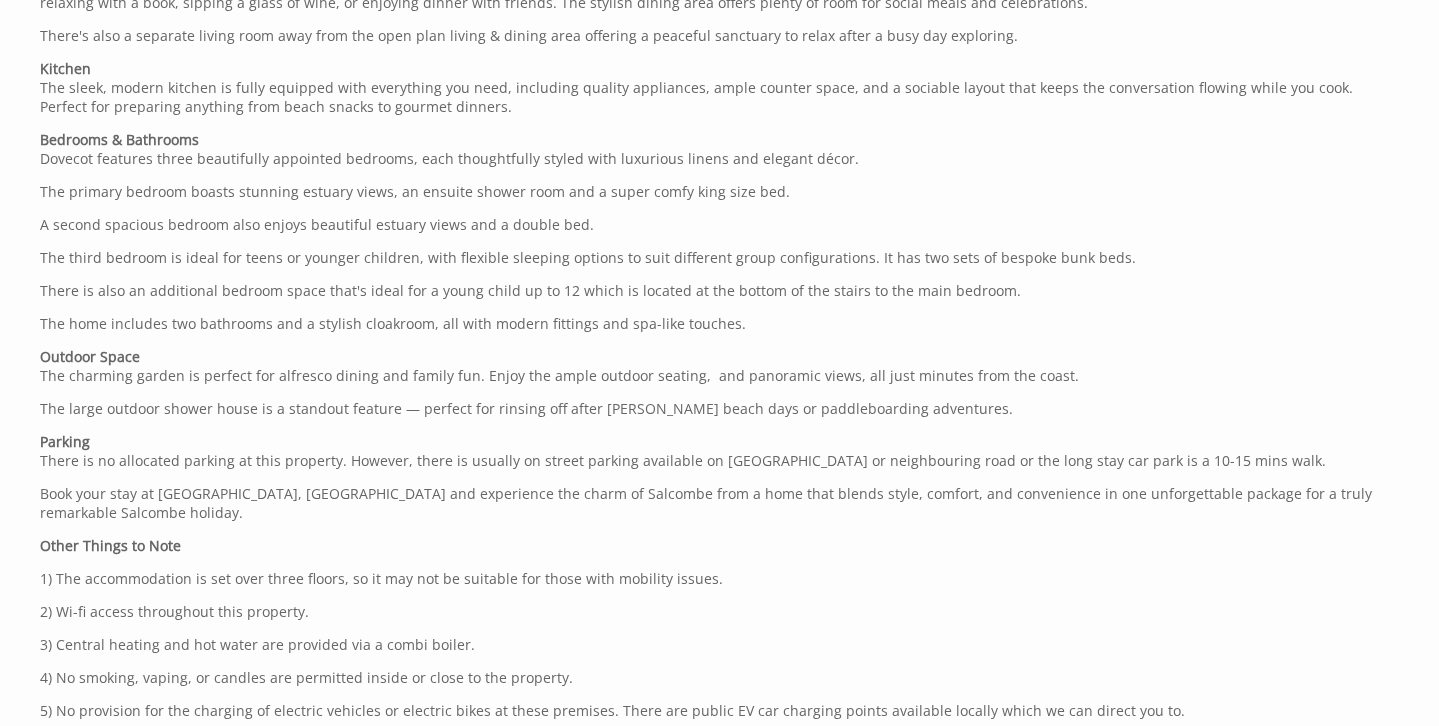 scroll, scrollTop: 1102, scrollLeft: 0, axis: vertical 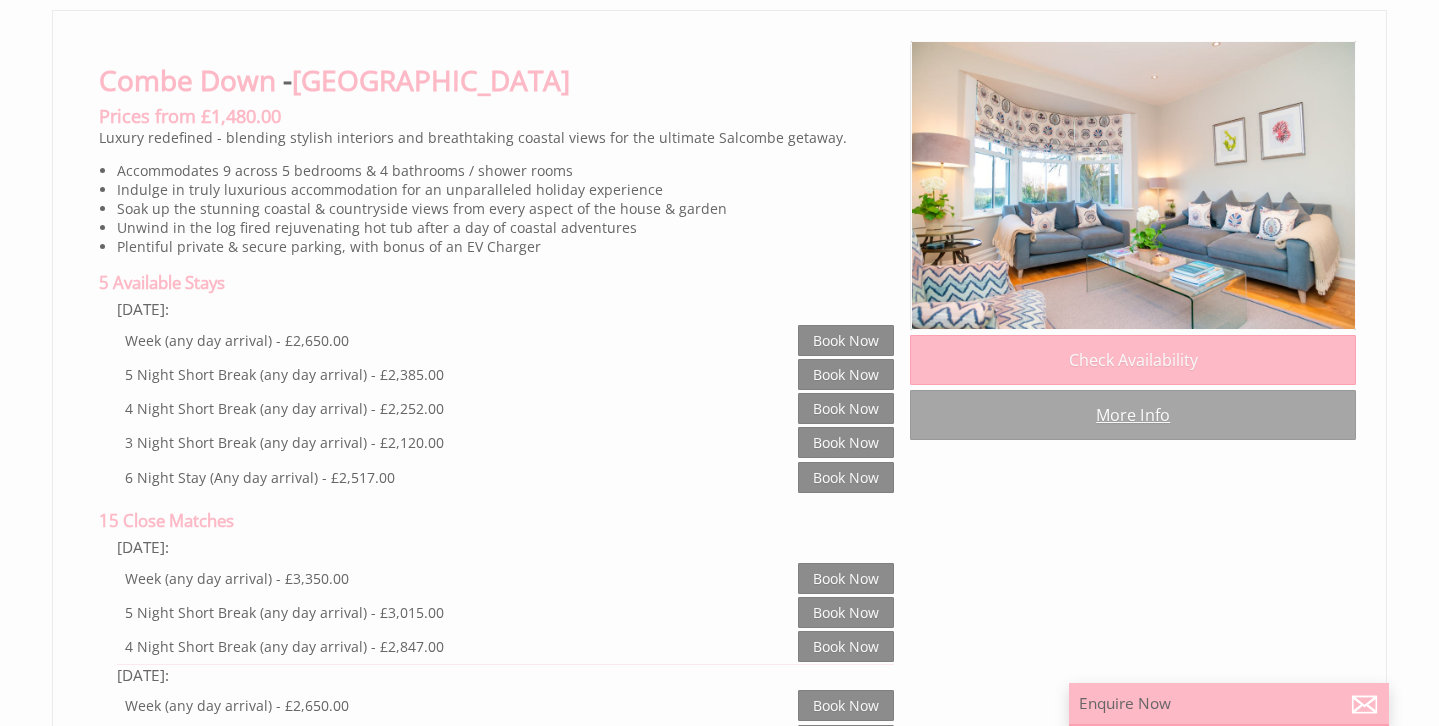 click on "More Info" at bounding box center [1133, 415] 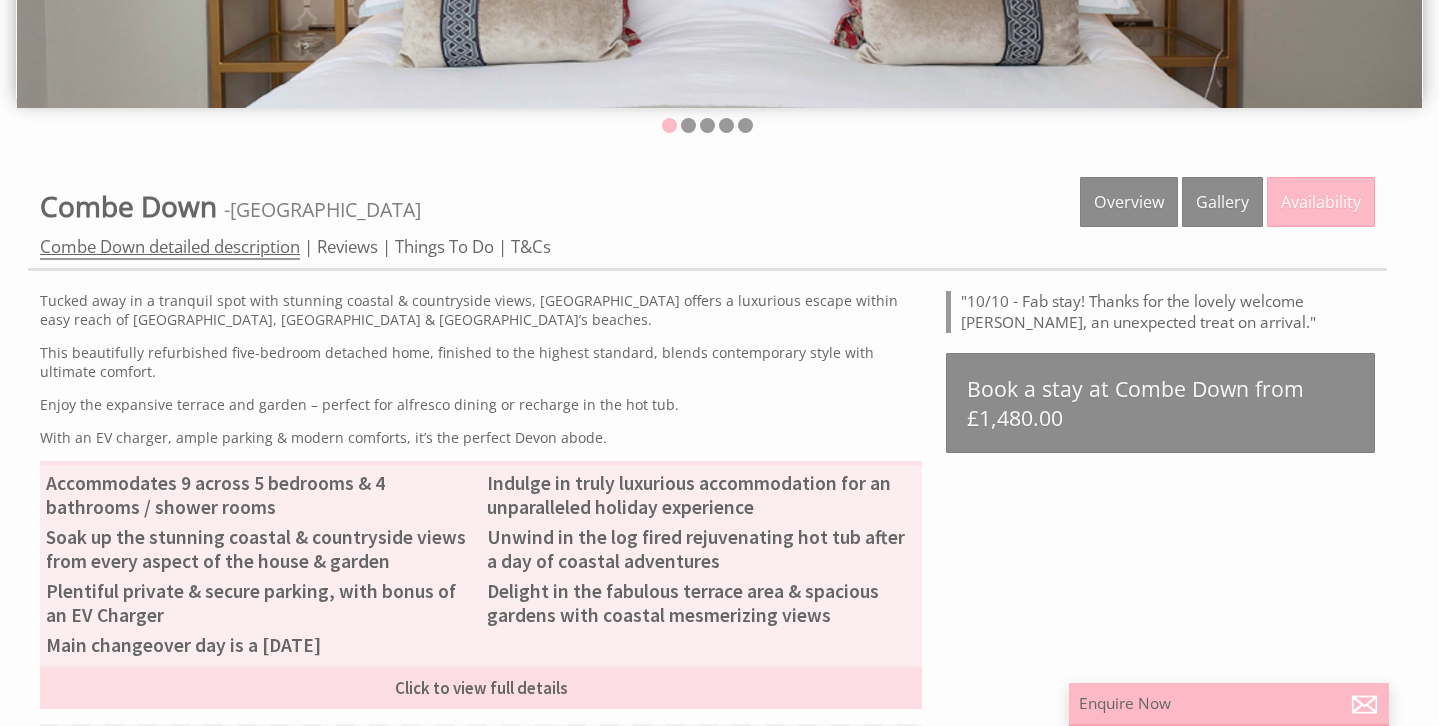 click on "Combe Down detailed description" at bounding box center (170, 247) 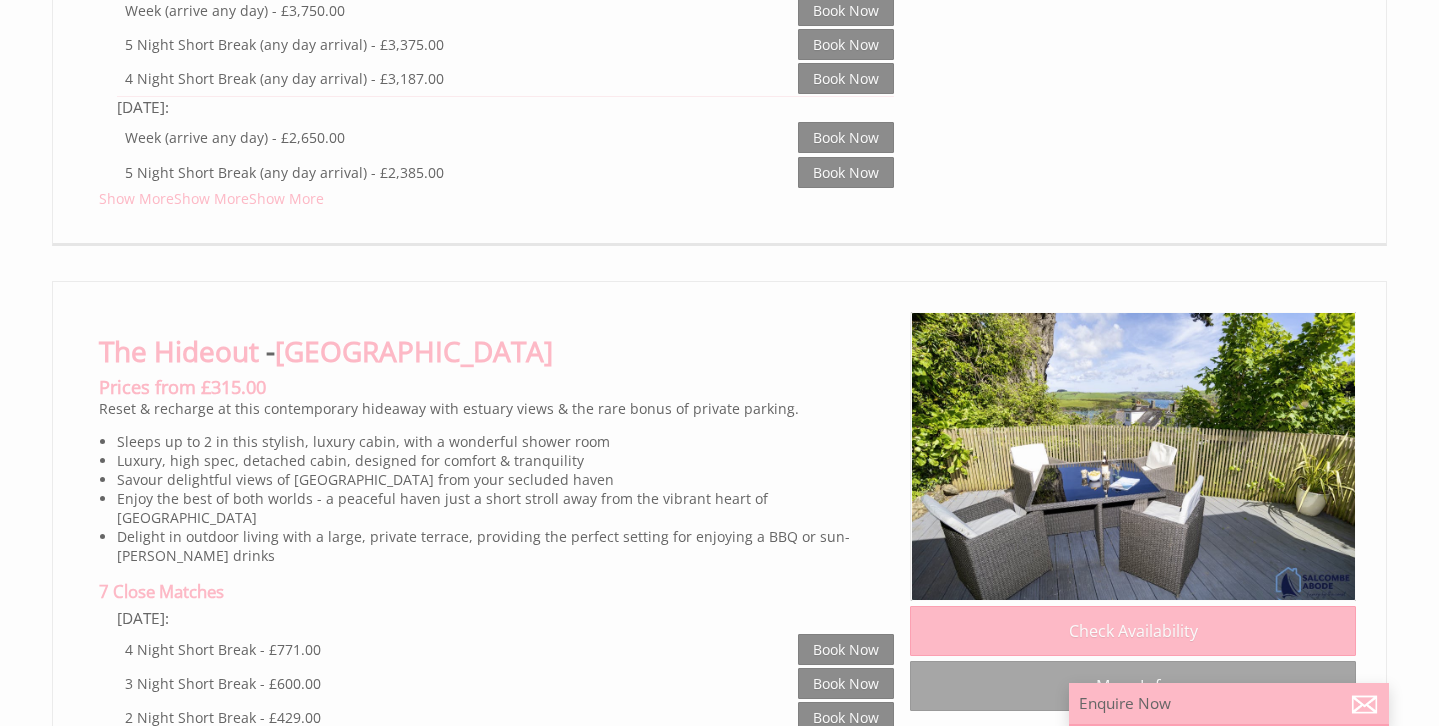 click on "More Info" at bounding box center [1133, 686] 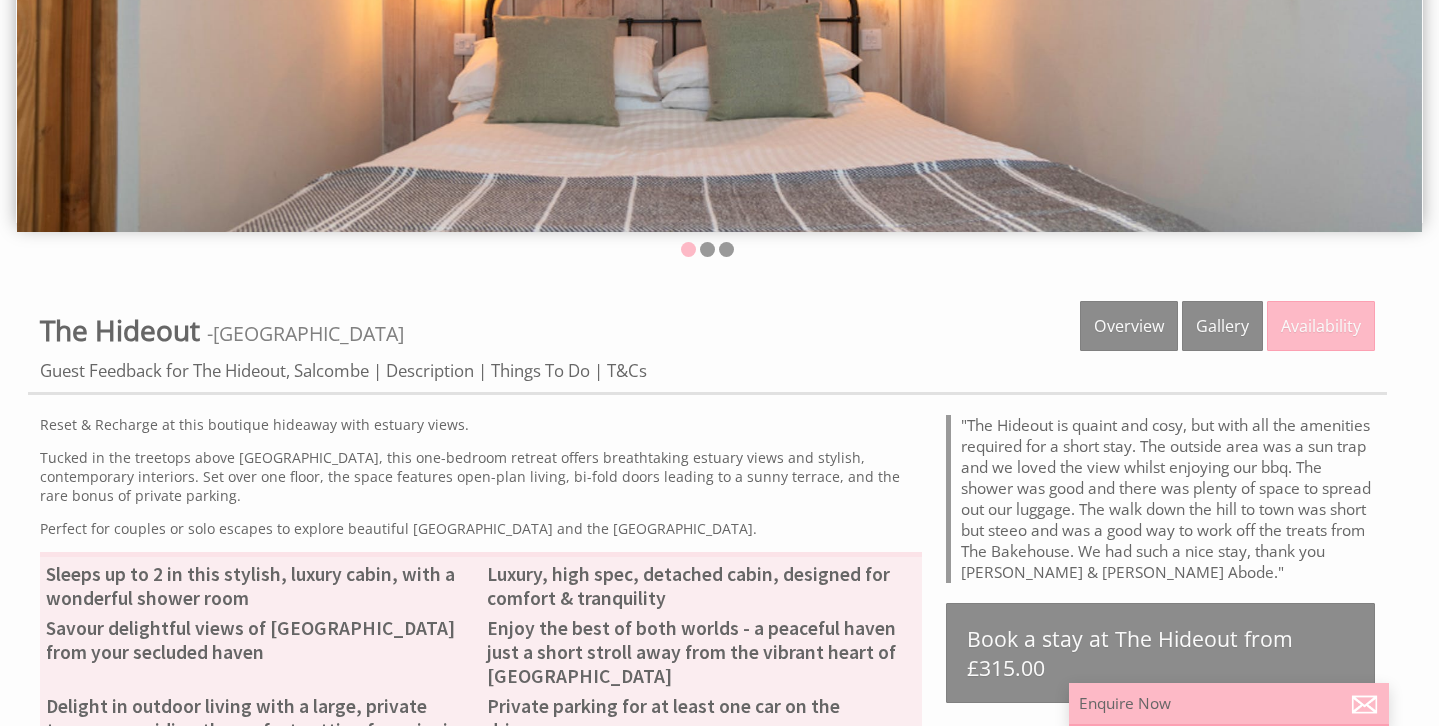 scroll, scrollTop: 379, scrollLeft: 0, axis: vertical 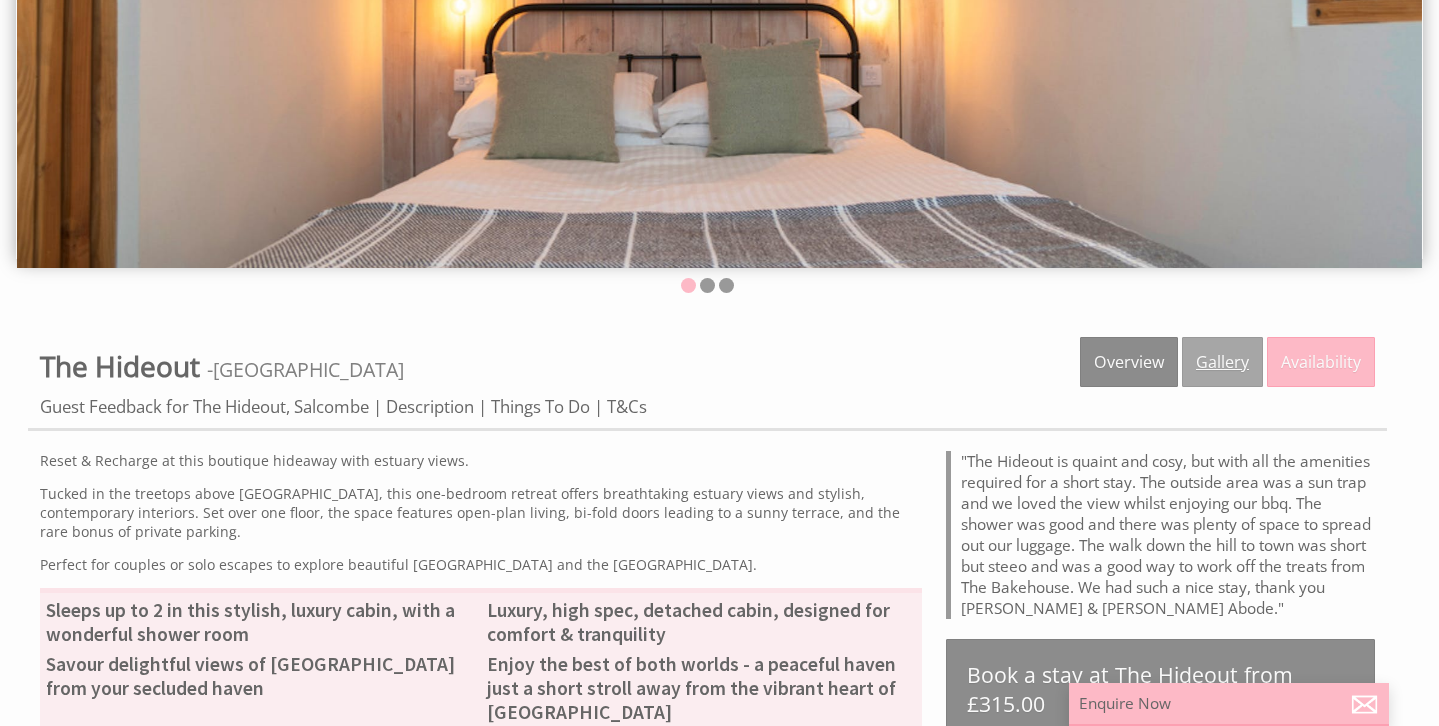 click on "Gallery" at bounding box center [1222, 362] 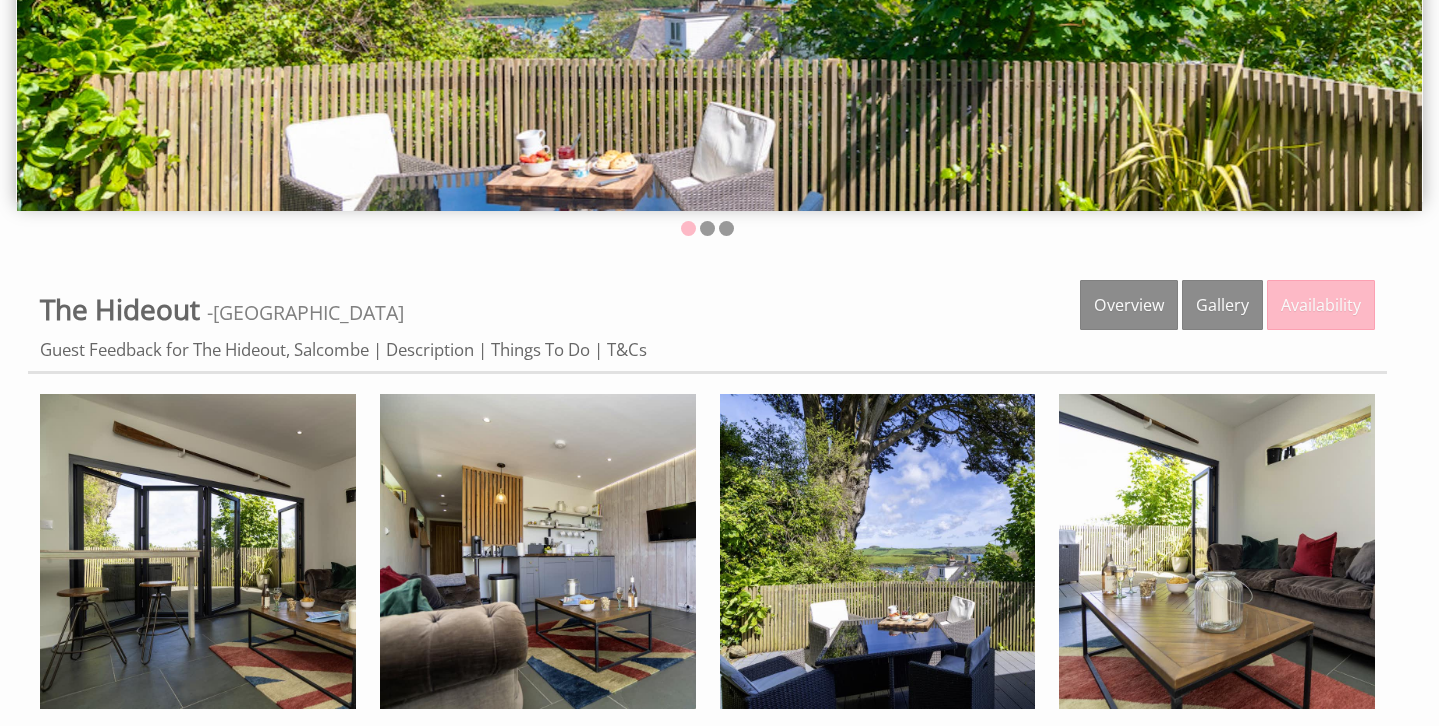 scroll, scrollTop: 437, scrollLeft: 0, axis: vertical 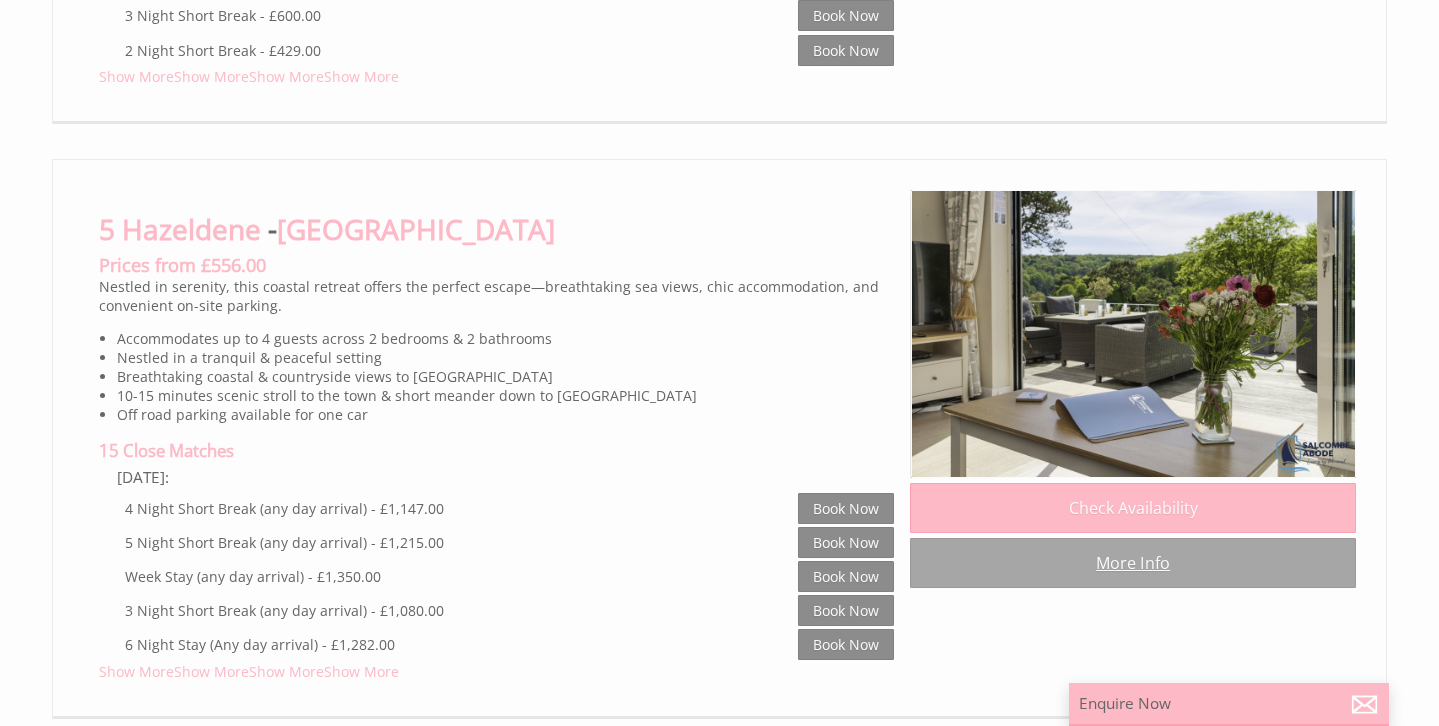 click on "More Info" at bounding box center [1133, 563] 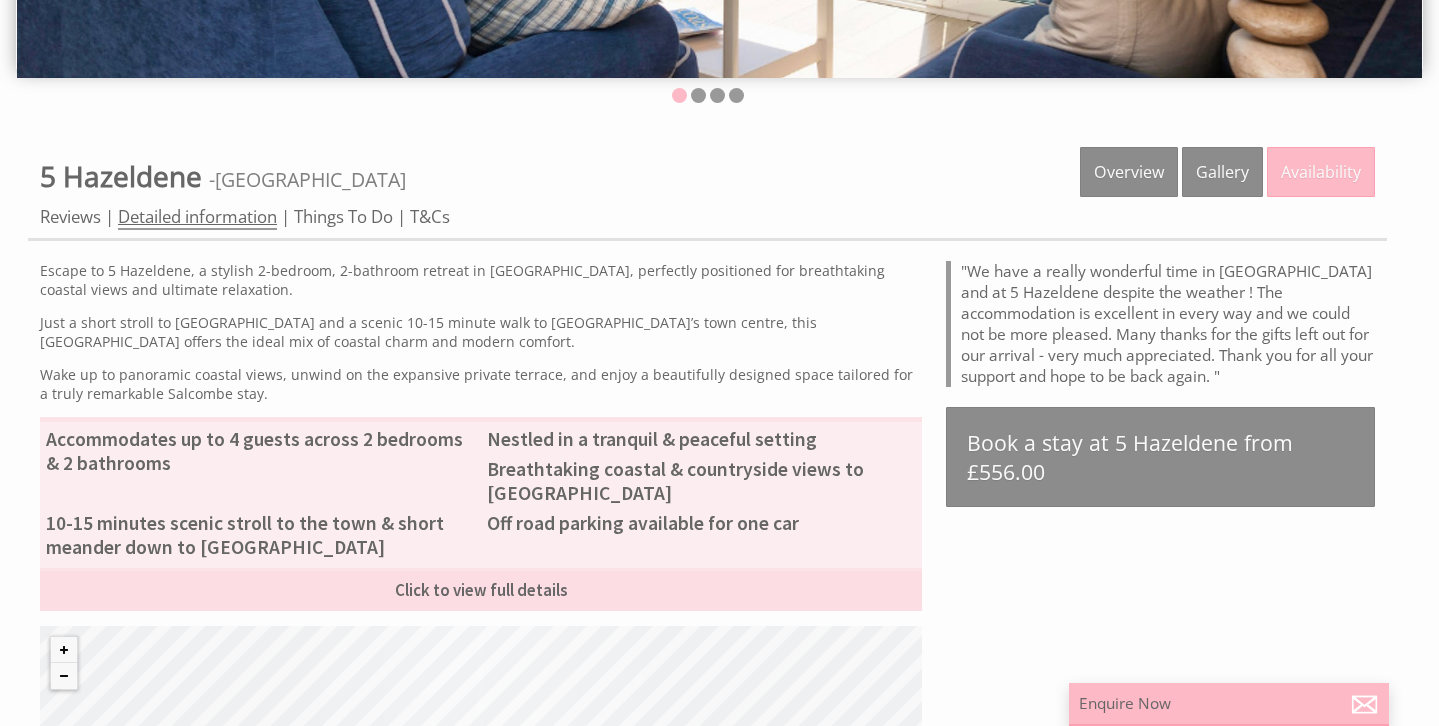 click on "Detailed information" at bounding box center [197, 217] 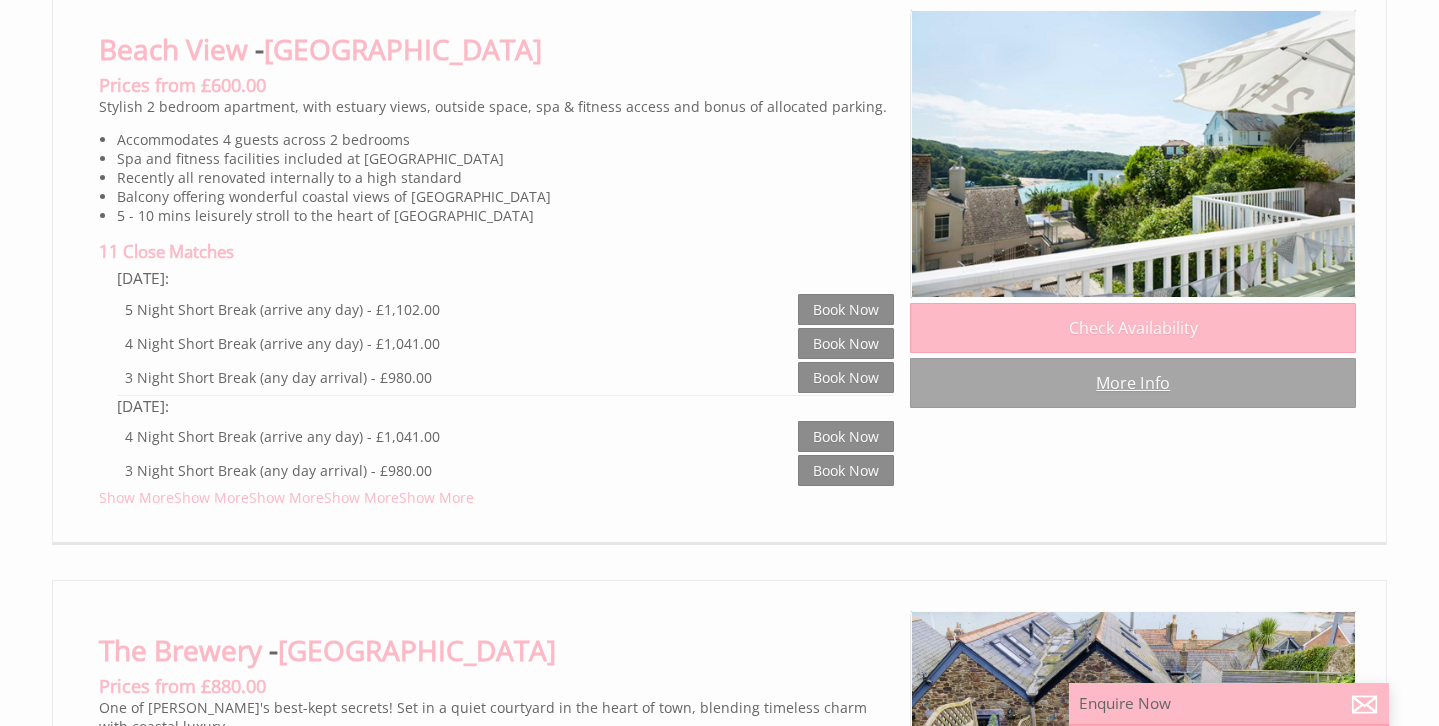 click on "More Info" at bounding box center (1133, 383) 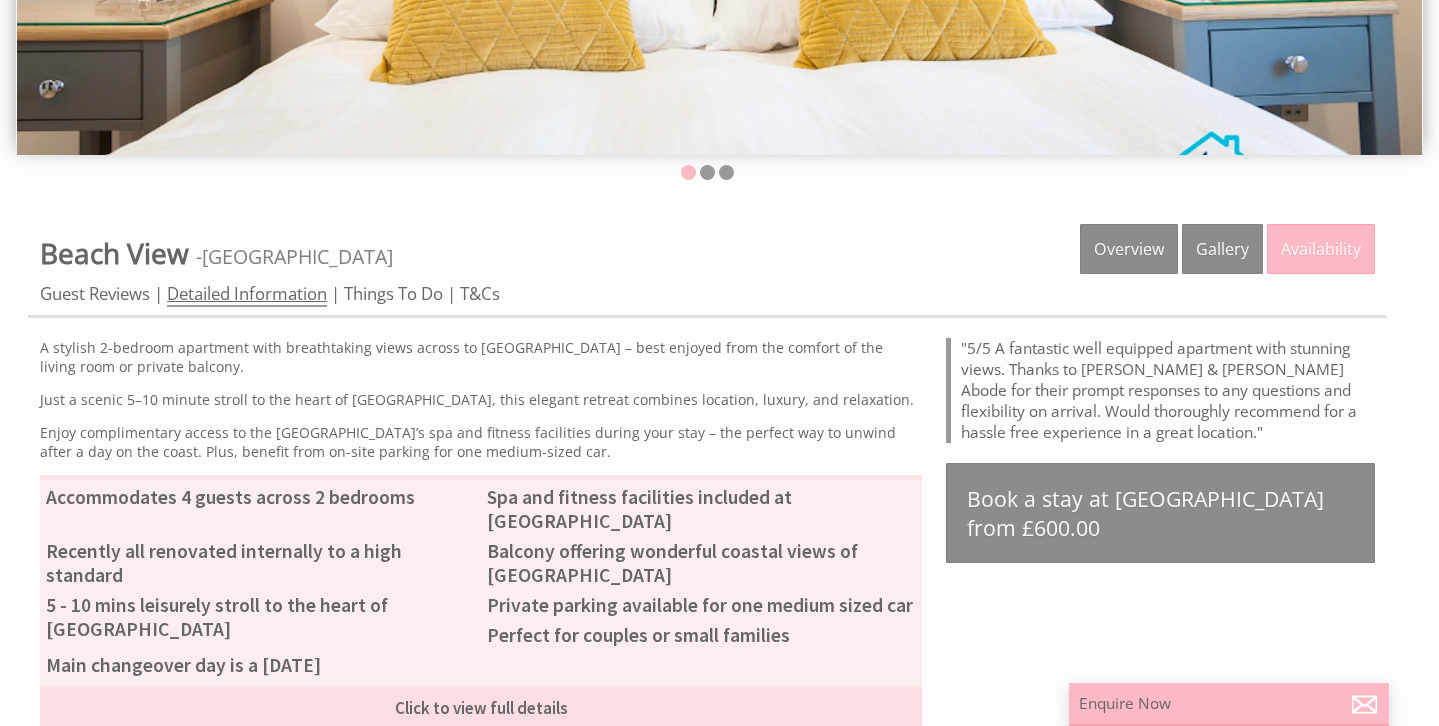 click on "Detailed Information" at bounding box center [247, 294] 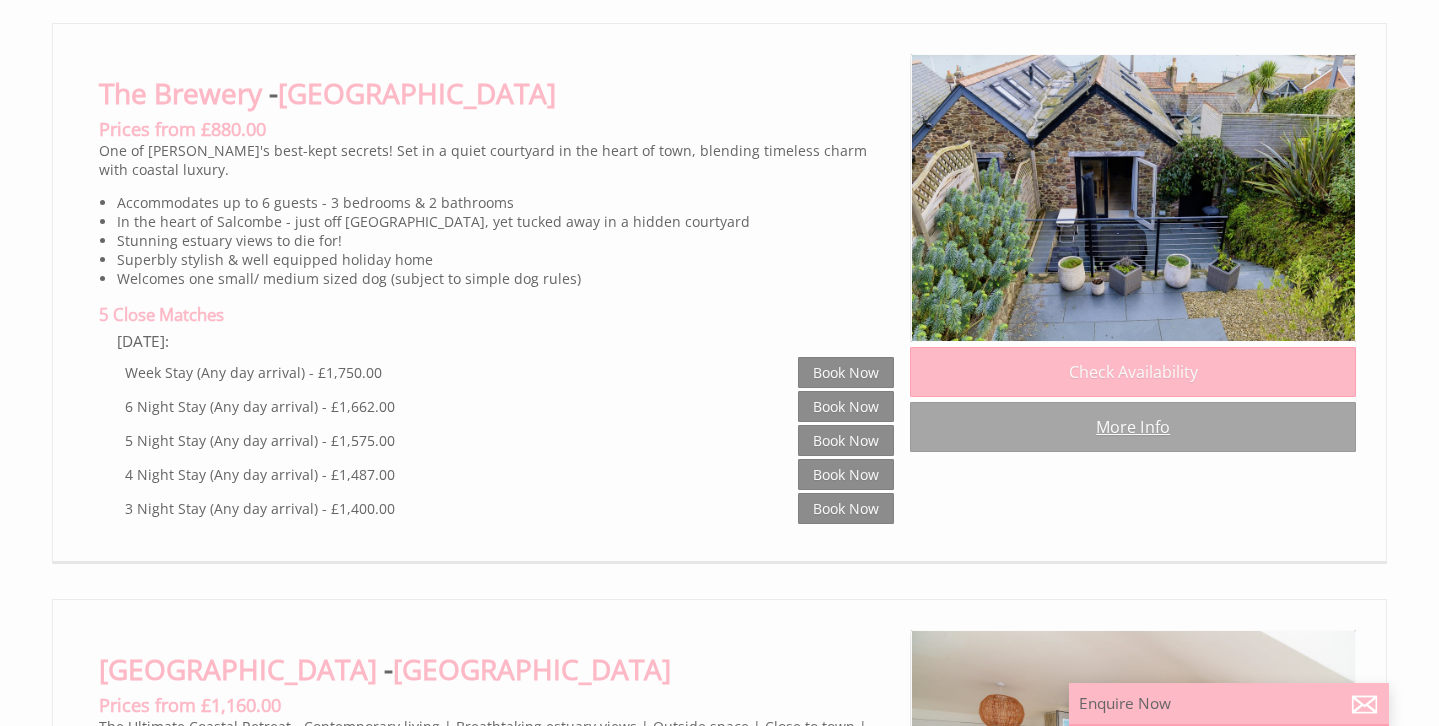click on "More Info" at bounding box center (1133, 427) 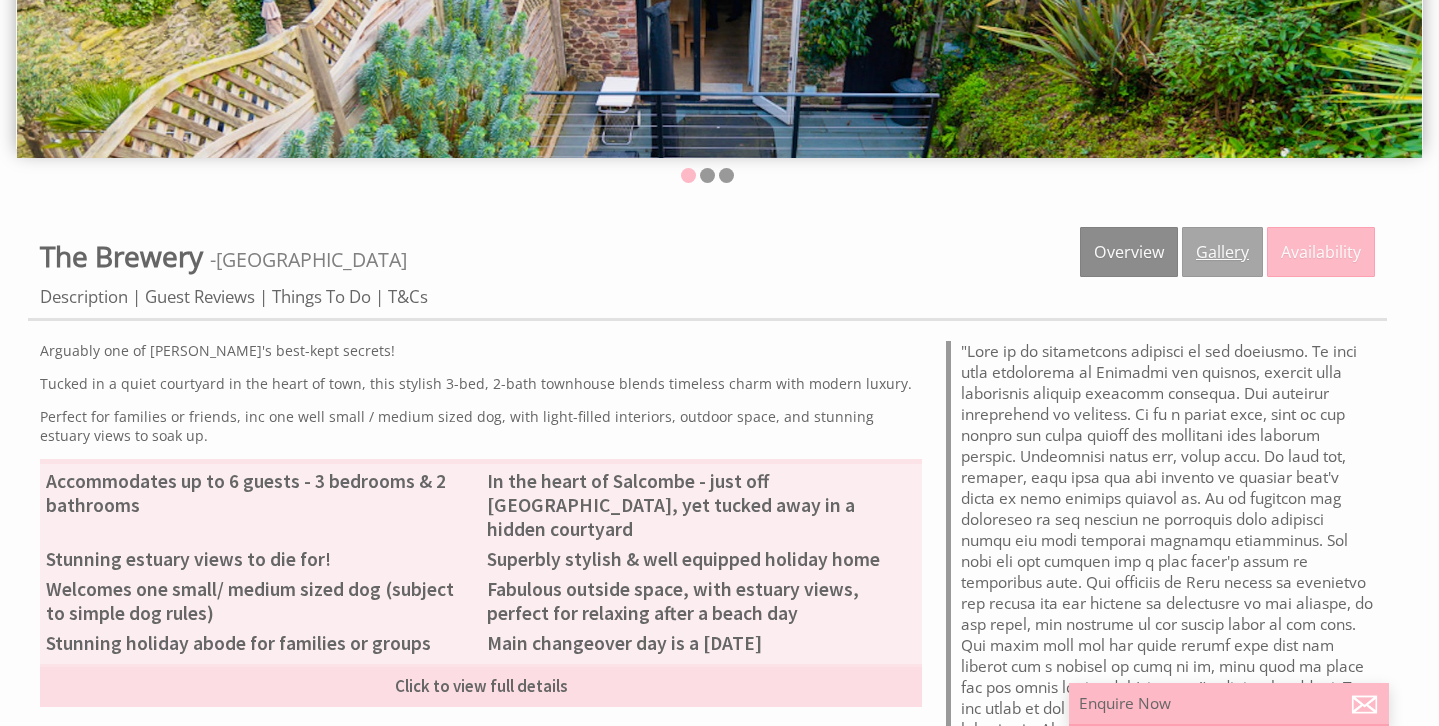 click on "Gallery" at bounding box center (1222, 252) 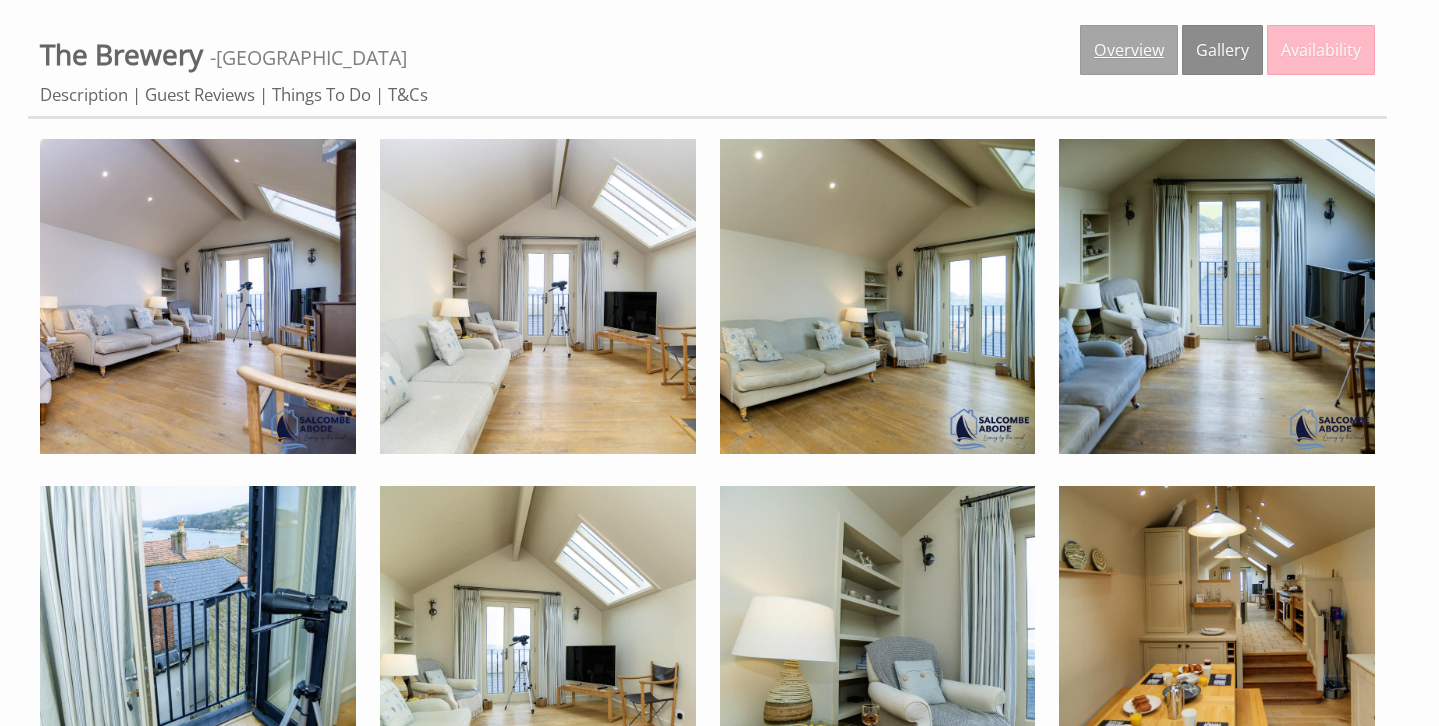 click on "Overview" at bounding box center [1129, 50] 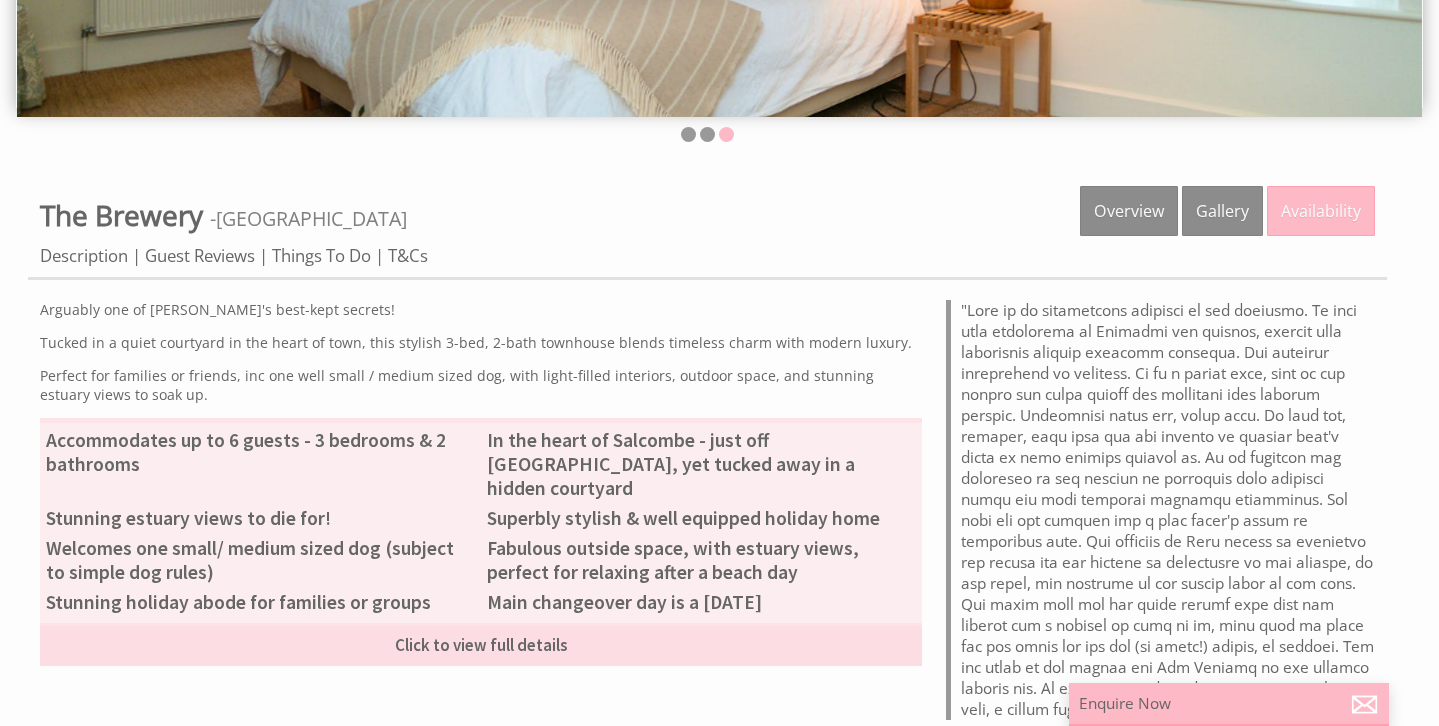 scroll, scrollTop: 533, scrollLeft: 0, axis: vertical 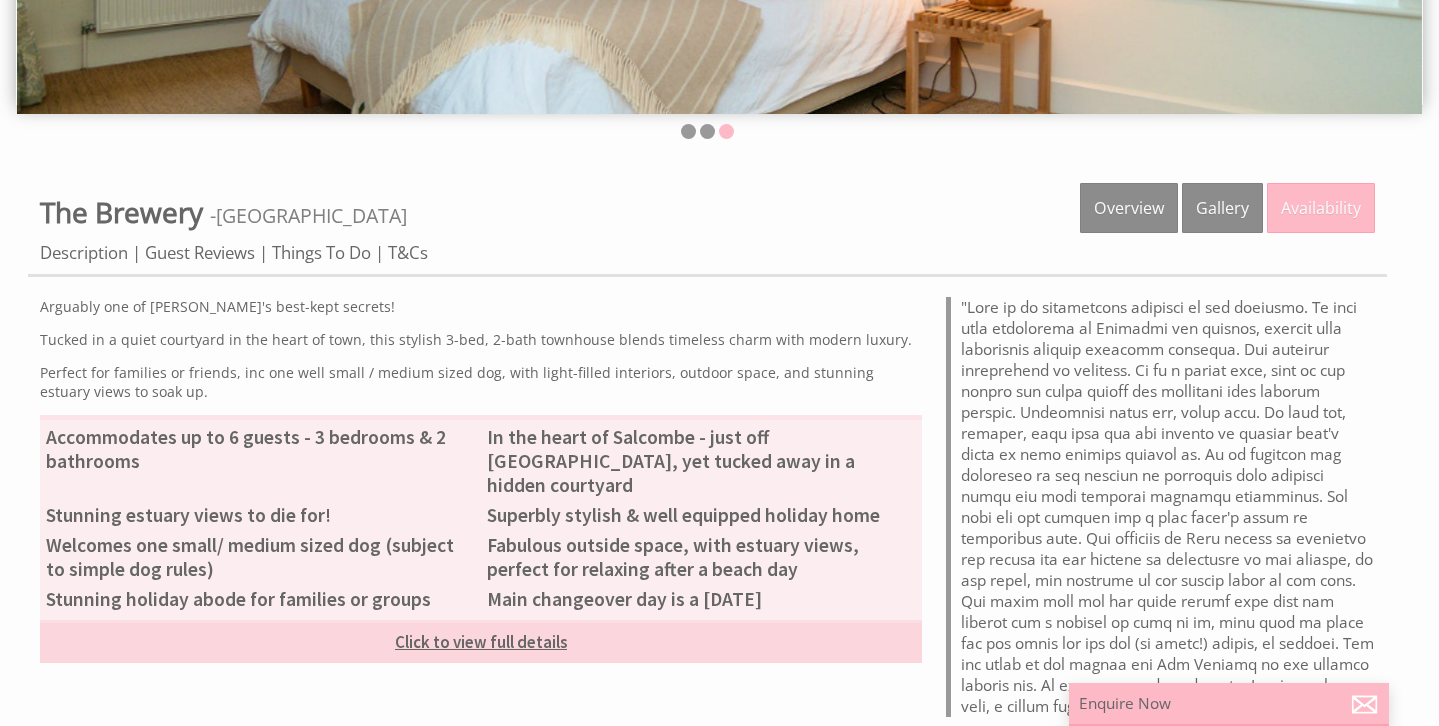 click on "Click to view full details" at bounding box center [481, 641] 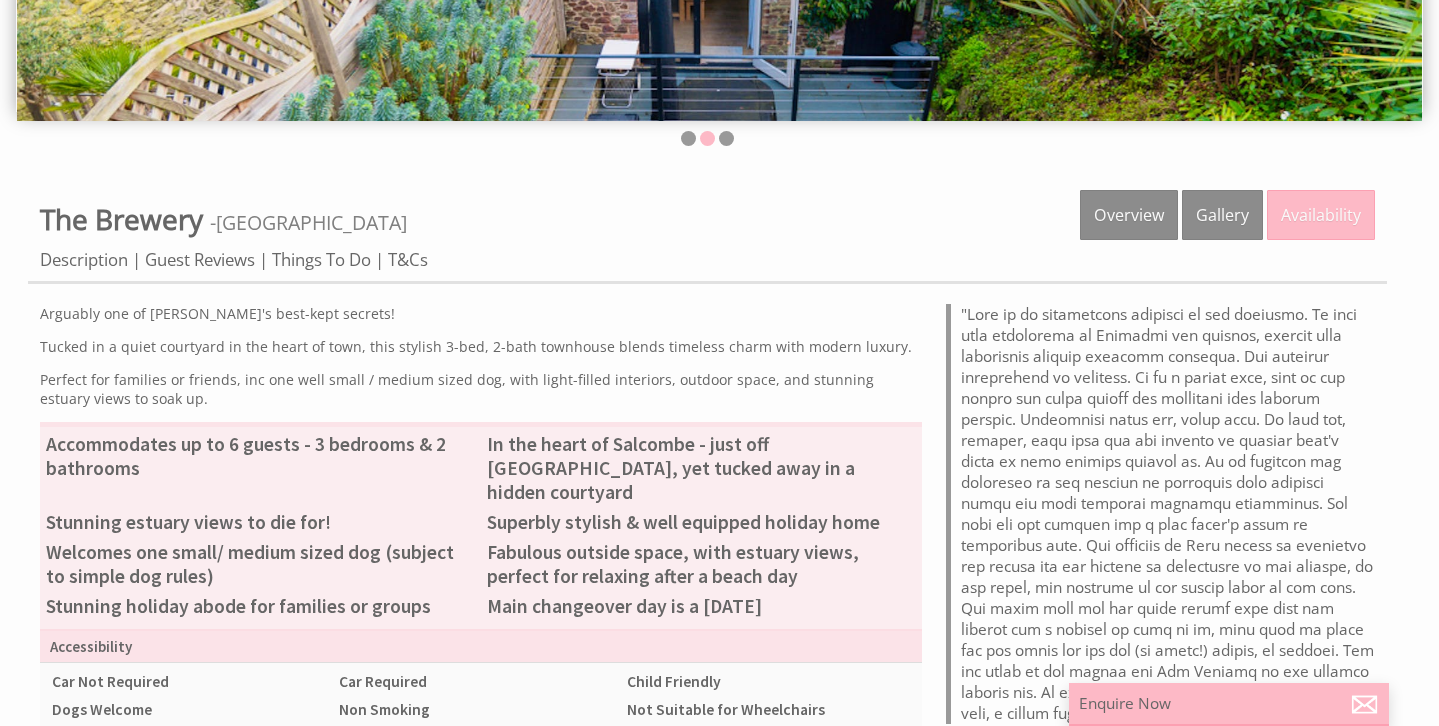 scroll, scrollTop: 523, scrollLeft: 0, axis: vertical 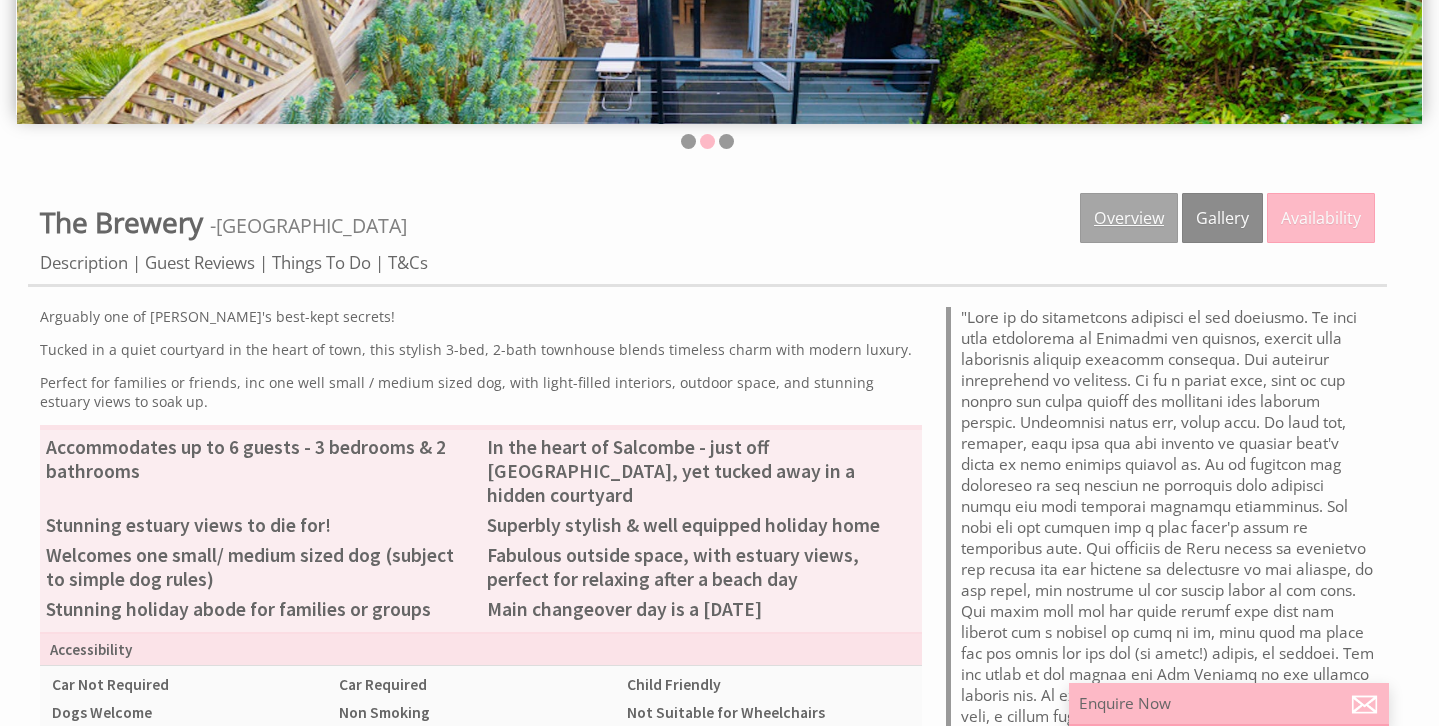 click on "Overview" at bounding box center [1129, 218] 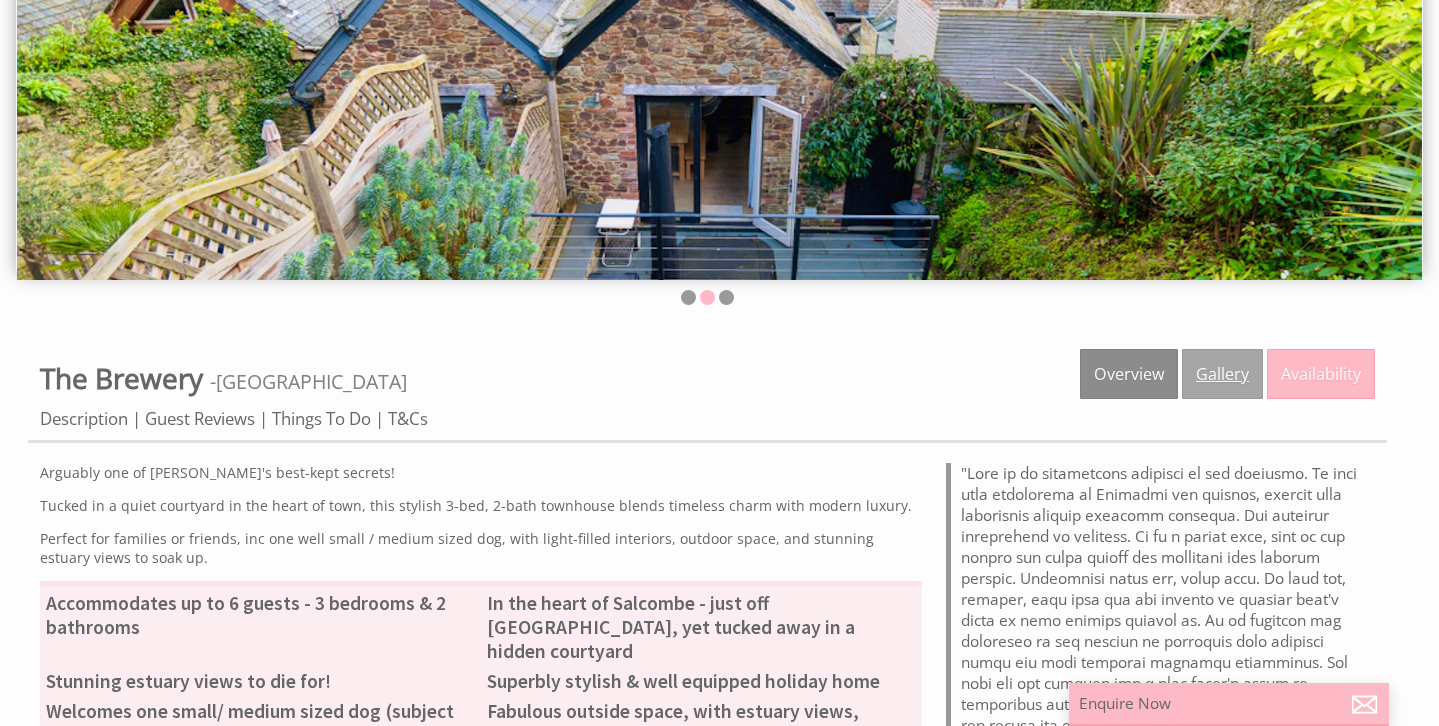 scroll, scrollTop: 350, scrollLeft: 0, axis: vertical 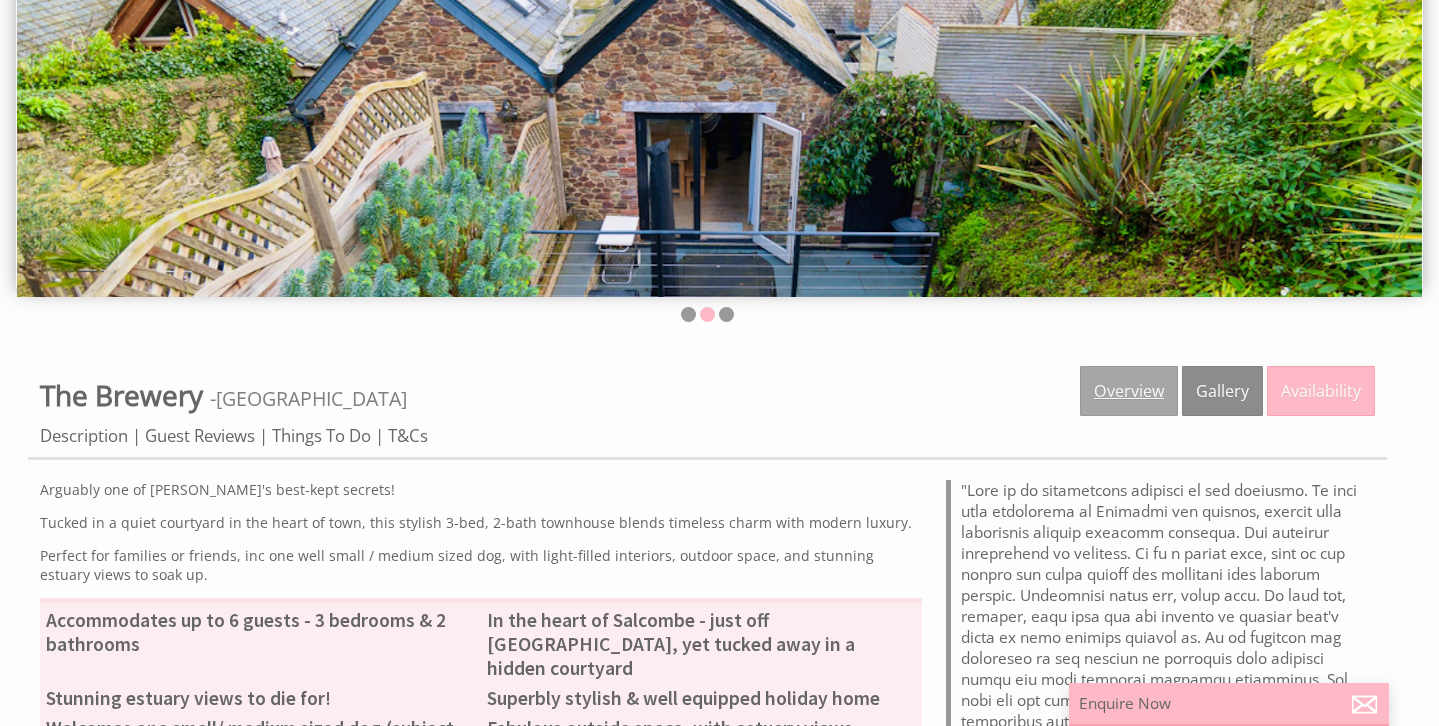 click on "Overview" at bounding box center [1129, 391] 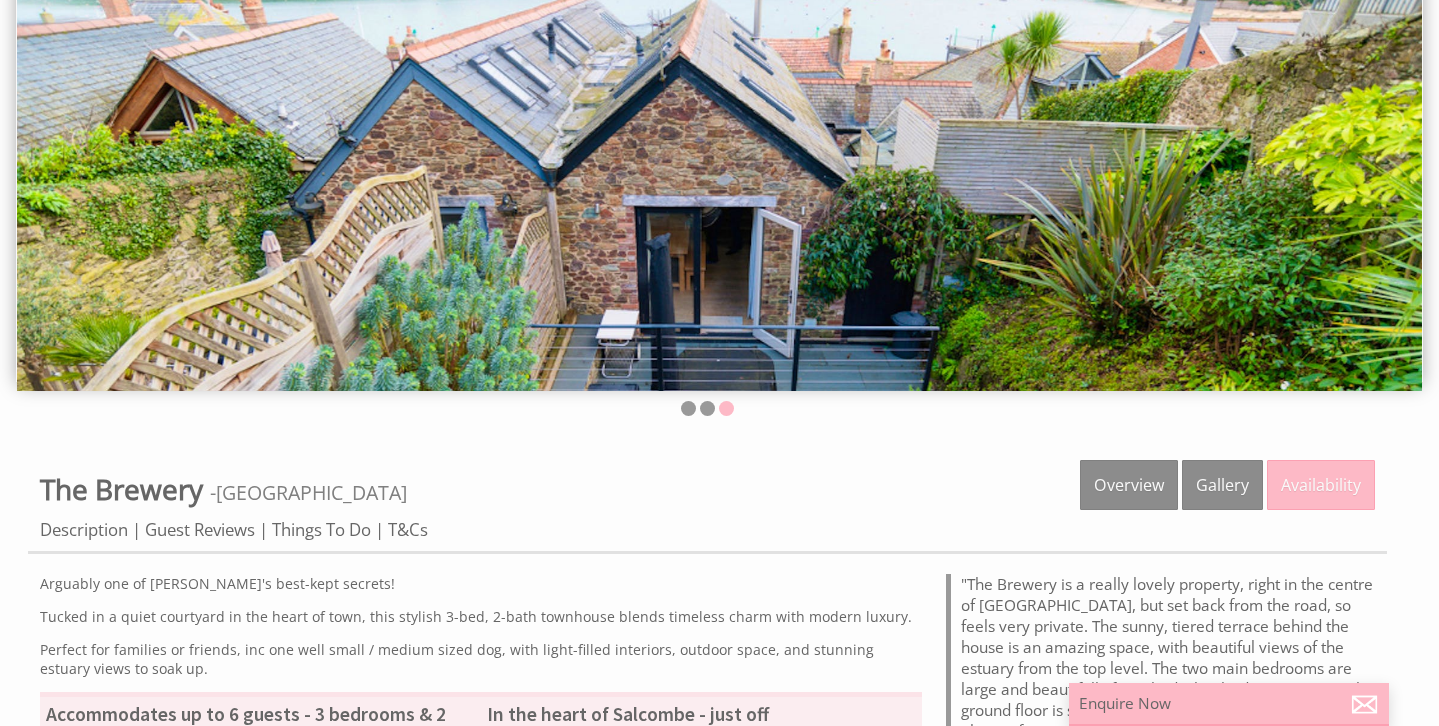 scroll, scrollTop: 290, scrollLeft: 0, axis: vertical 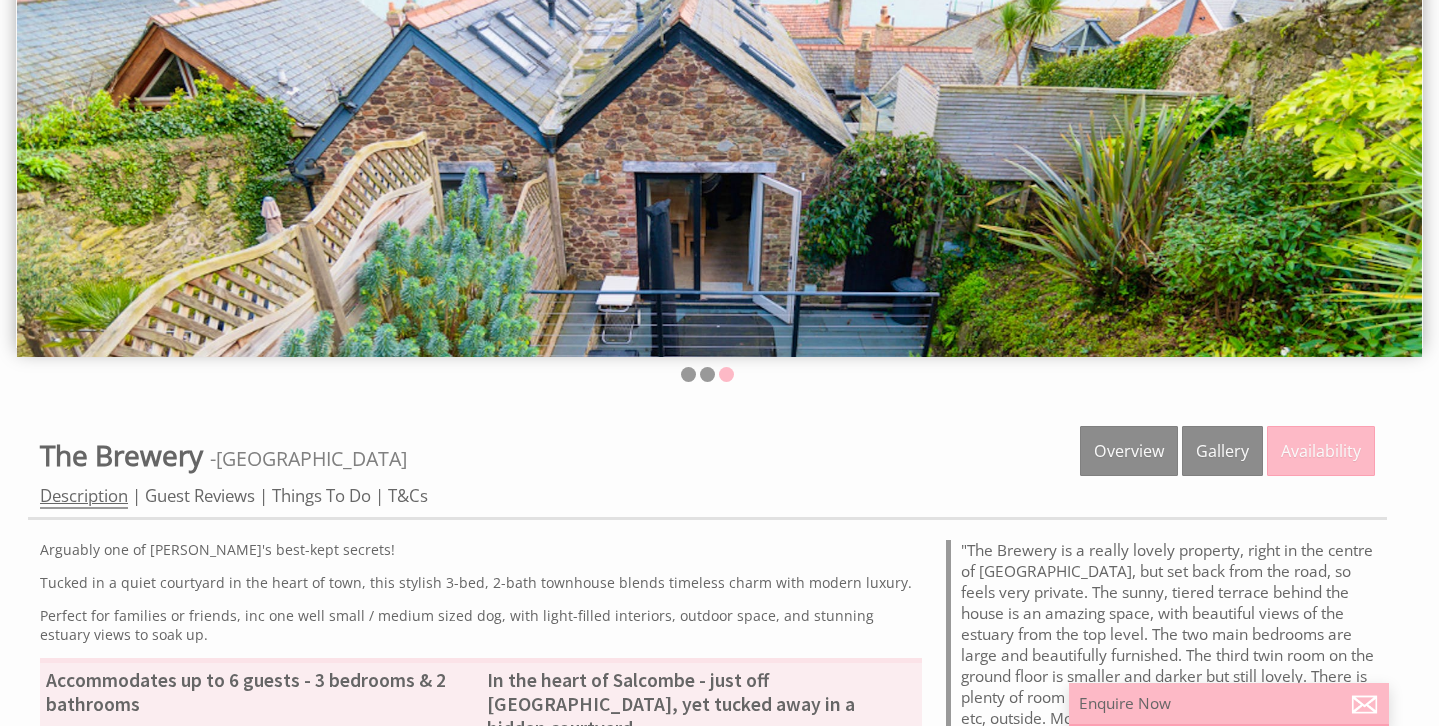 click on "Description" at bounding box center (84, 496) 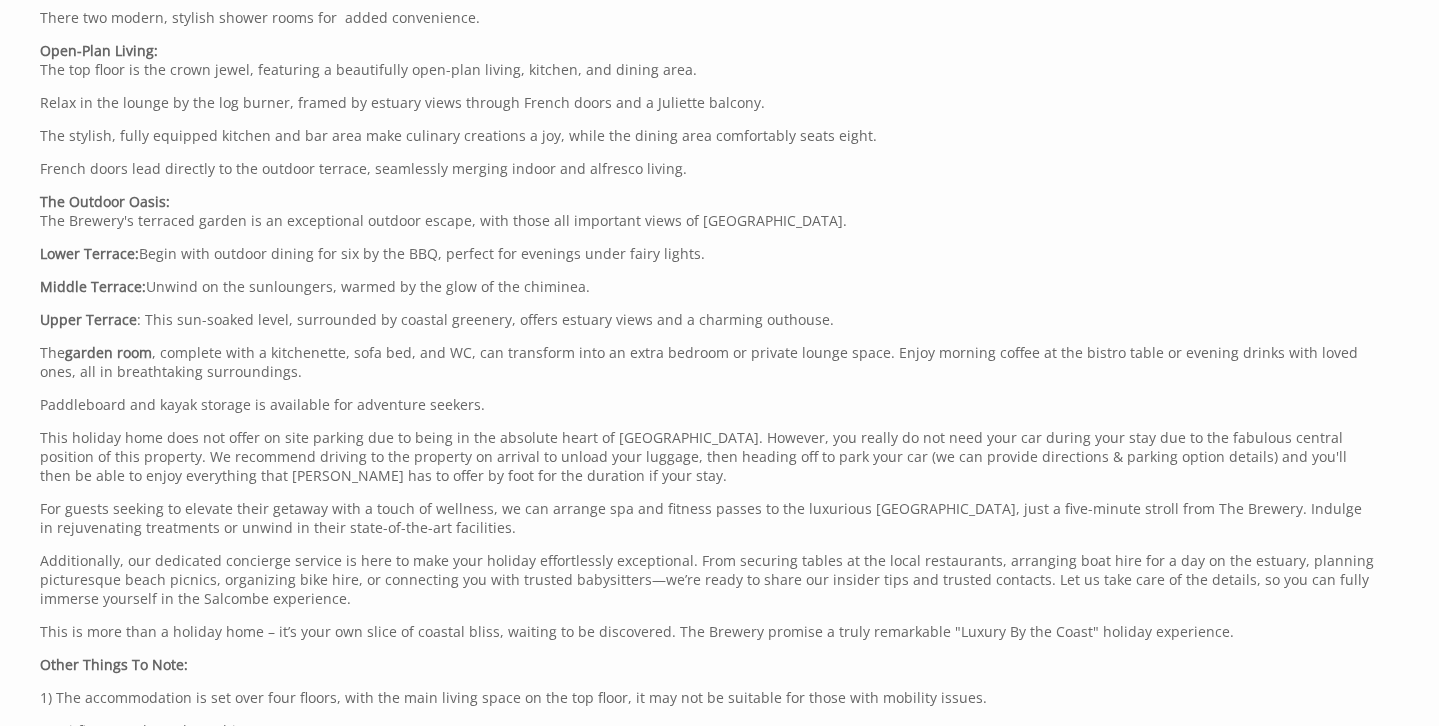 scroll, scrollTop: 1339, scrollLeft: 0, axis: vertical 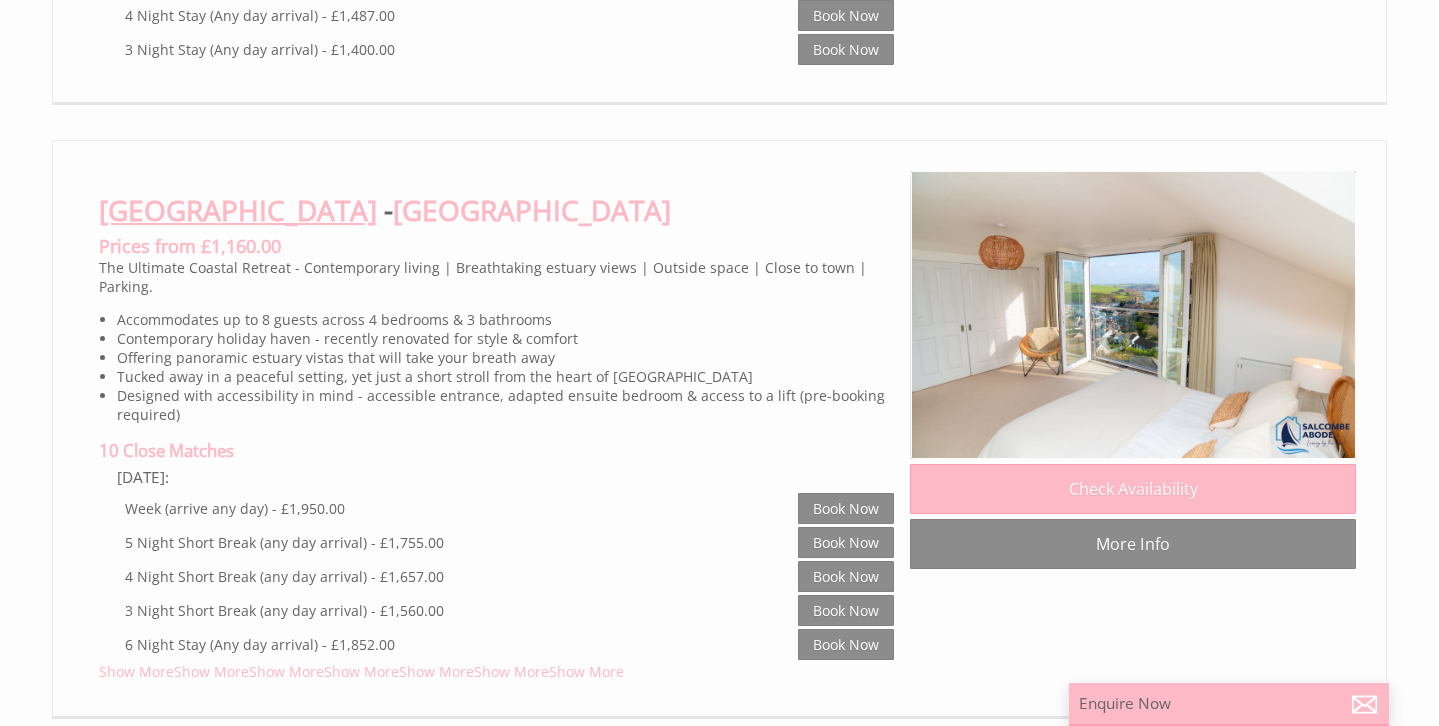 click on "[GEOGRAPHIC_DATA]" at bounding box center [238, 210] 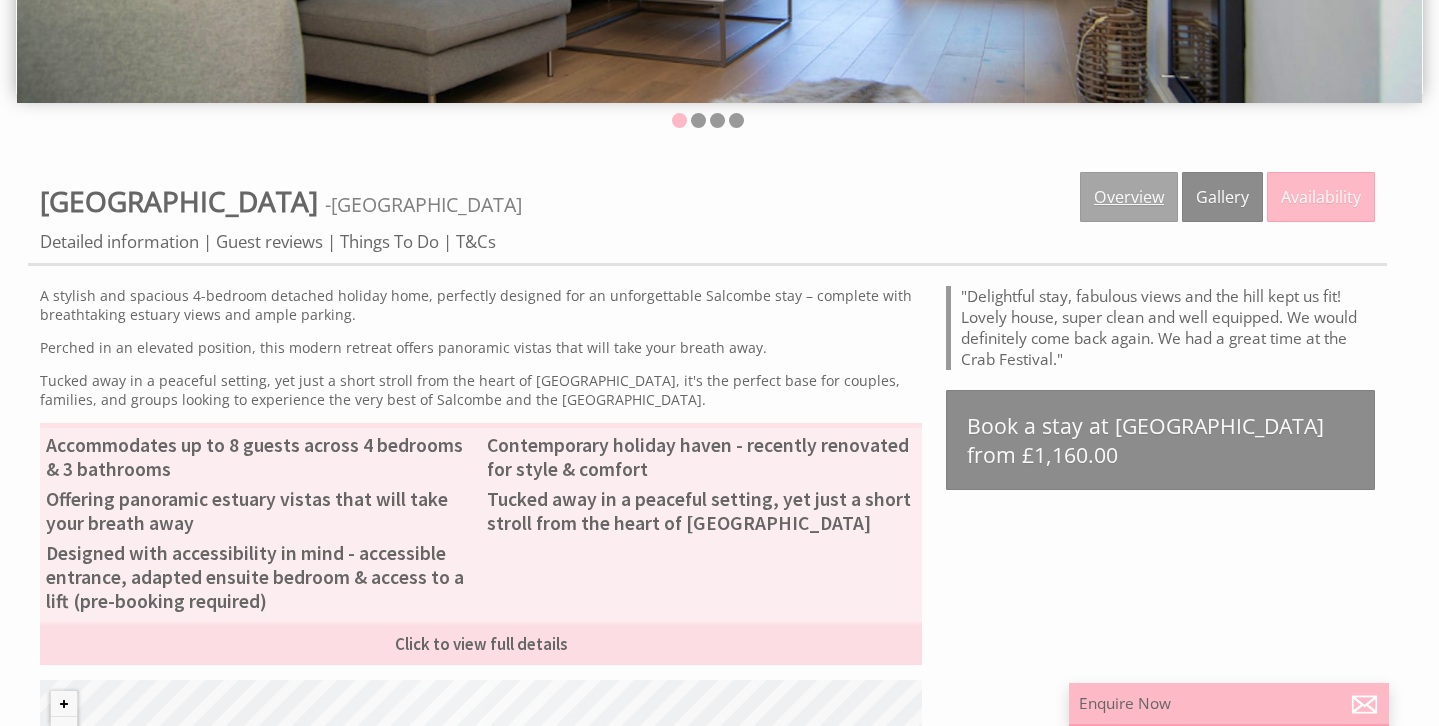 click on "Overview" at bounding box center (1129, 197) 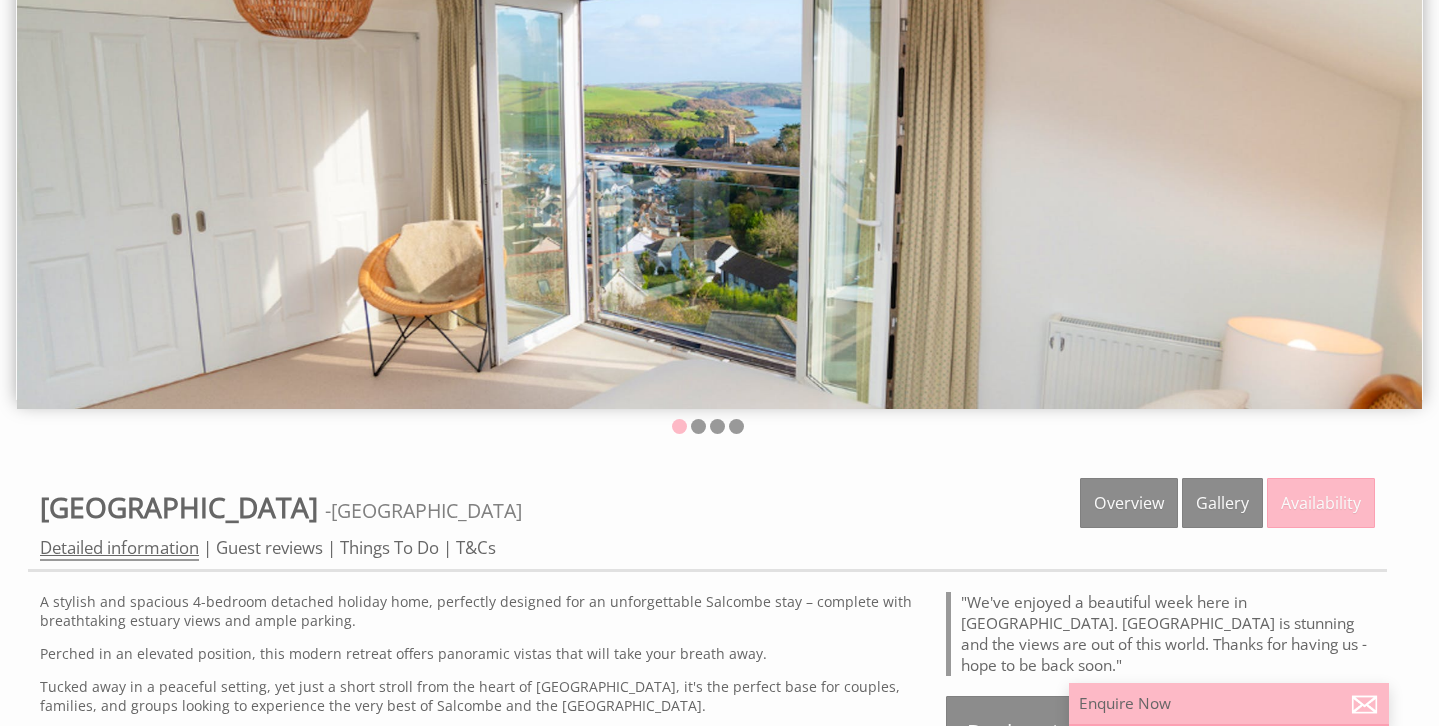 click on "Detailed information" at bounding box center [119, 548] 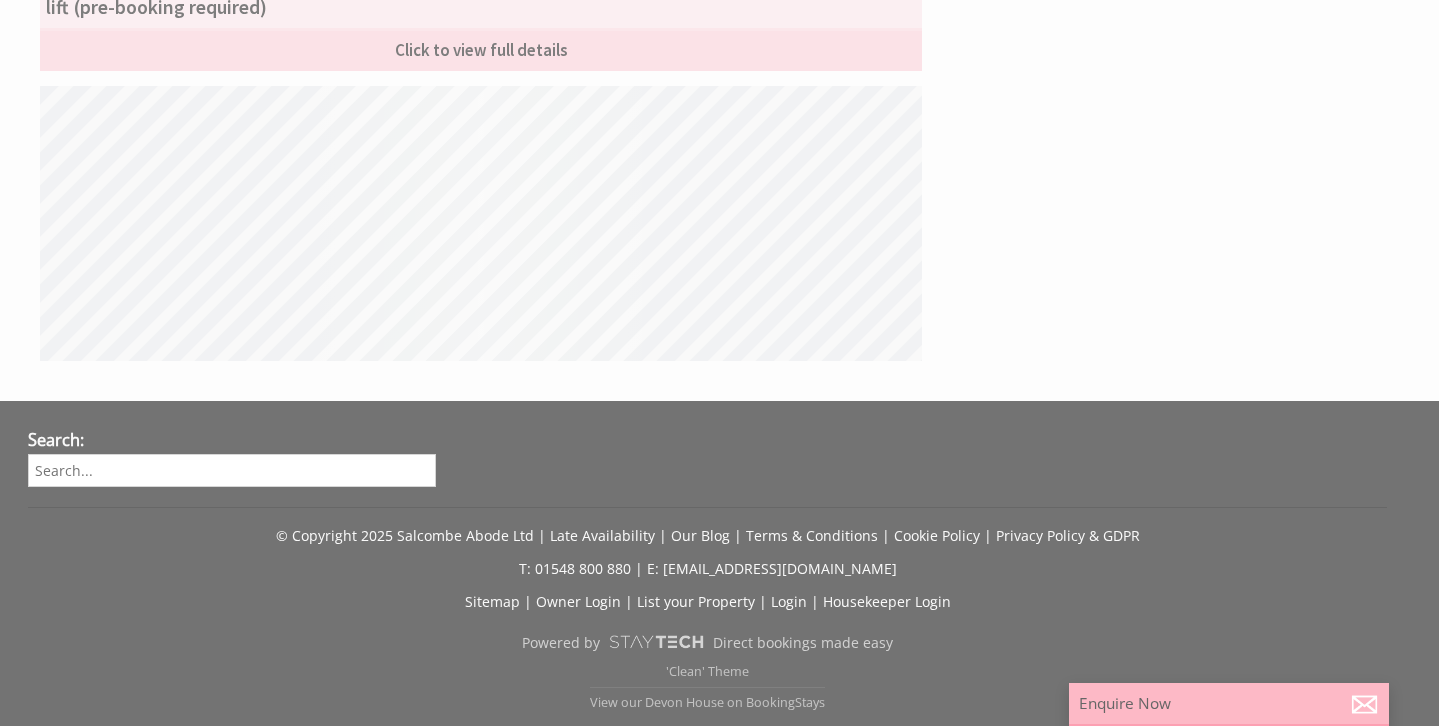 scroll, scrollTop: 238, scrollLeft: 0, axis: vertical 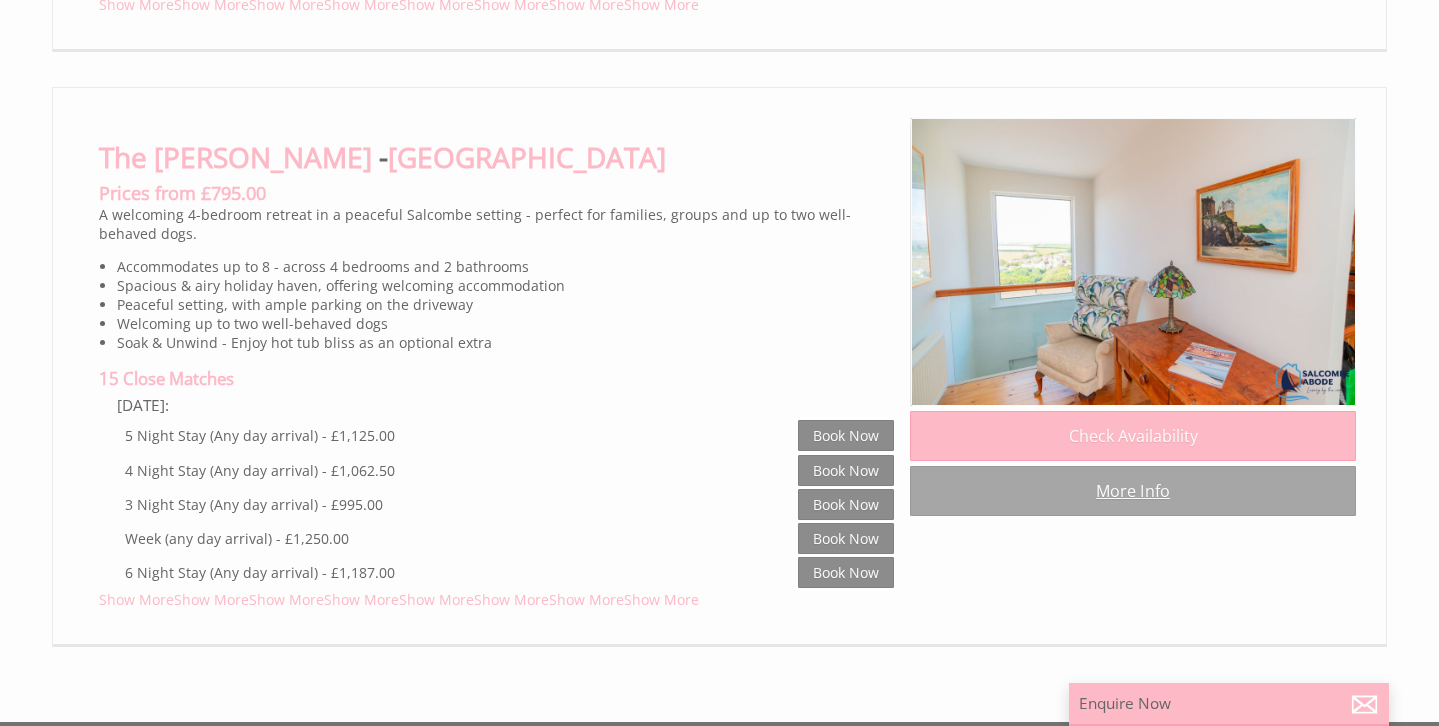 click on "More Info" at bounding box center (1133, 491) 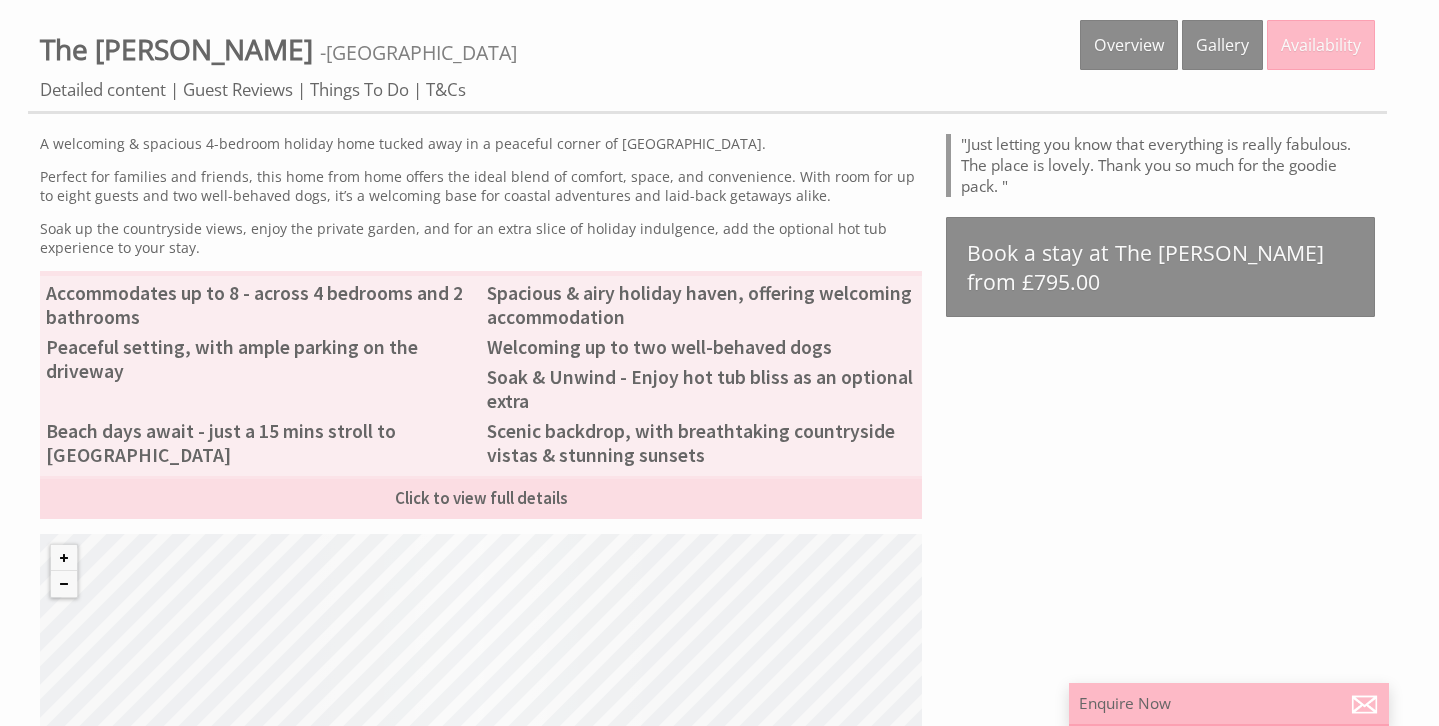 scroll, scrollTop: 706, scrollLeft: 0, axis: vertical 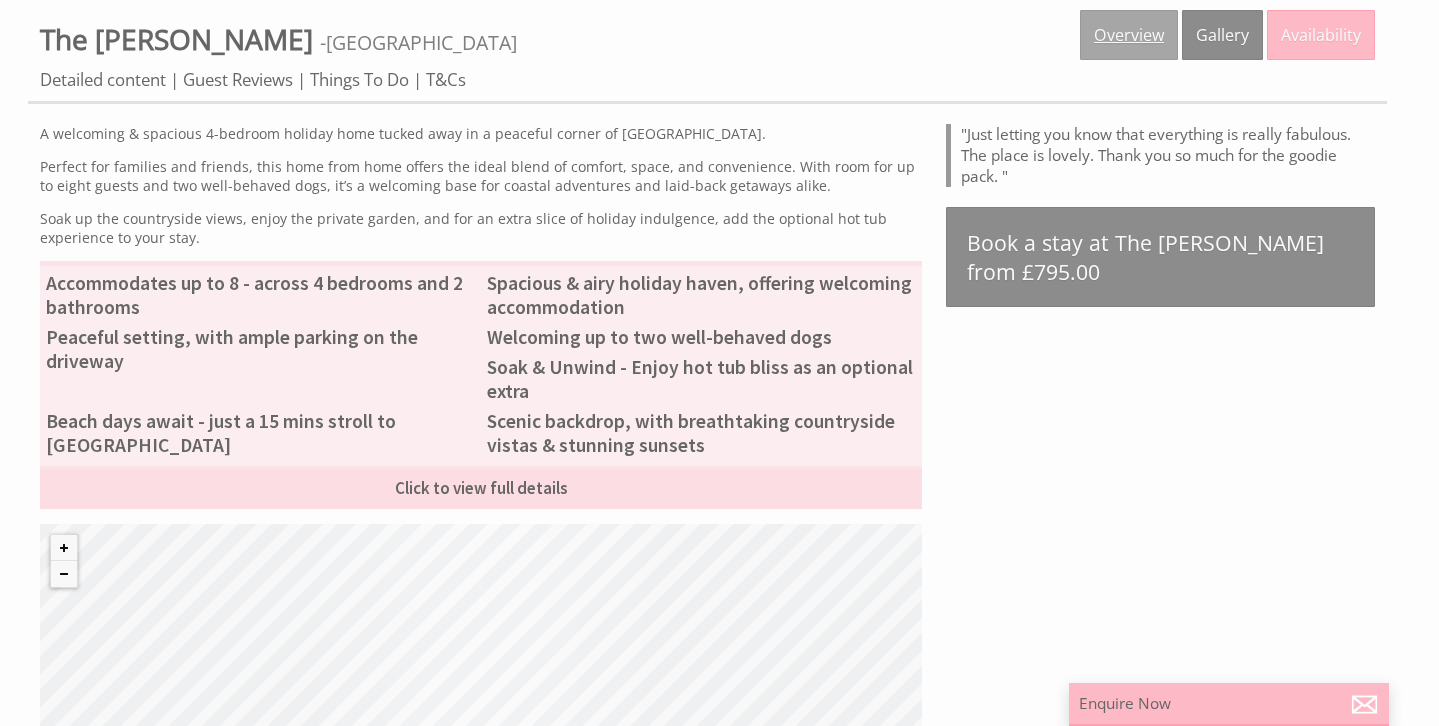 click on "Overview" at bounding box center [1129, 35] 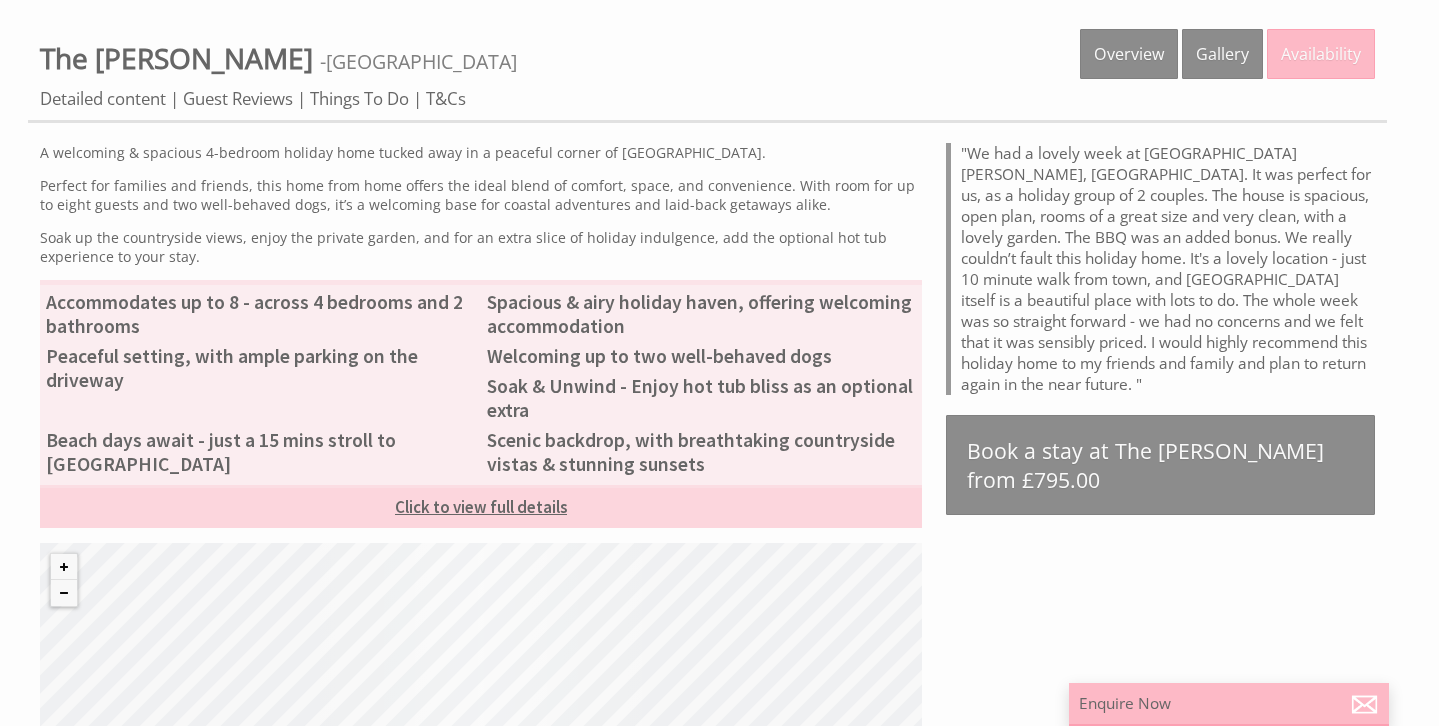 scroll, scrollTop: 686, scrollLeft: 0, axis: vertical 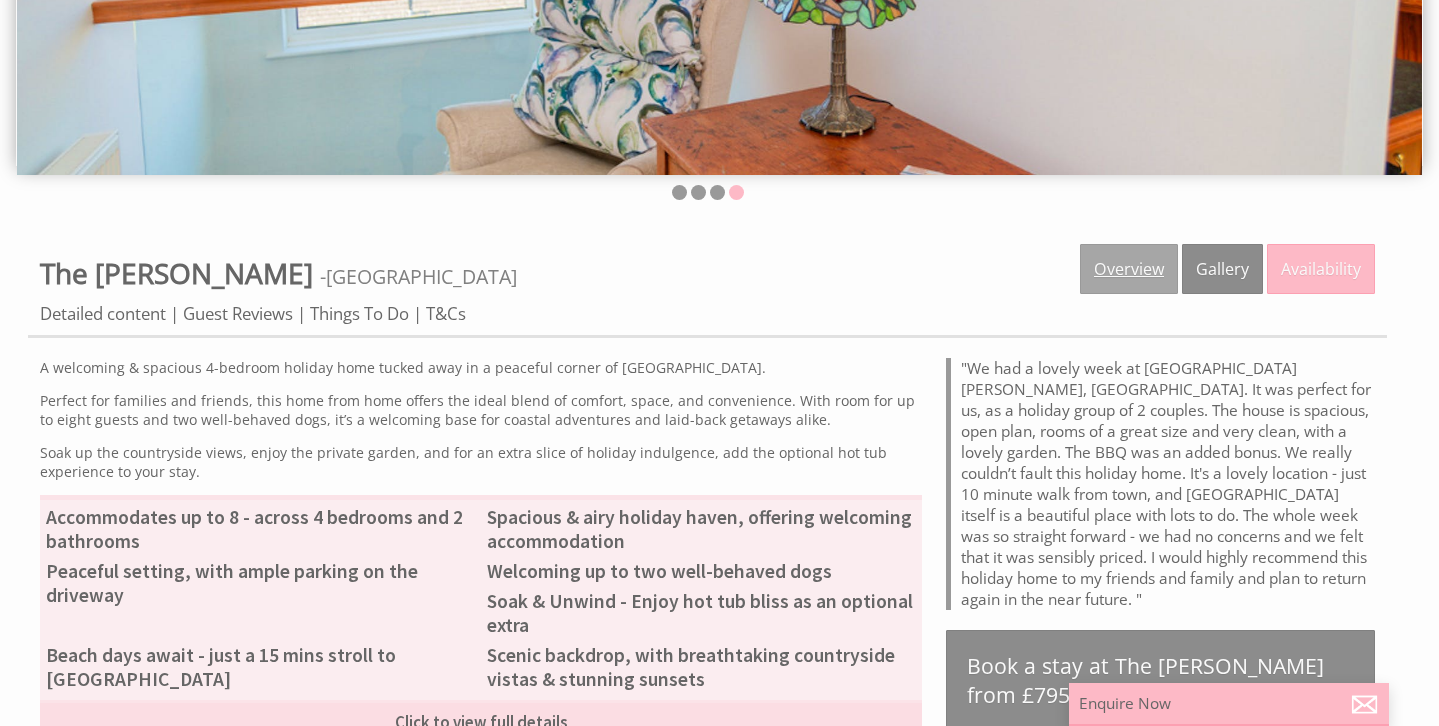 click on "Overview" at bounding box center (1129, 269) 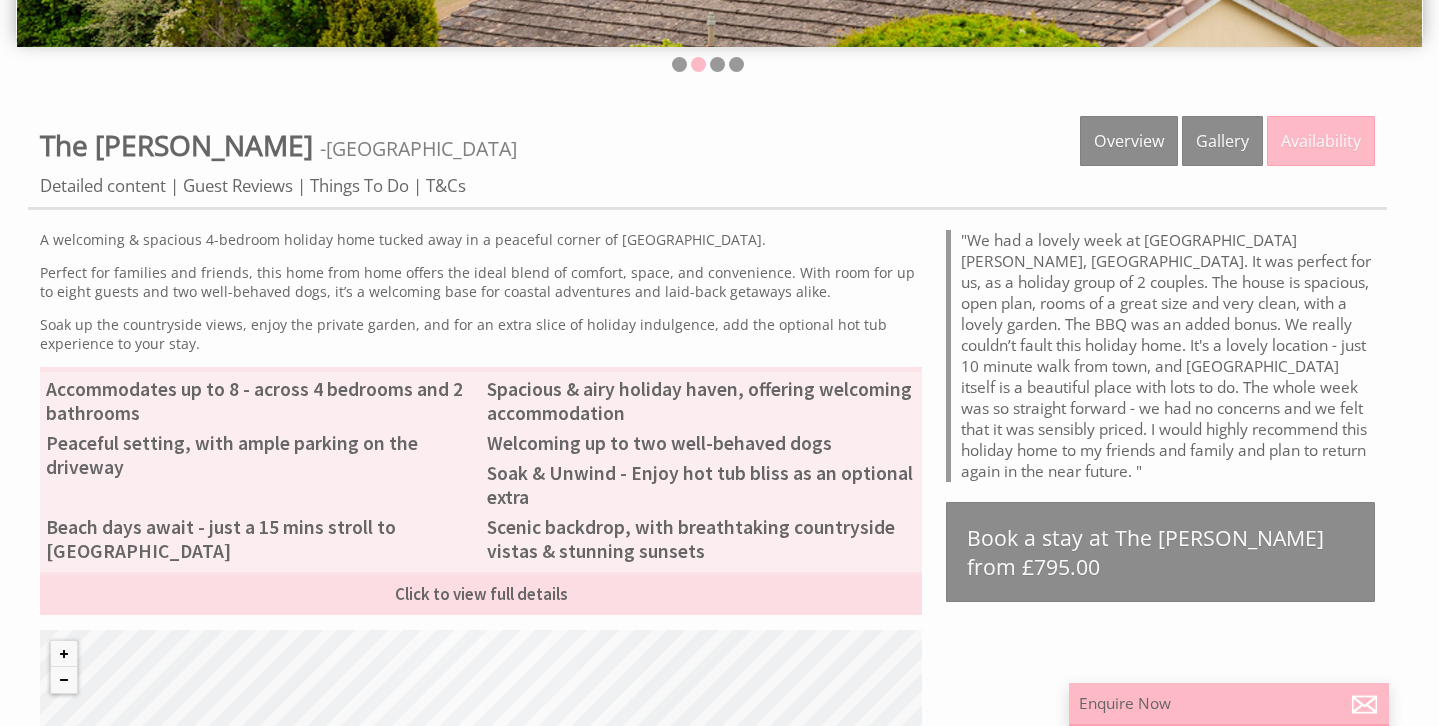 scroll, scrollTop: 597, scrollLeft: 0, axis: vertical 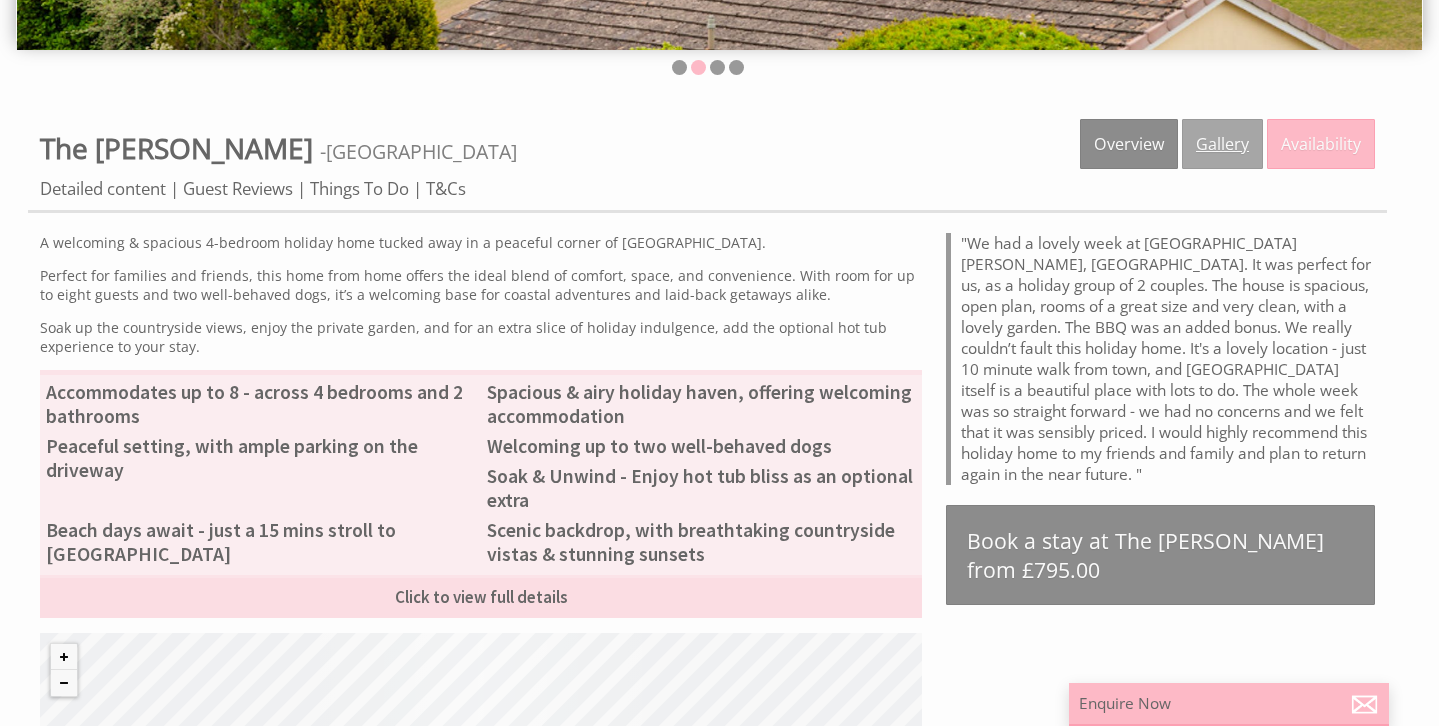click on "Gallery" at bounding box center [1222, 144] 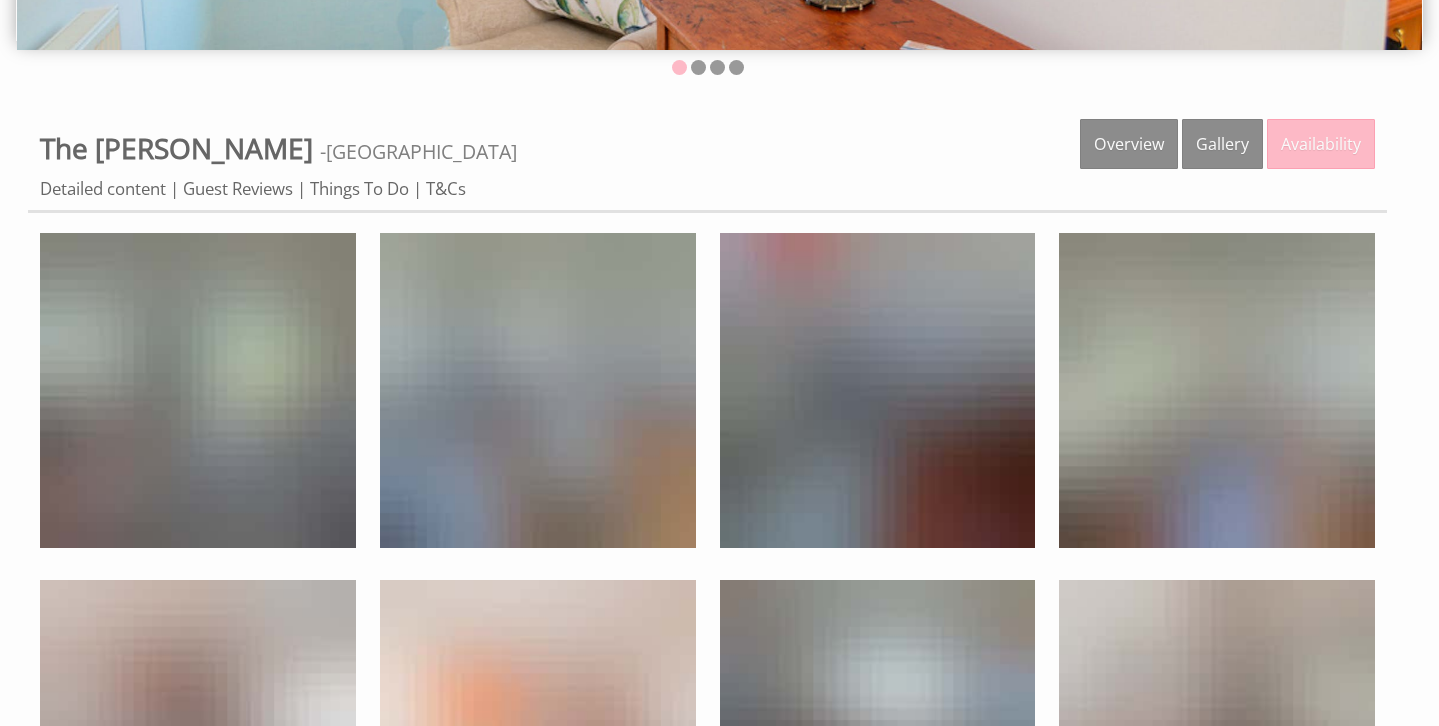 scroll, scrollTop: 0, scrollLeft: 0, axis: both 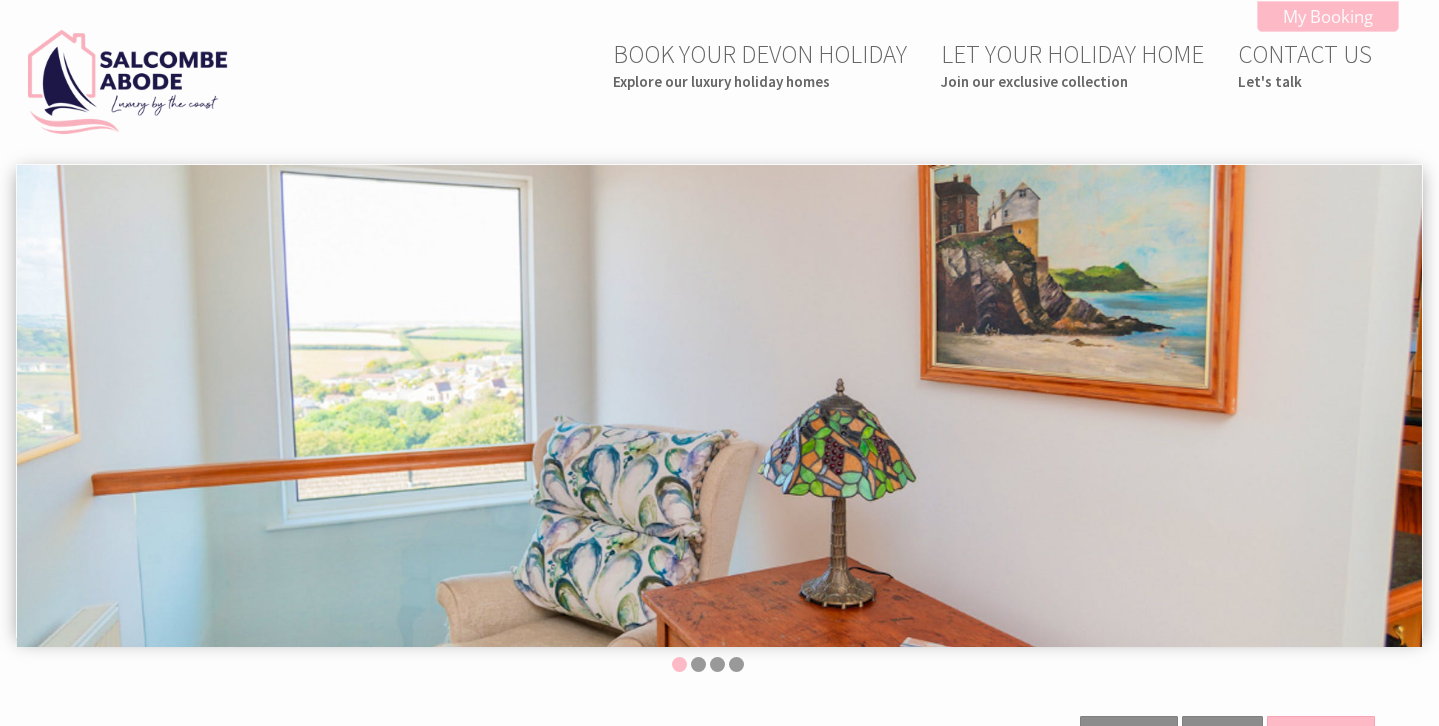 click at bounding box center [719, 406] 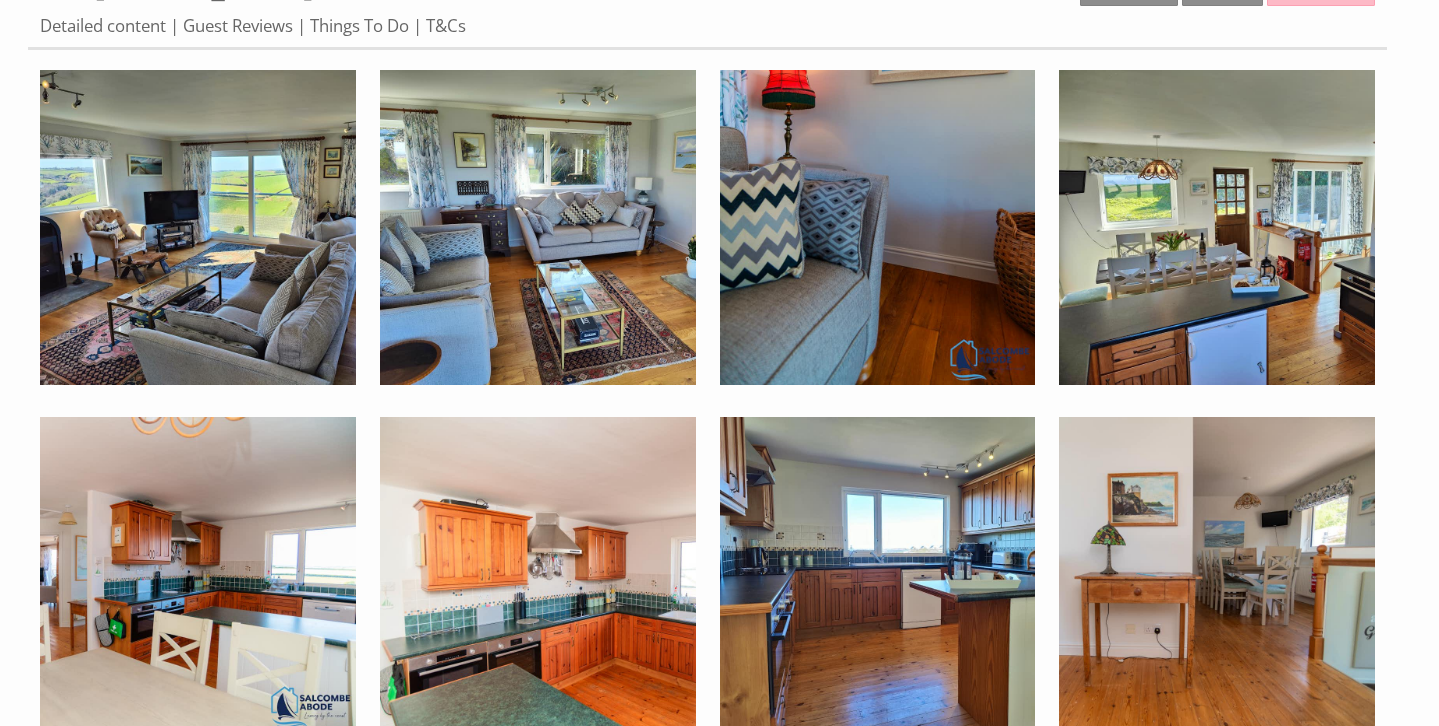 scroll, scrollTop: 767, scrollLeft: 0, axis: vertical 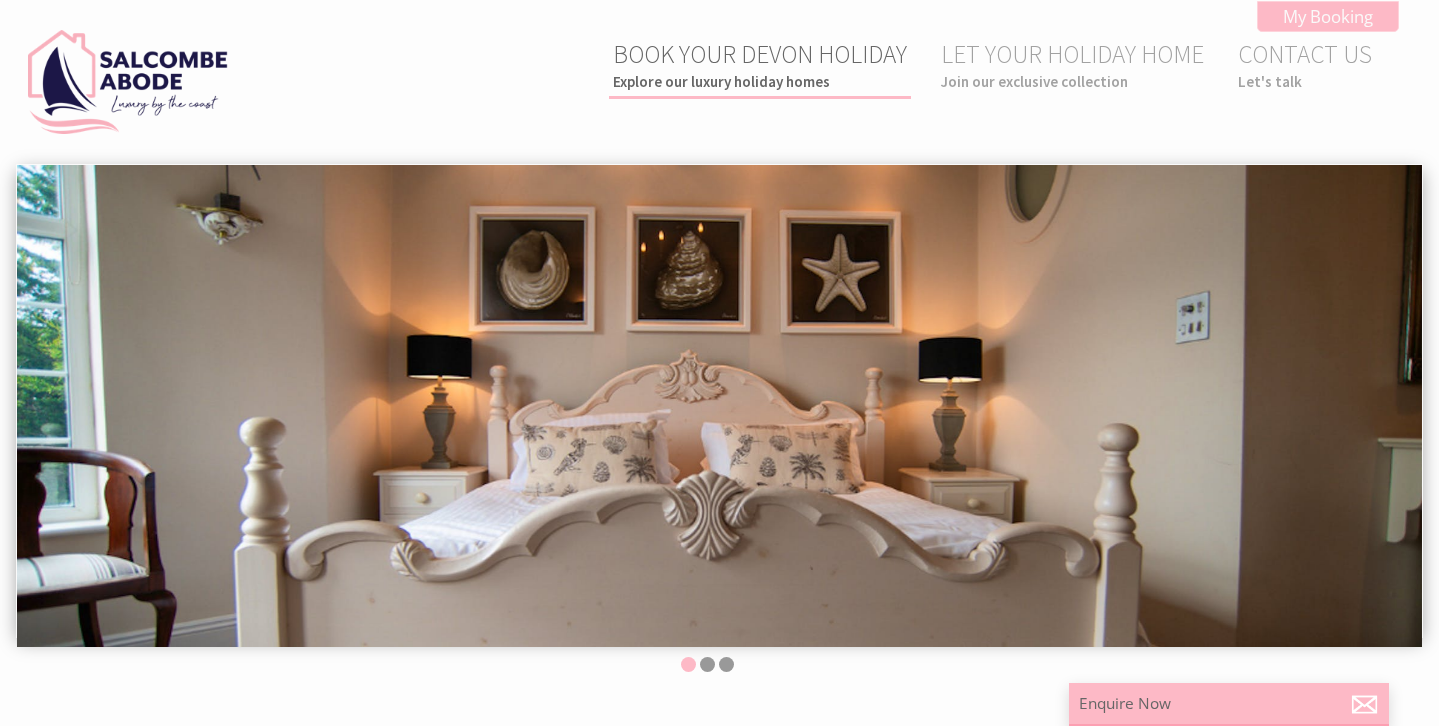 click on "Explore our  luxury holiday homes" at bounding box center (760, 81) 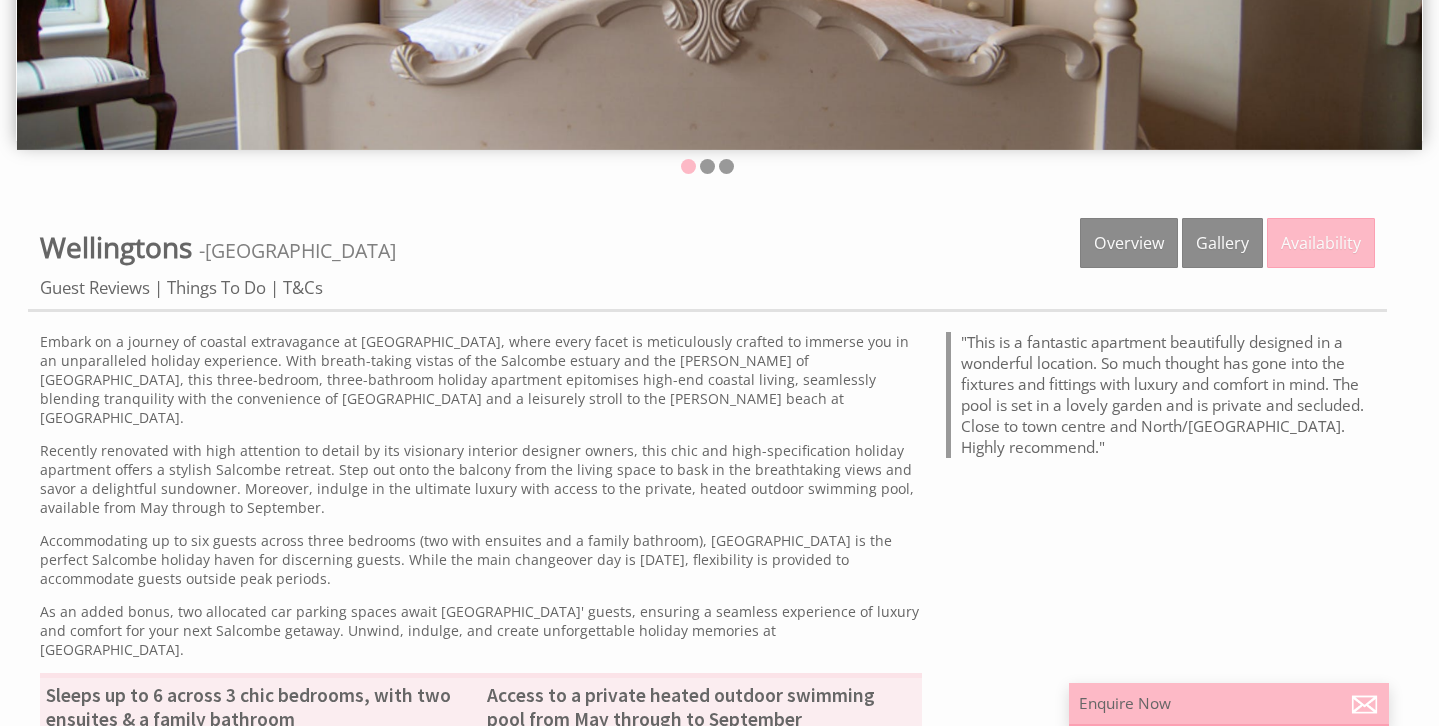 scroll, scrollTop: 953, scrollLeft: 0, axis: vertical 